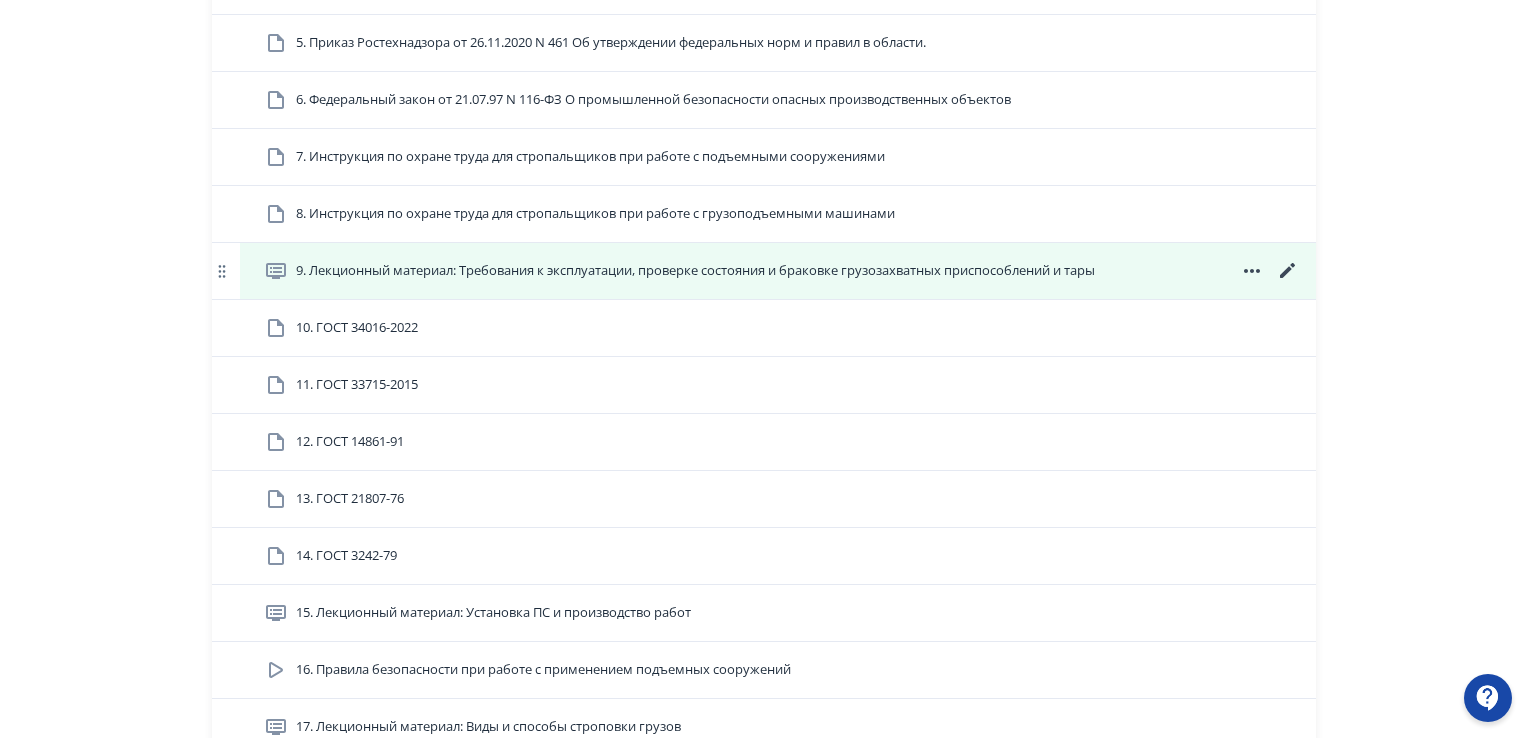 scroll, scrollTop: 1000, scrollLeft: 0, axis: vertical 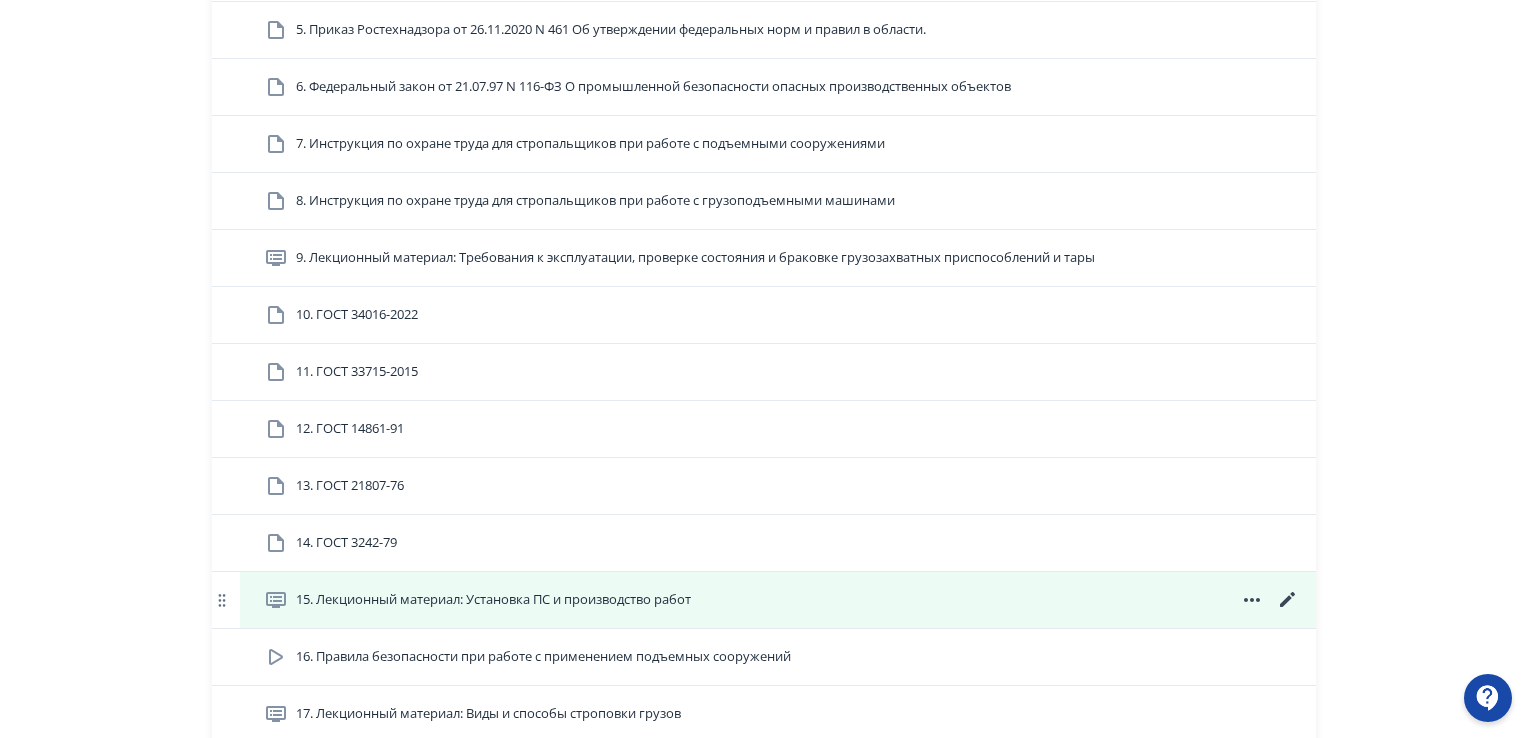 click on "15. Лекционный материал: Установка ПС и производство работ" at bounding box center [493, 600] 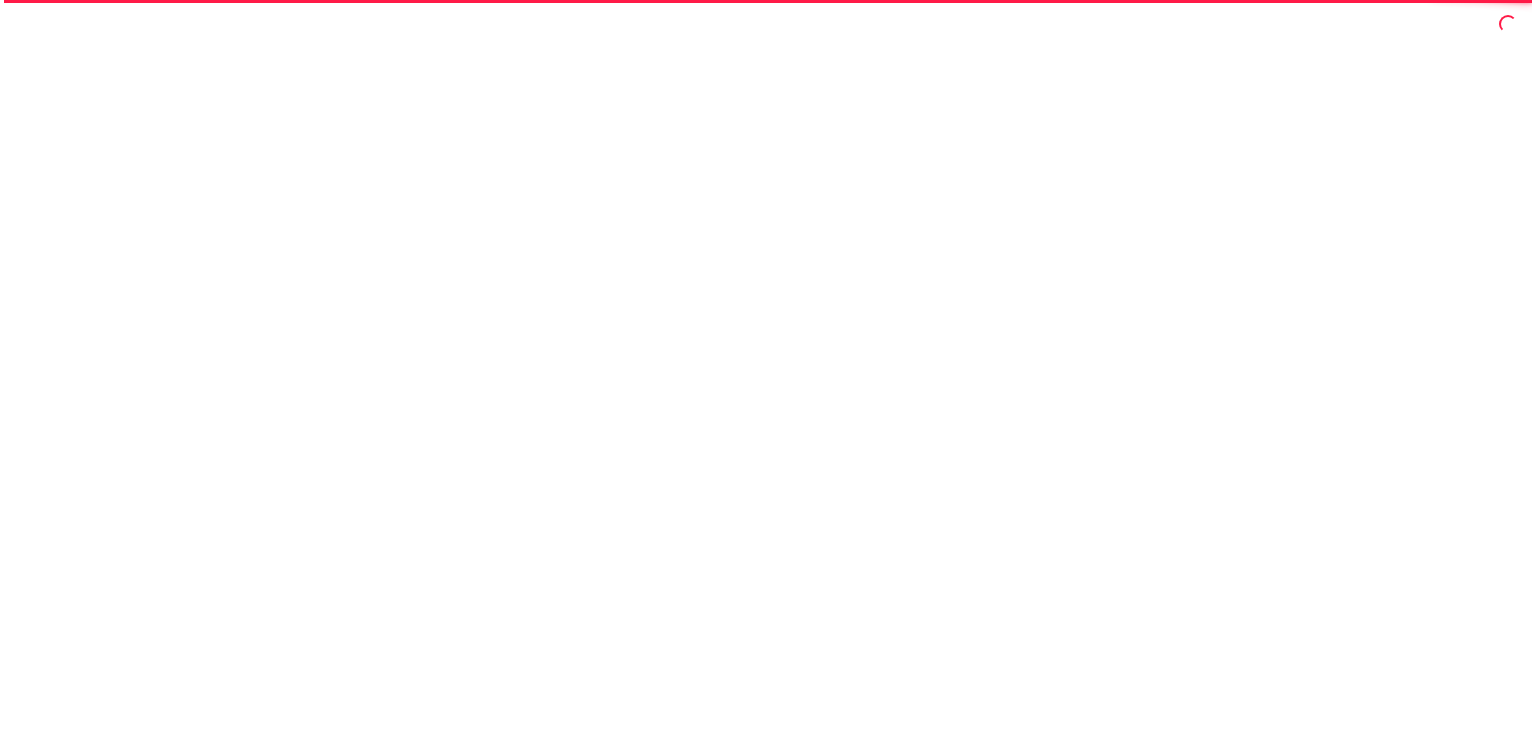 scroll, scrollTop: 0, scrollLeft: 0, axis: both 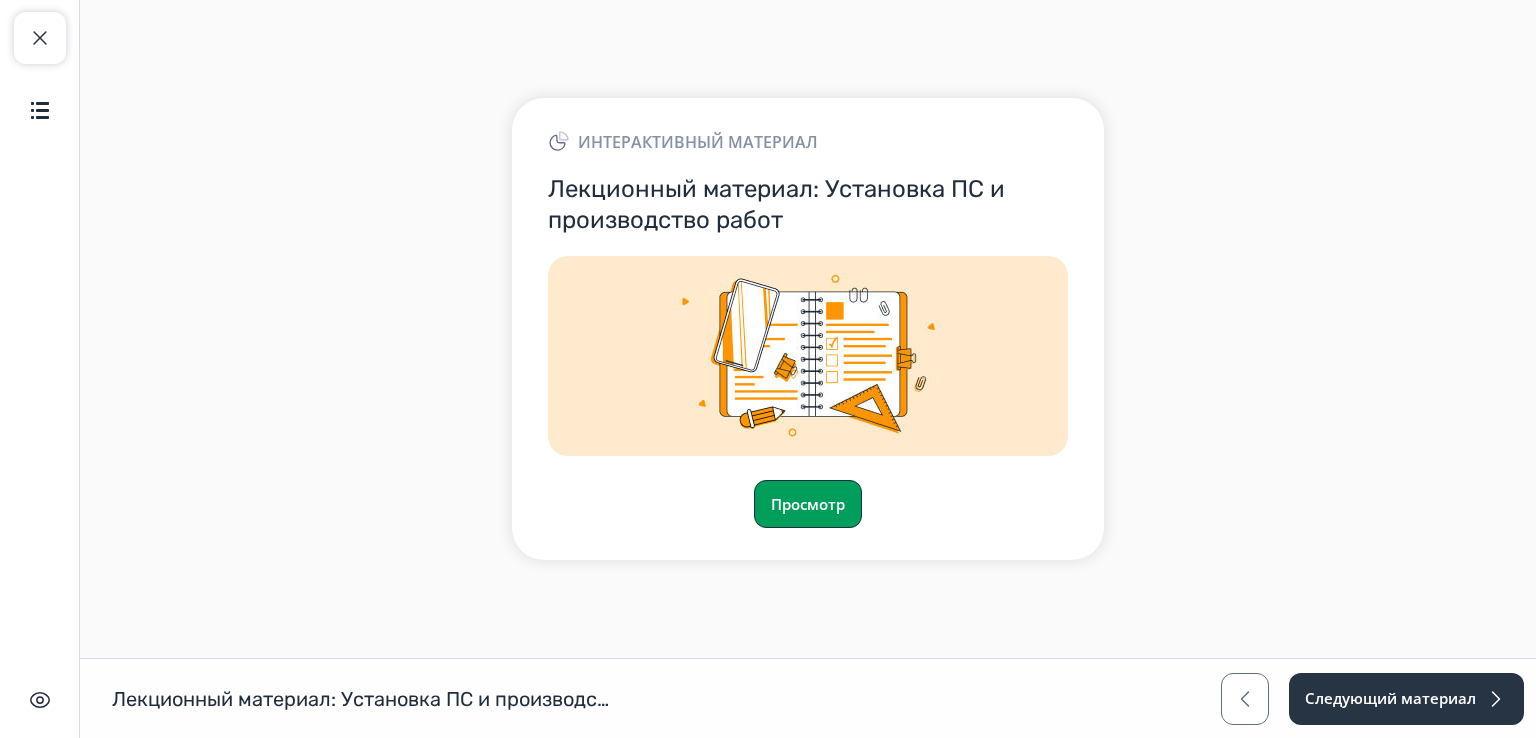 click on "Просмотр" at bounding box center (808, 504) 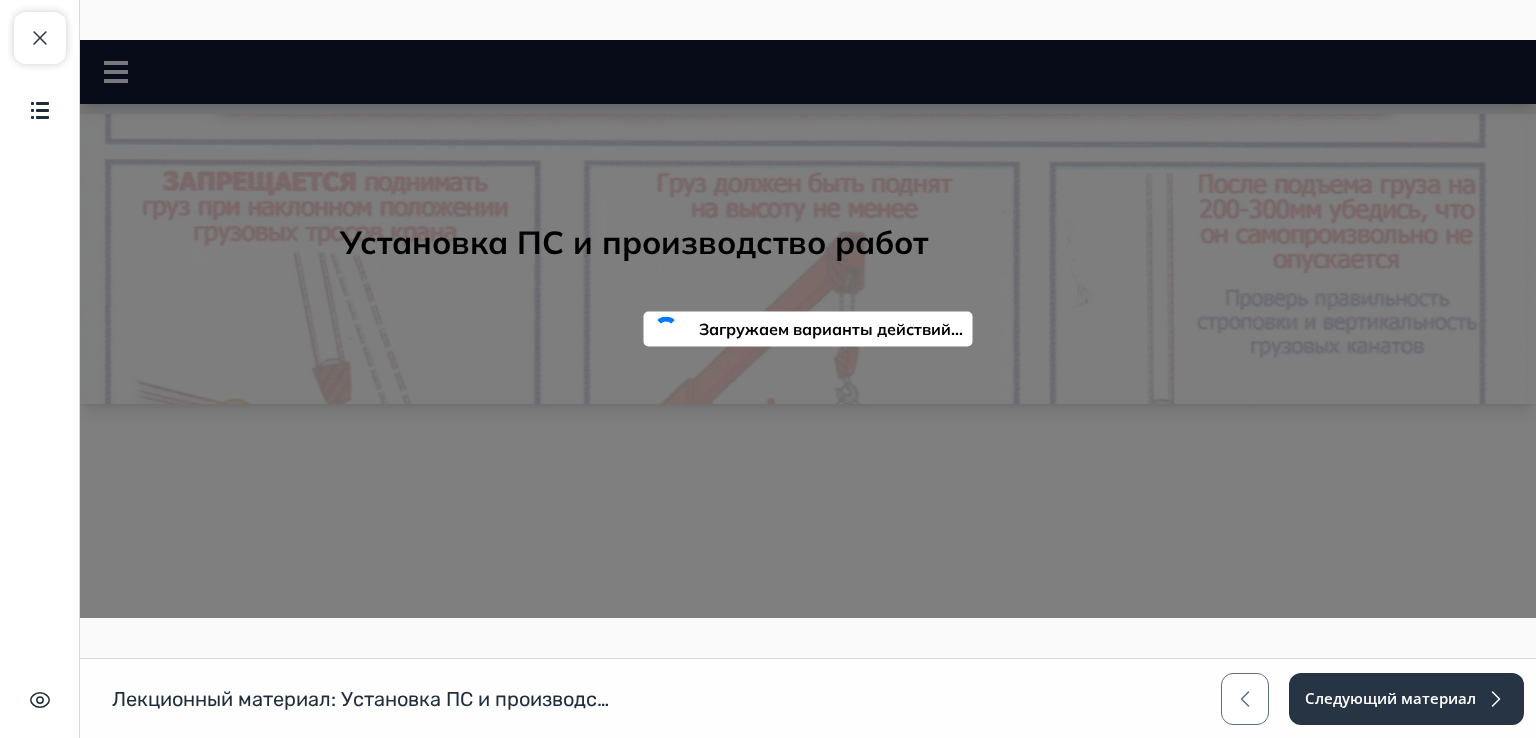 scroll, scrollTop: 0, scrollLeft: 0, axis: both 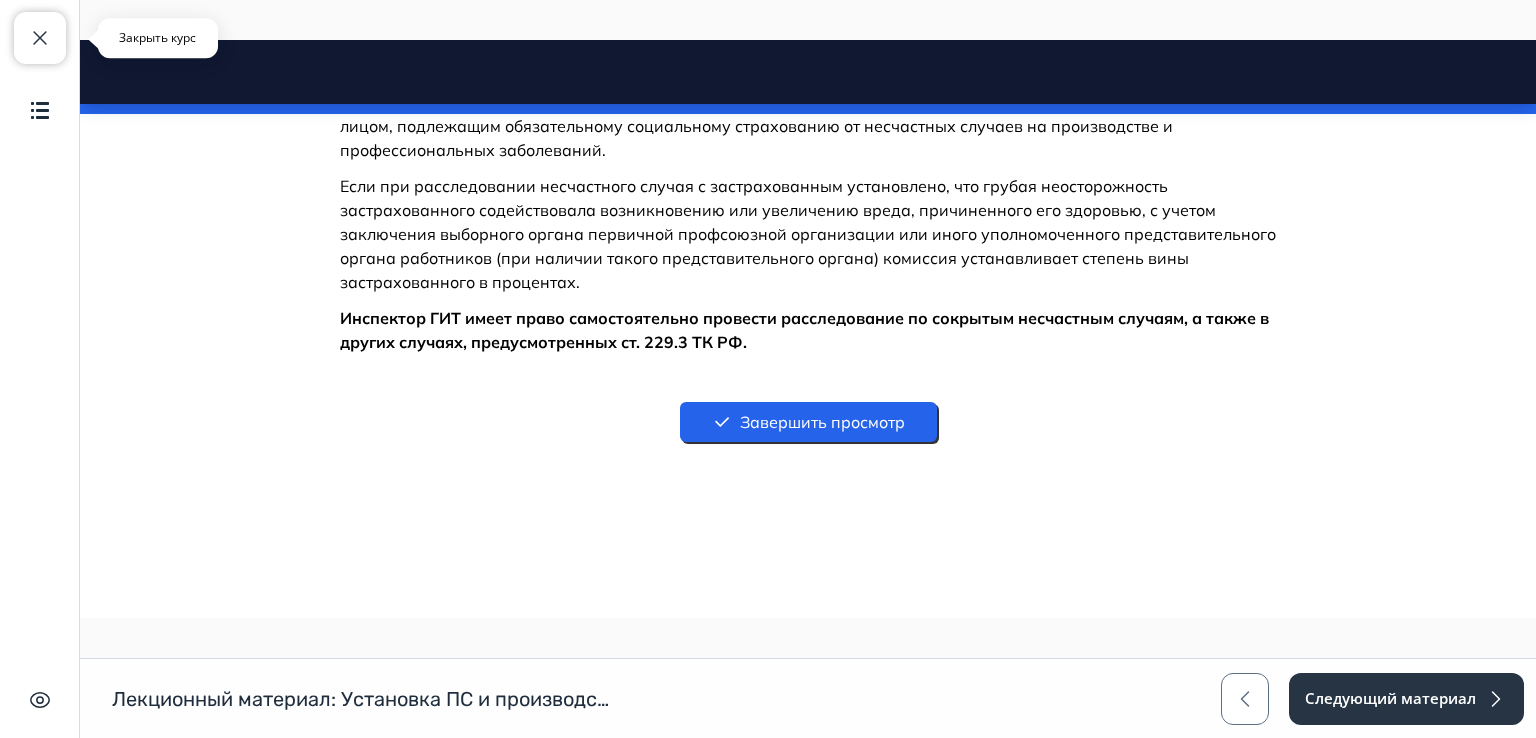 click at bounding box center (40, 38) 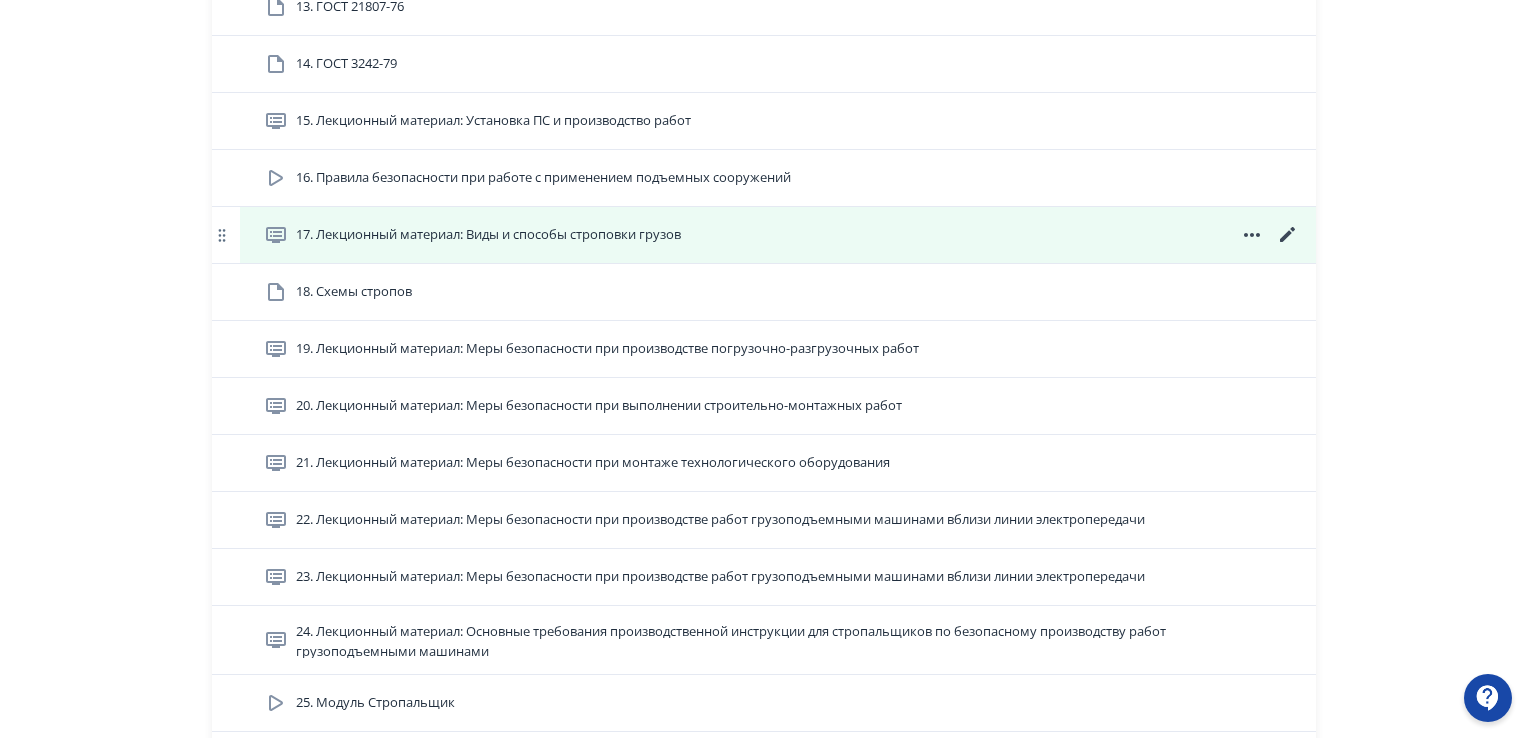 scroll, scrollTop: 1500, scrollLeft: 0, axis: vertical 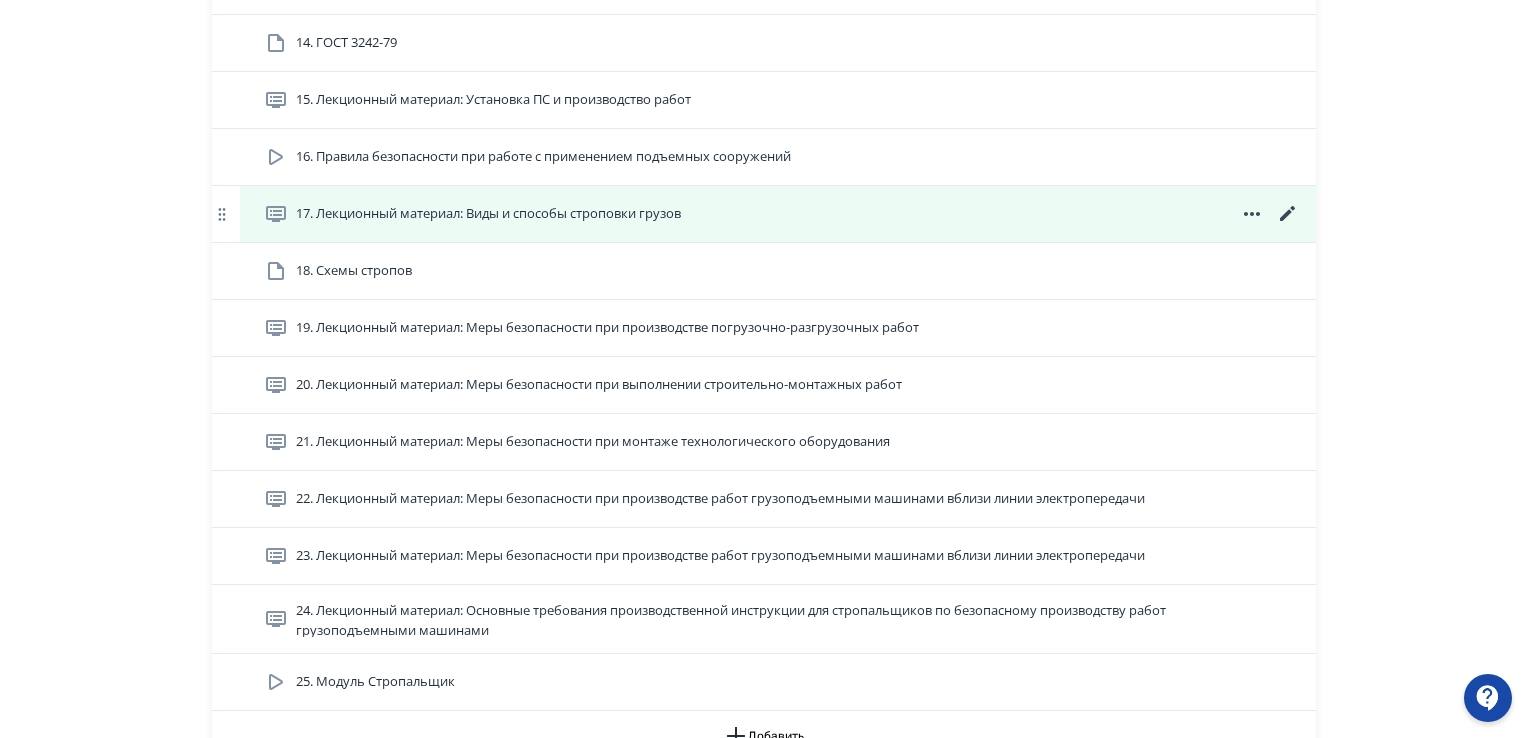 click on "17. Лекционный материал: Виды и способы строповки грузов" at bounding box center (488, 214) 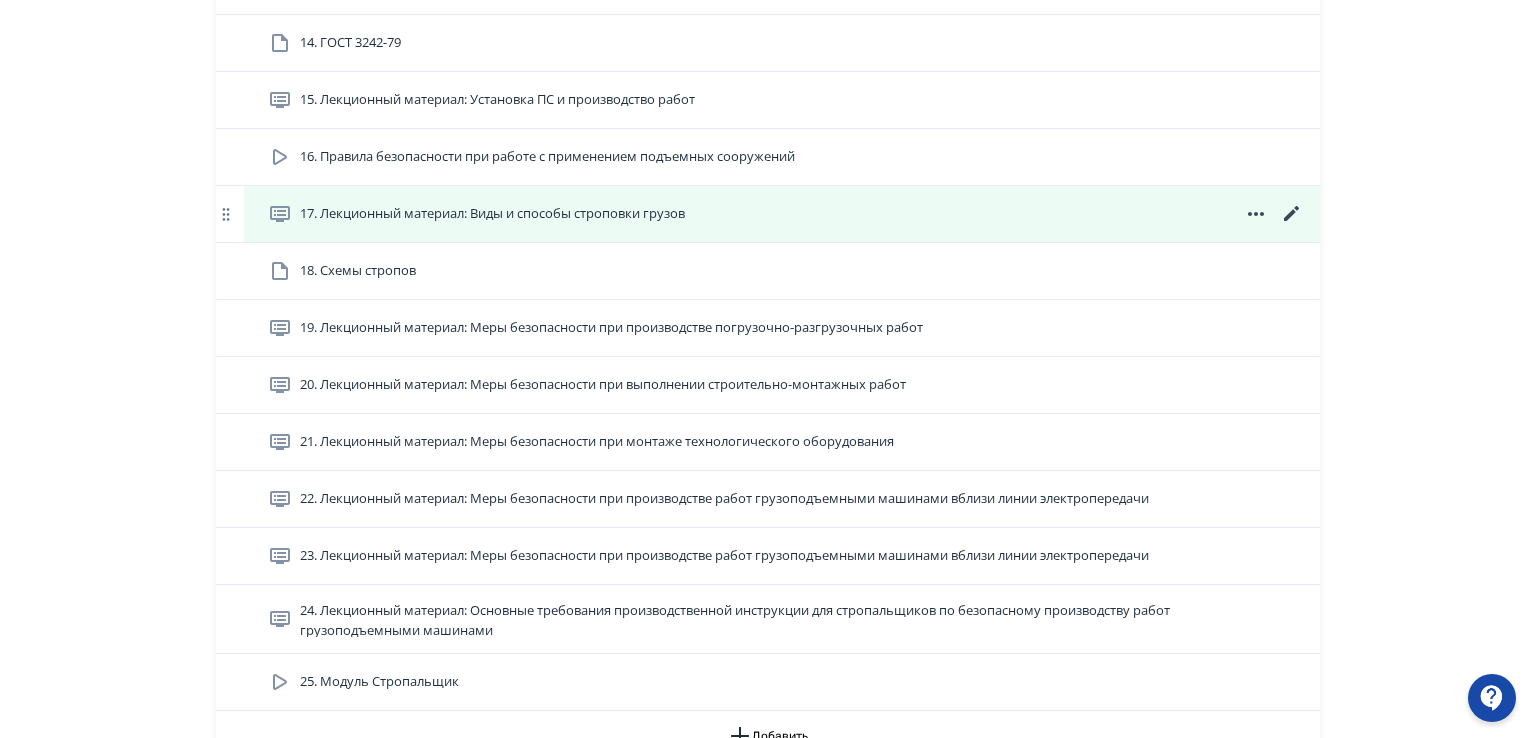 scroll, scrollTop: 0, scrollLeft: 0, axis: both 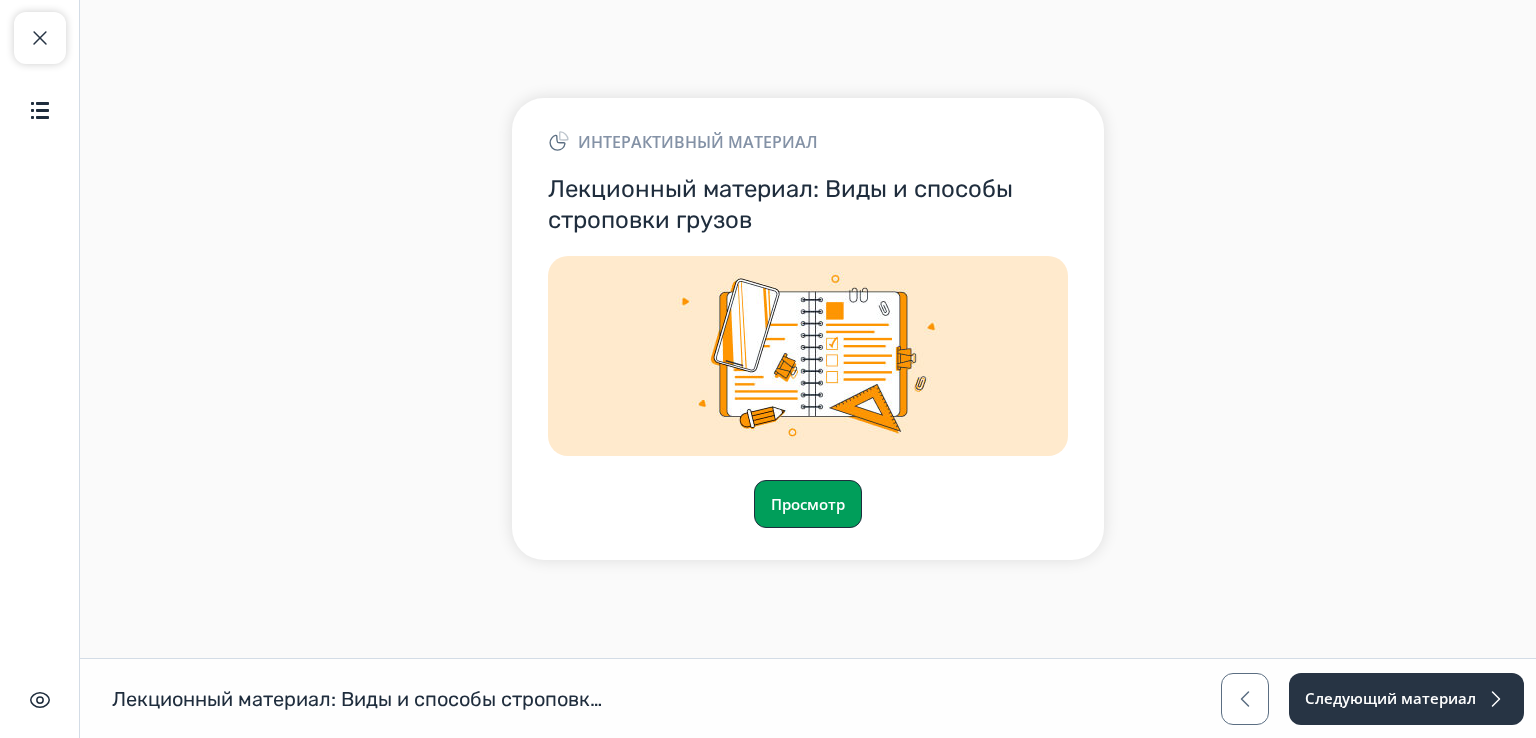 click on "Просмотр" at bounding box center (808, 504) 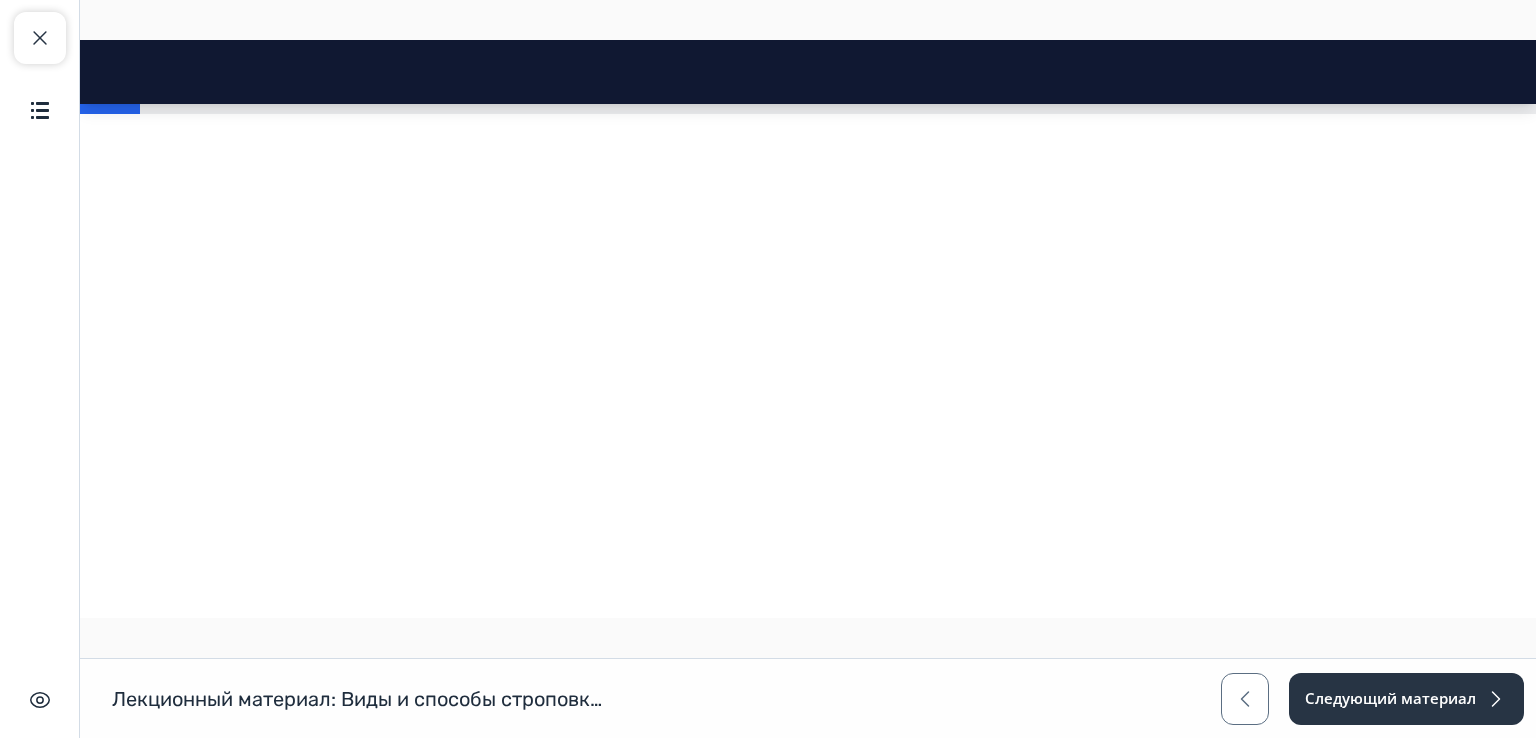 scroll, scrollTop: 1900, scrollLeft: 0, axis: vertical 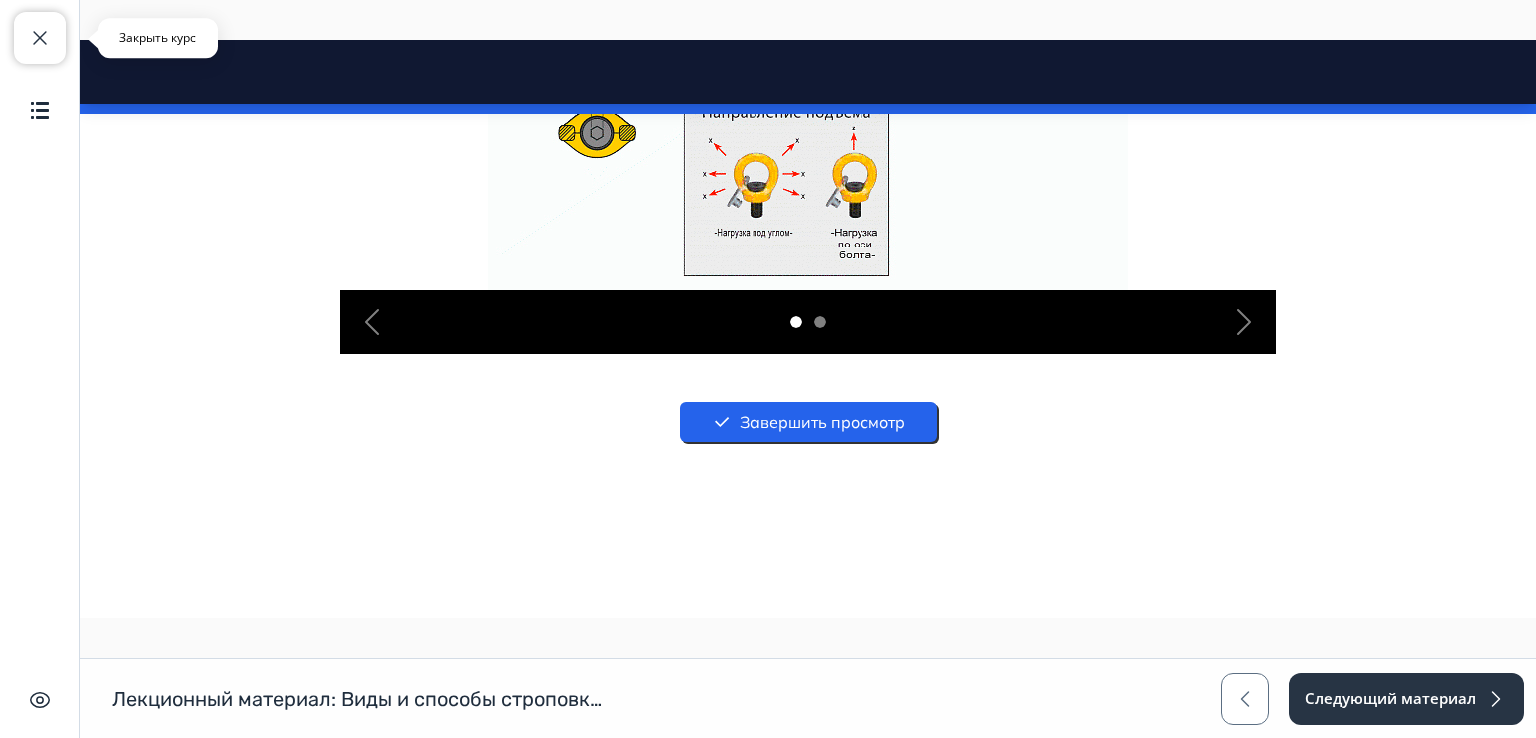 click at bounding box center [40, 38] 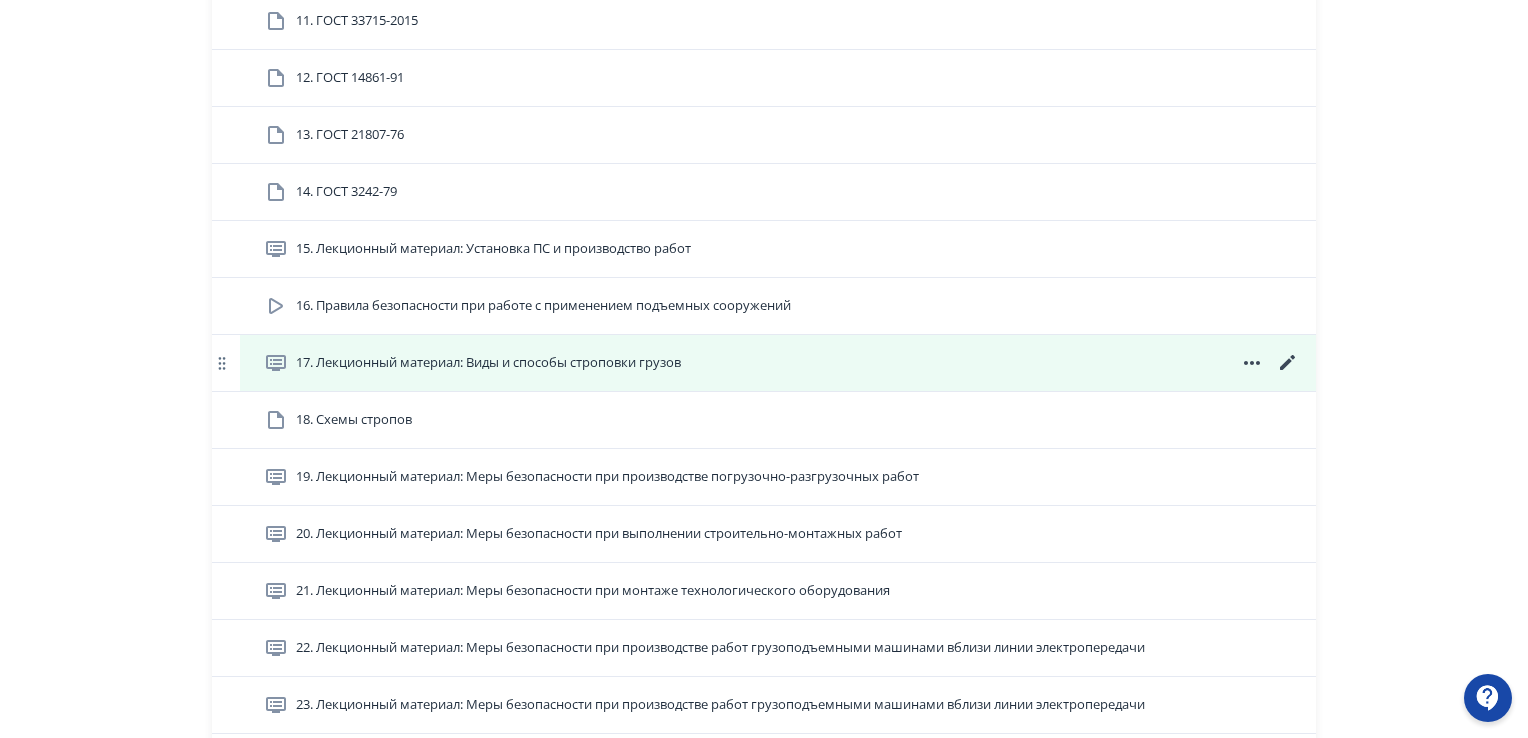 scroll, scrollTop: 1400, scrollLeft: 0, axis: vertical 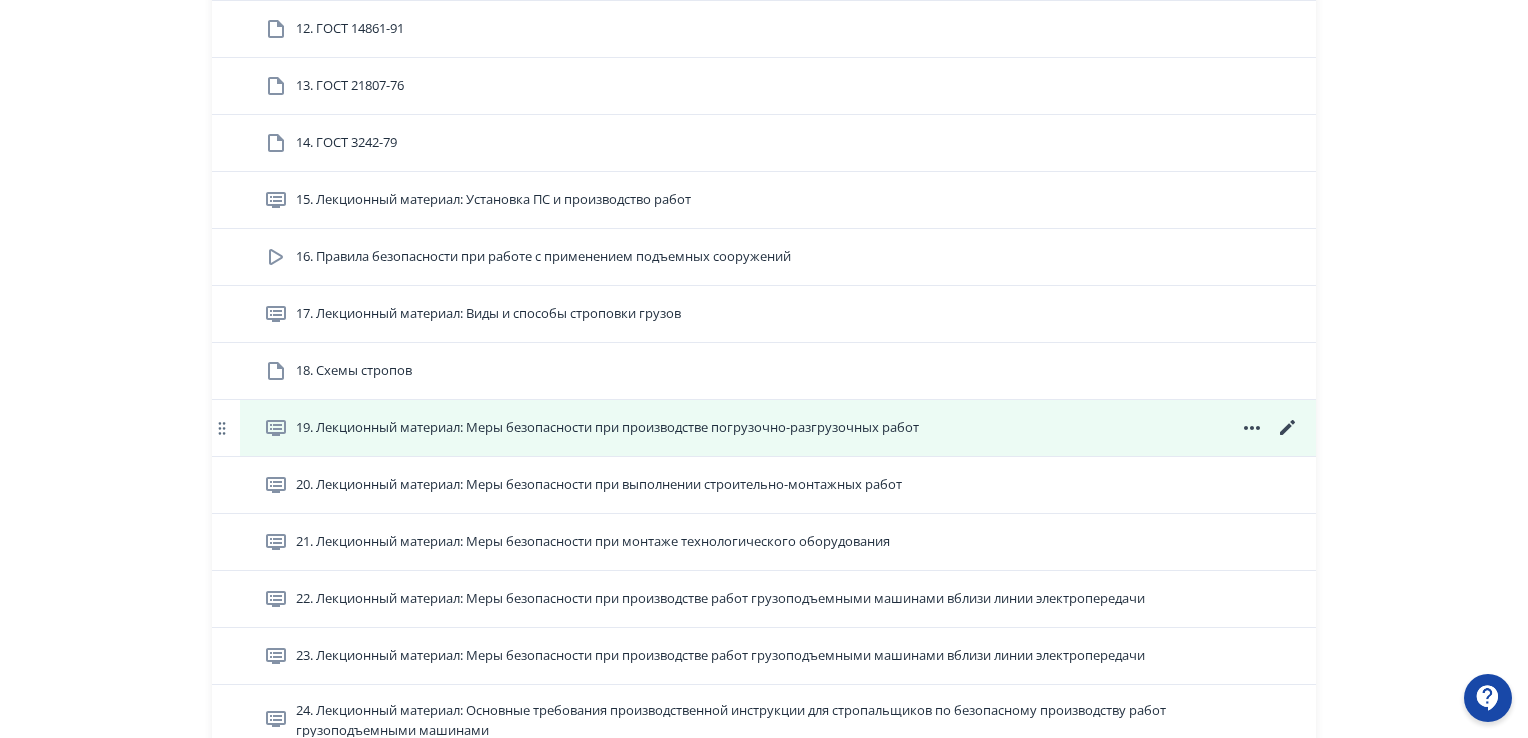 click on "19. Лекционный материал: Меры безопасности при производстве погрузочно-разгрузочных работ" at bounding box center (607, 428) 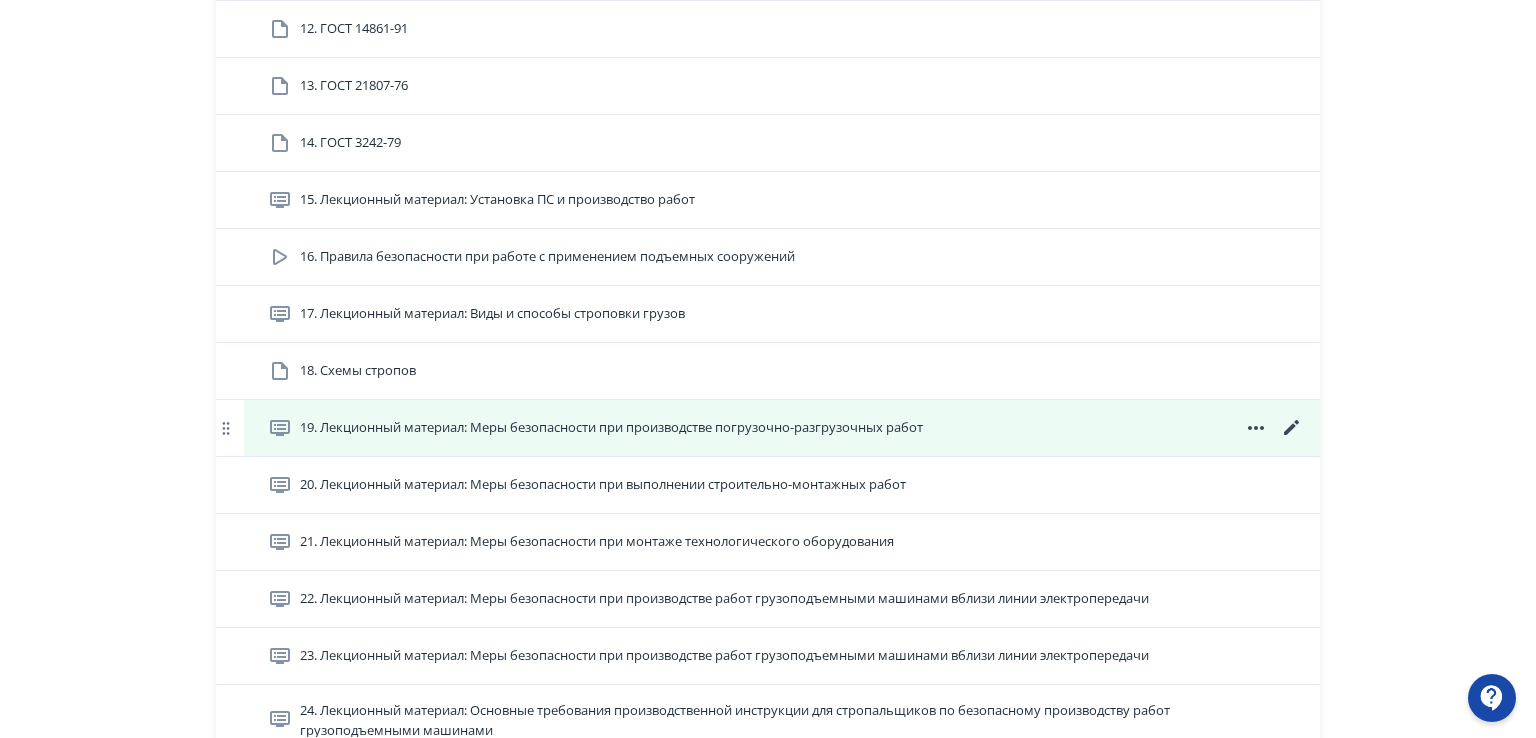 scroll, scrollTop: 0, scrollLeft: 0, axis: both 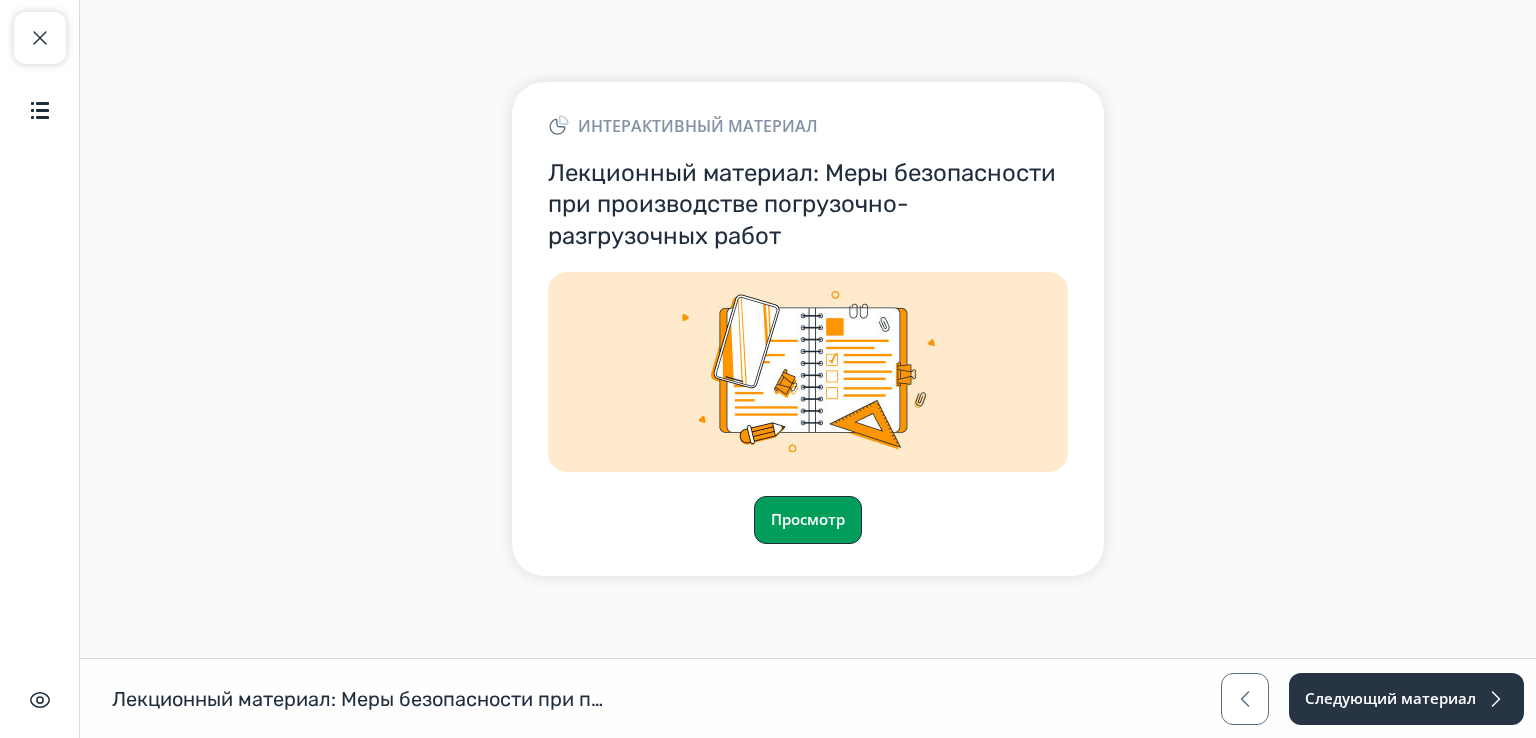 click on "Просмотр" at bounding box center (808, 520) 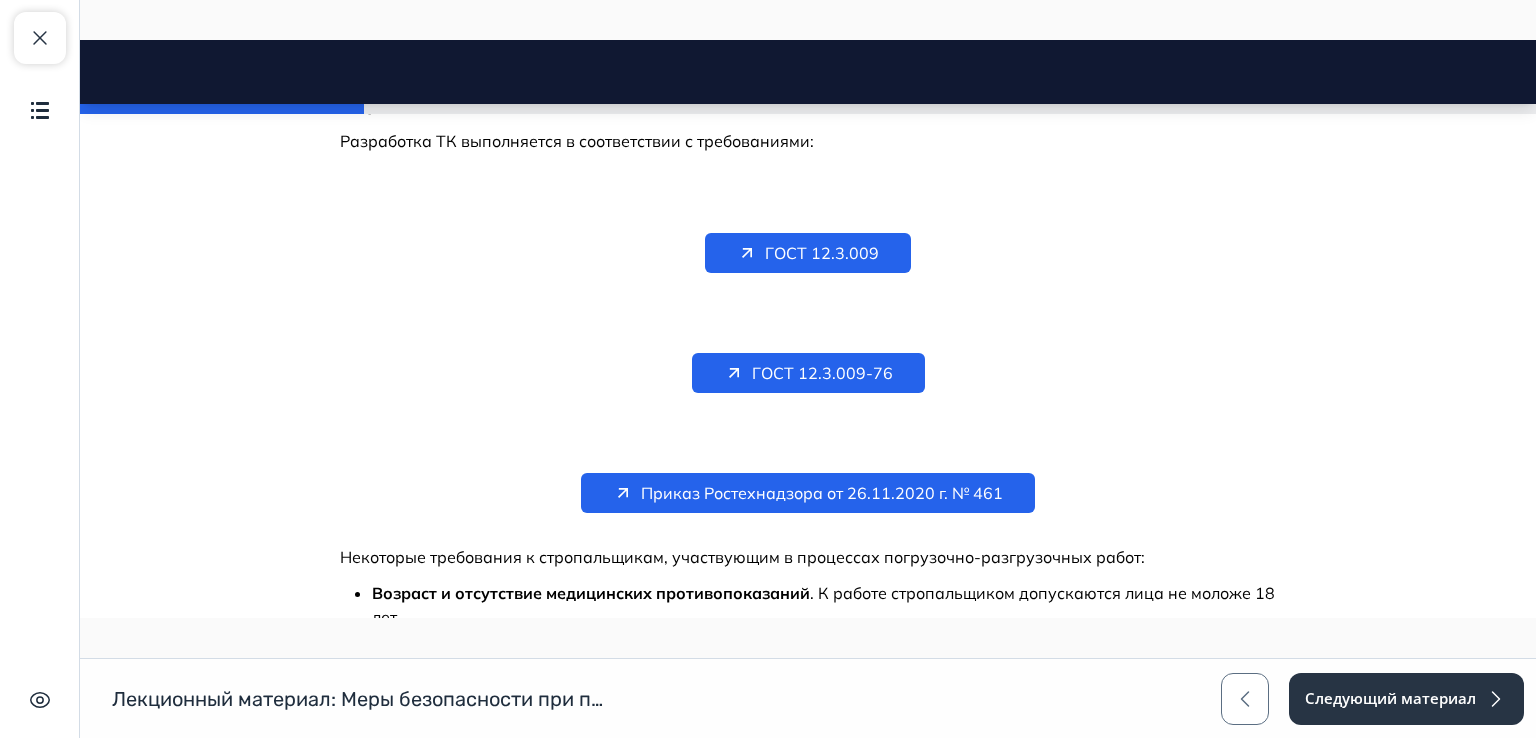 scroll, scrollTop: 1200, scrollLeft: 0, axis: vertical 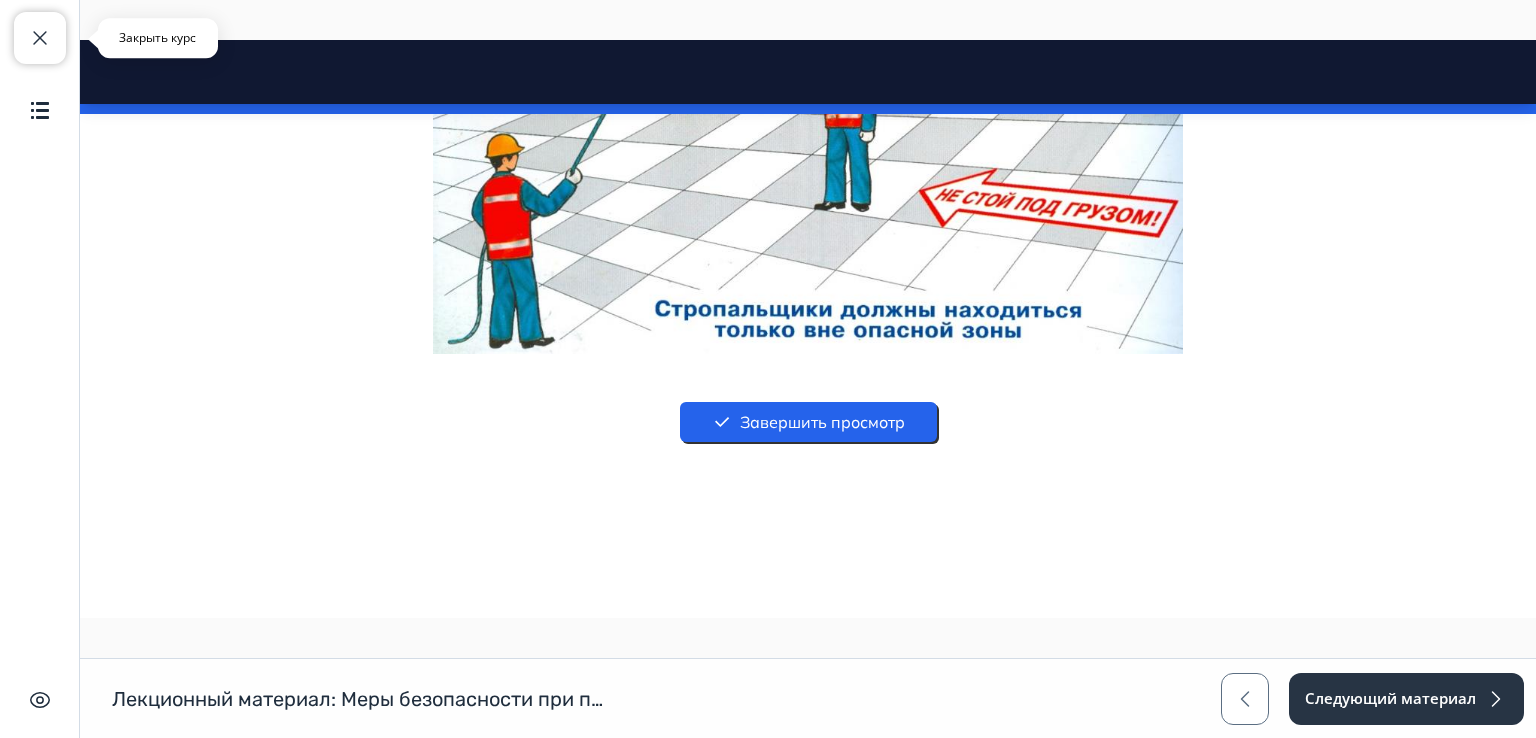 click on "Закрыть курс" at bounding box center (40, 38) 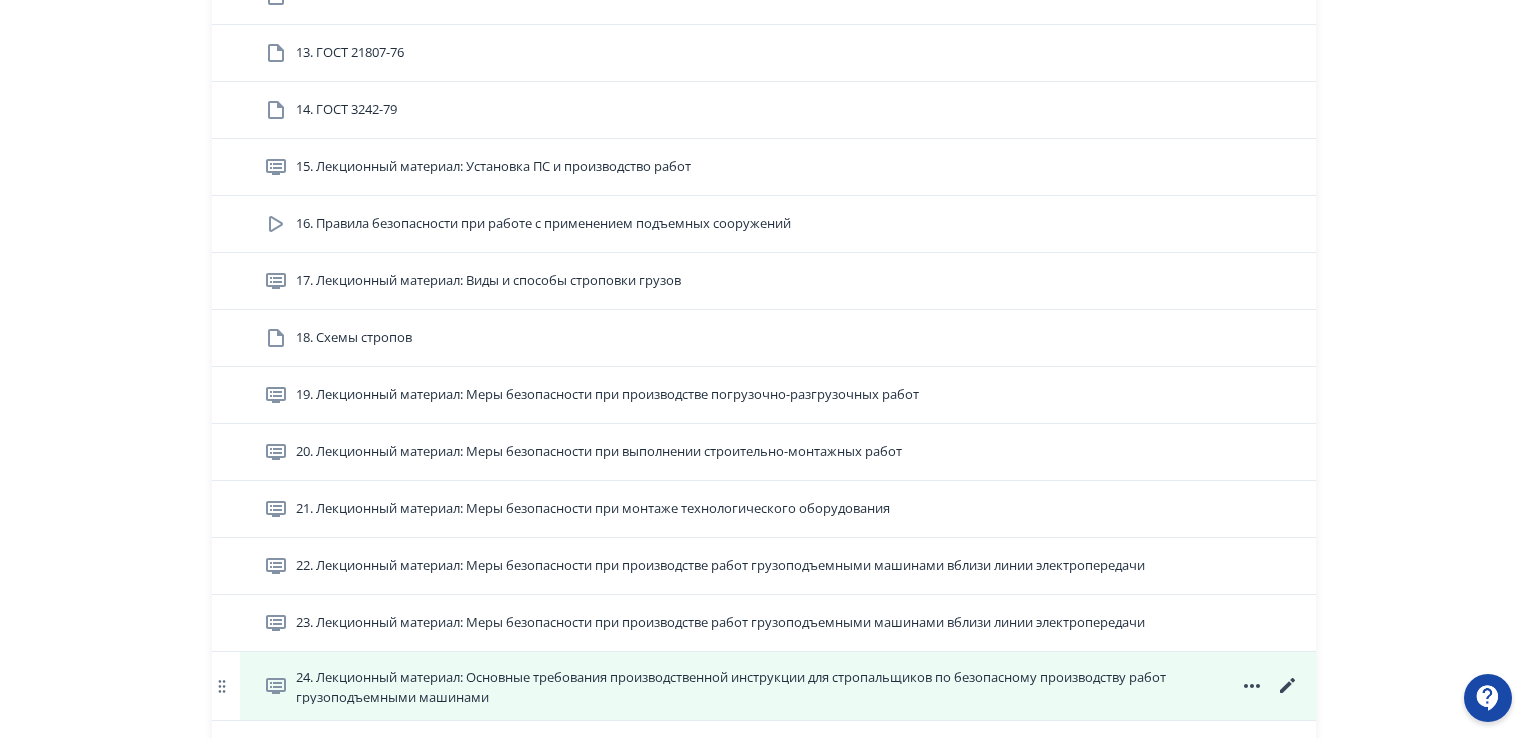 scroll, scrollTop: 1500, scrollLeft: 0, axis: vertical 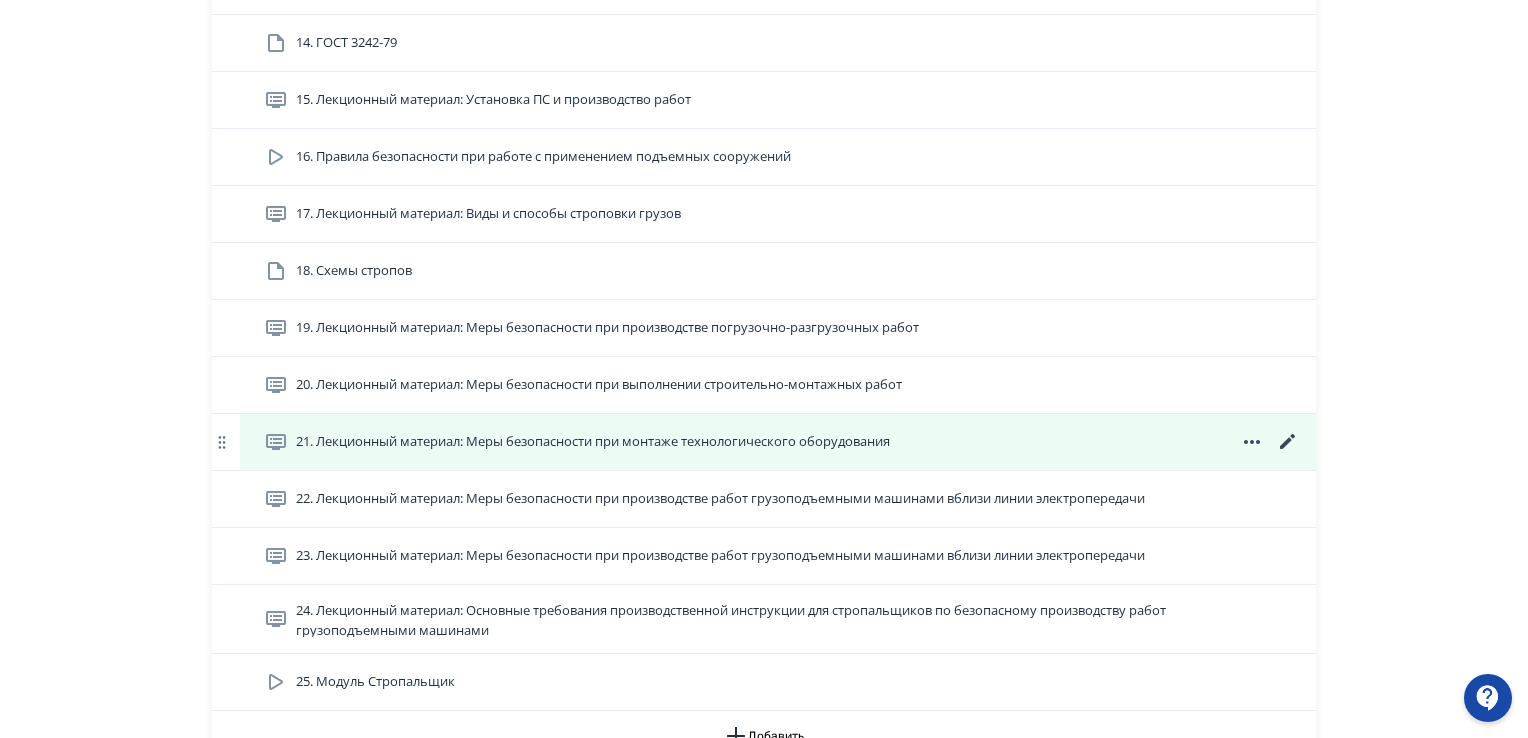 click on "21. Лекционный материал: Меры безопасности при монтаже технологического оборудования" at bounding box center (593, 442) 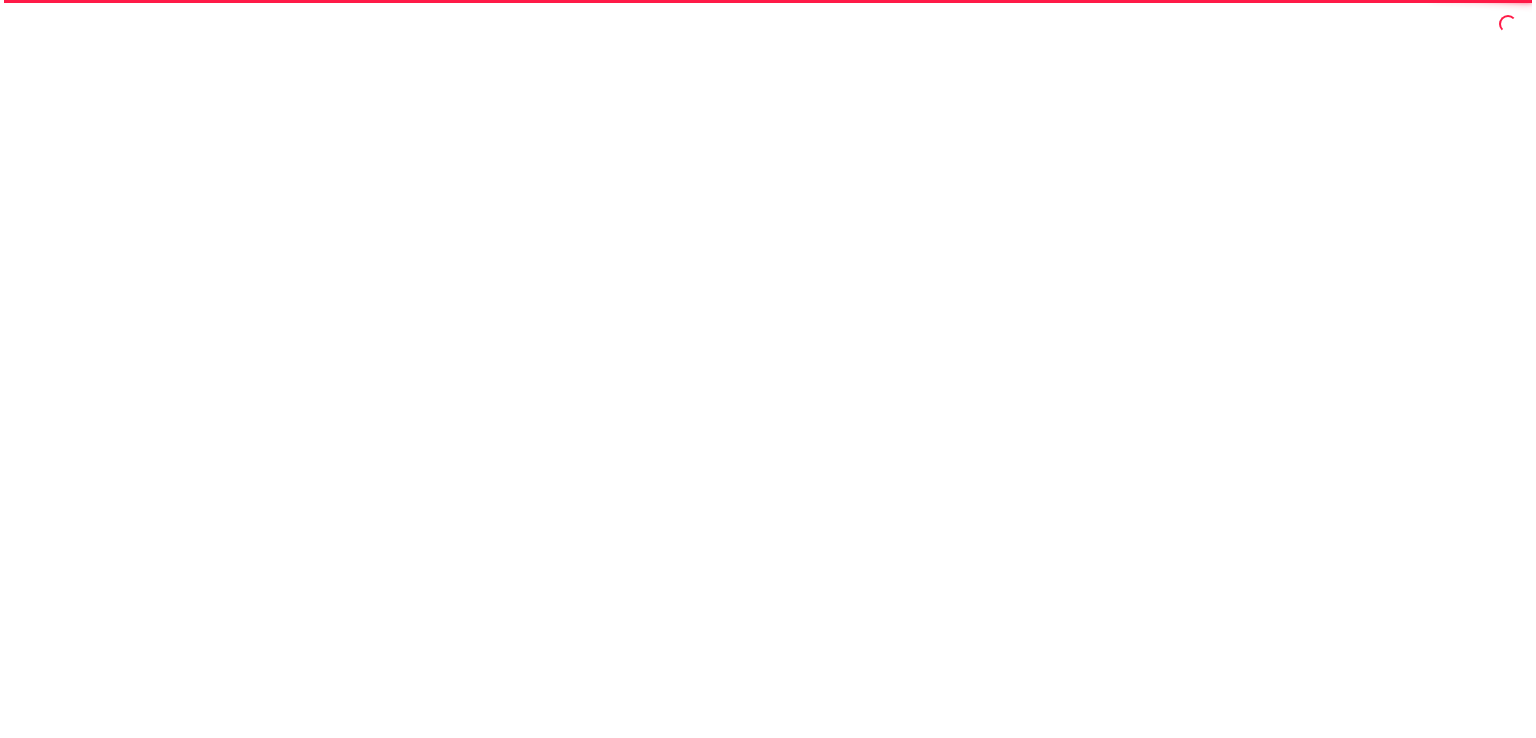 scroll, scrollTop: 0, scrollLeft: 0, axis: both 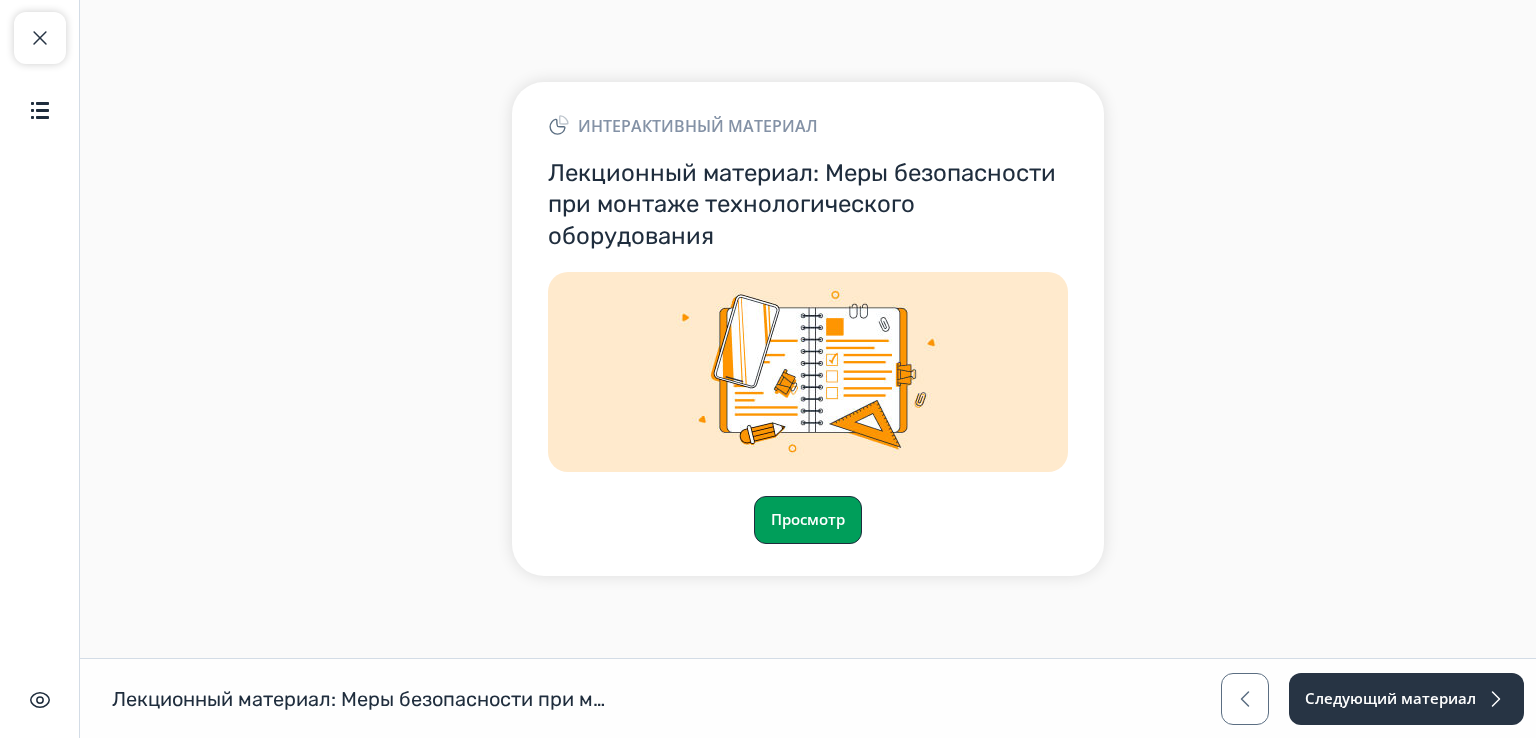 click on "Просмотр" at bounding box center [808, 520] 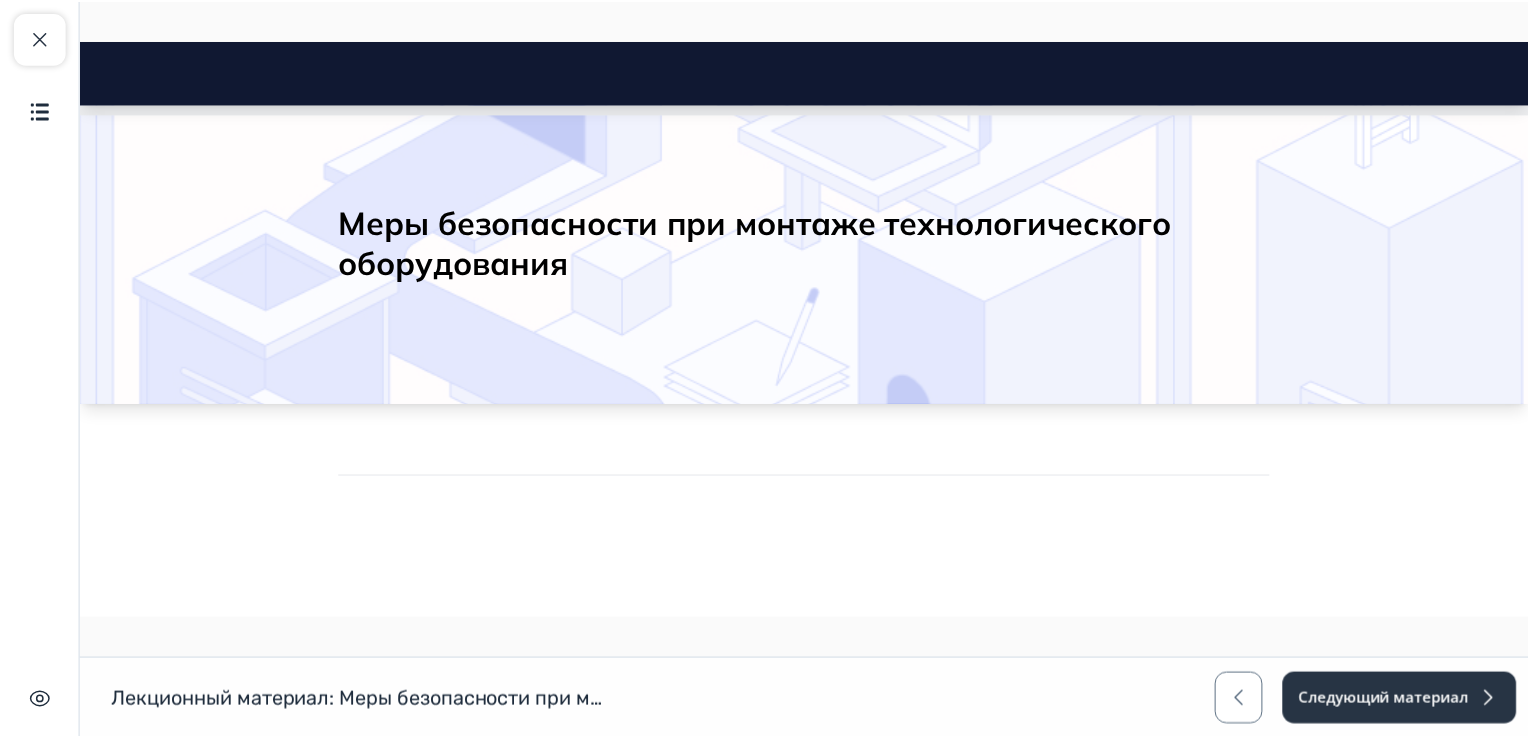 scroll, scrollTop: 0, scrollLeft: 0, axis: both 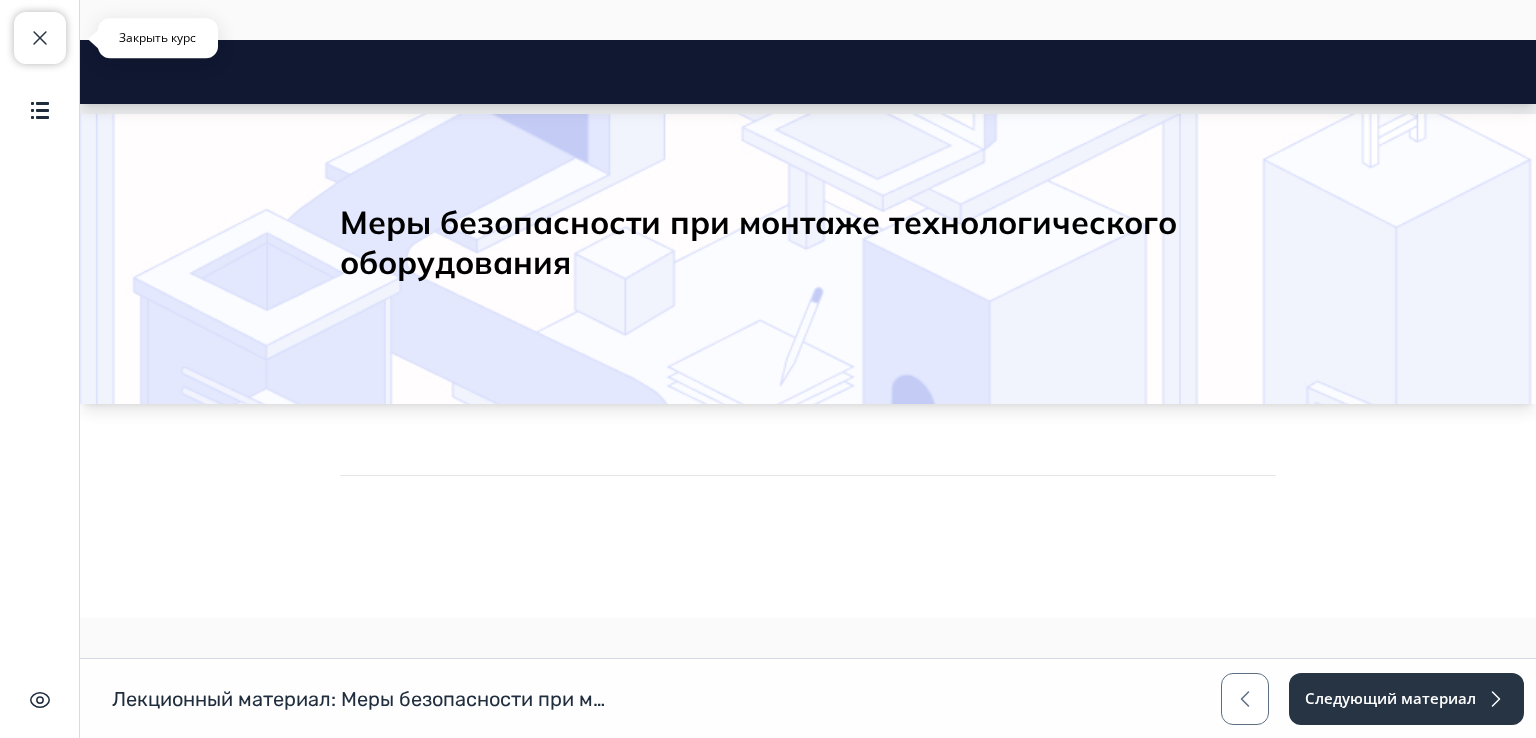 click at bounding box center (40, 38) 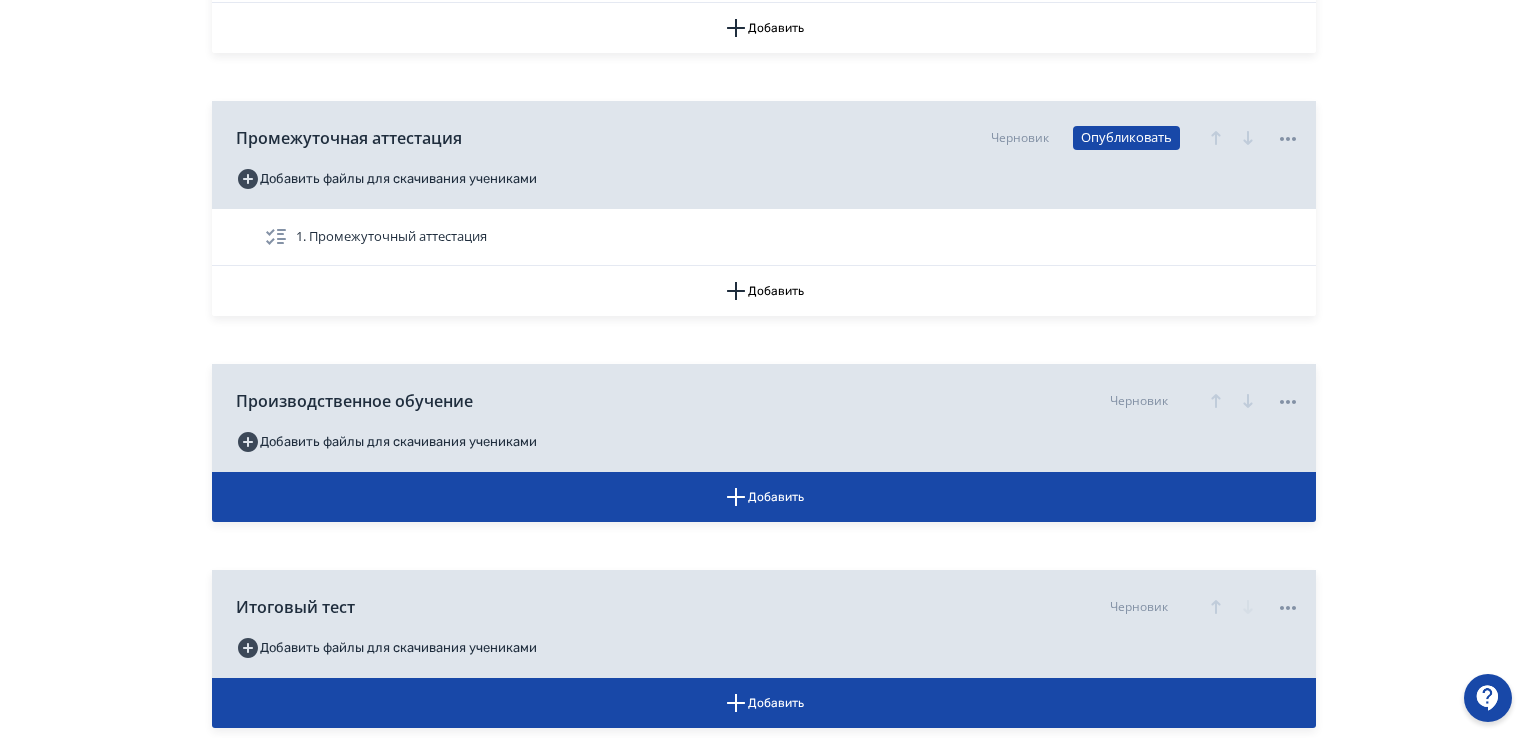 scroll, scrollTop: 2163, scrollLeft: 0, axis: vertical 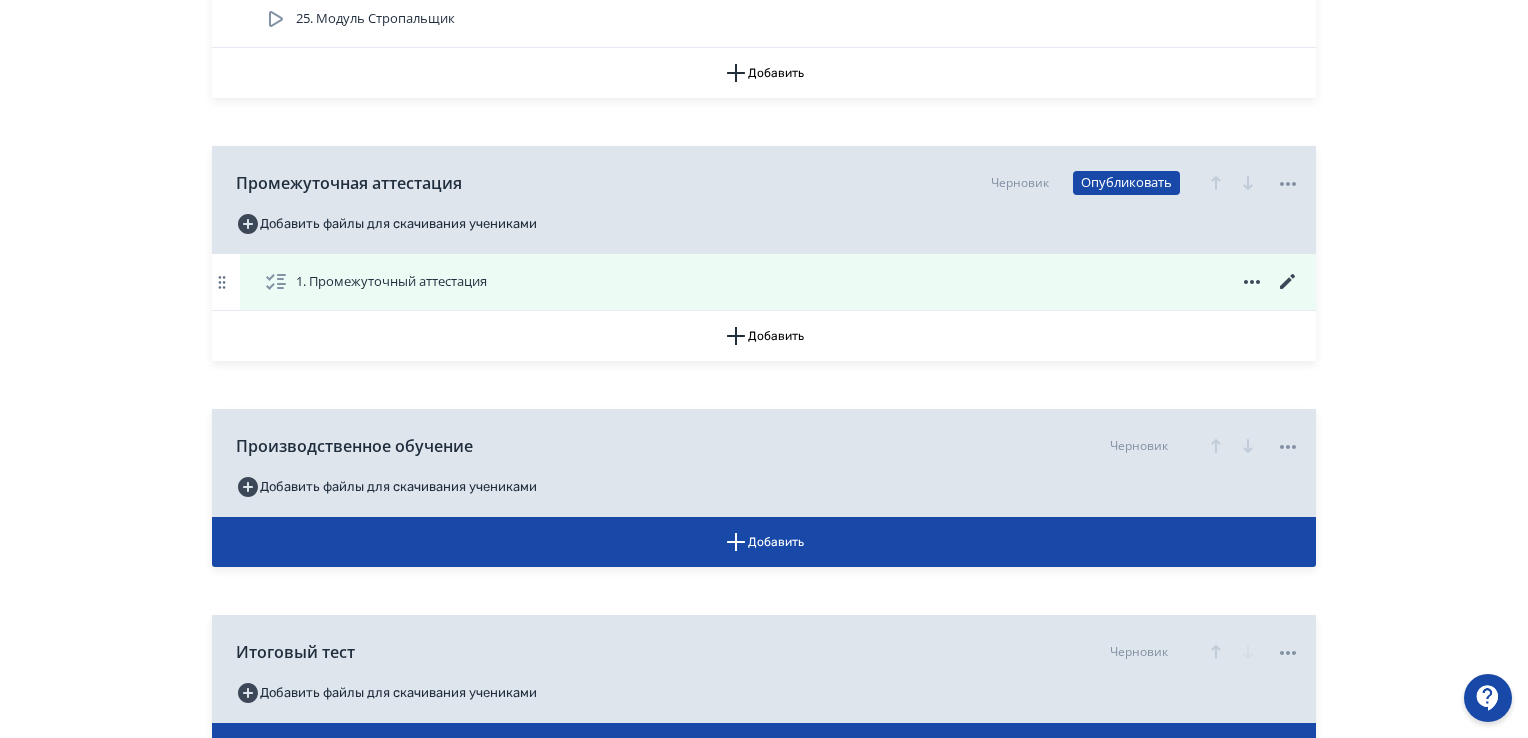 click on "1. Промежуточный аттестация" at bounding box center (391, 282) 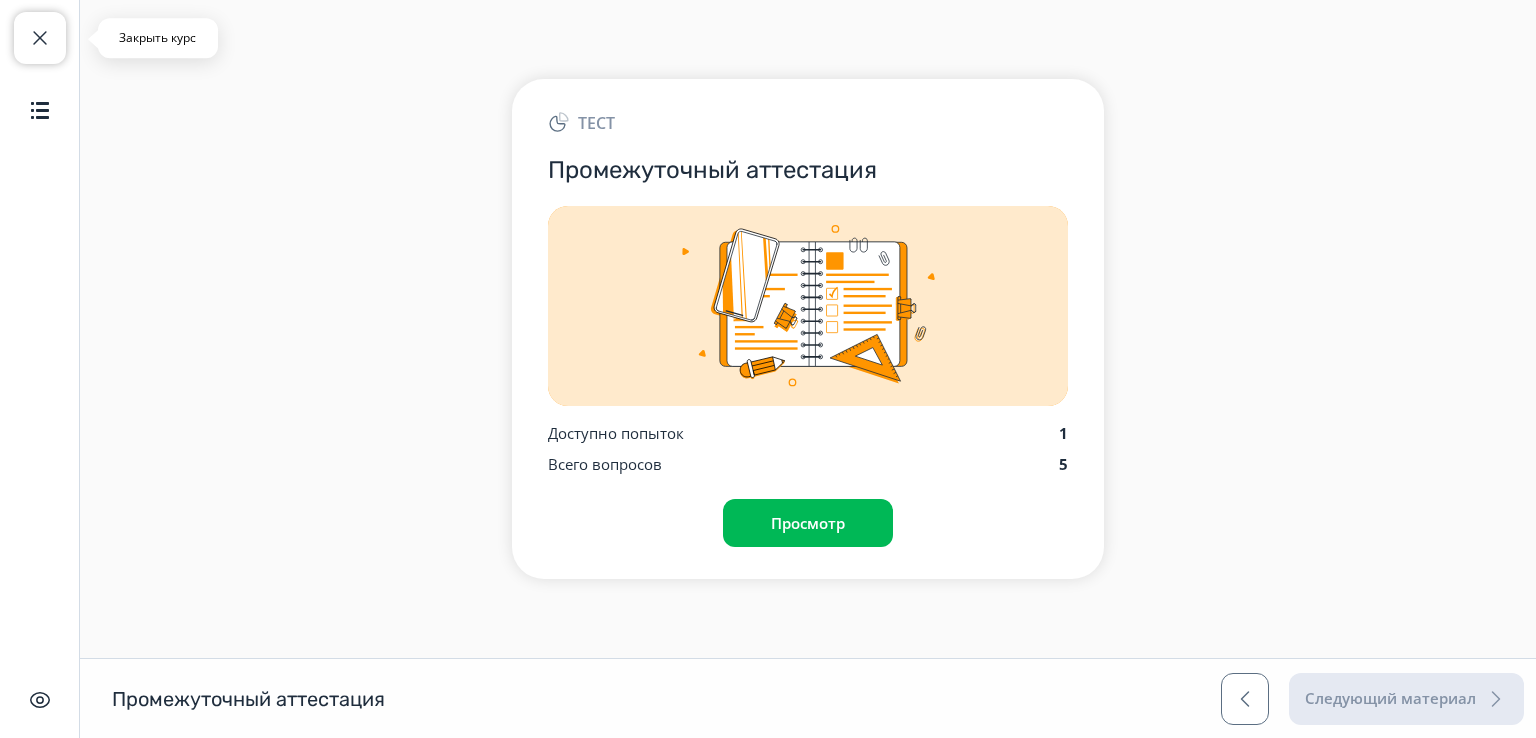 click at bounding box center [40, 38] 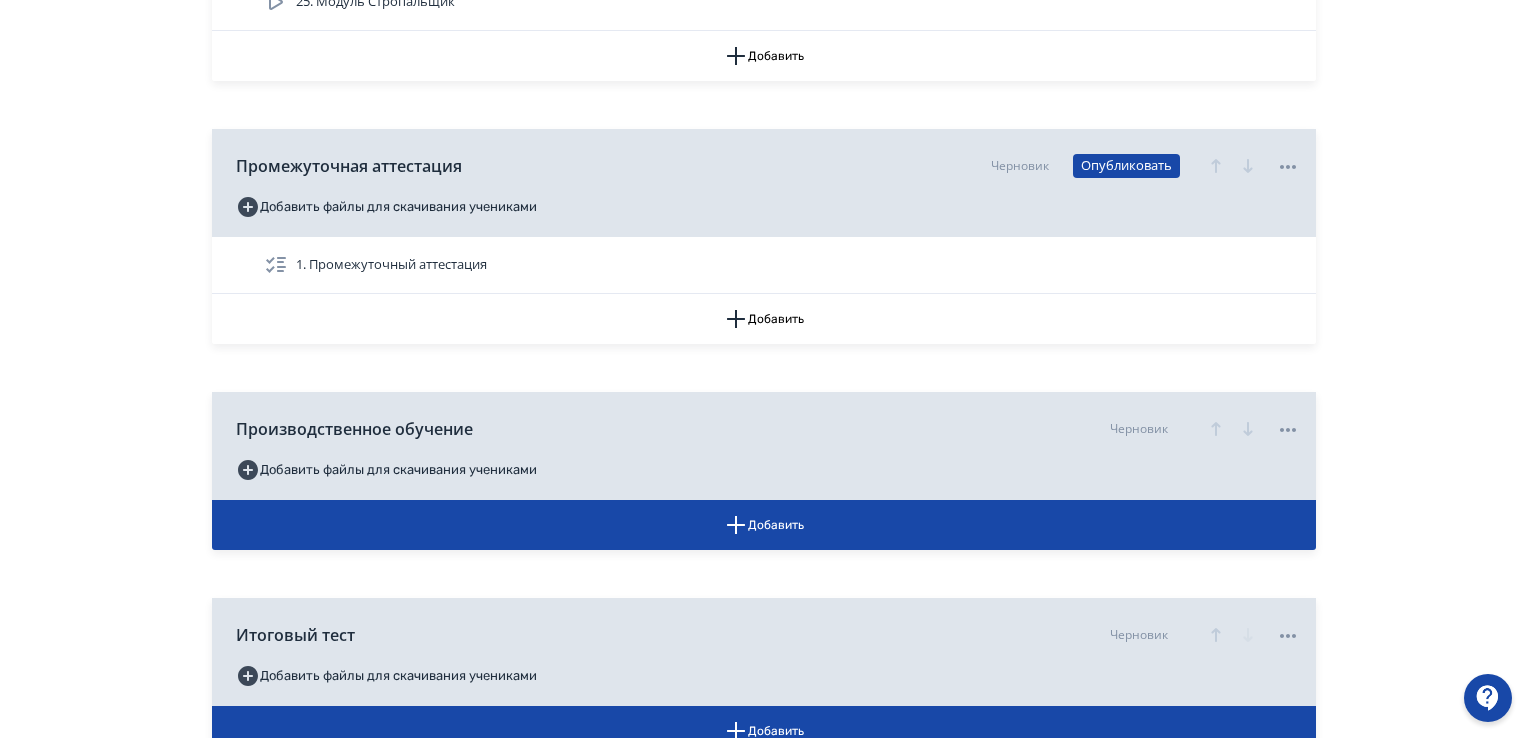 scroll, scrollTop: 2363, scrollLeft: 0, axis: vertical 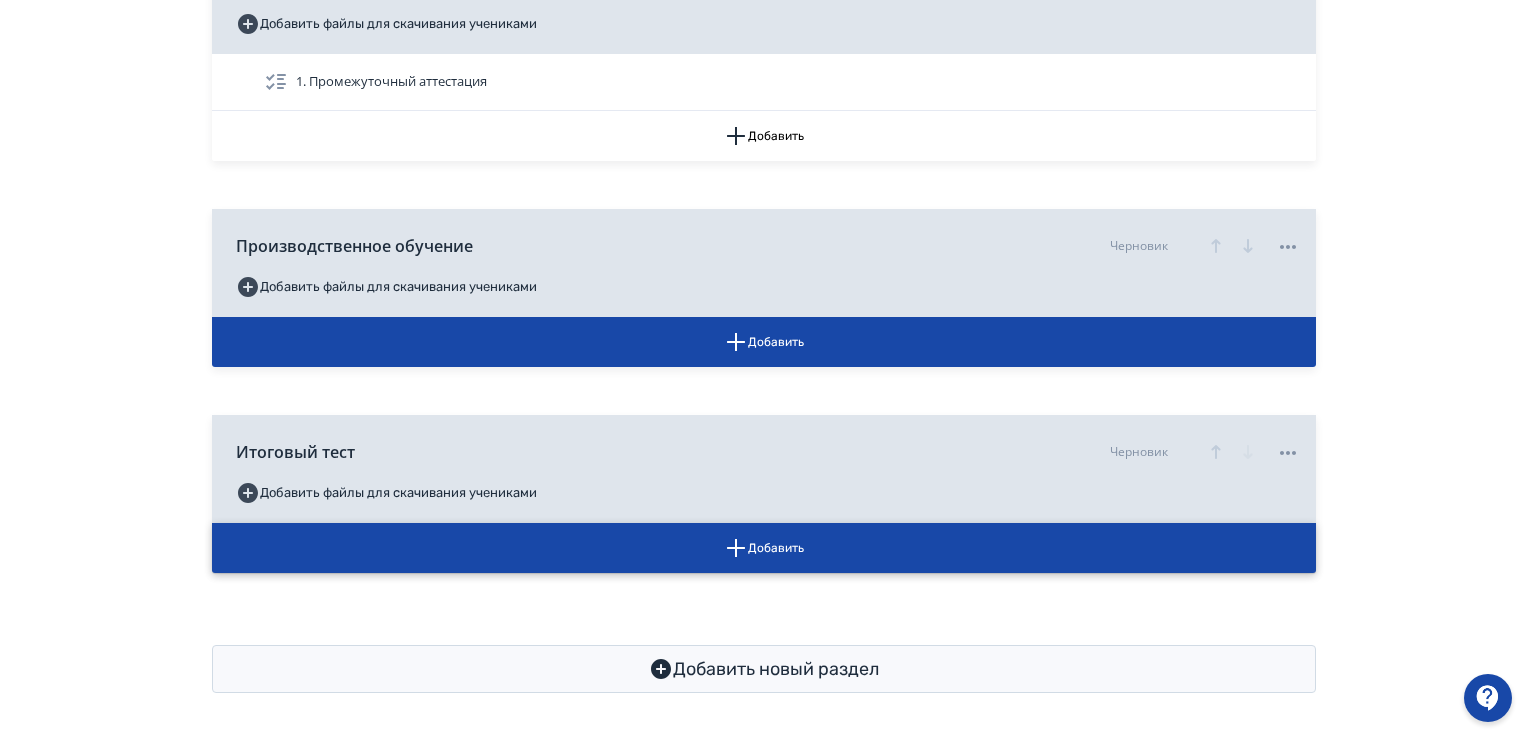 click 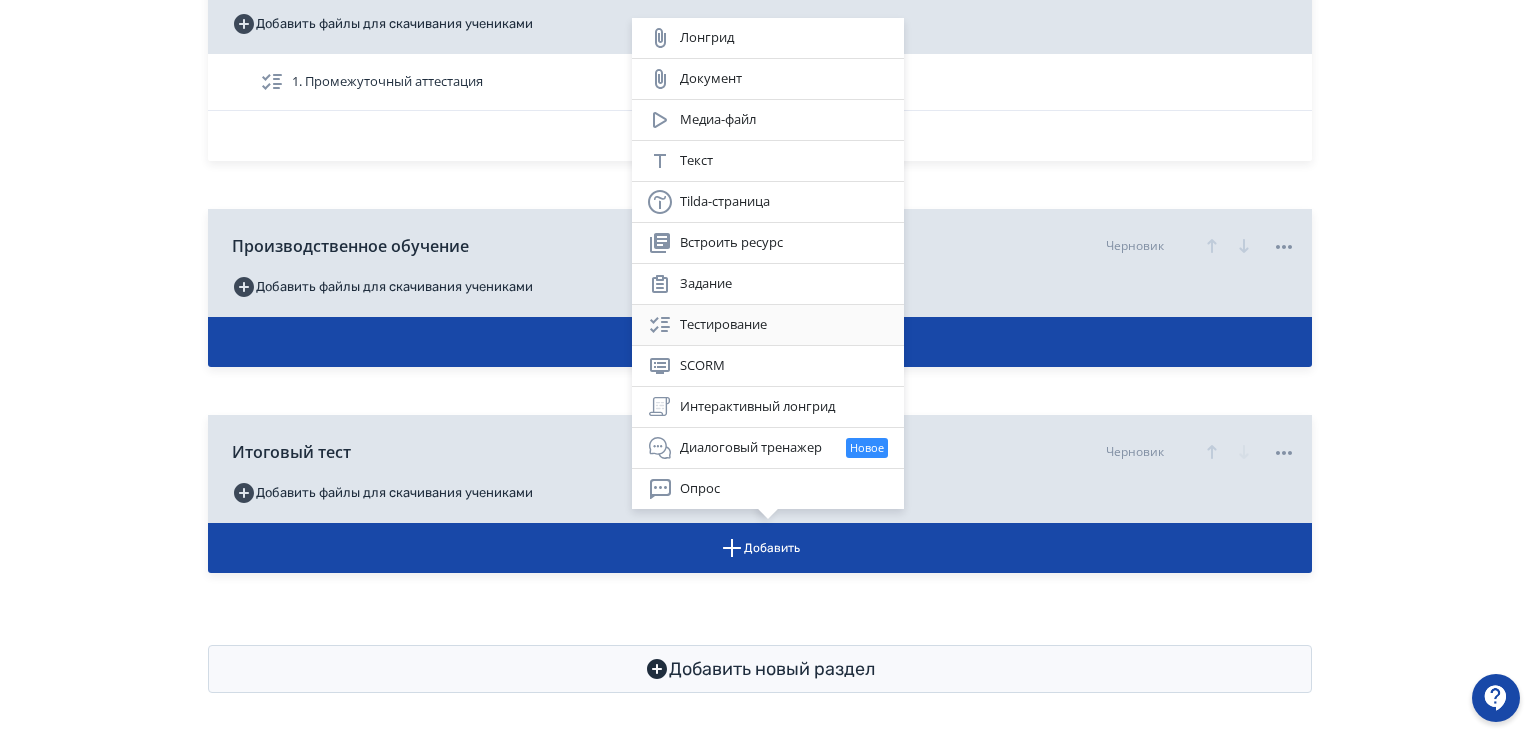 click on "Тестирование" at bounding box center [768, 325] 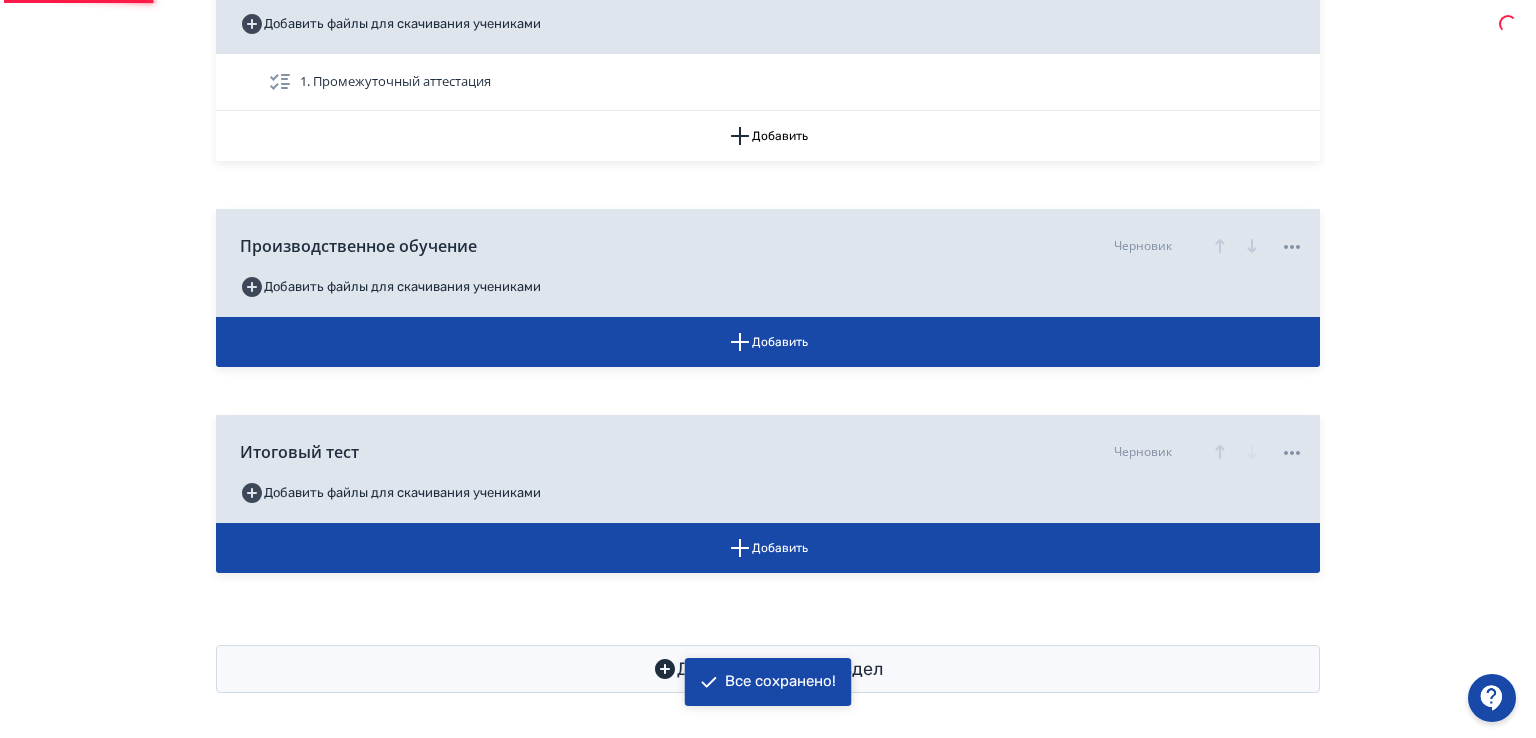scroll, scrollTop: 0, scrollLeft: 0, axis: both 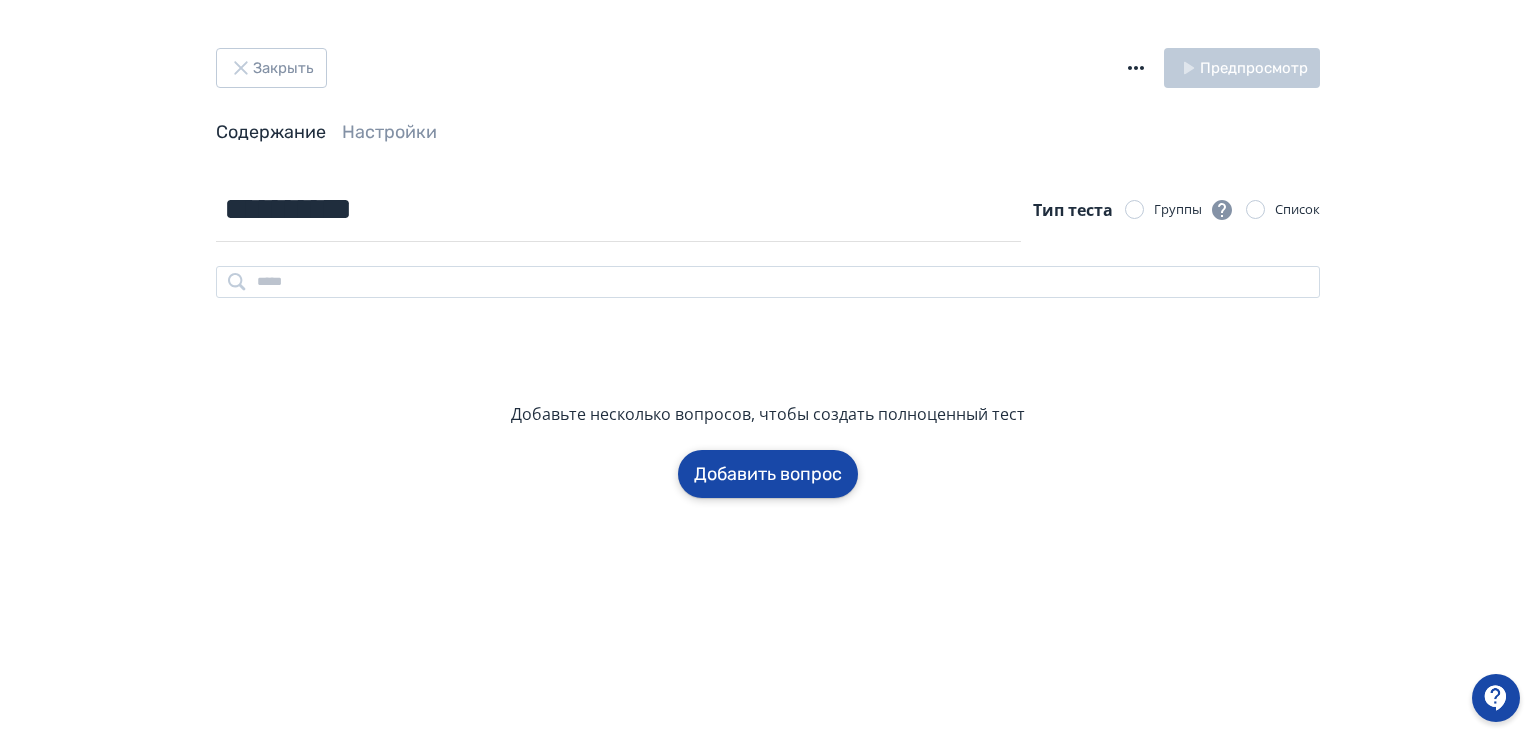 click on "Добавить вопрос" at bounding box center [768, 474] 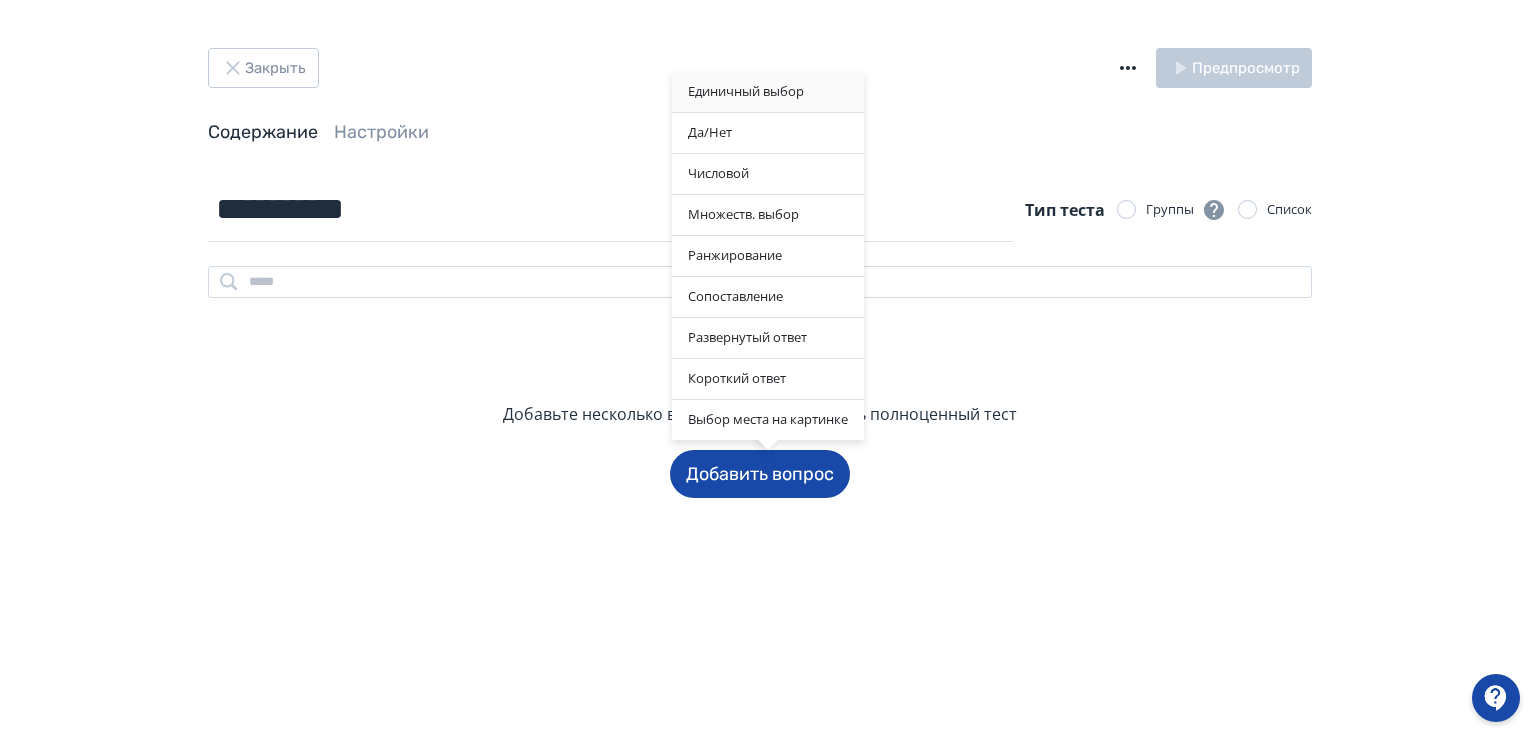 click on "Единичный выбор" at bounding box center [768, 92] 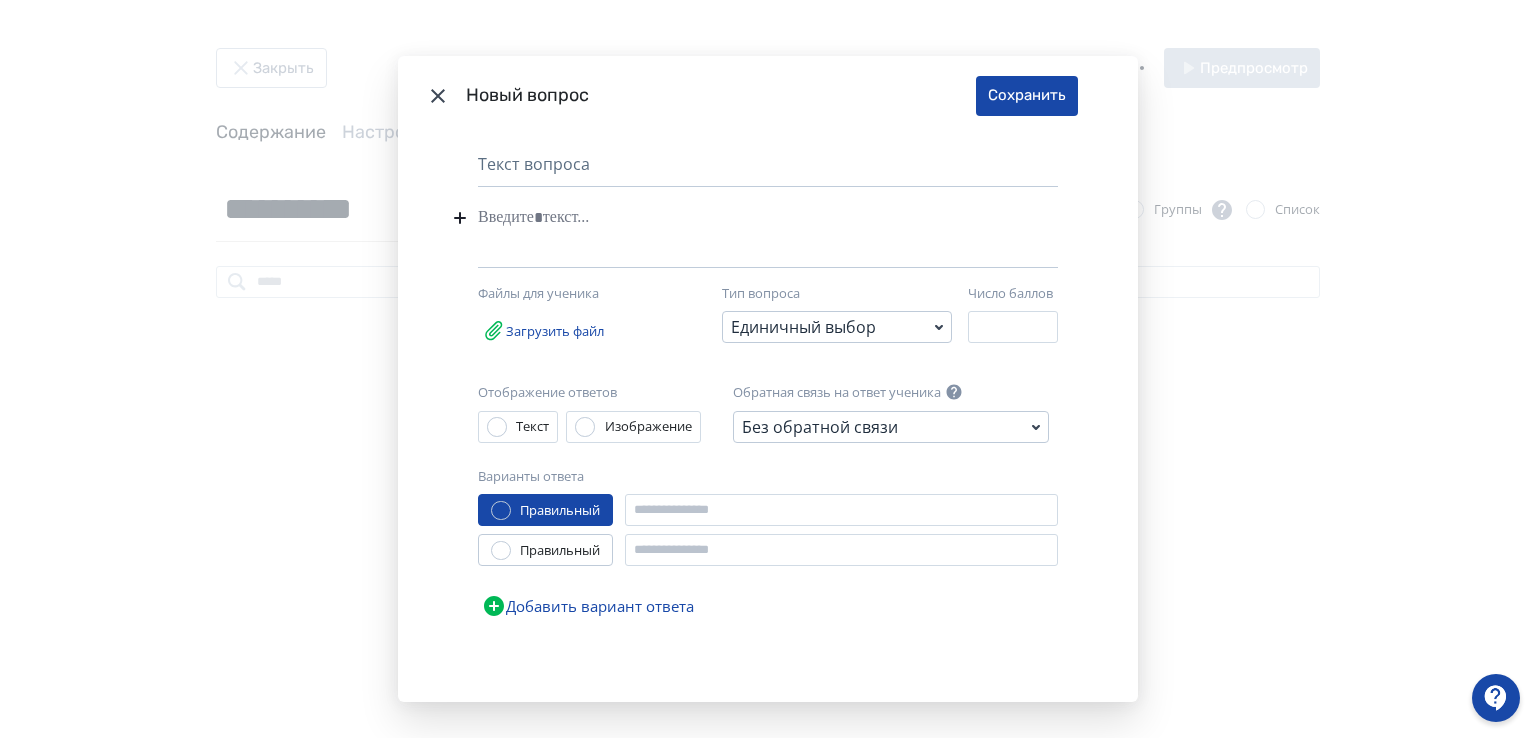 paste 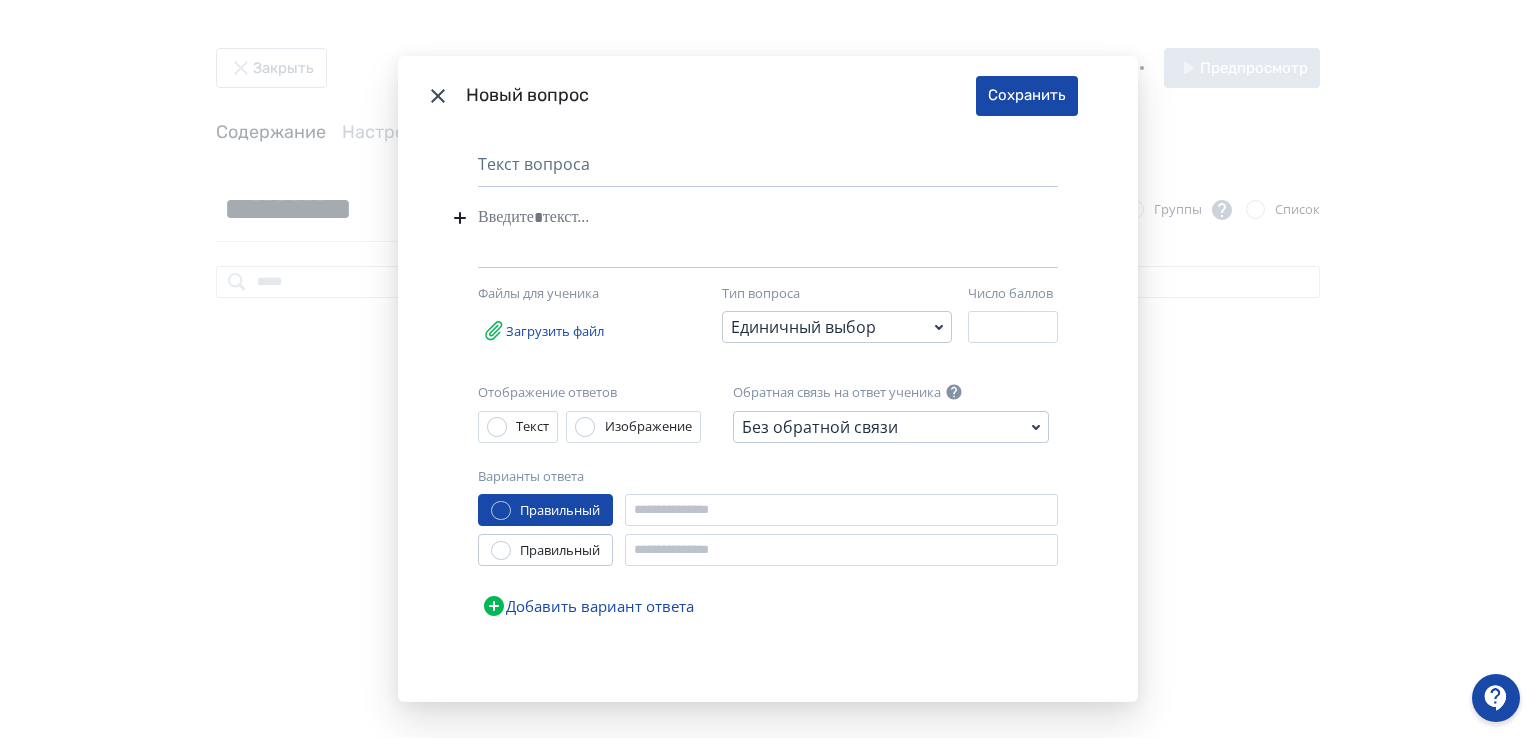 type 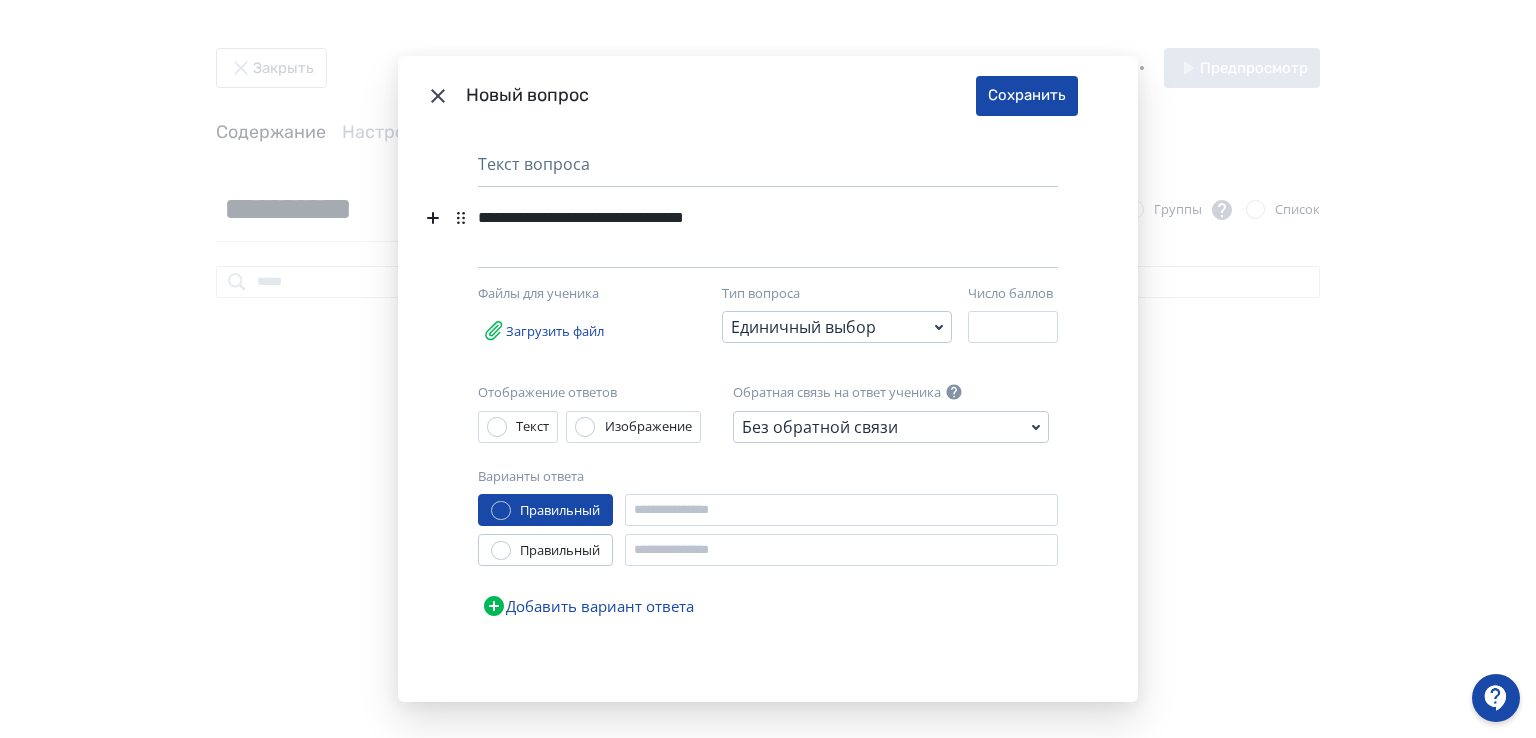 click on "**********" at bounding box center (737, 218) 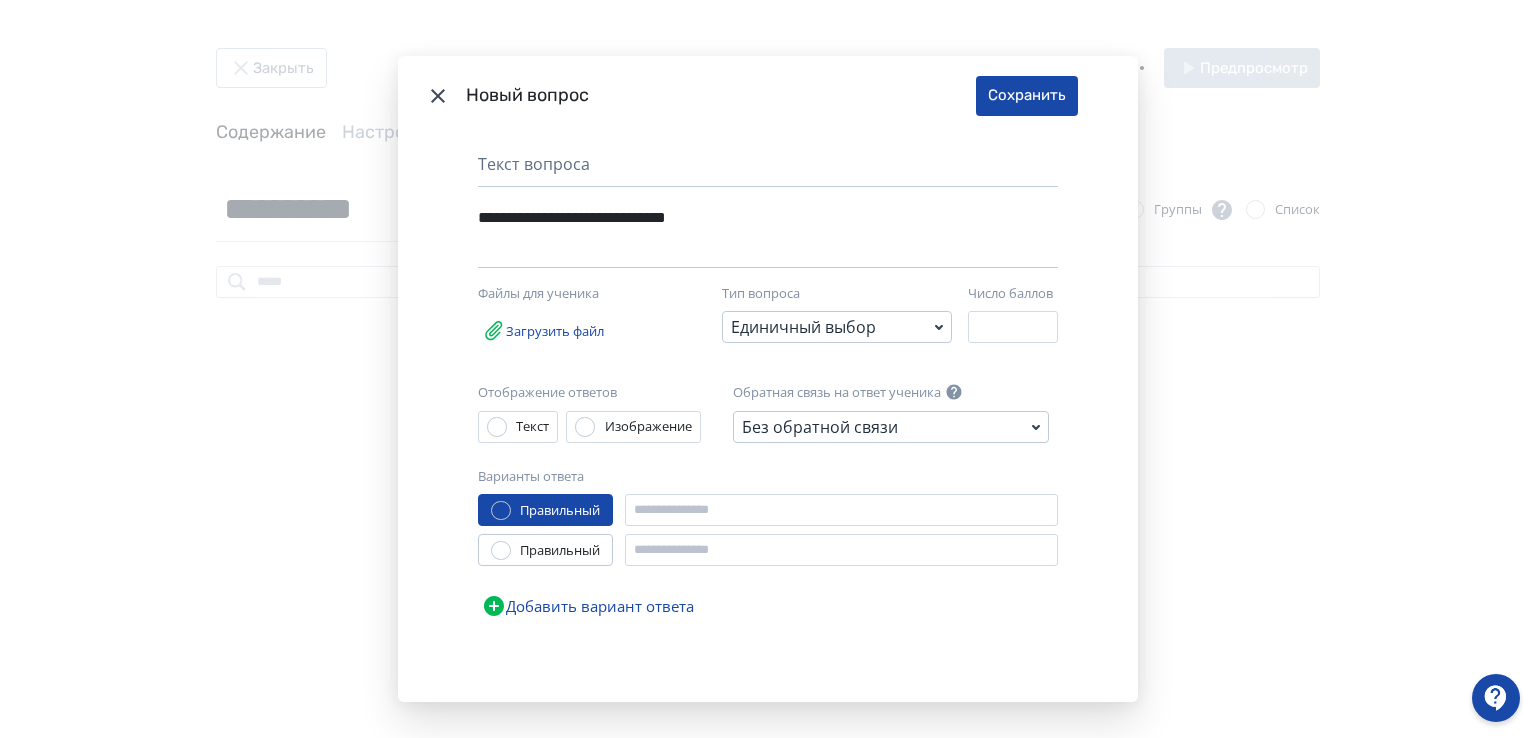 click 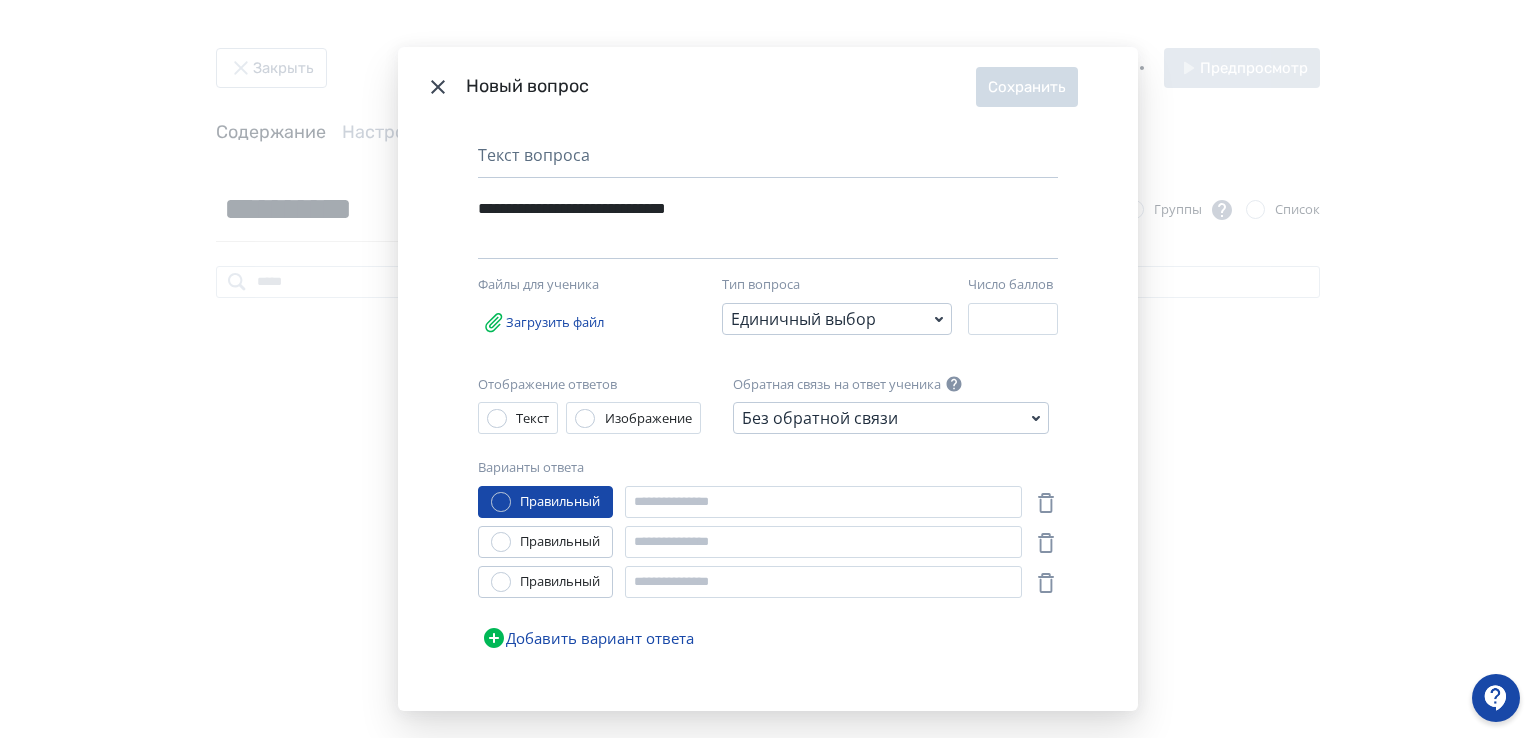 click 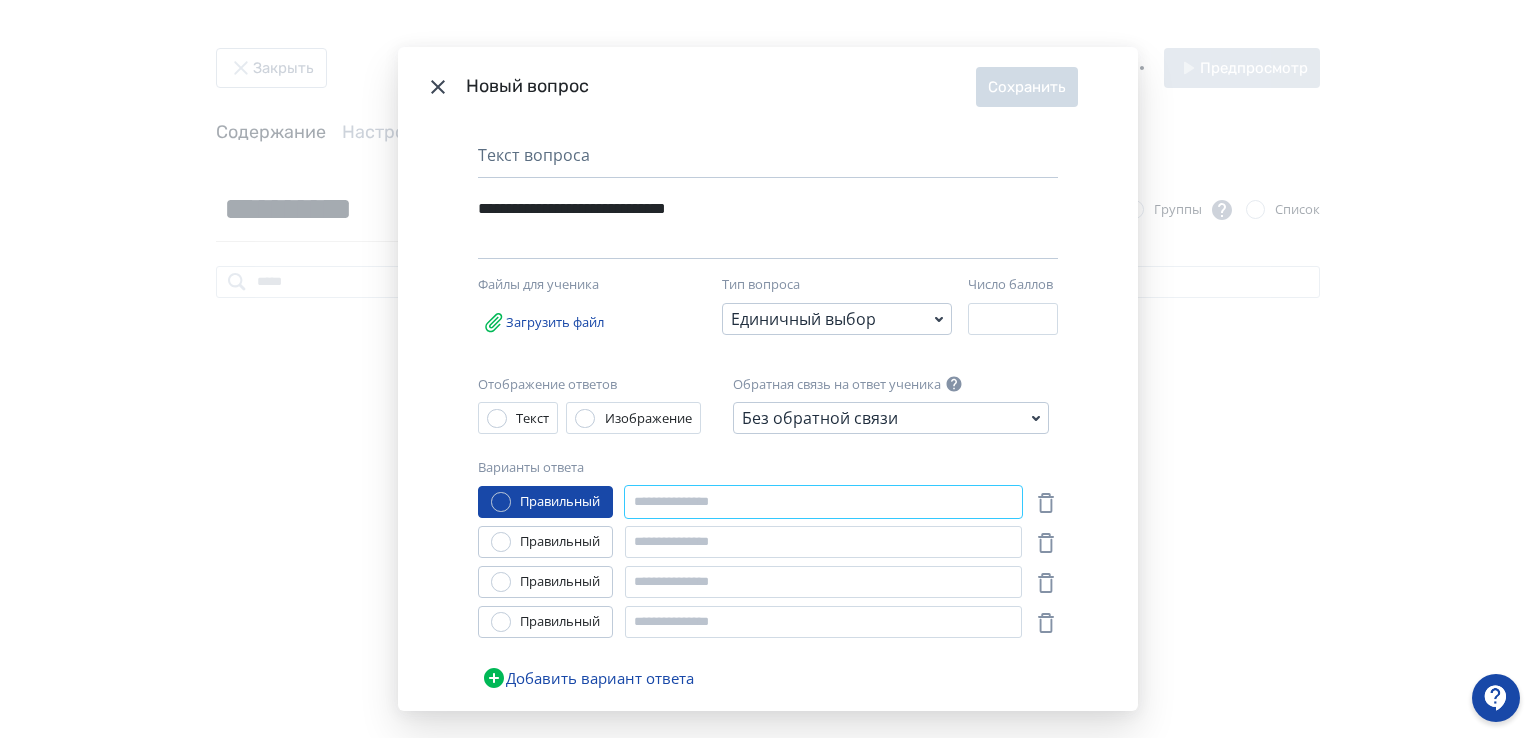 paste on "**********" 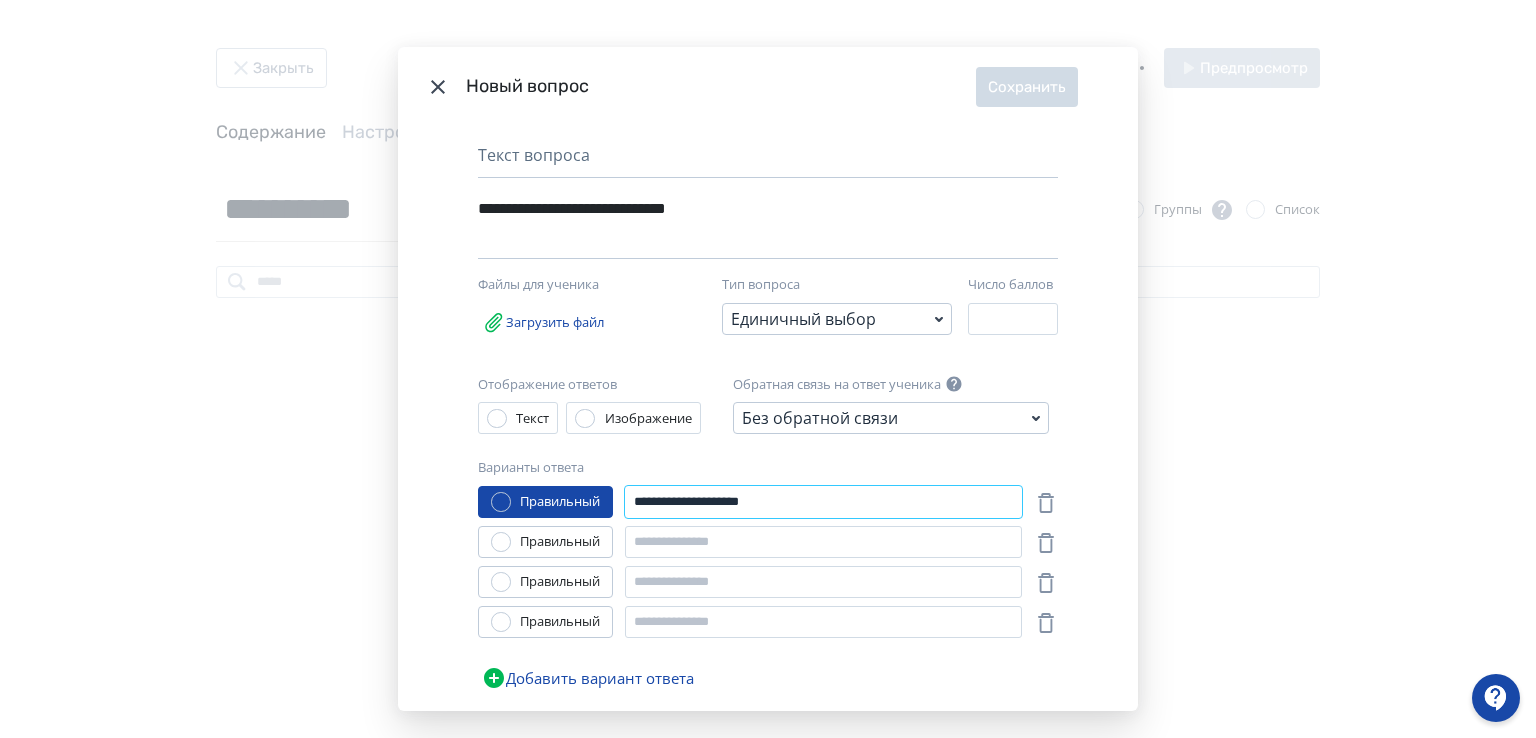 click on "**********" at bounding box center (823, 502) 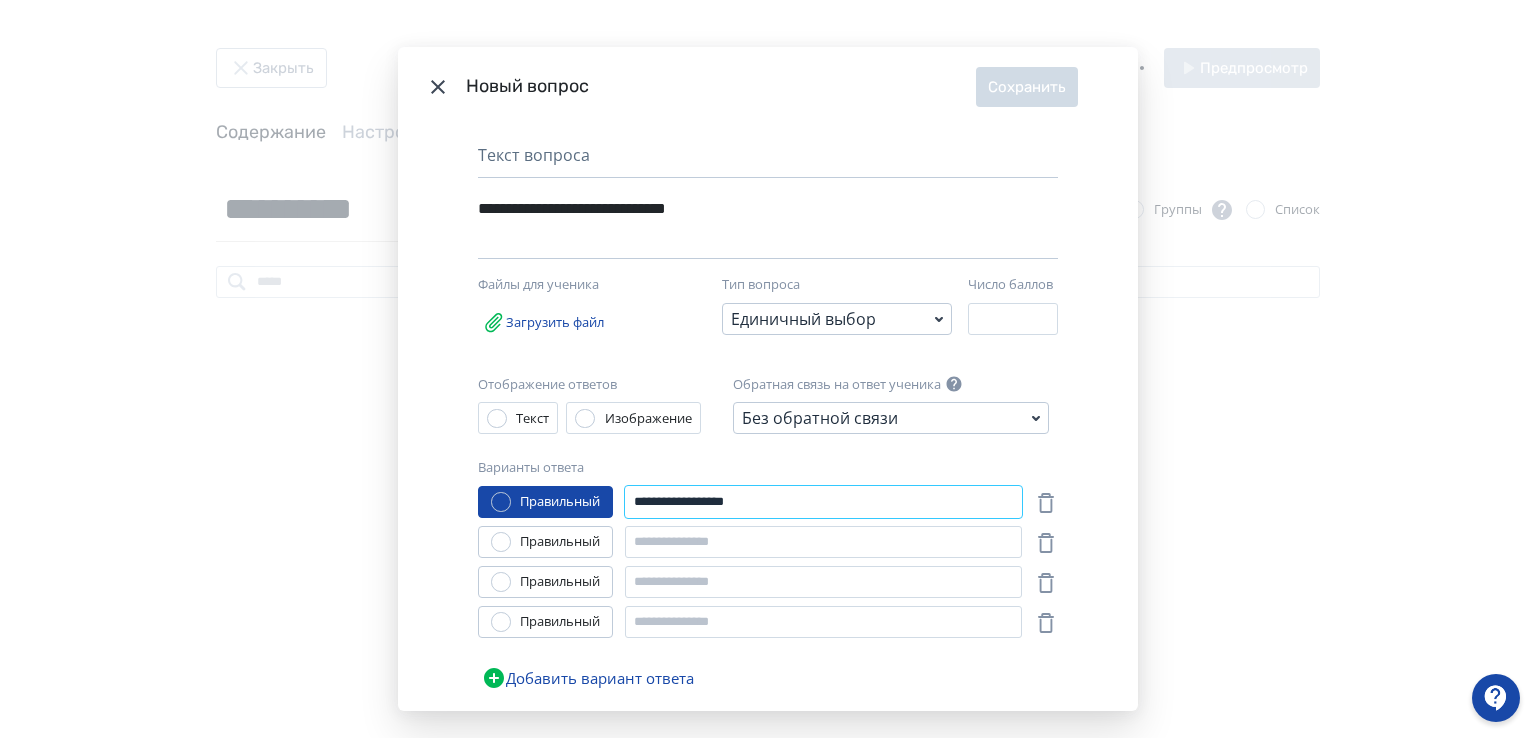 type on "**********" 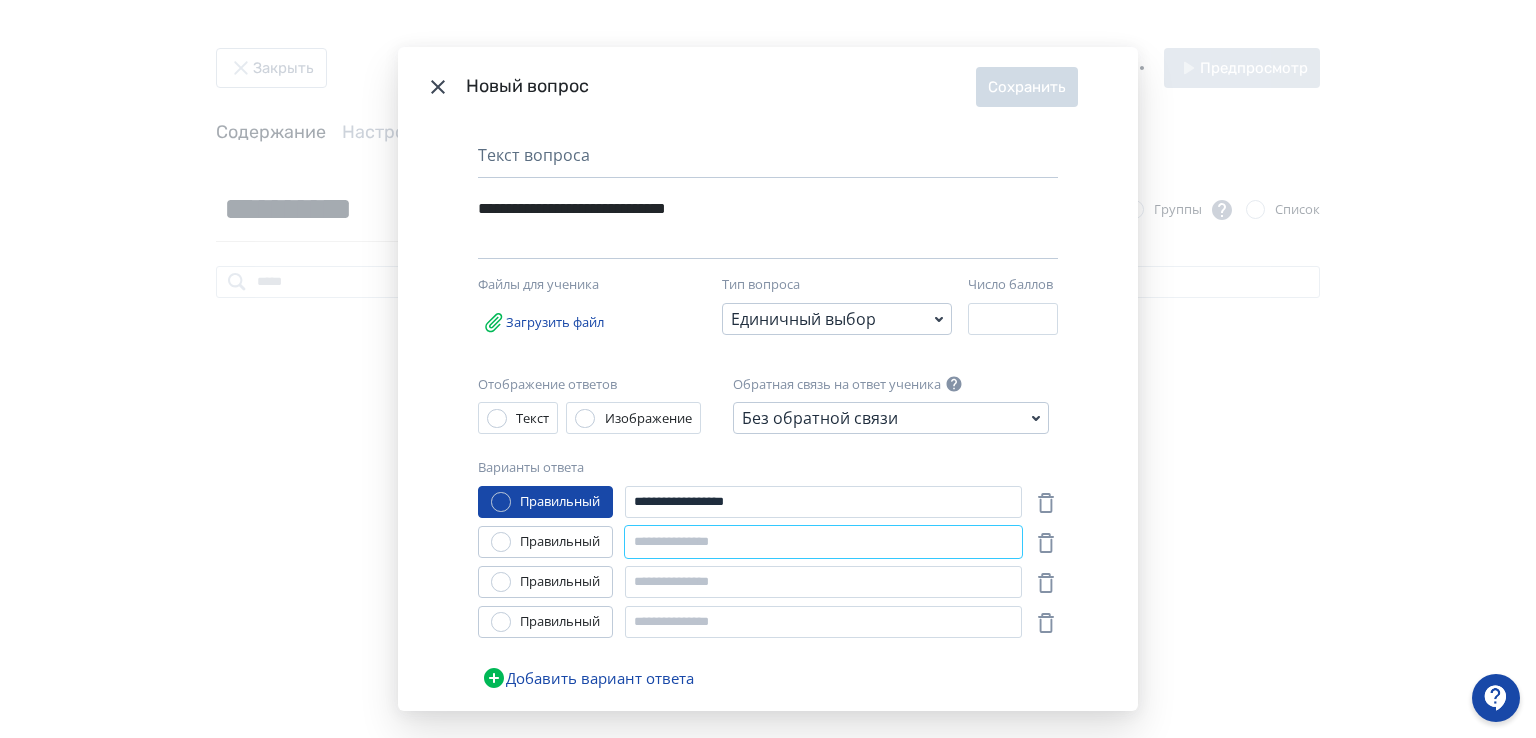 paste on "**********" 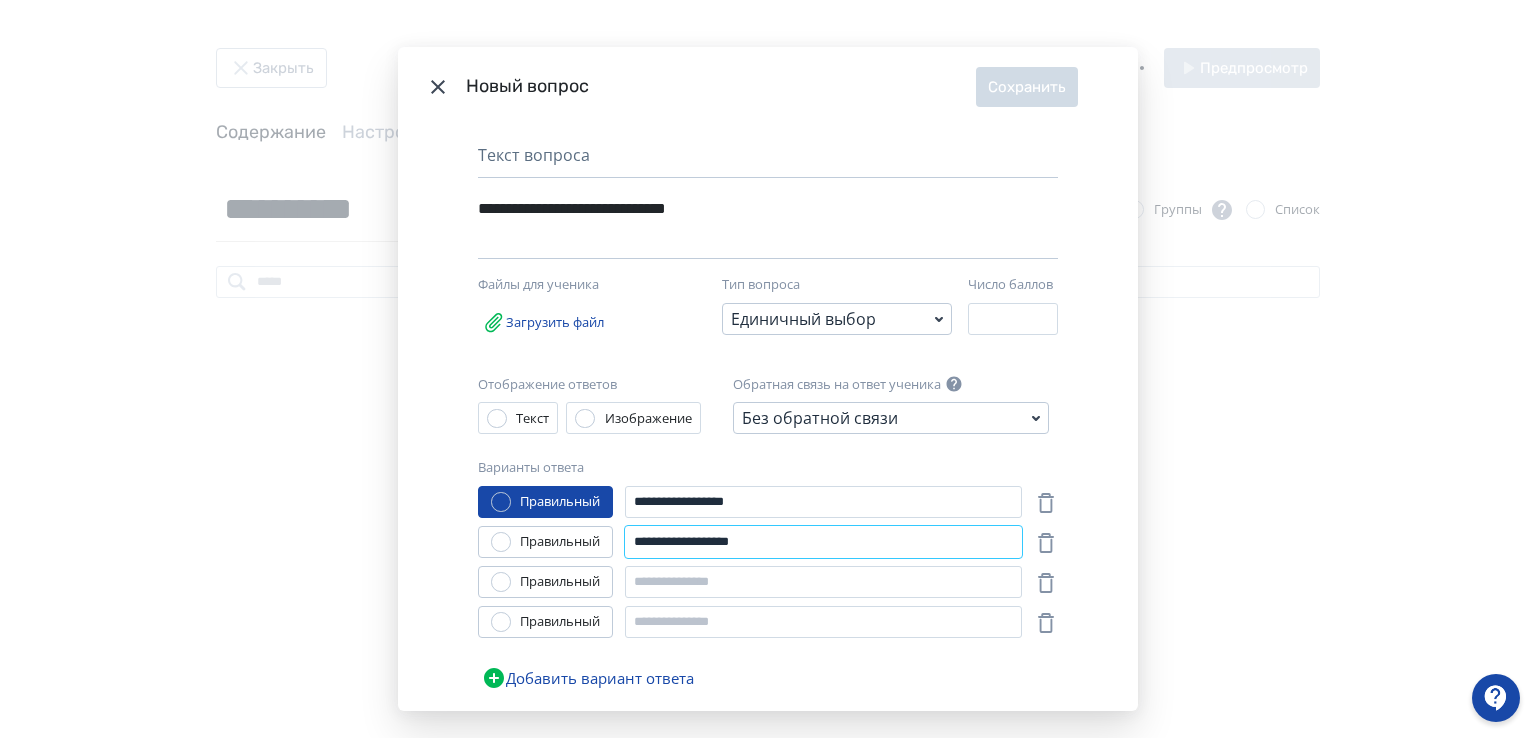 click on "**********" at bounding box center [823, 542] 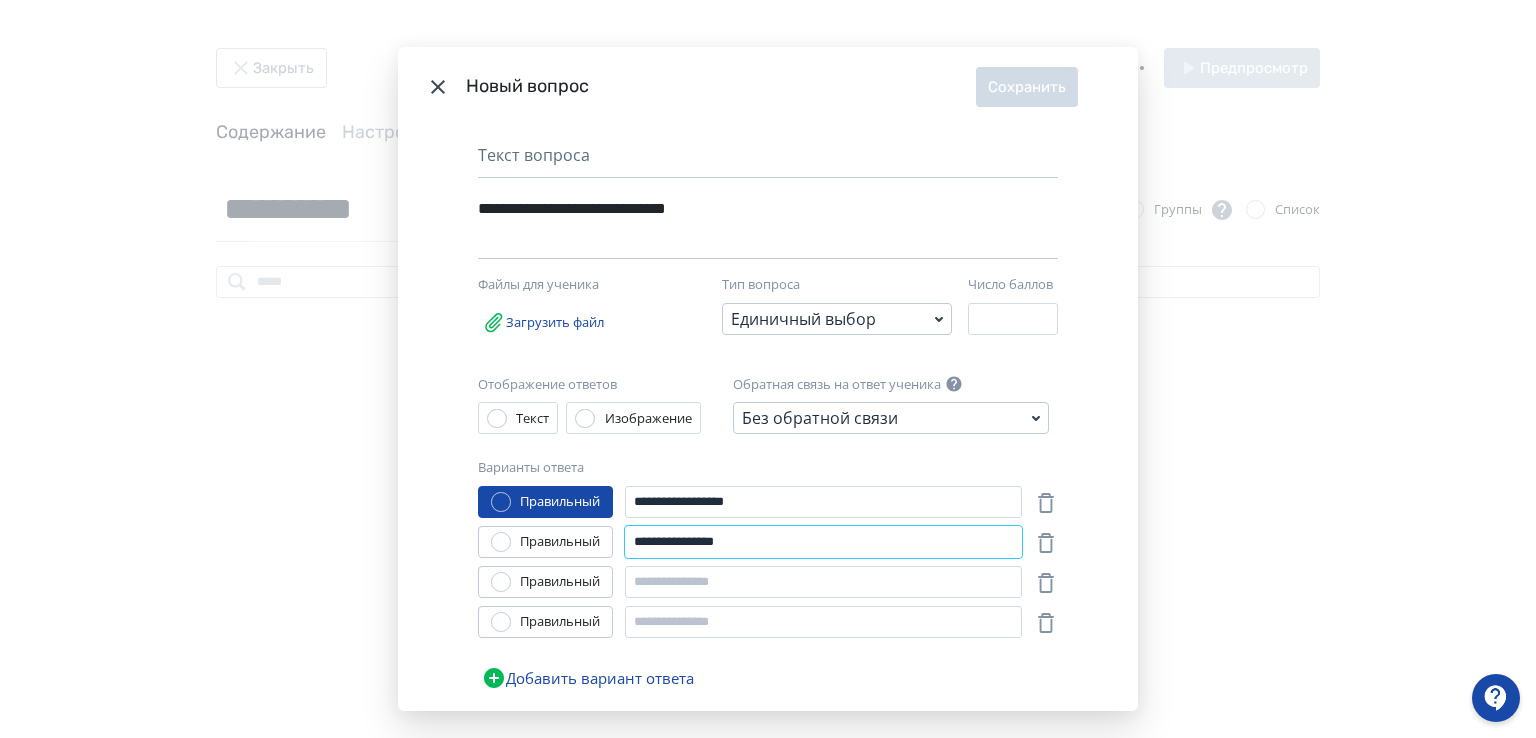 type on "**********" 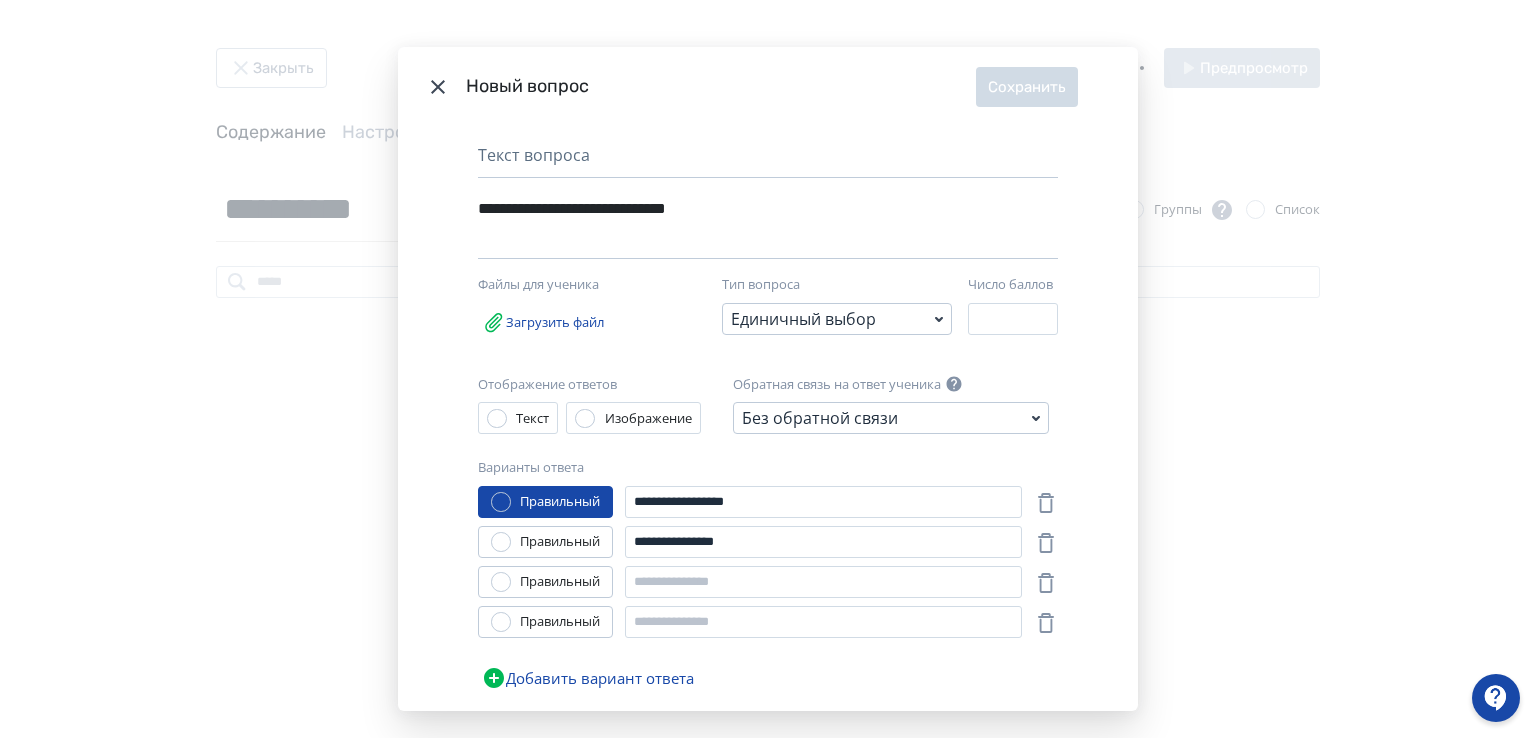 click at bounding box center (501, 582) 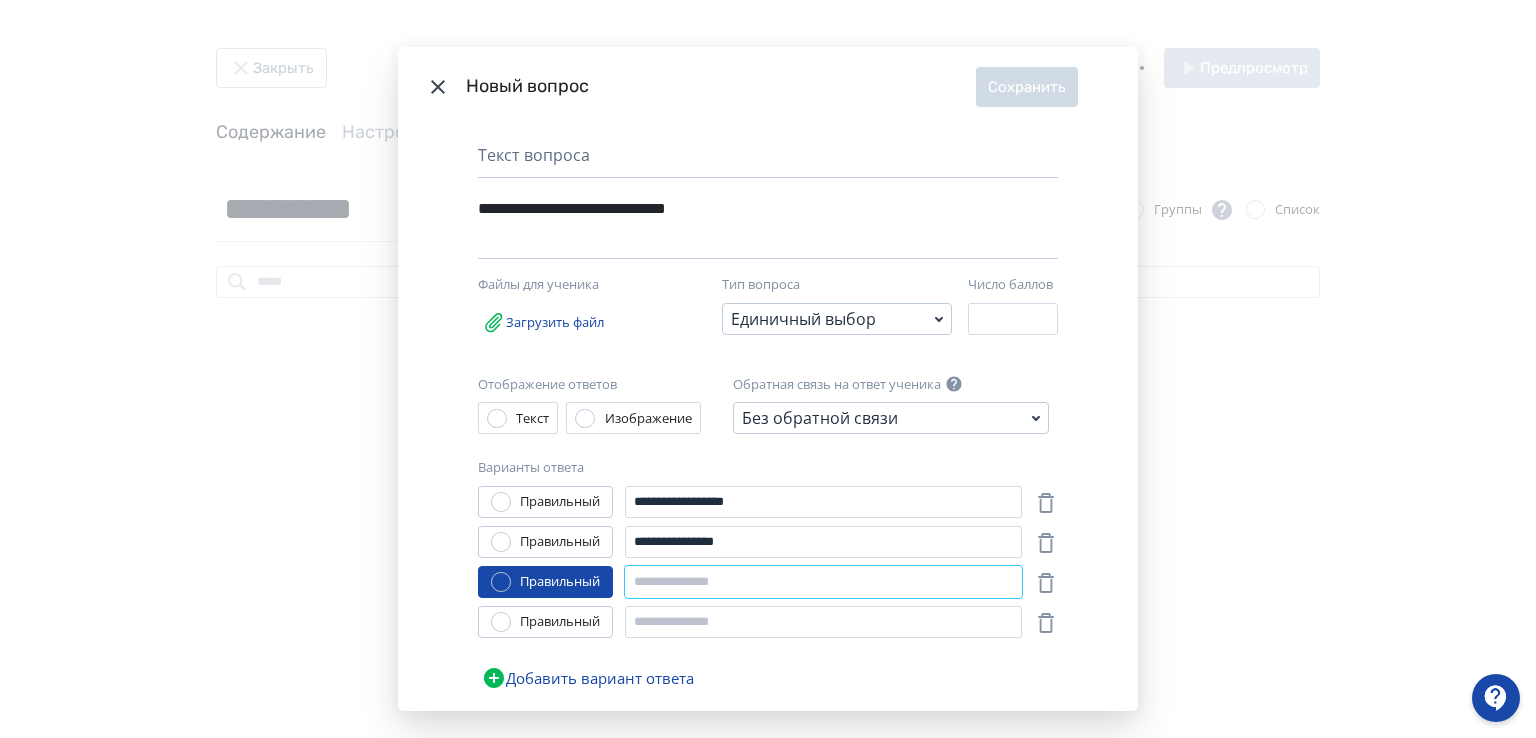 paste on "**********" 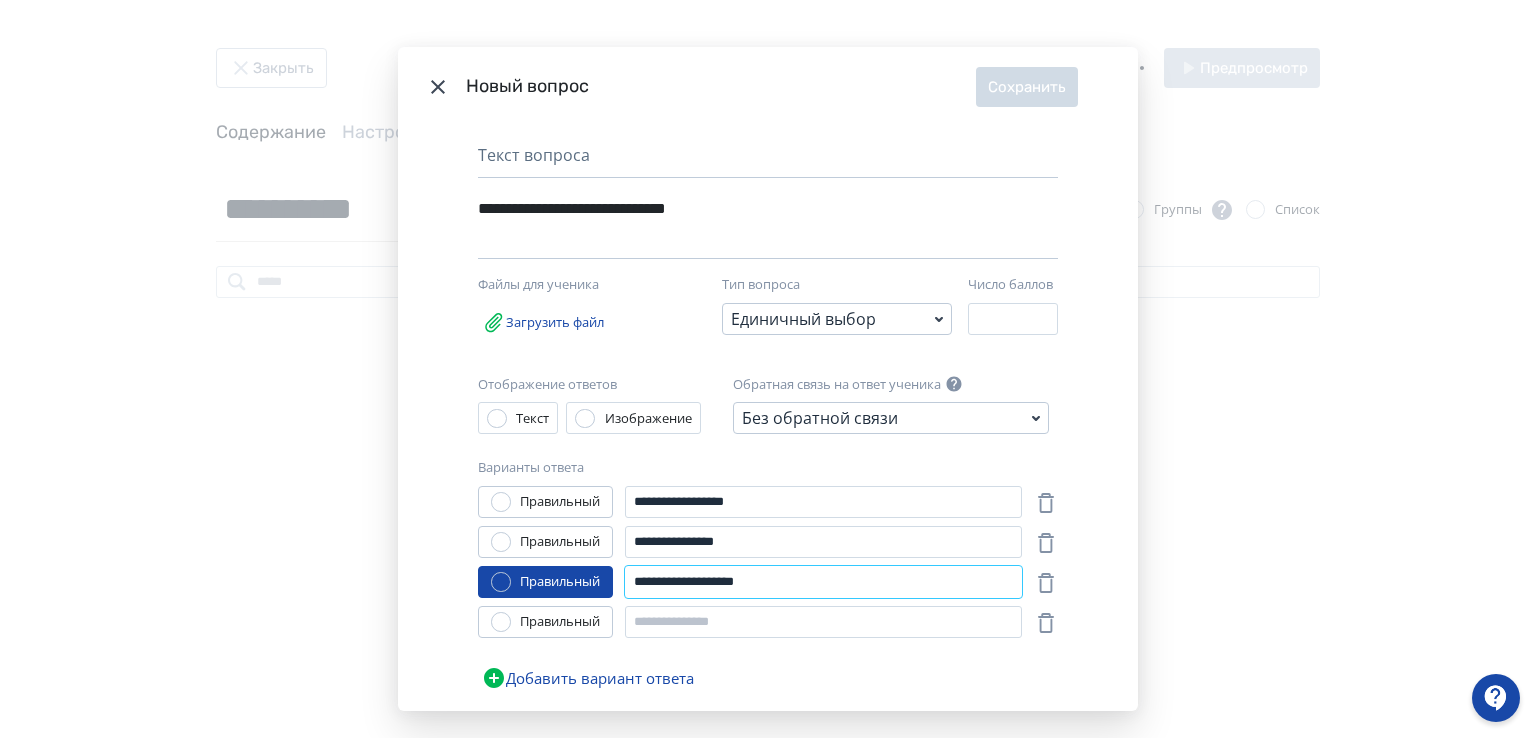 click on "**********" at bounding box center [823, 582] 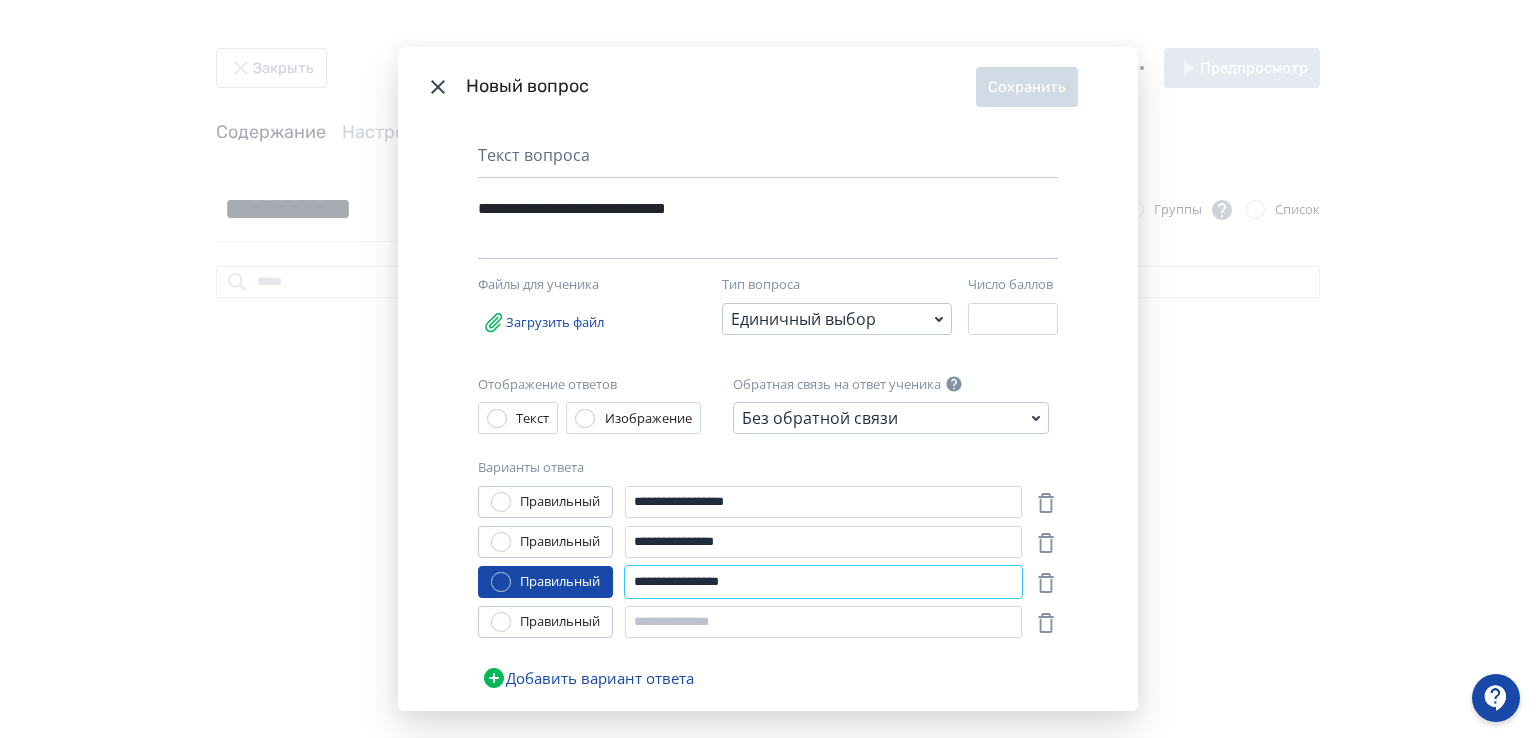 type on "**********" 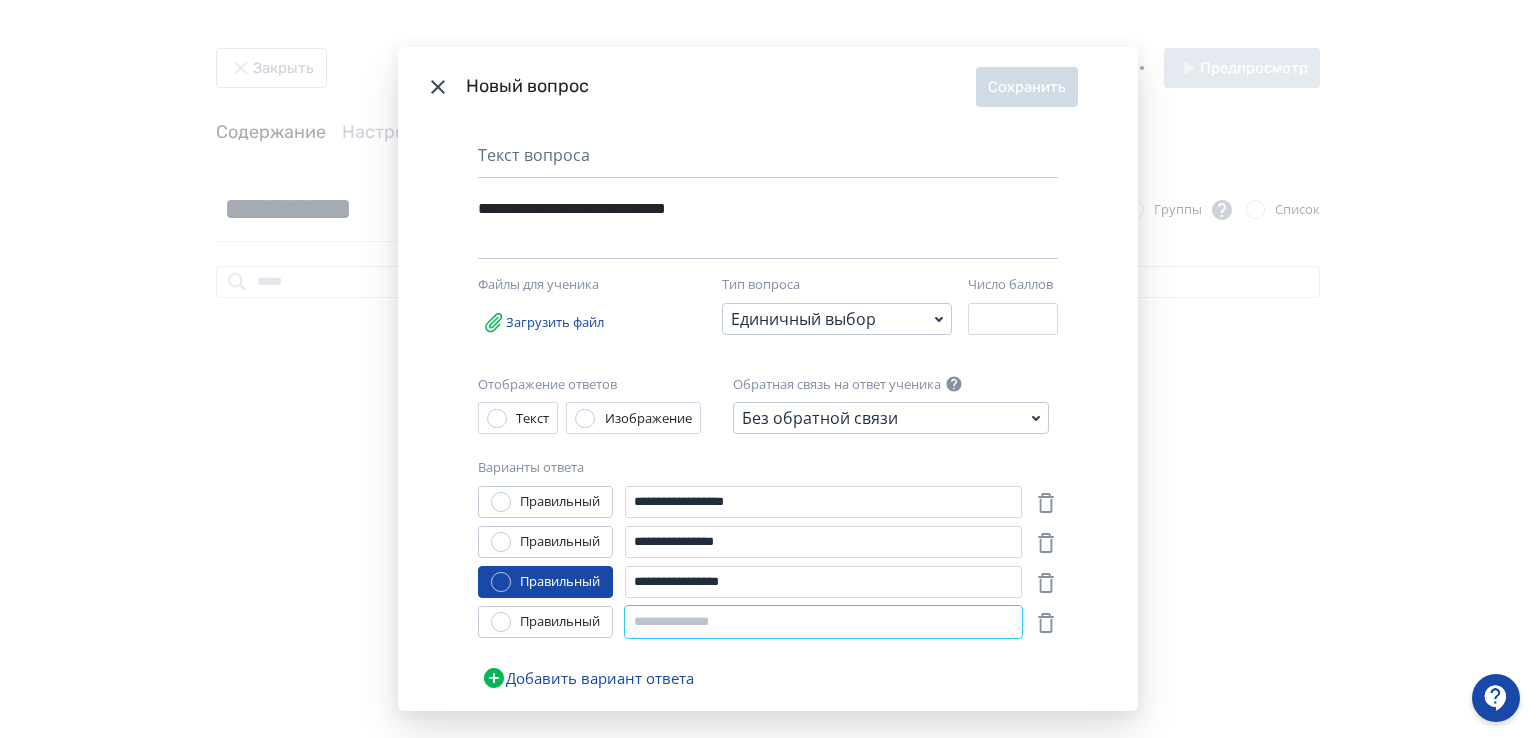 paste on "**********" 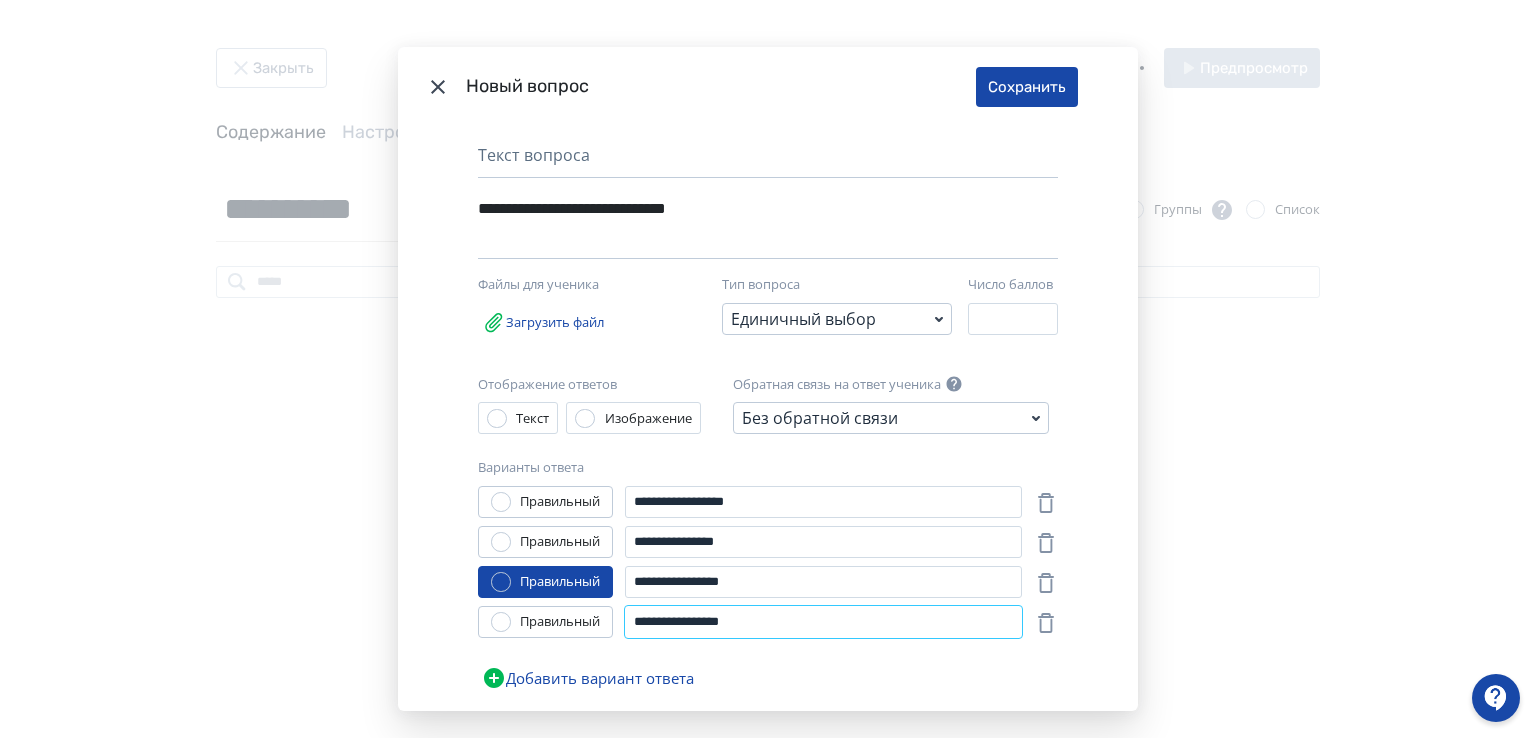 click on "**********" at bounding box center (823, 622) 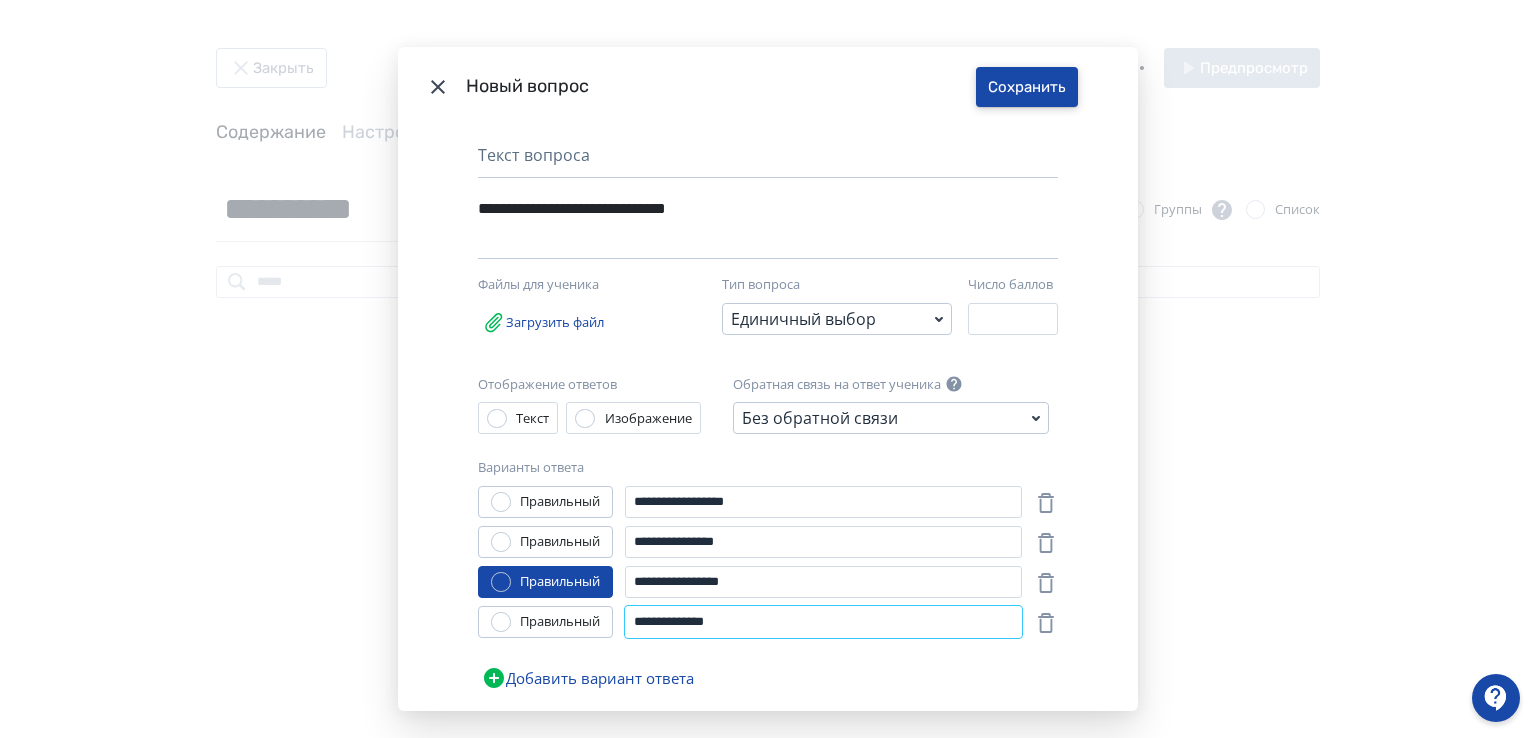 type on "**********" 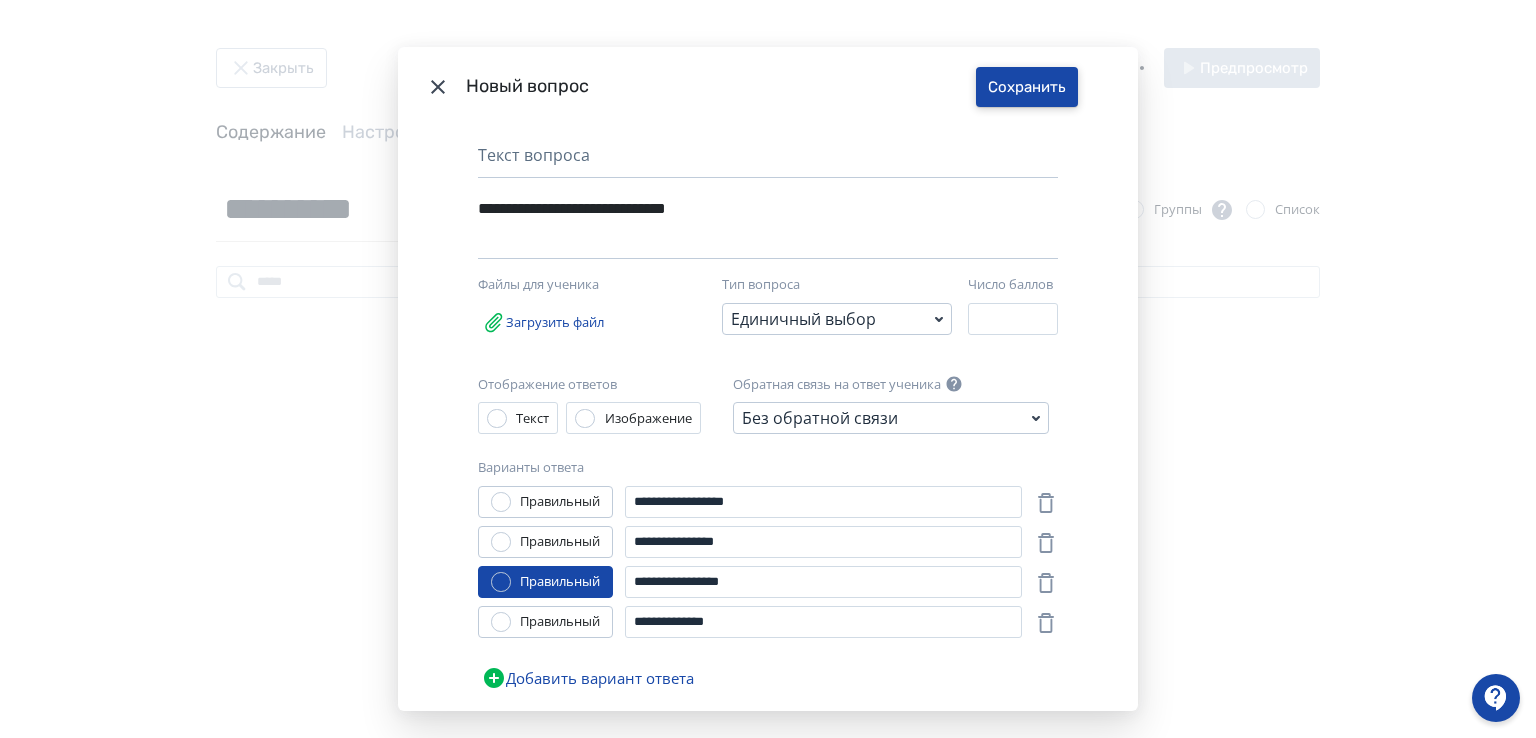 click on "Сохранить" at bounding box center (1027, 87) 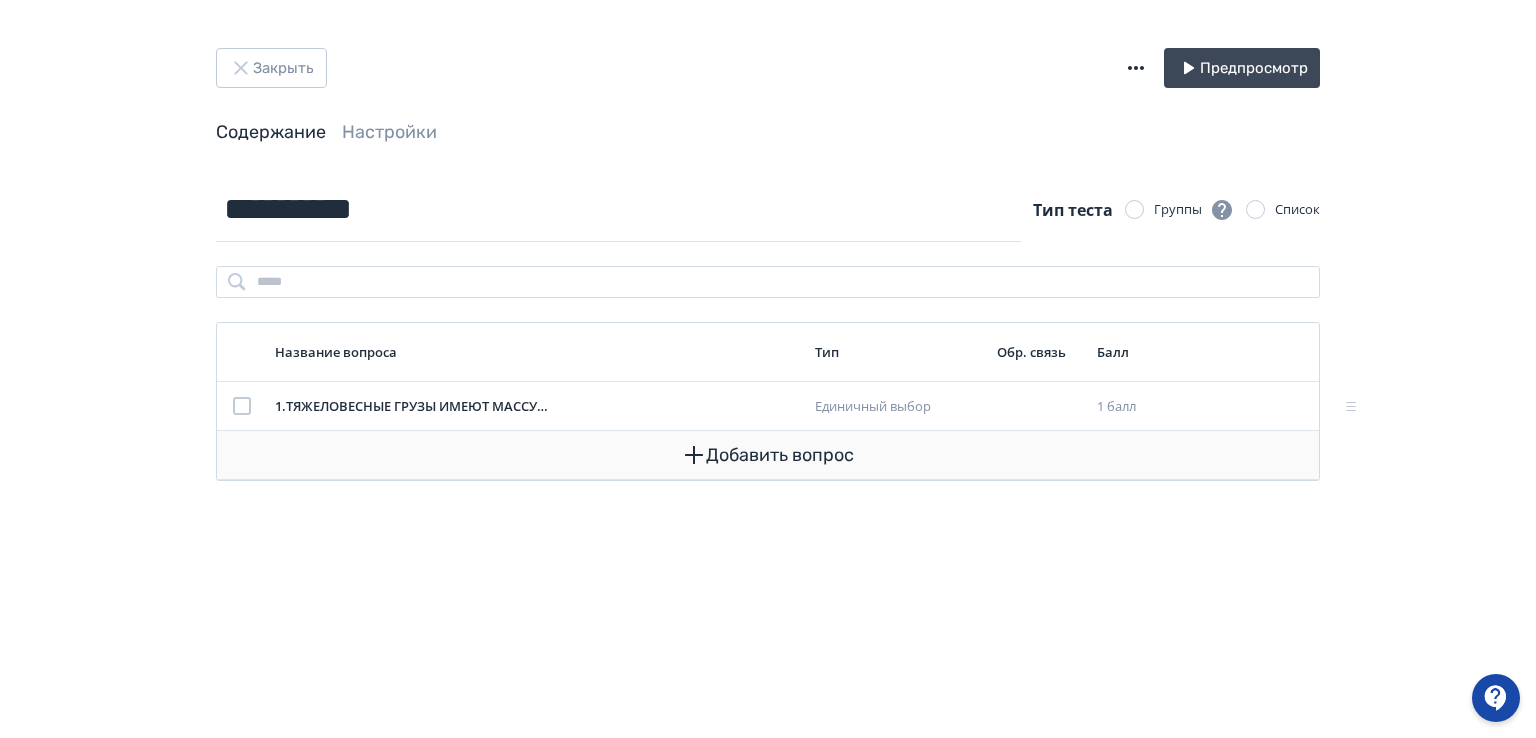 click 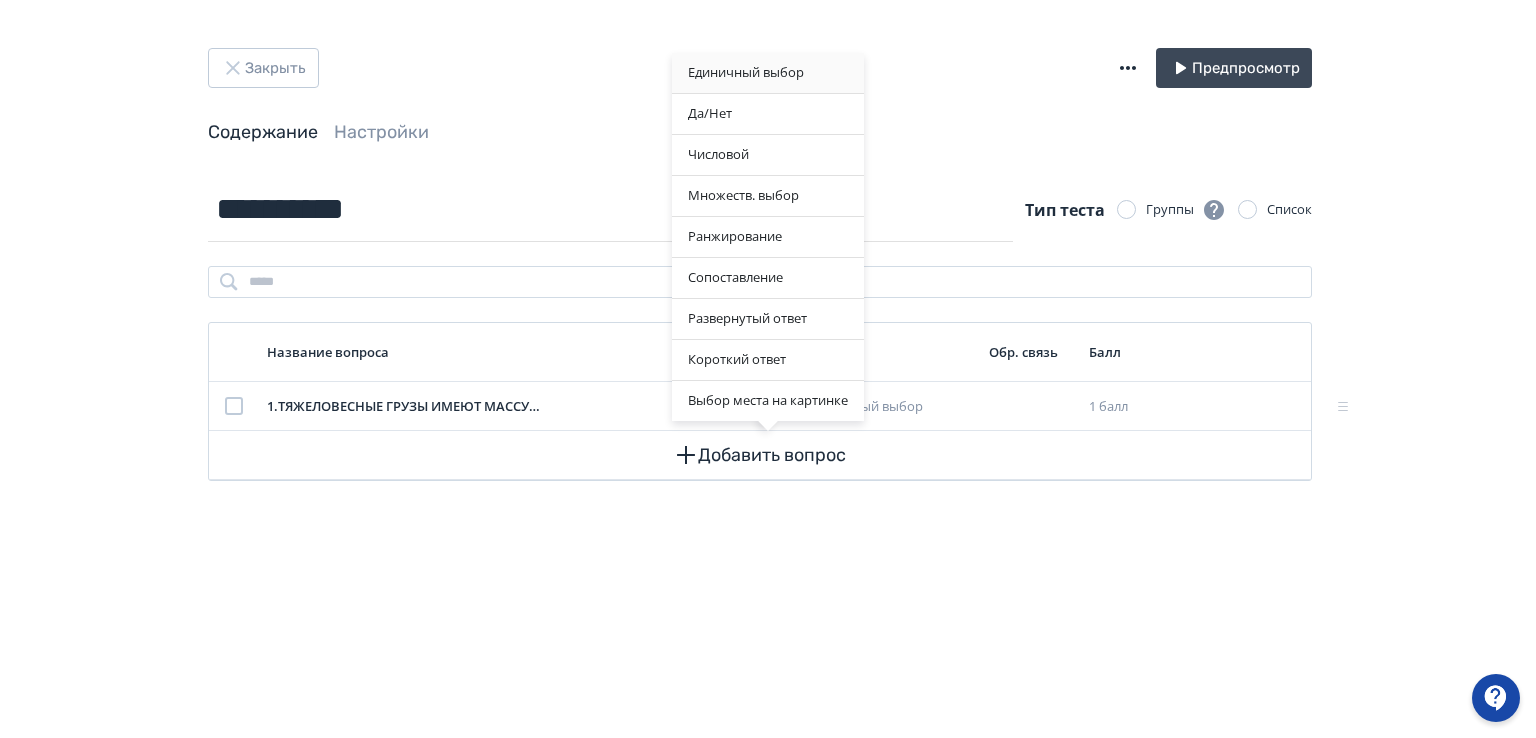 click on "Единичный выбор" at bounding box center (768, 73) 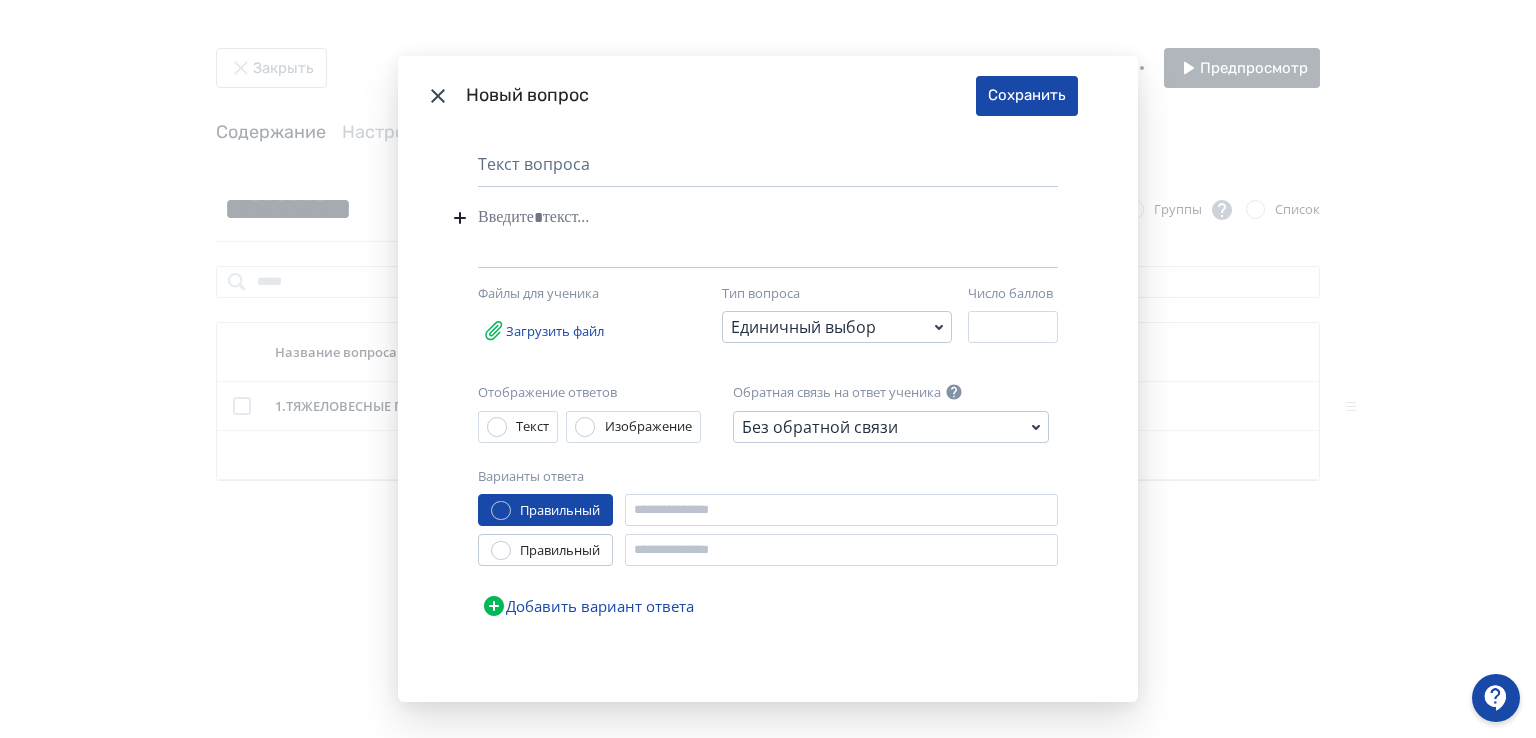 paste 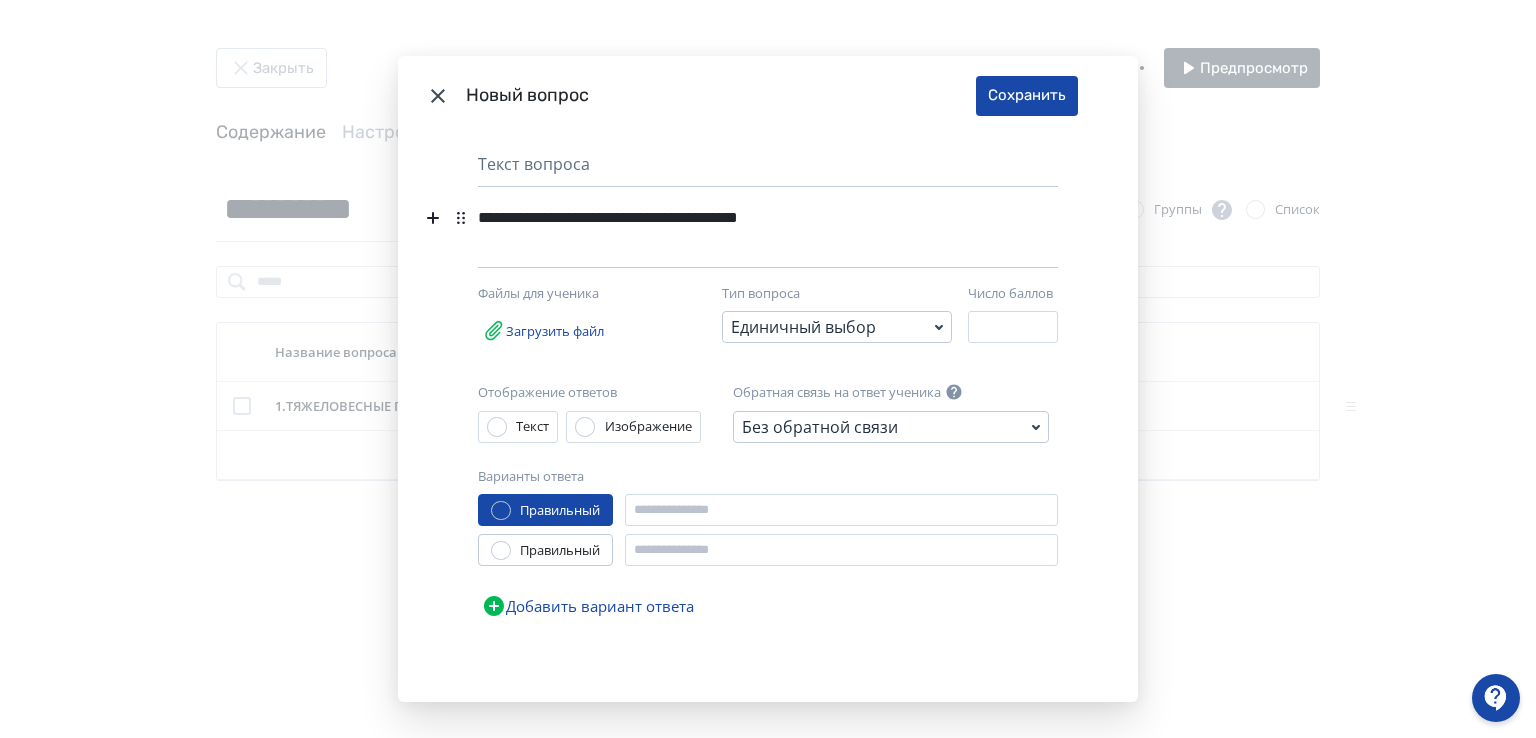 click on "**********" at bounding box center (737, 218) 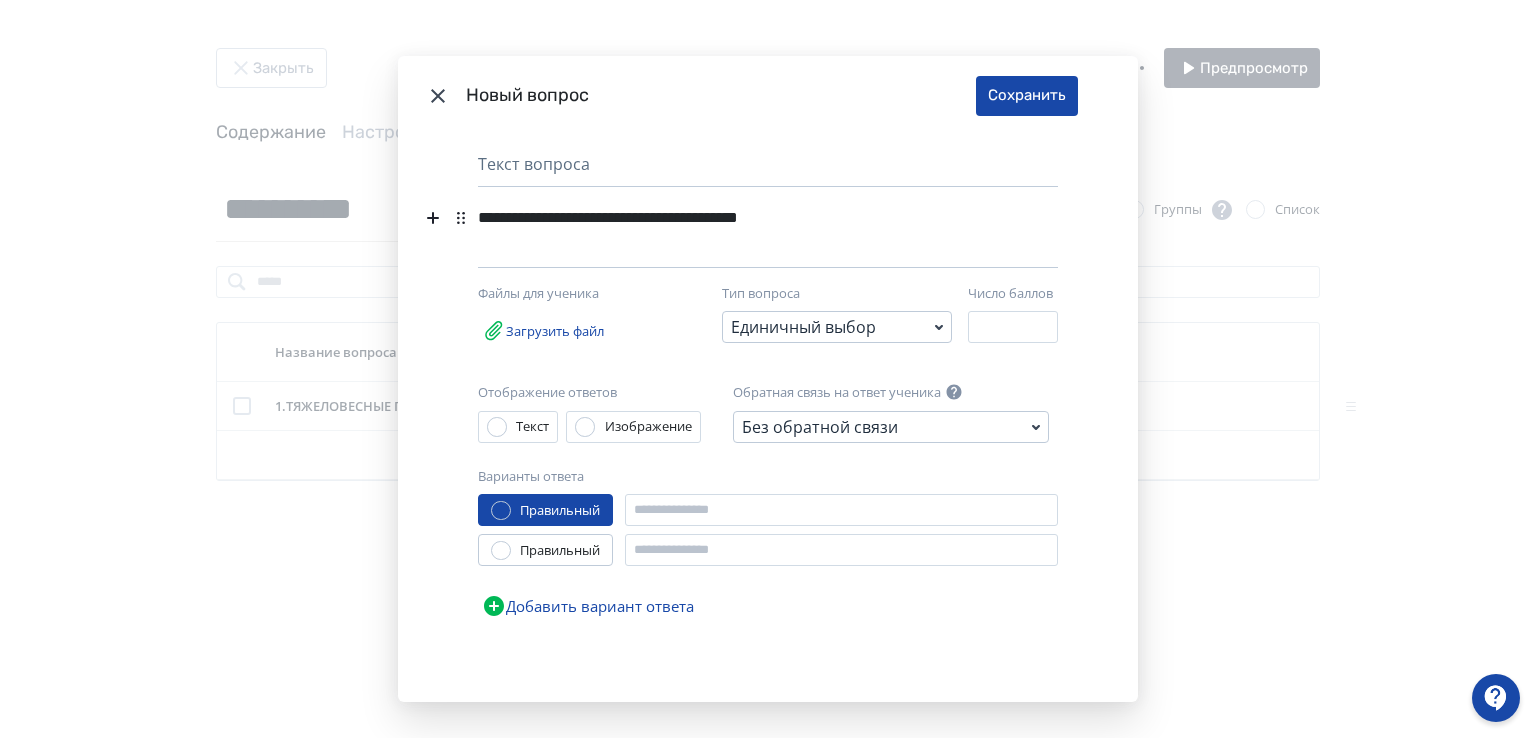 type 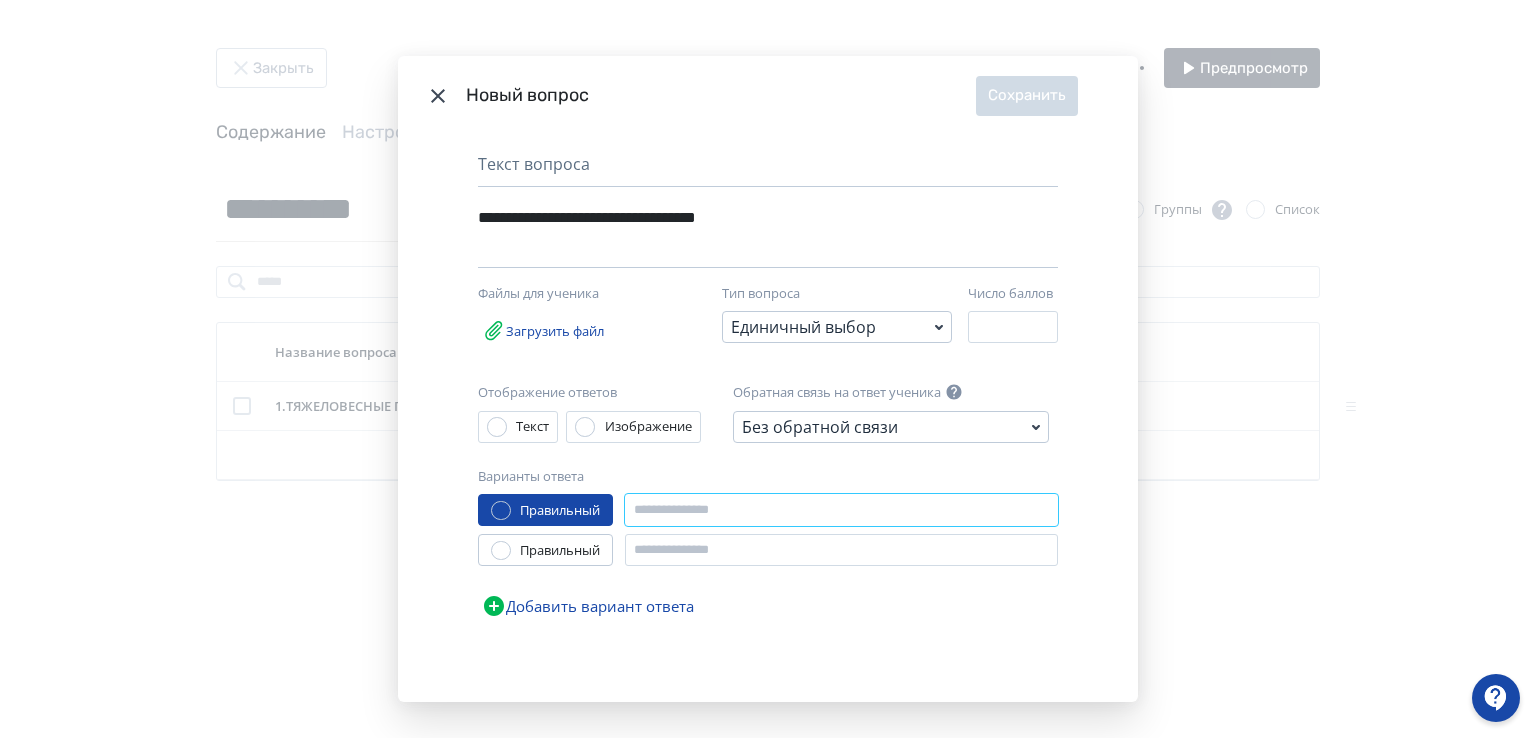paste on "**********" 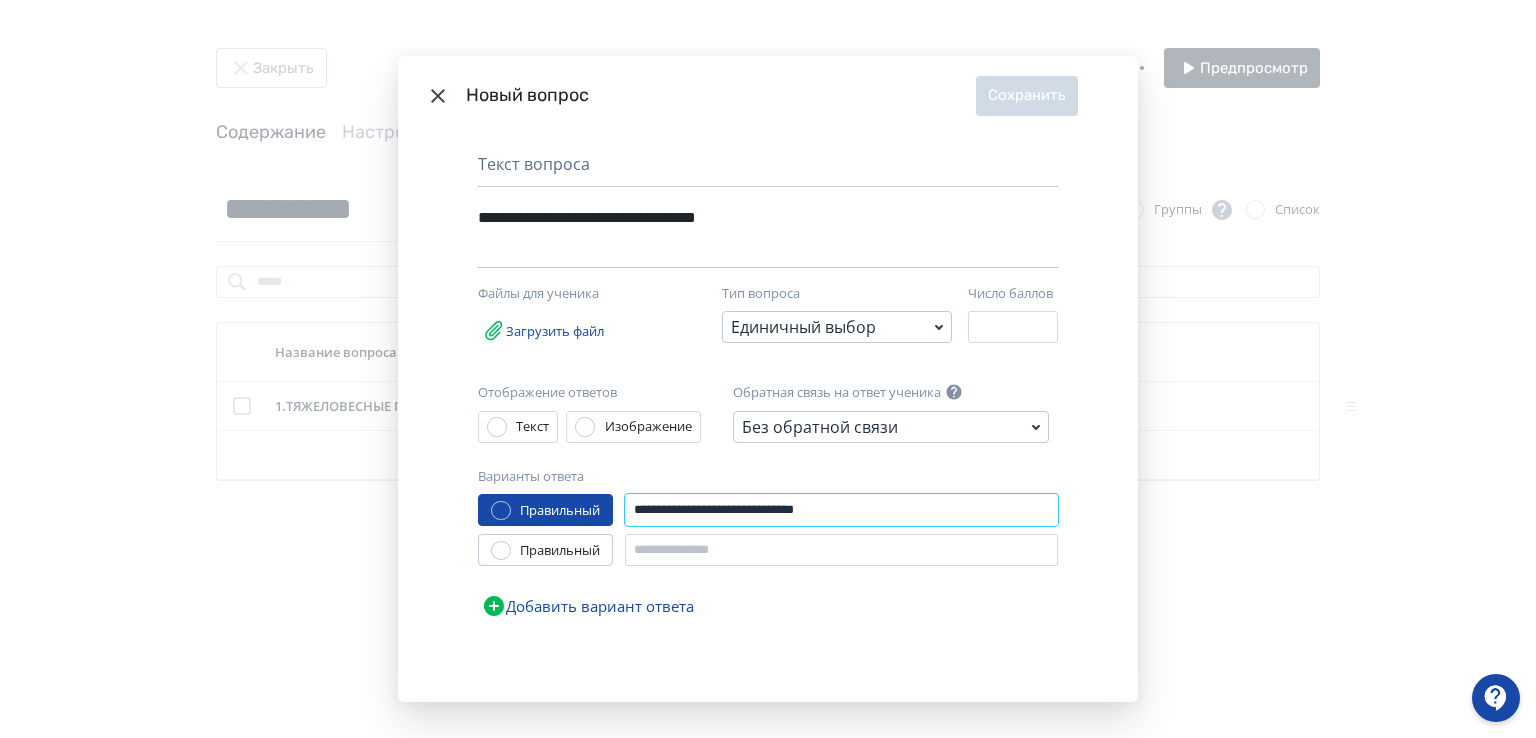 click on "**********" at bounding box center (841, 510) 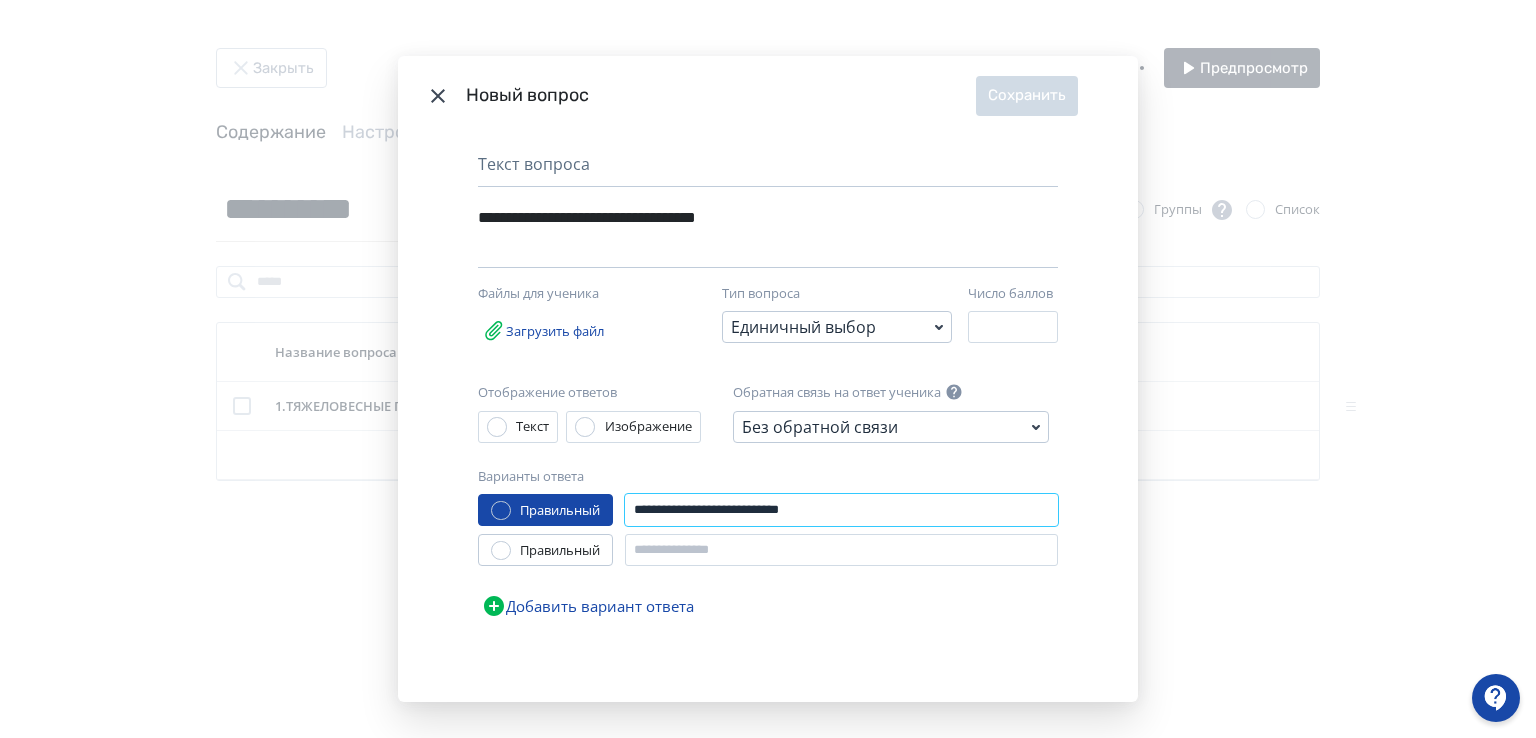 type on "**********" 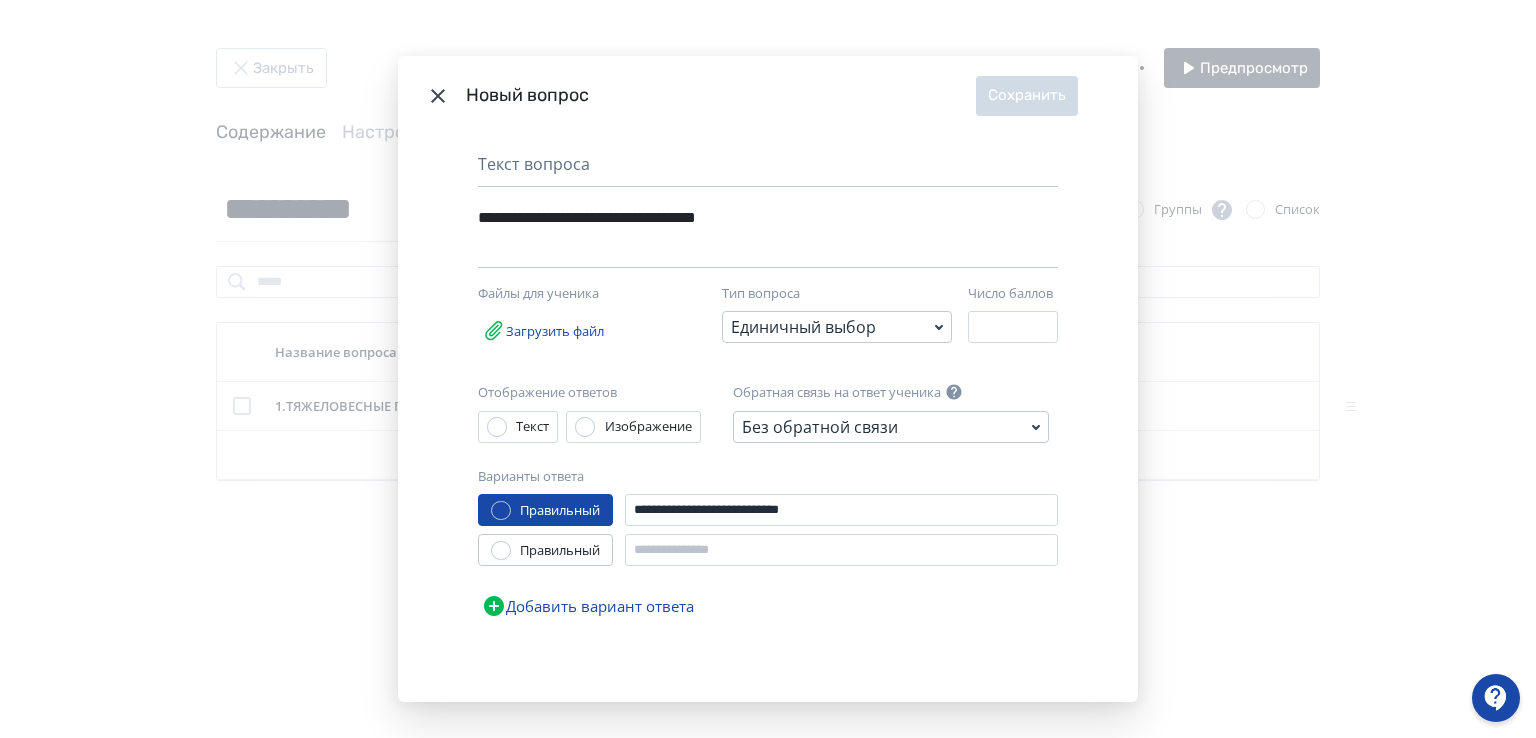 click 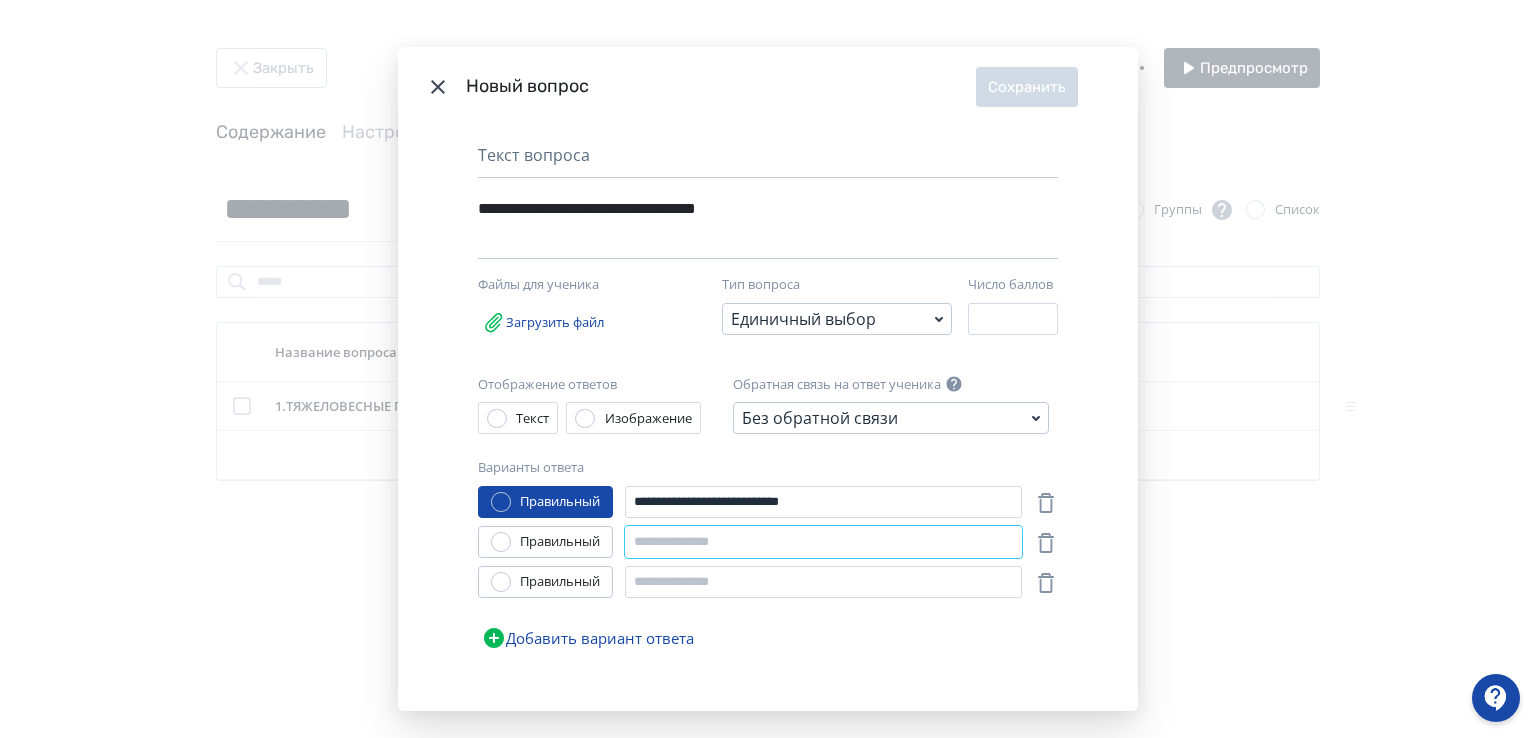 paste on "**********" 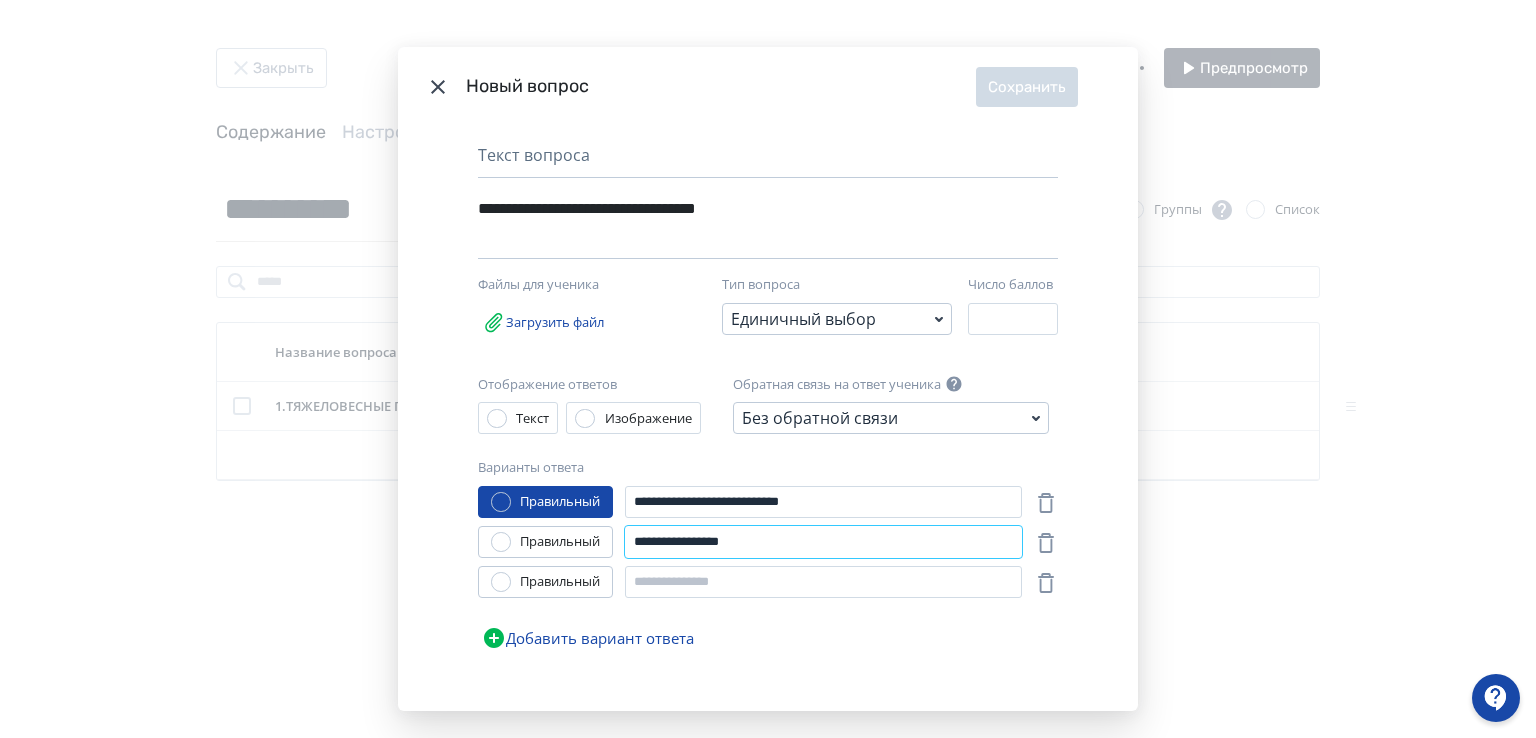 click on "**********" at bounding box center [823, 542] 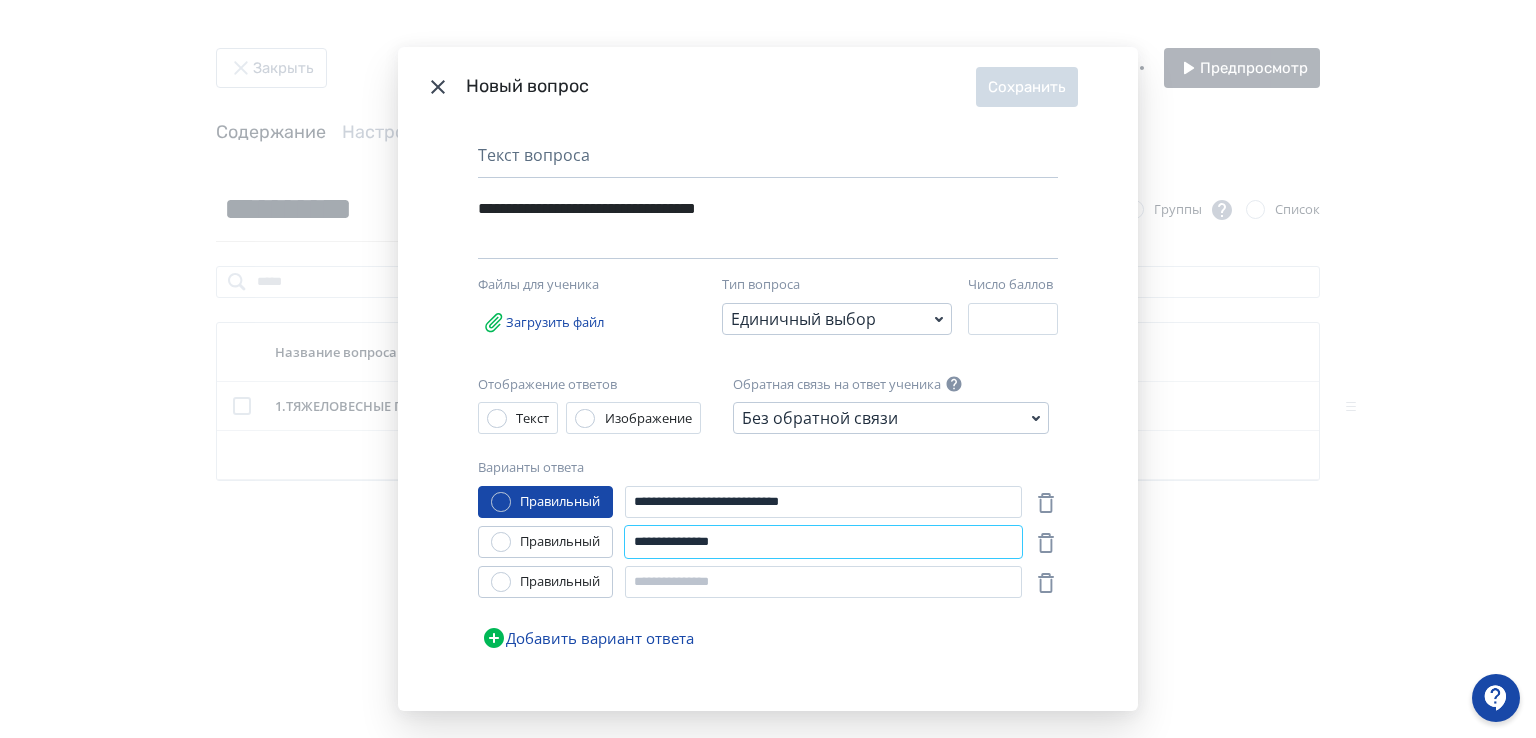 click on "**********" at bounding box center (823, 542) 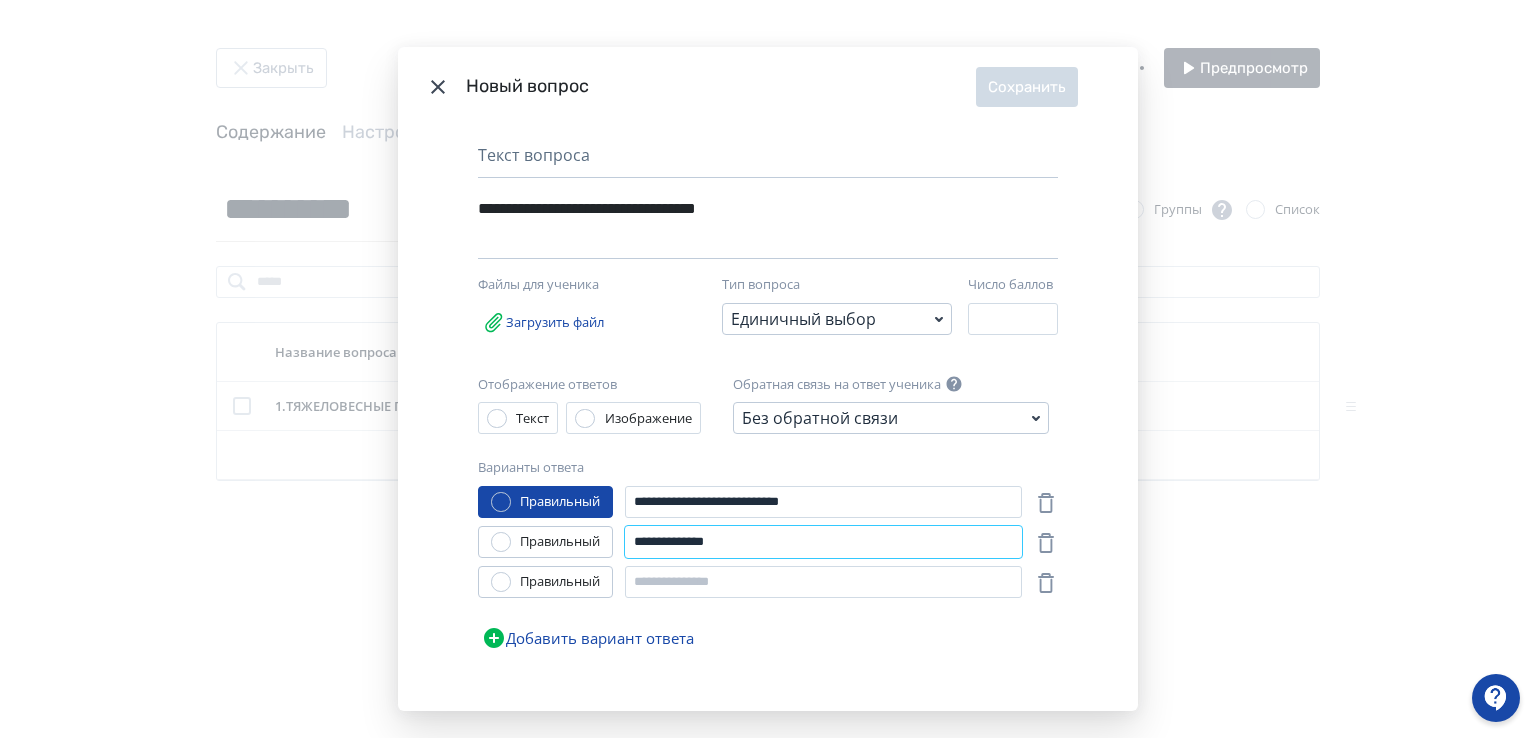 type on "**********" 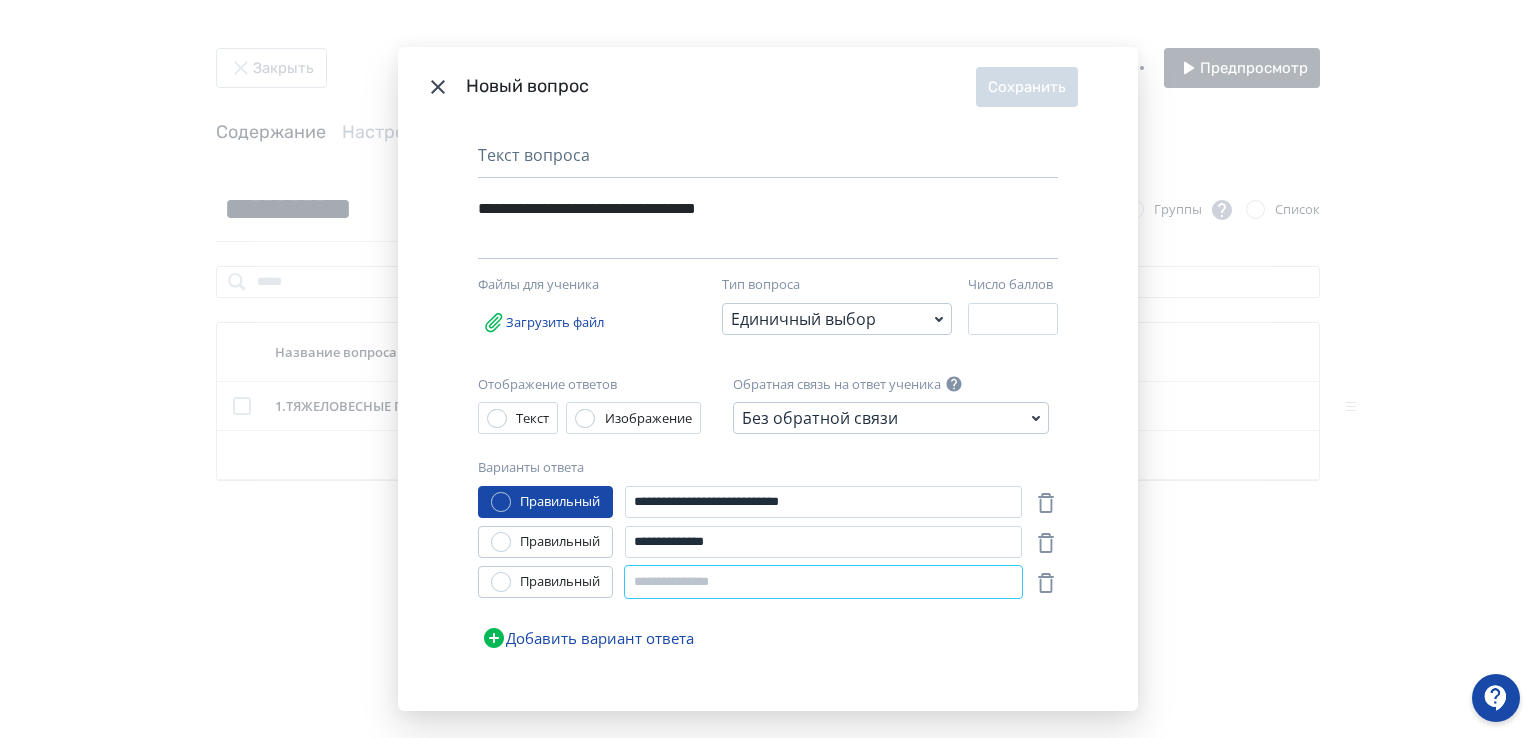 paste on "**********" 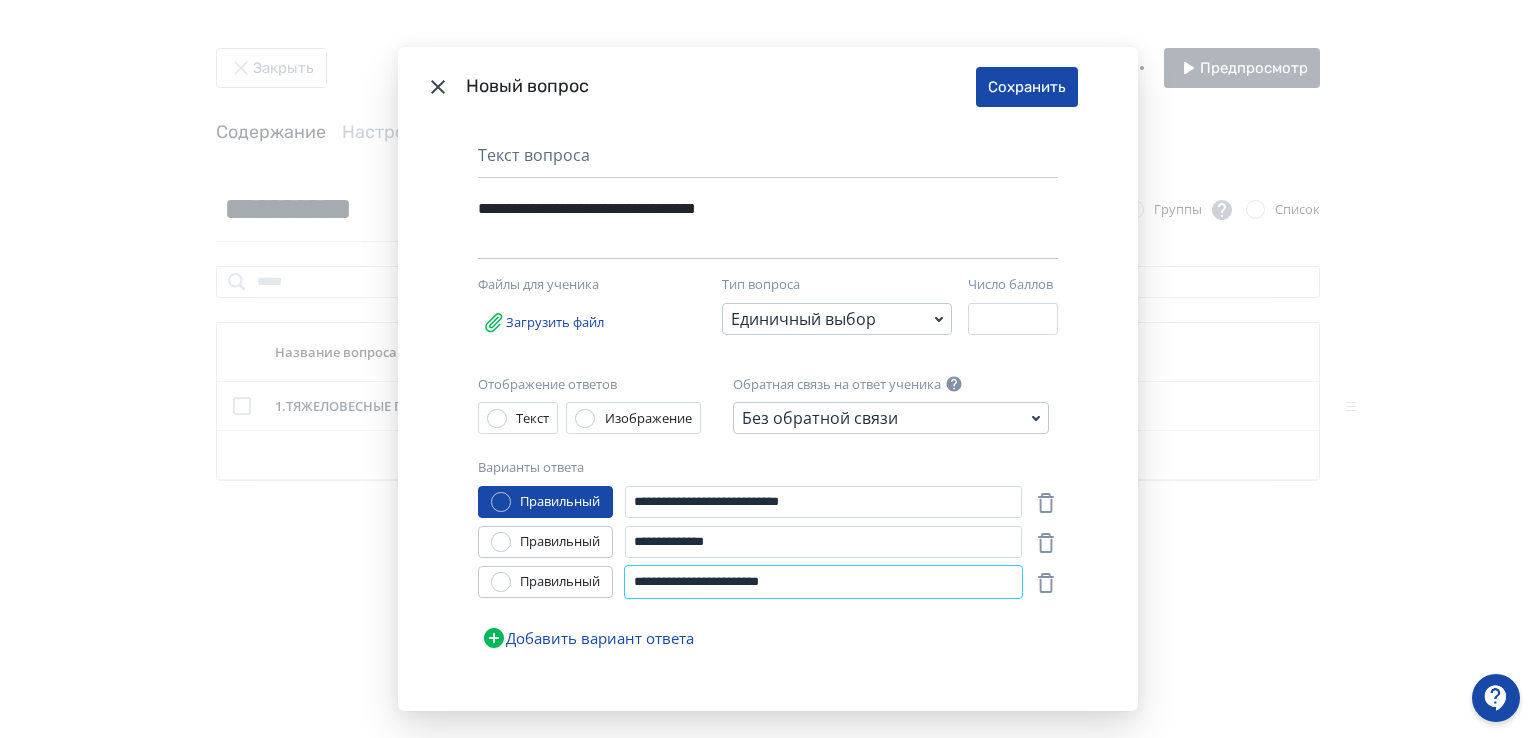 click on "**********" at bounding box center [823, 582] 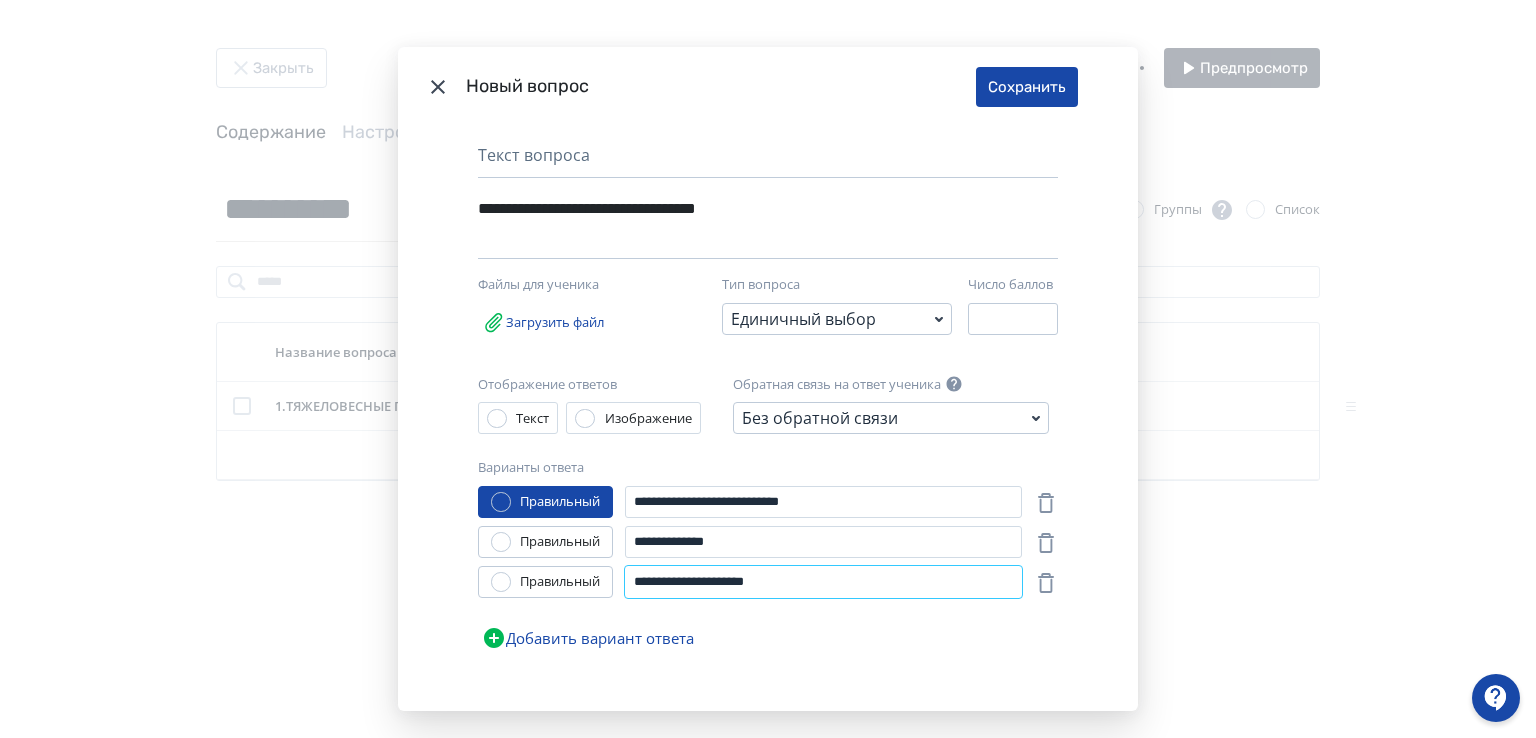 type on "**********" 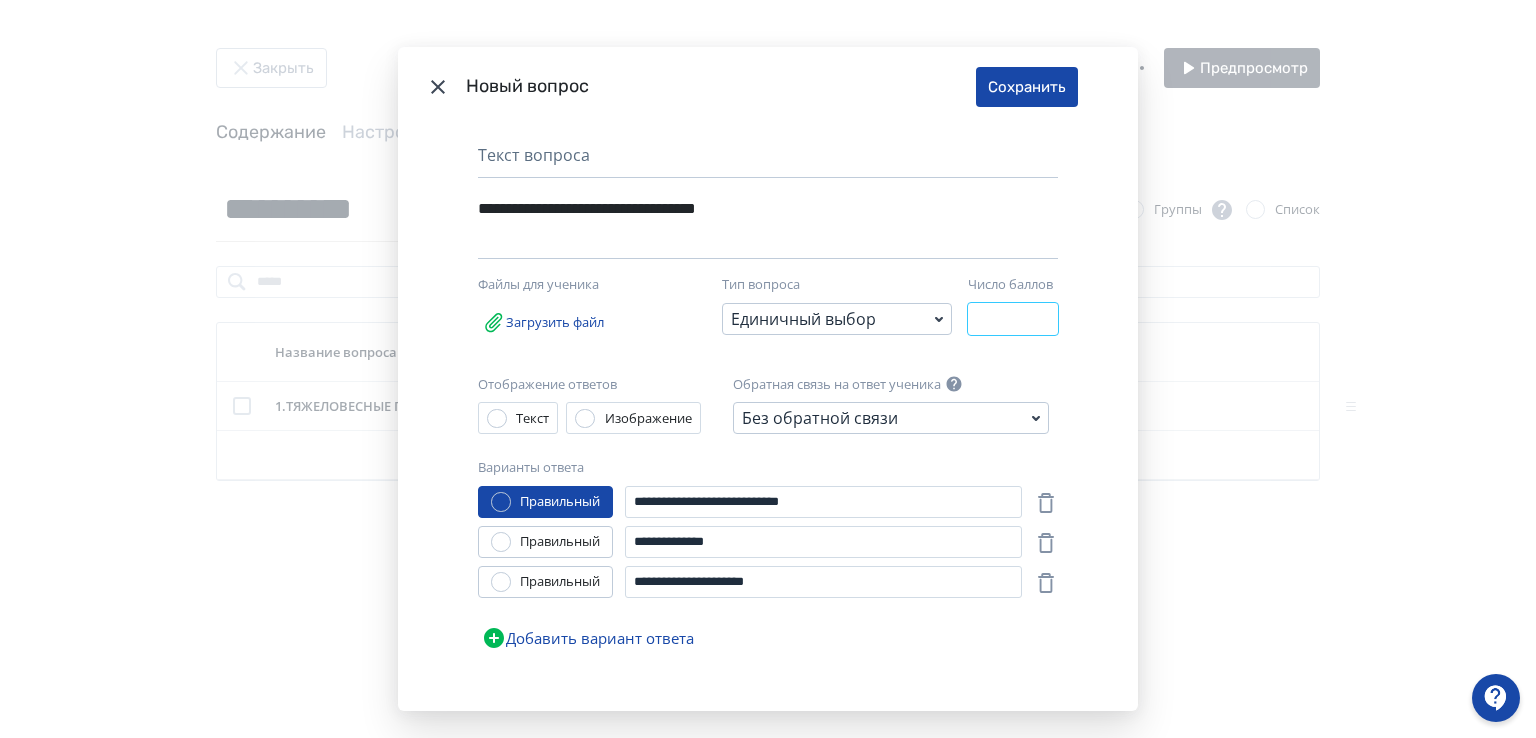 drag, startPoint x: 983, startPoint y: 325, endPoint x: 960, endPoint y: 321, distance: 23.345236 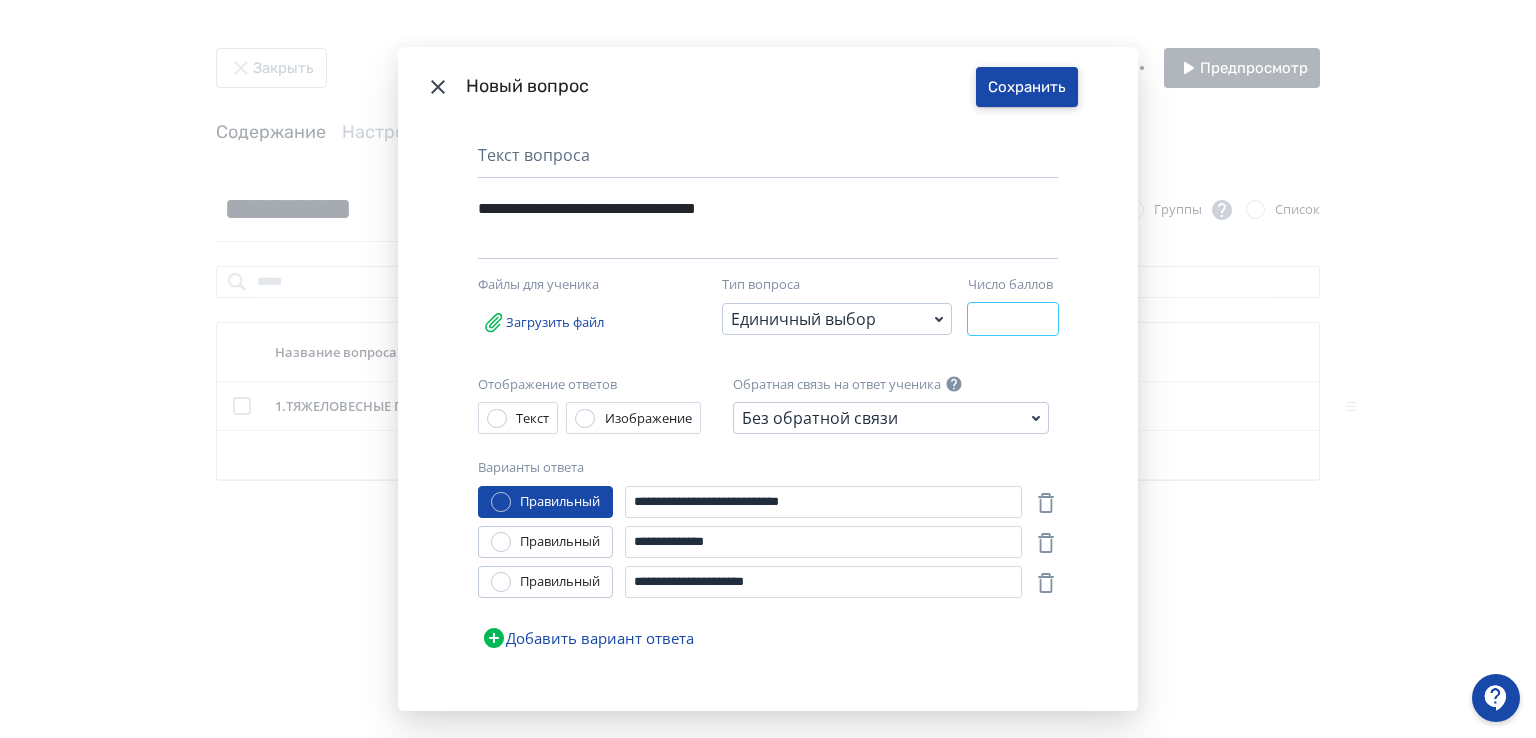 type on "*" 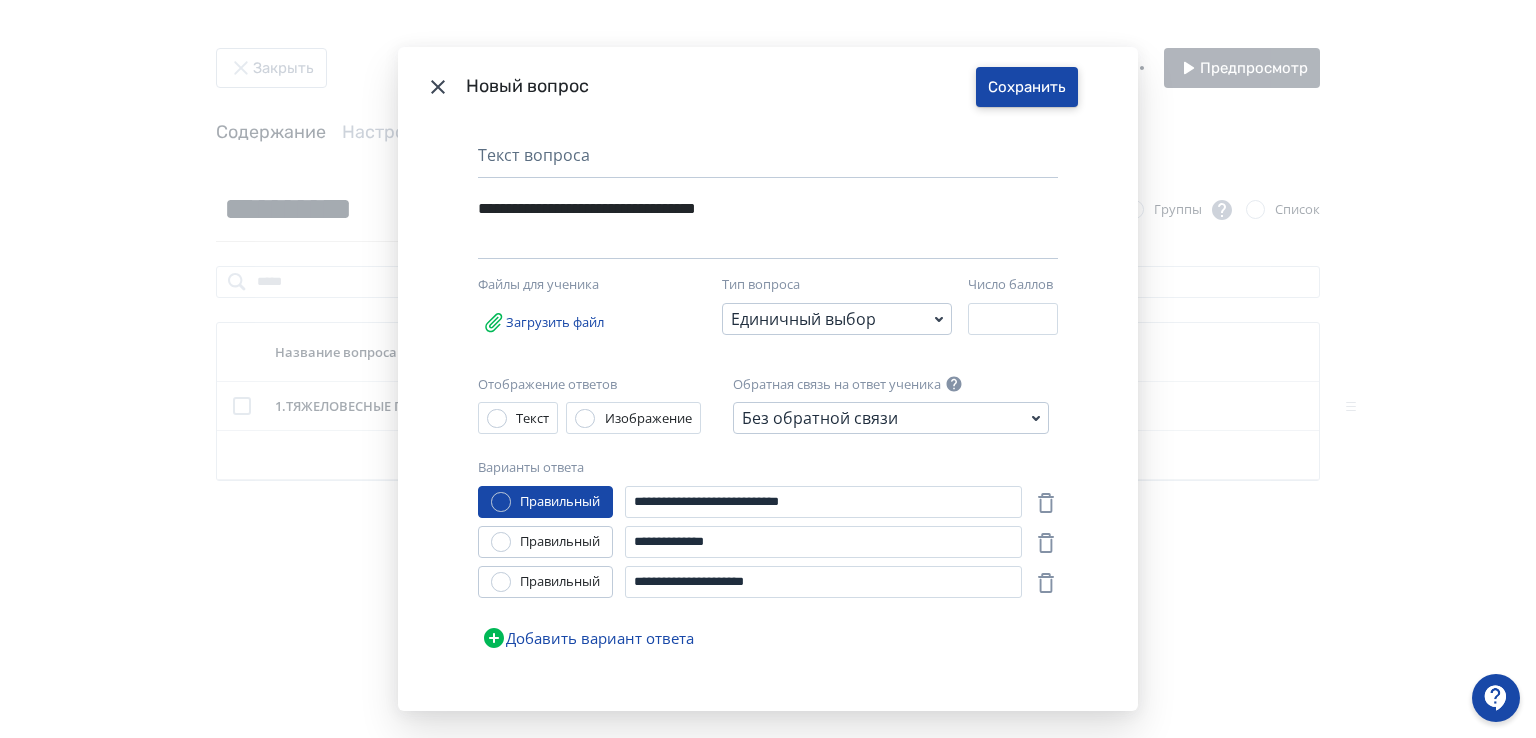 click on "Сохранить" at bounding box center [1027, 87] 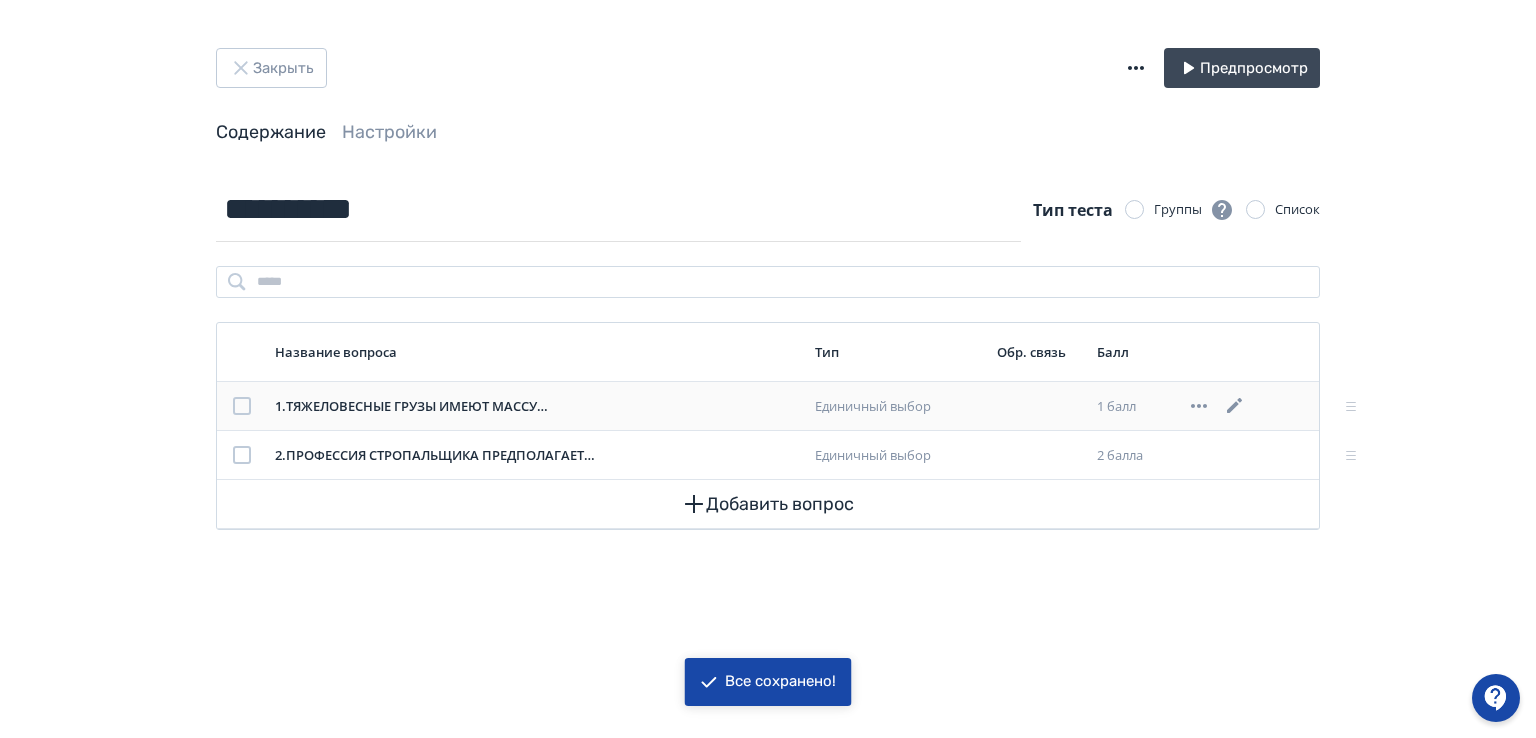 click 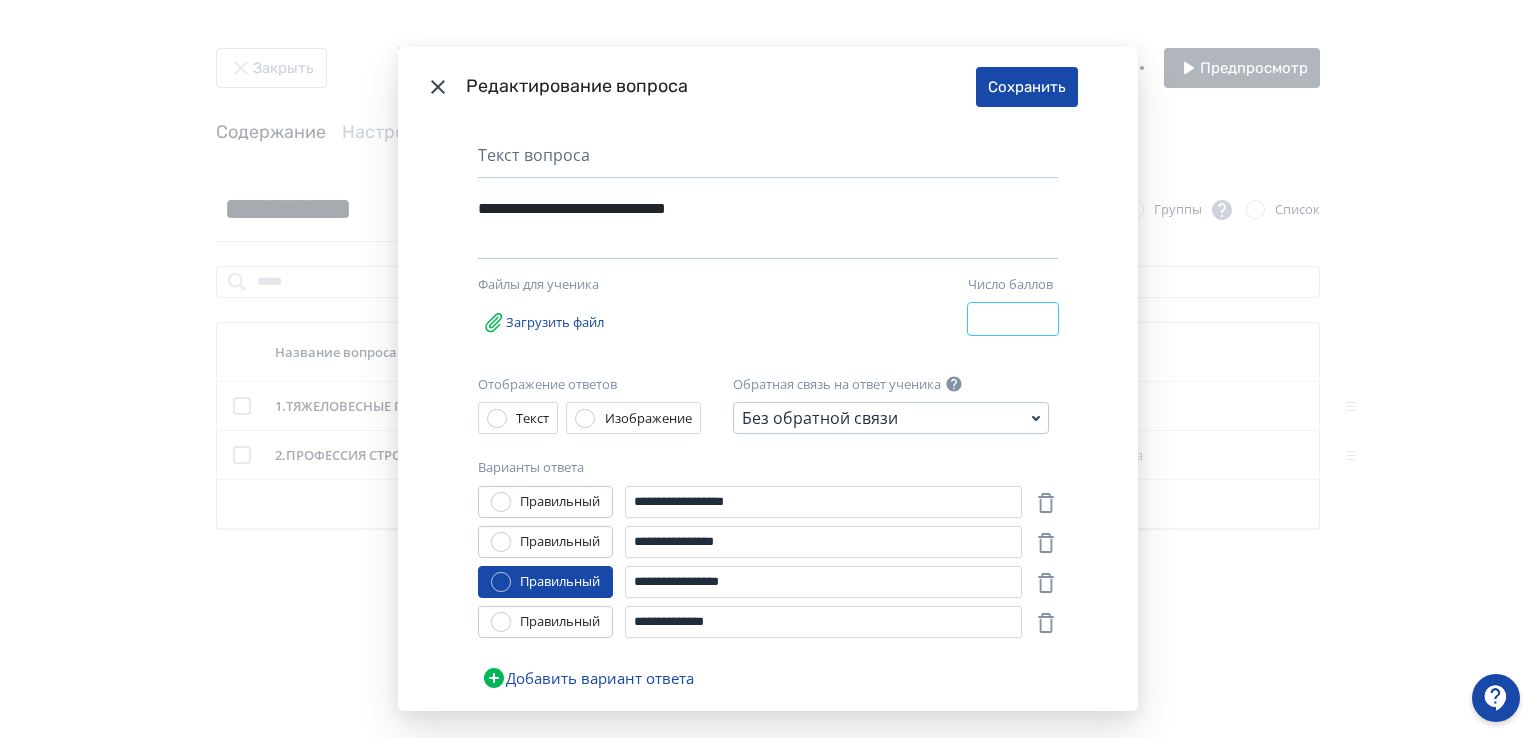 drag, startPoint x: 976, startPoint y: 315, endPoint x: 957, endPoint y: 314, distance: 19.026299 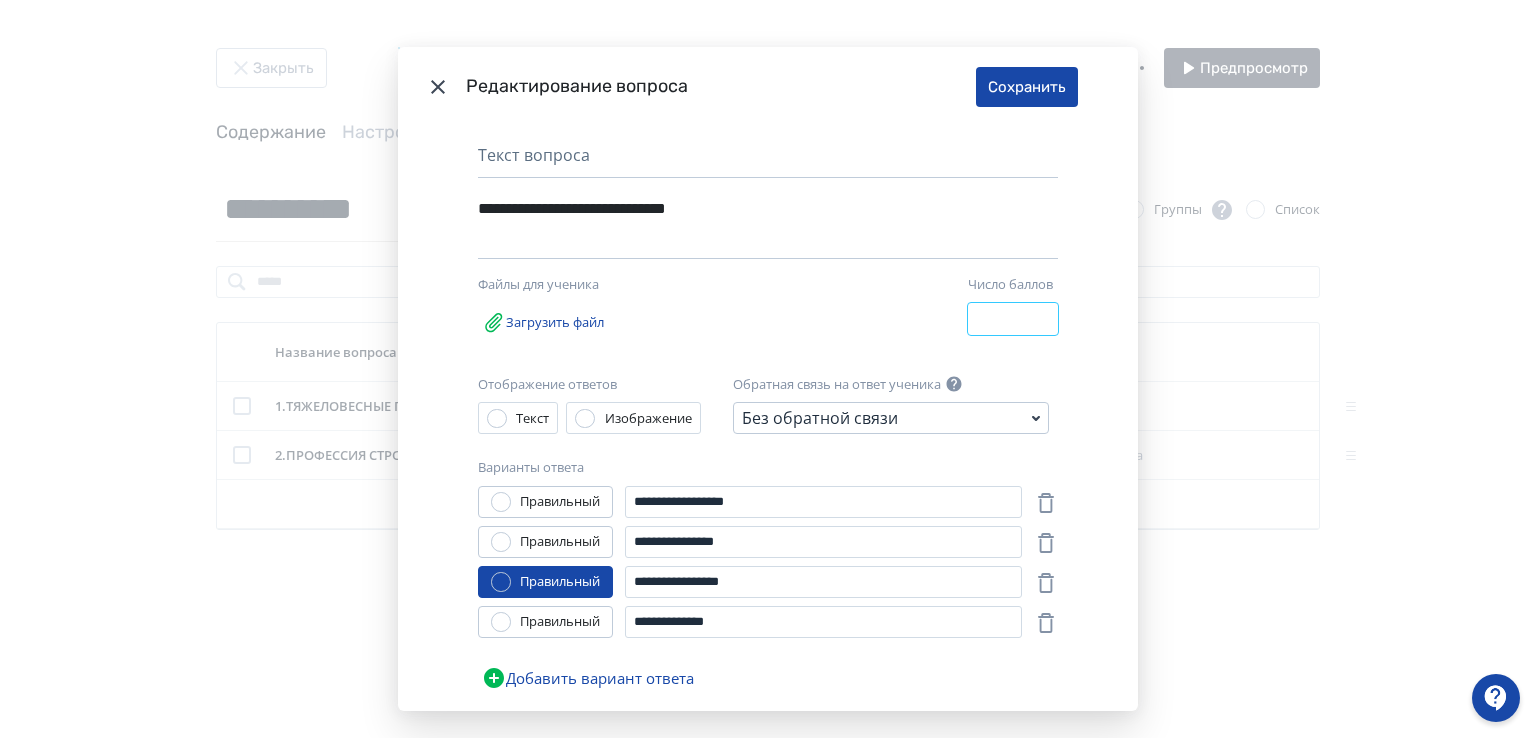 click on "*" at bounding box center (1013, 319) 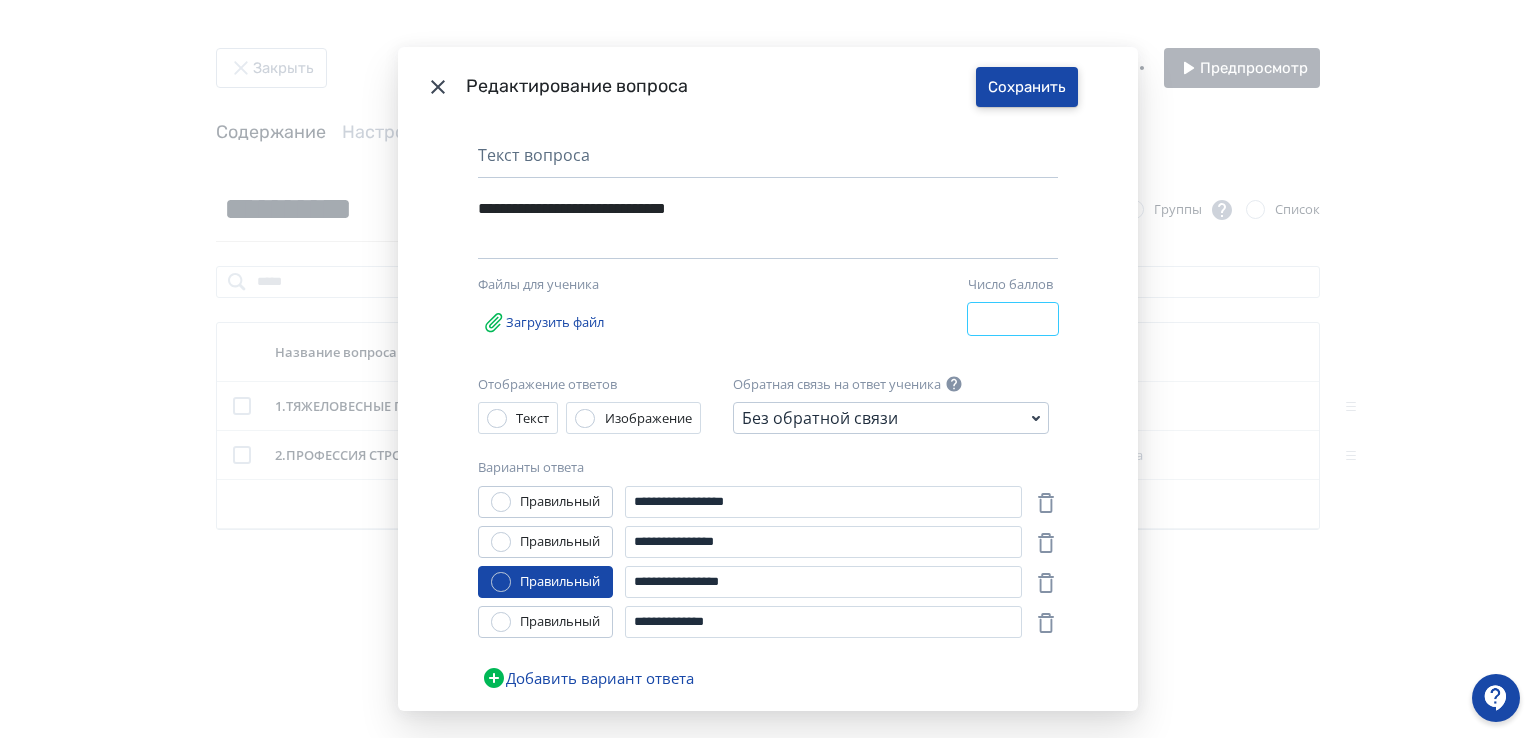 type on "*" 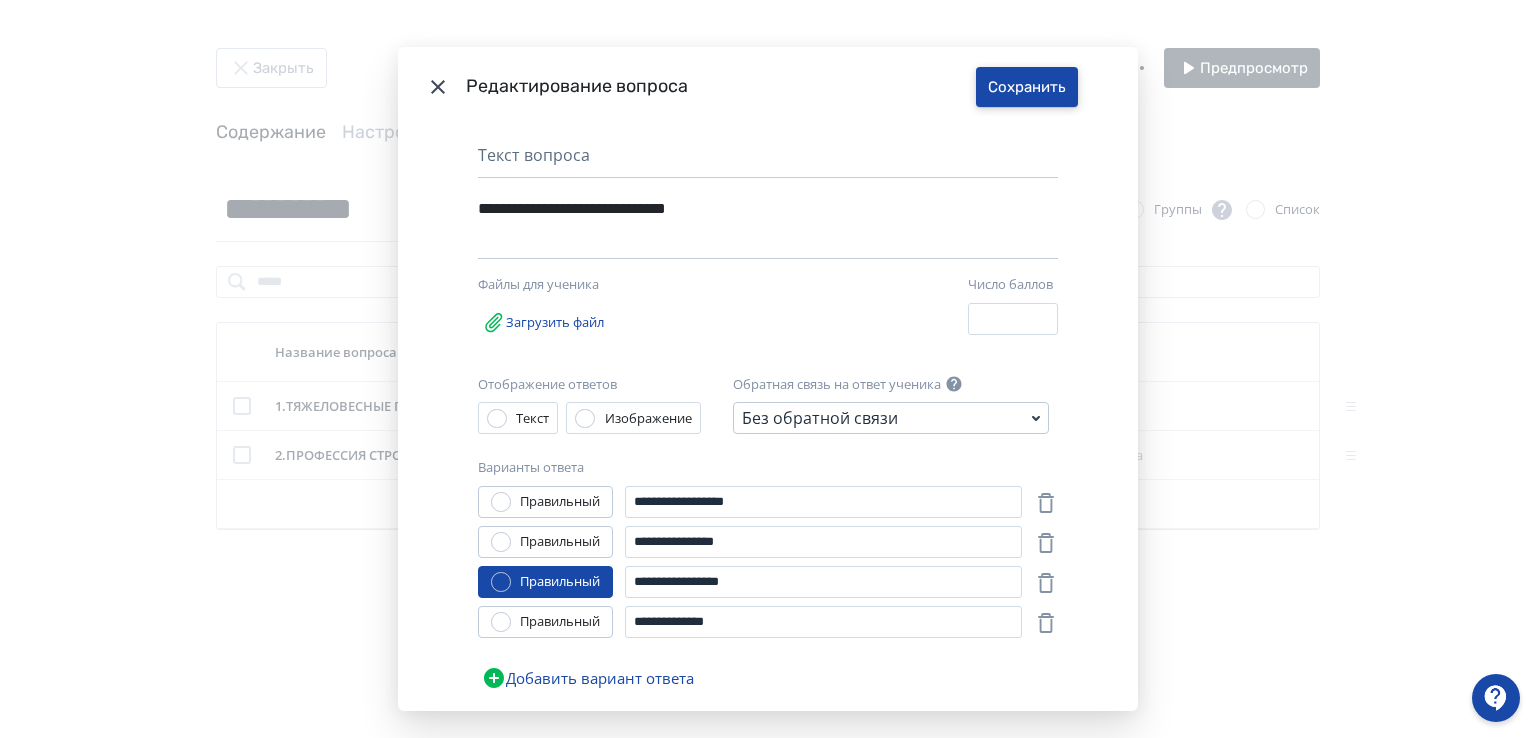 click on "Сохранить" at bounding box center [1027, 87] 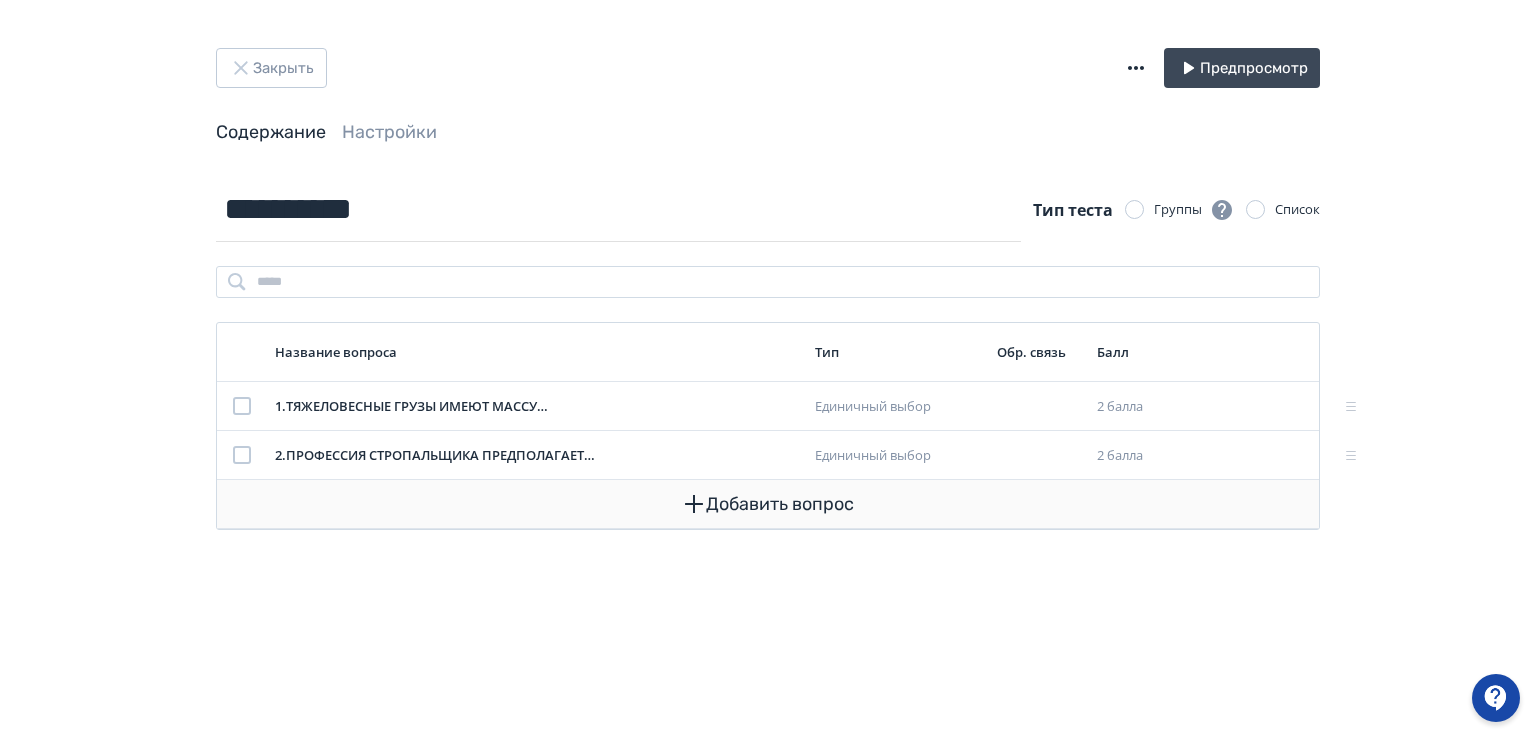 click on "Добавить вопрос" at bounding box center [768, 504] 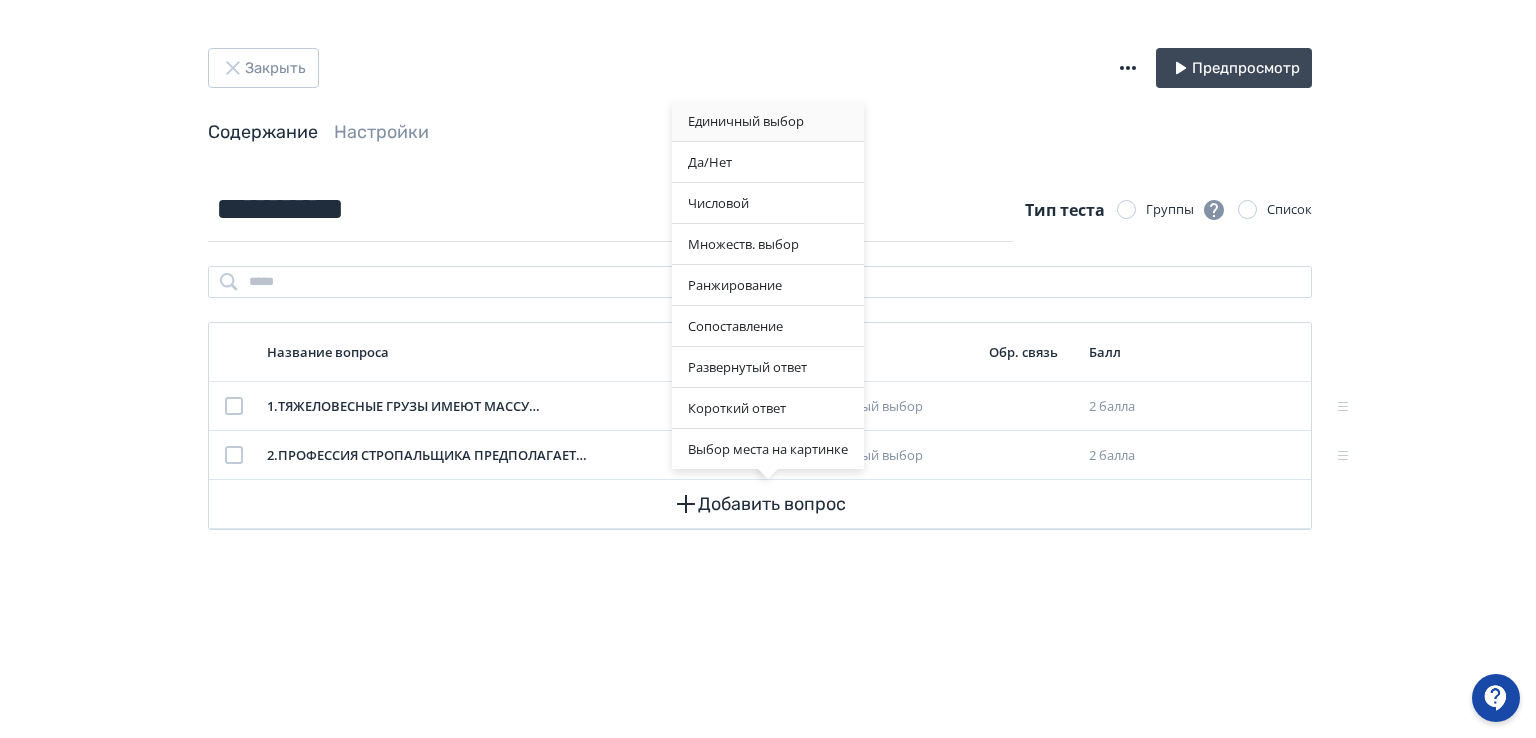 click on "Единичный выбор" at bounding box center (768, 121) 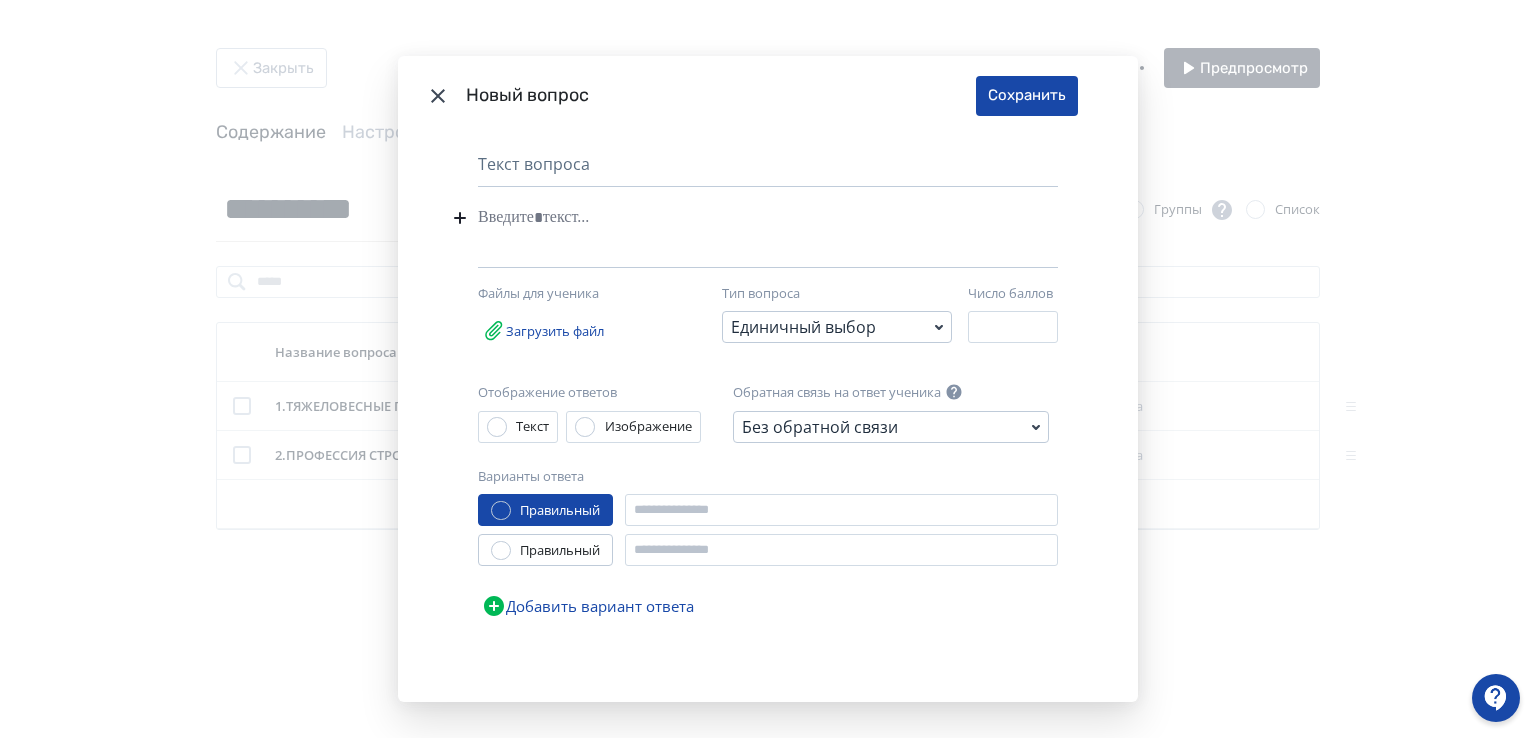 paste 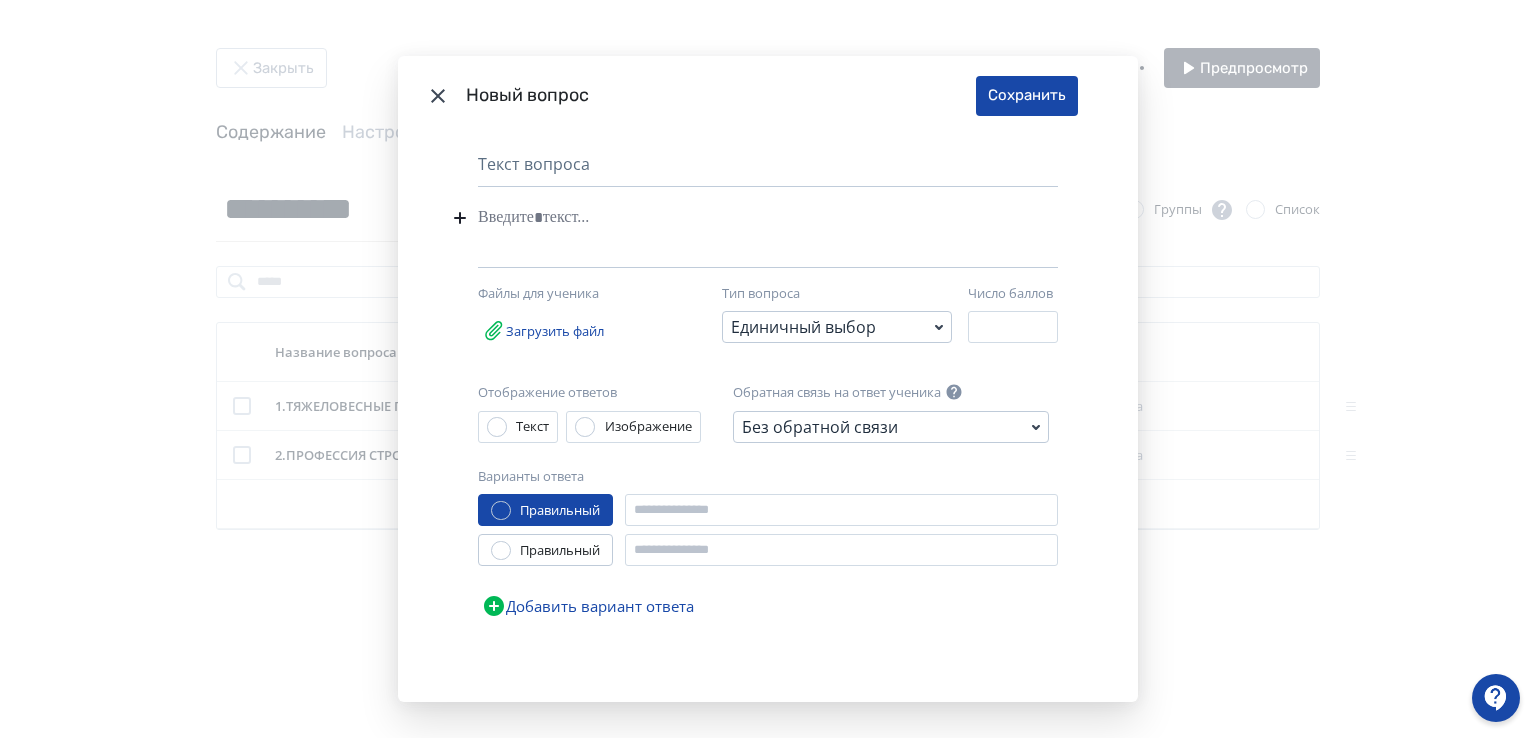 type 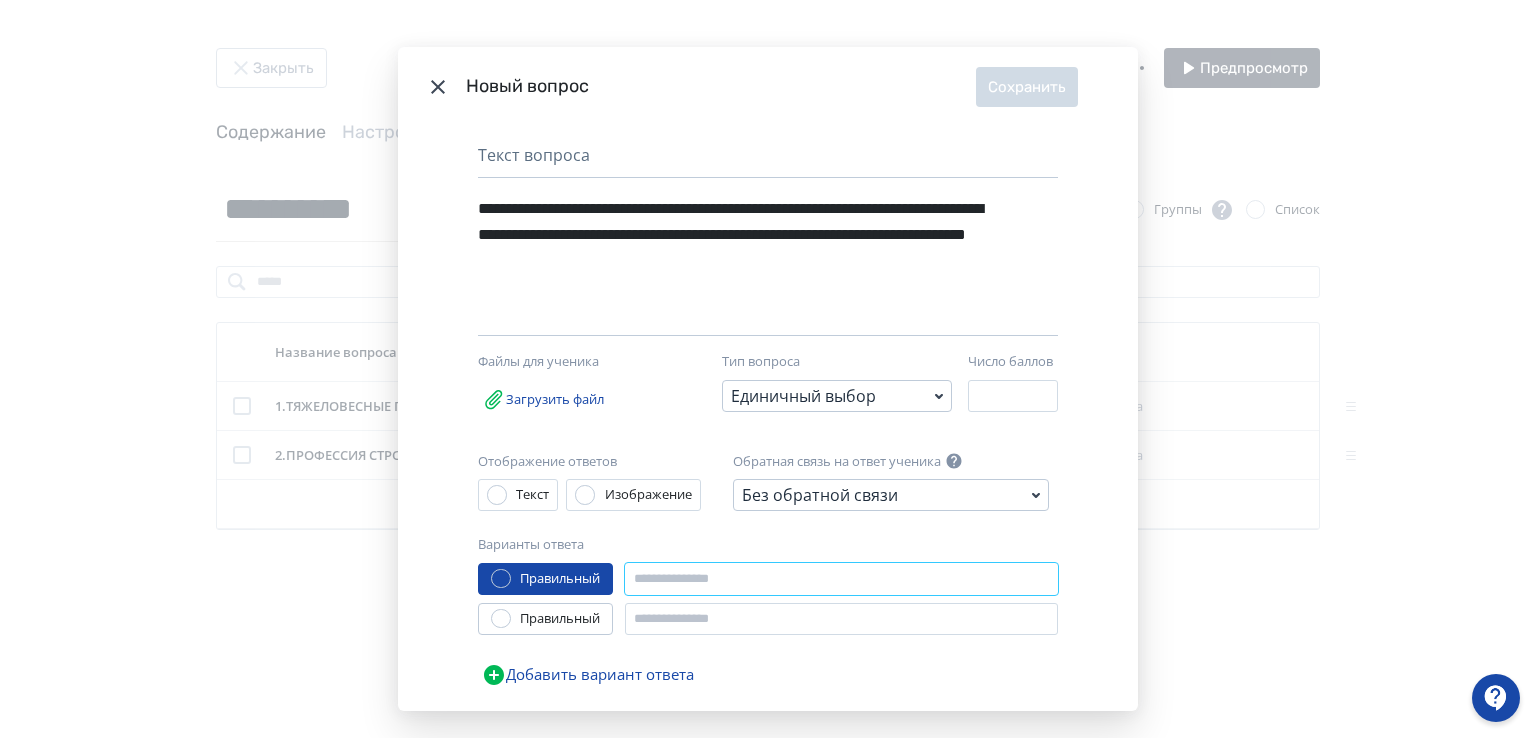 click at bounding box center [841, 579] 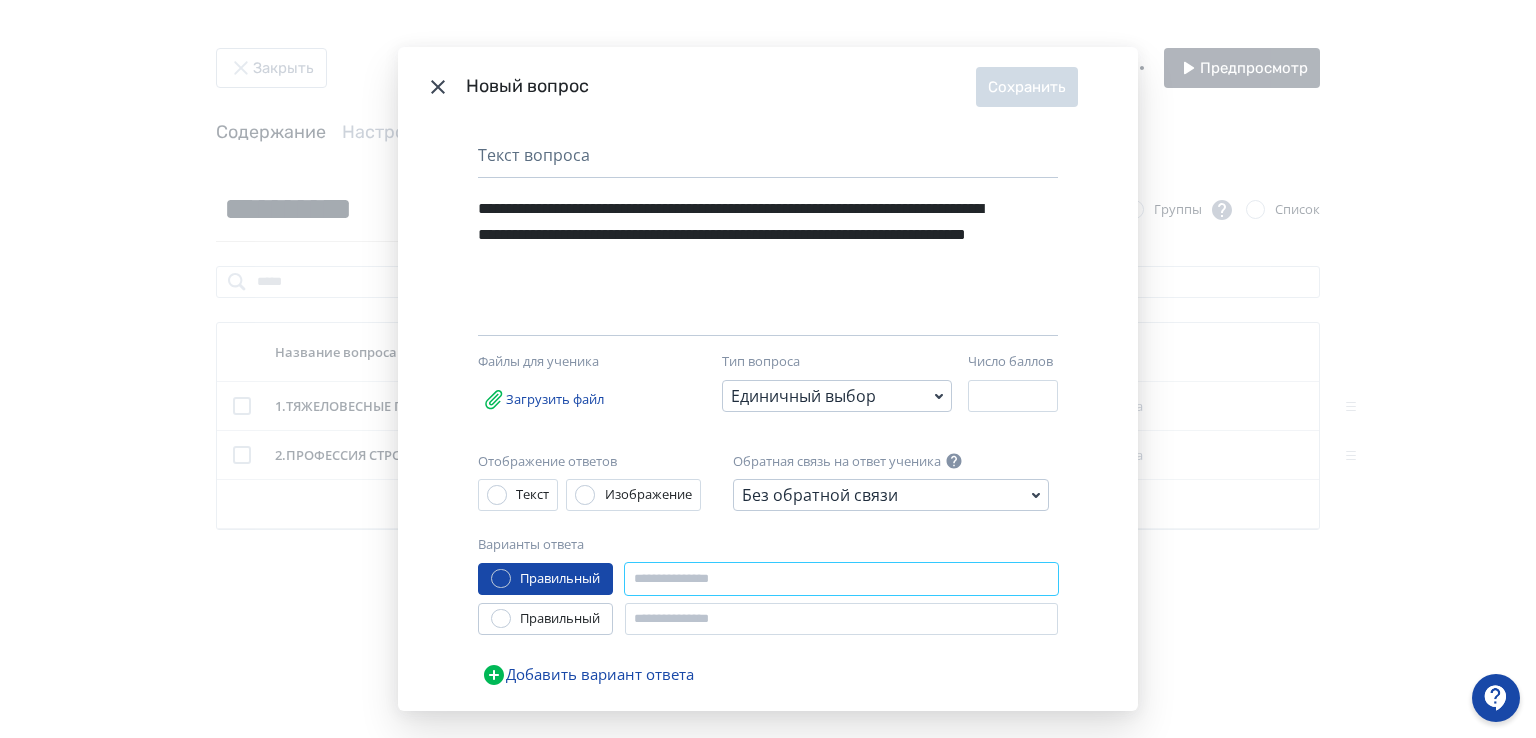 paste on "**********" 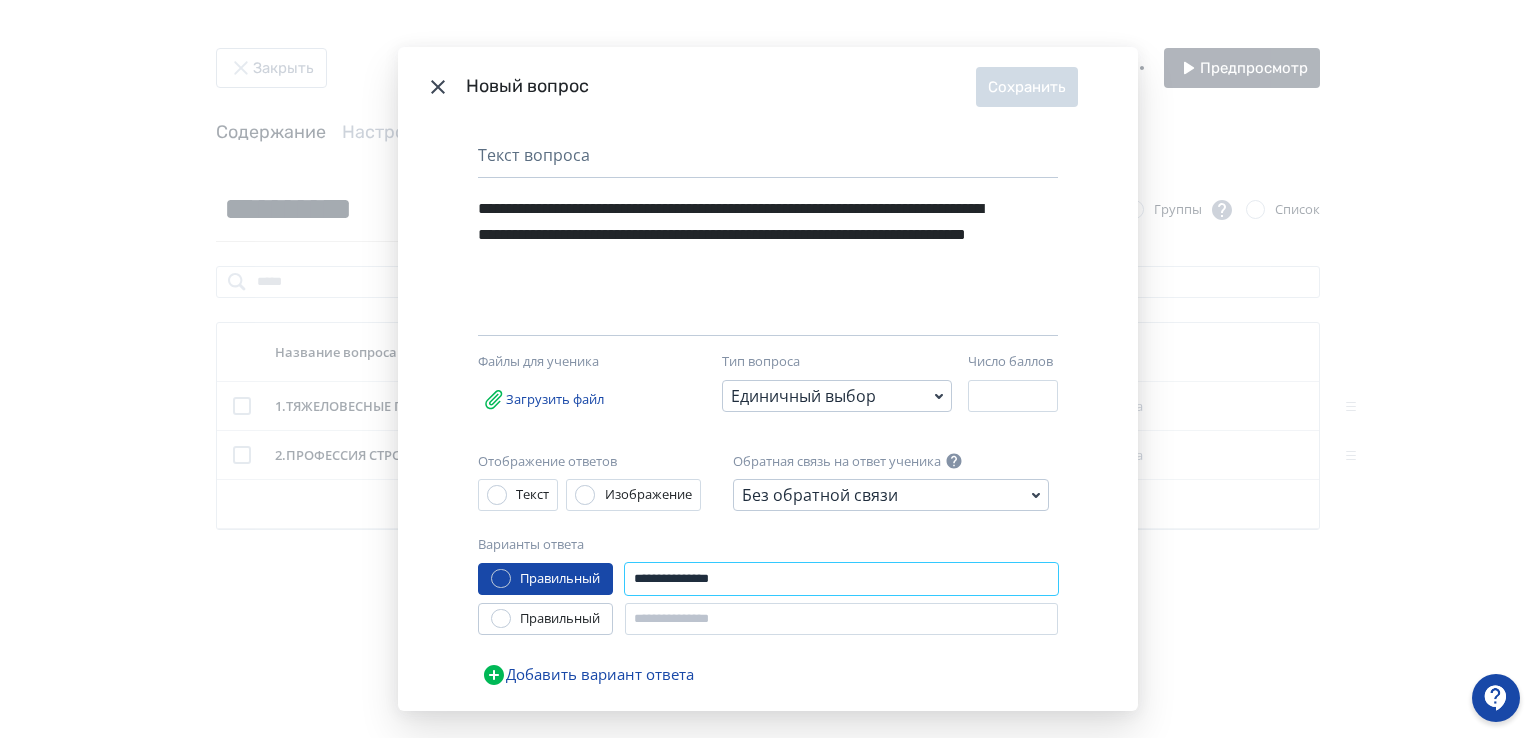 click on "**********" at bounding box center [841, 579] 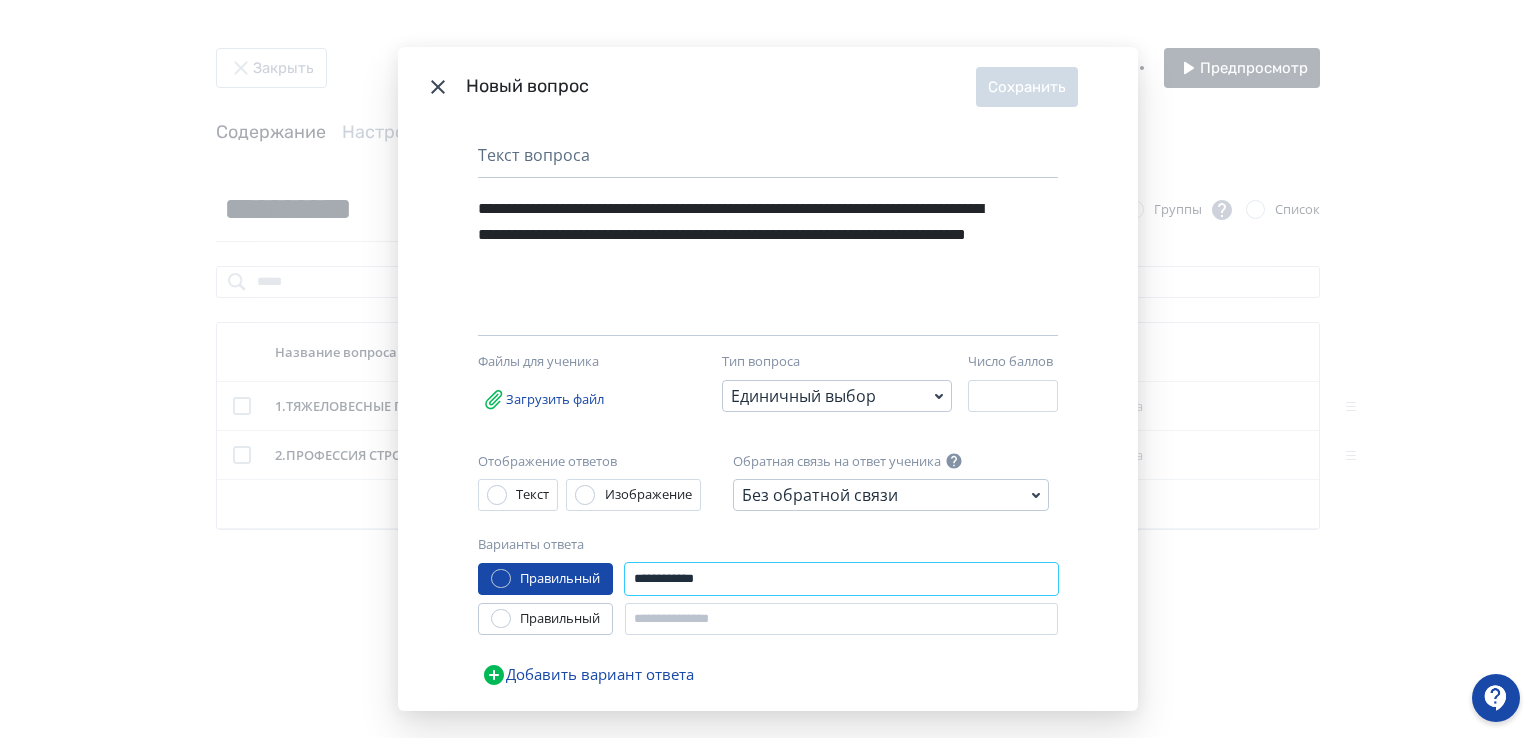 type on "**********" 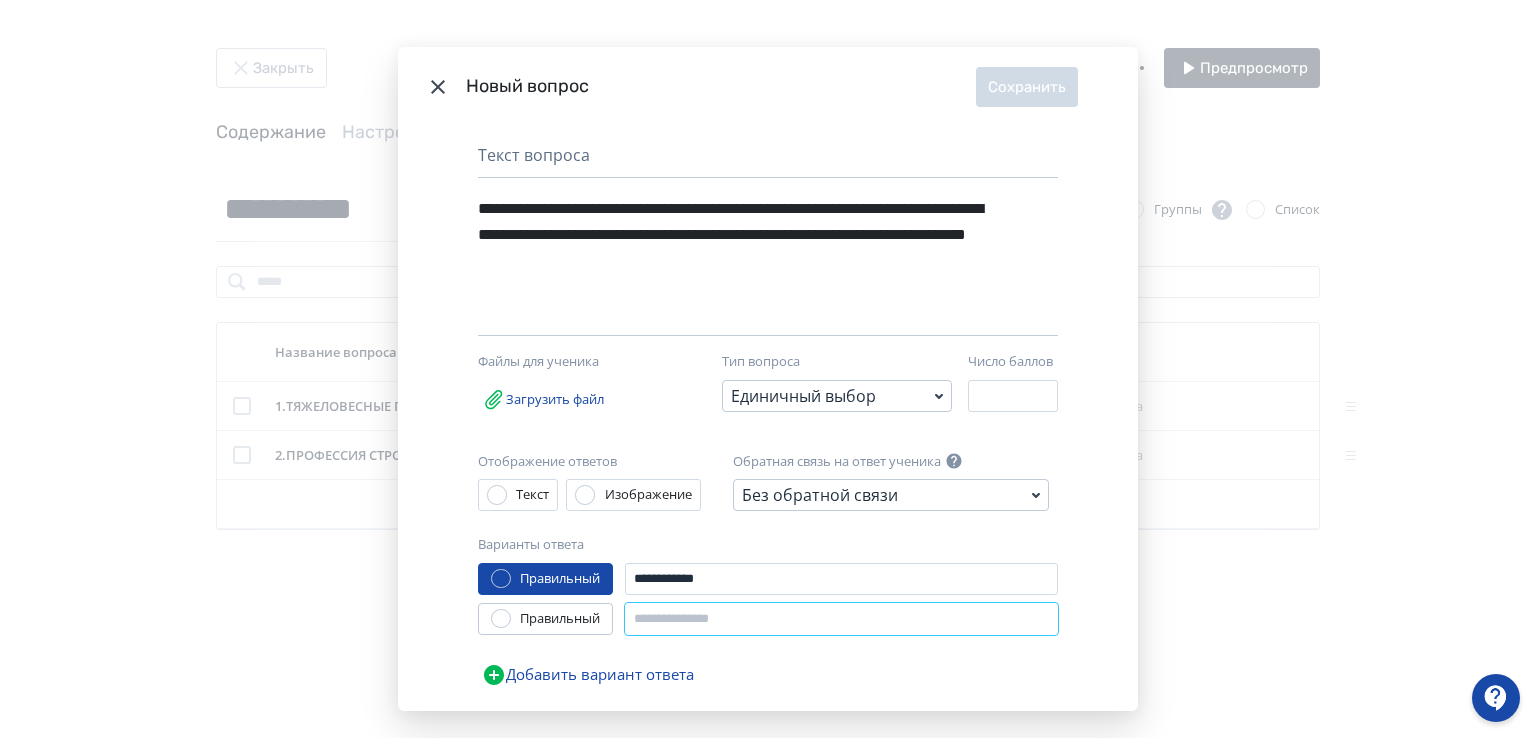 paste on "**********" 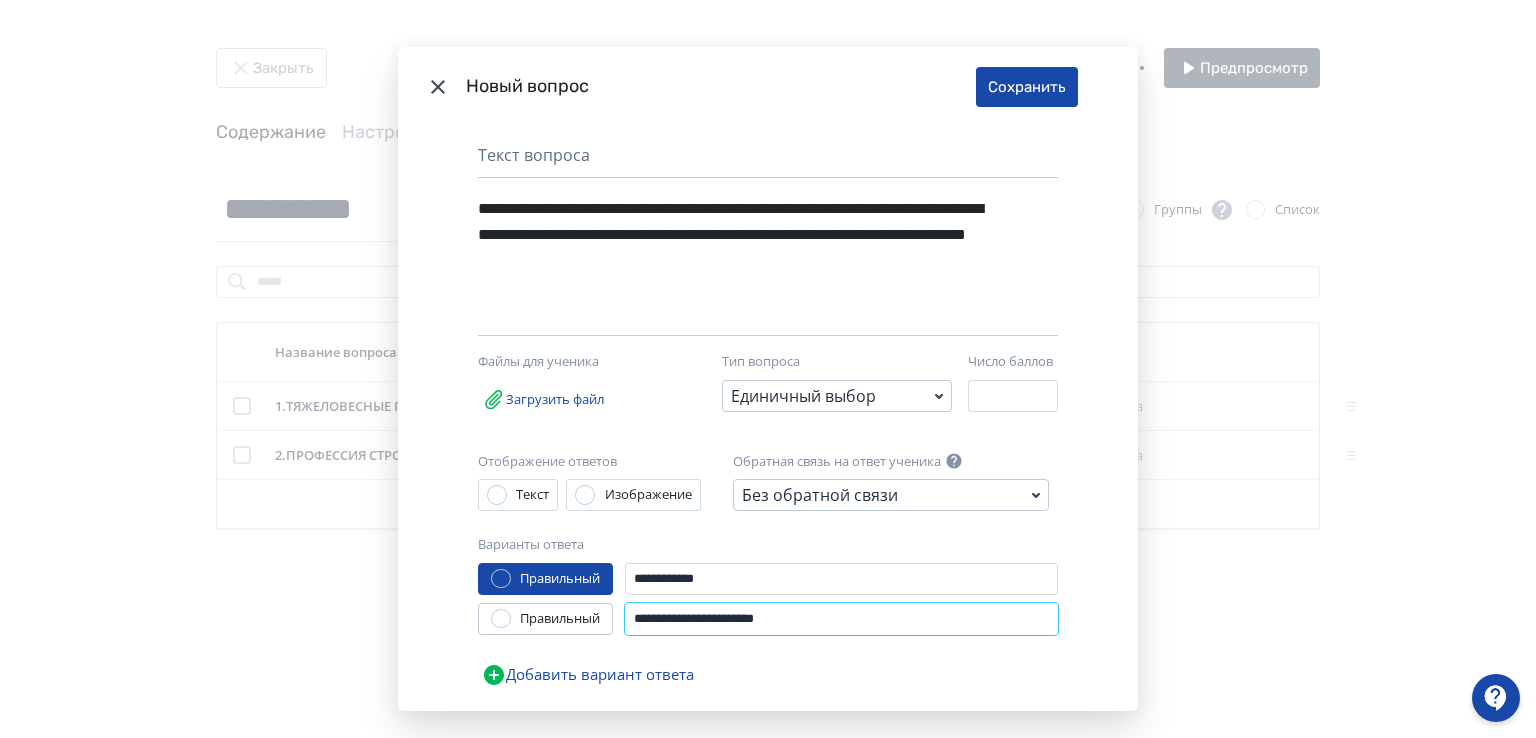 click on "**********" at bounding box center [841, 619] 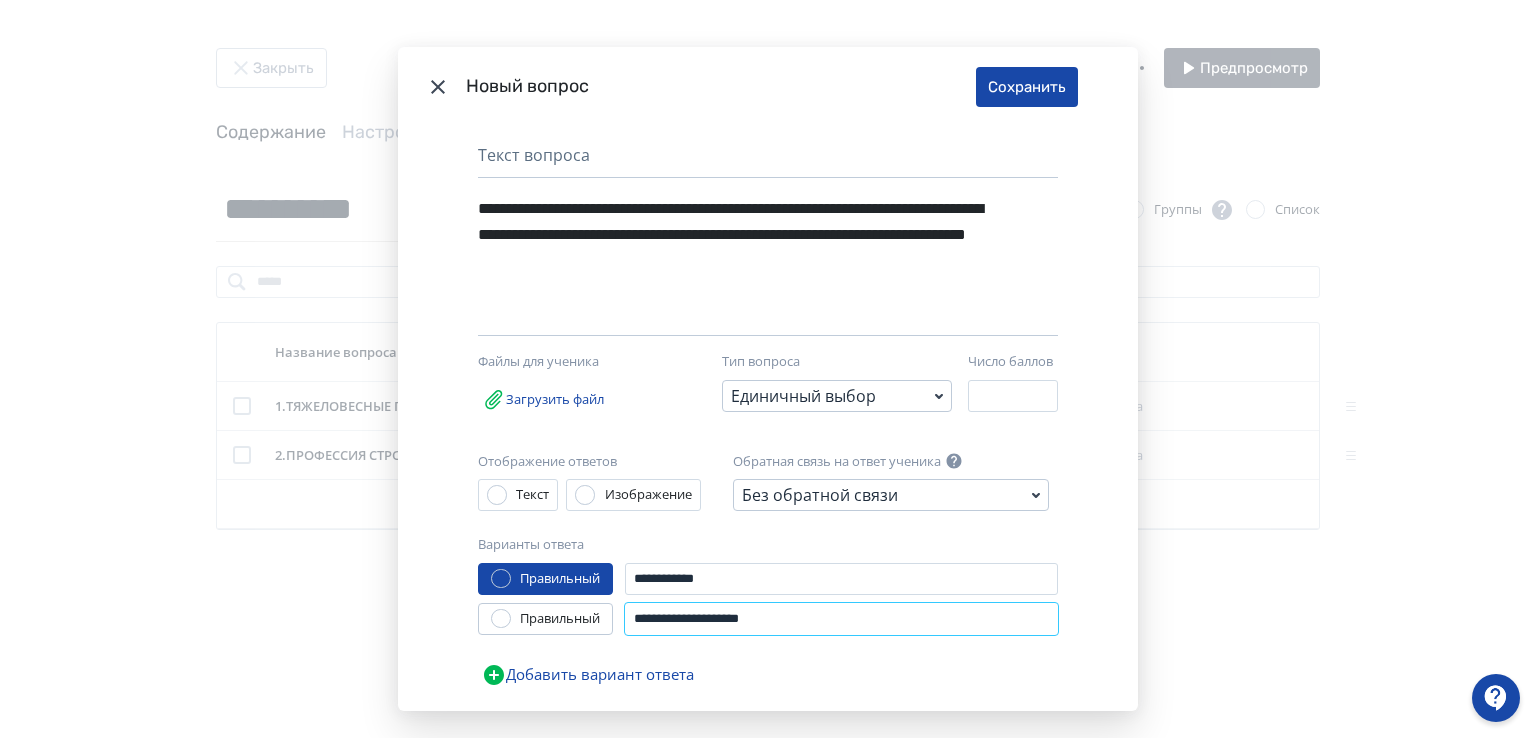 type on "**********" 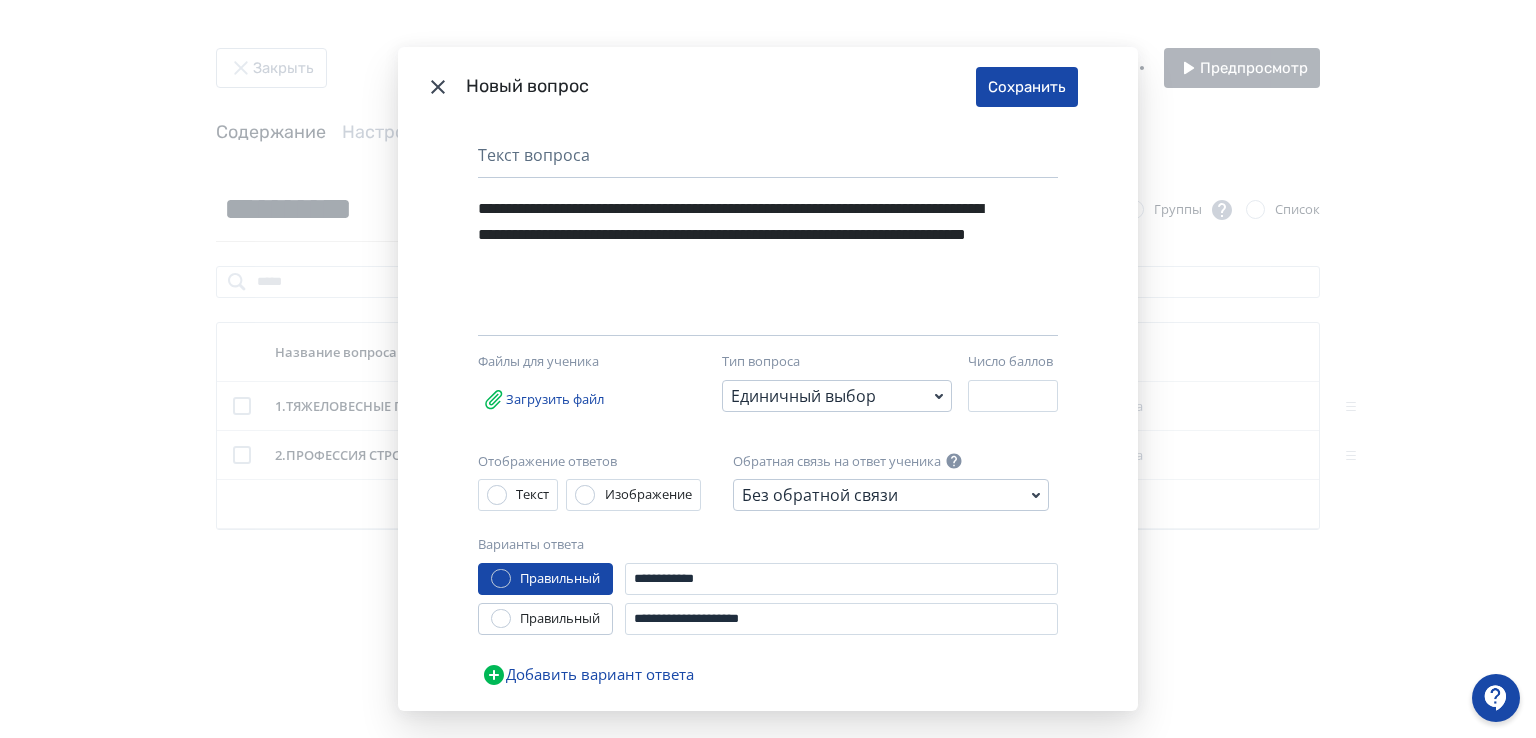 click 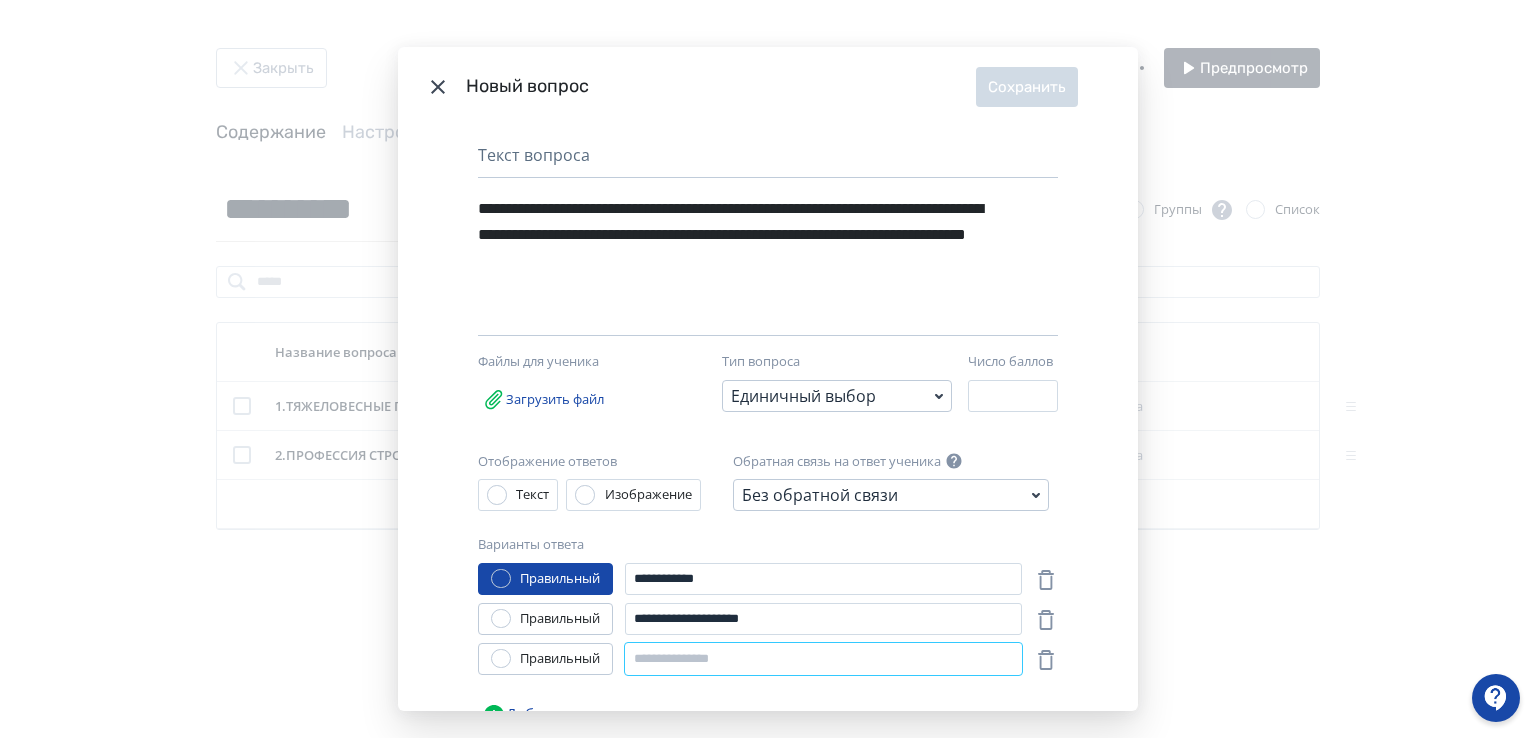 paste on "**********" 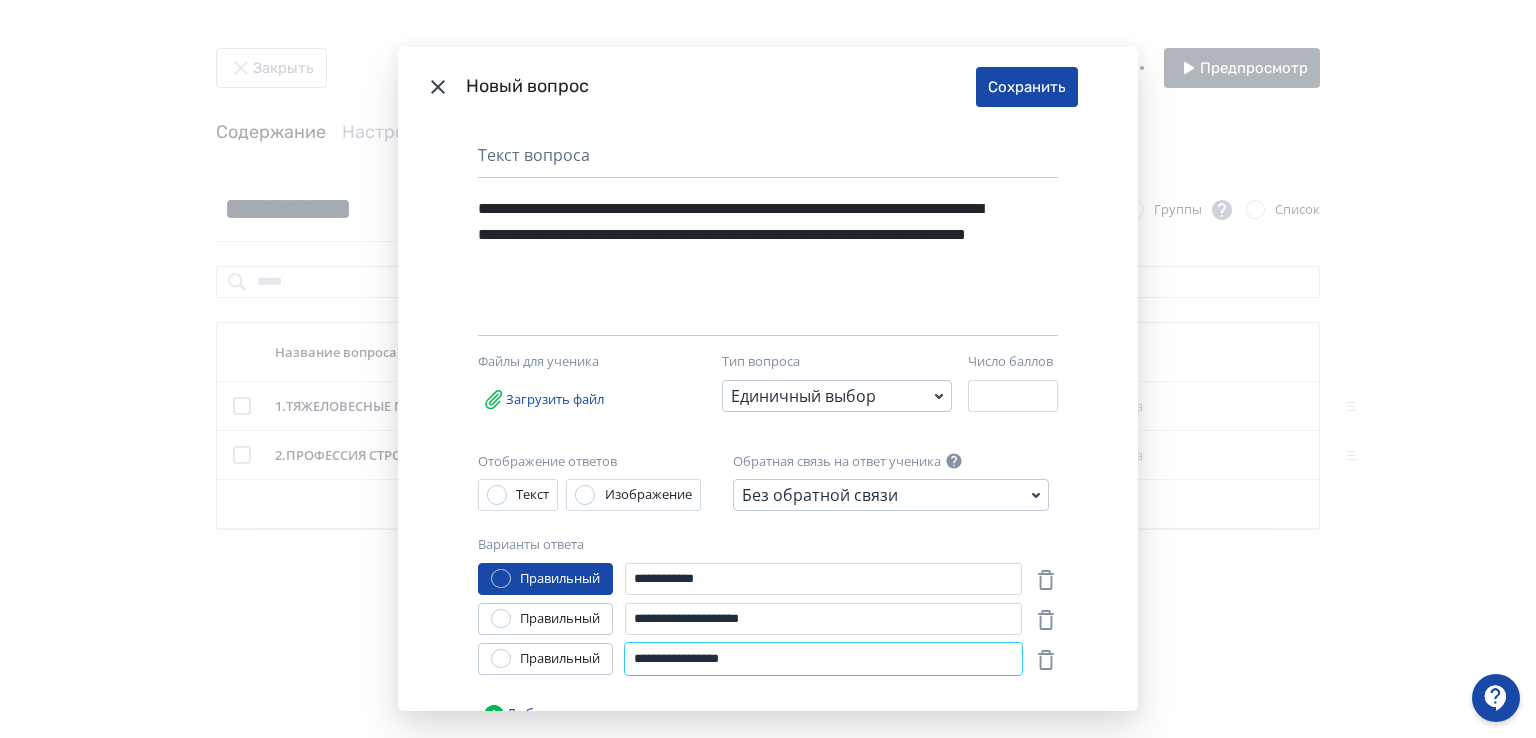 click on "**********" at bounding box center [823, 659] 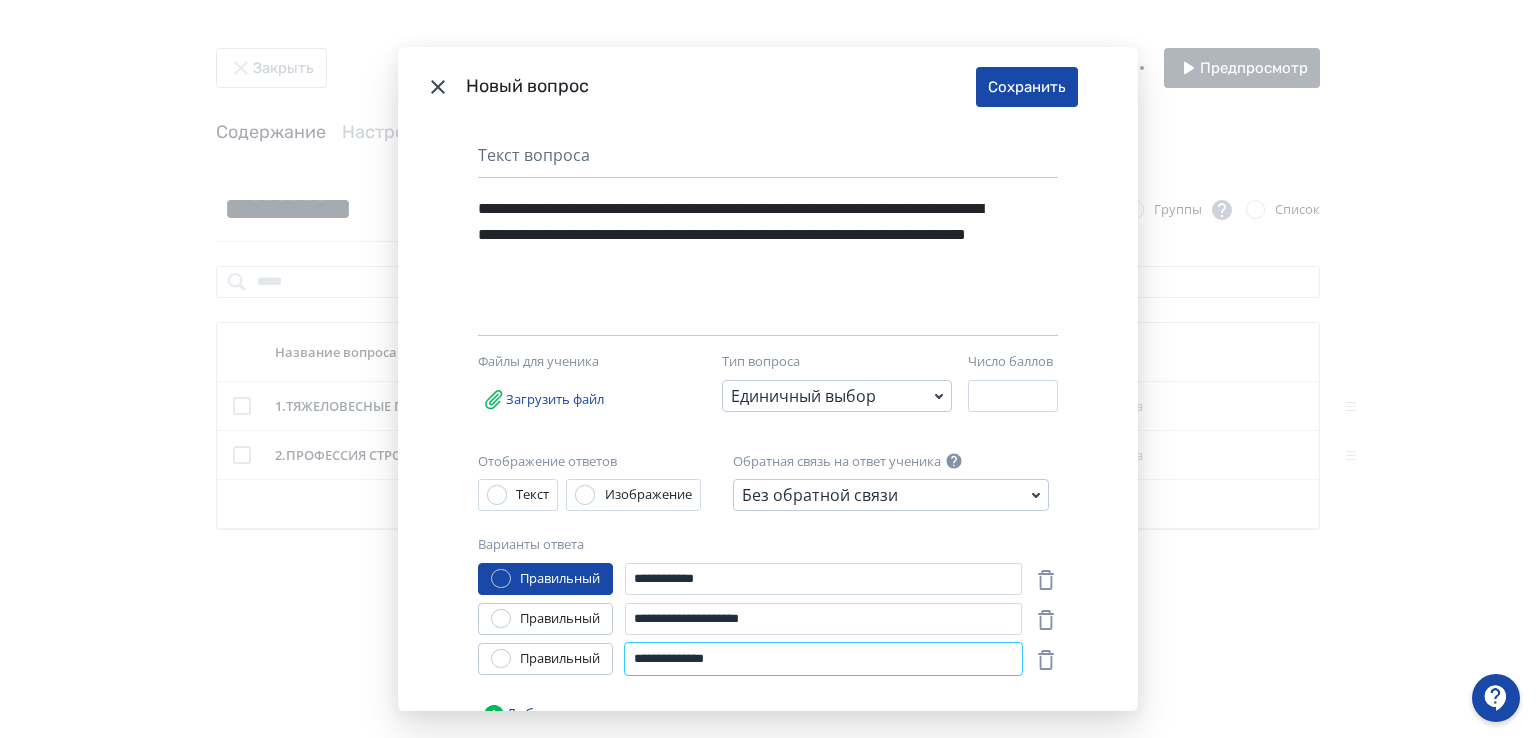 scroll, scrollTop: 99, scrollLeft: 0, axis: vertical 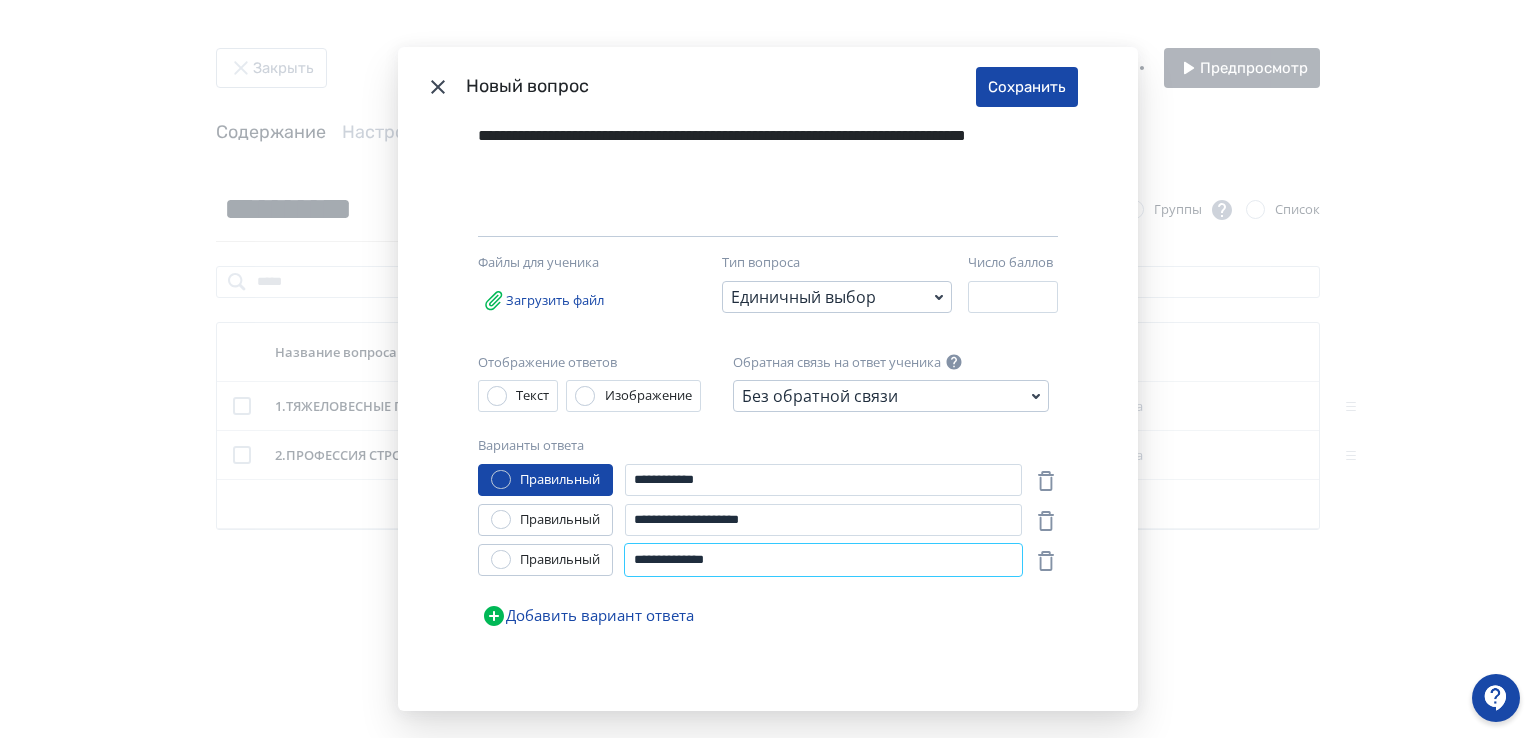 type on "**********" 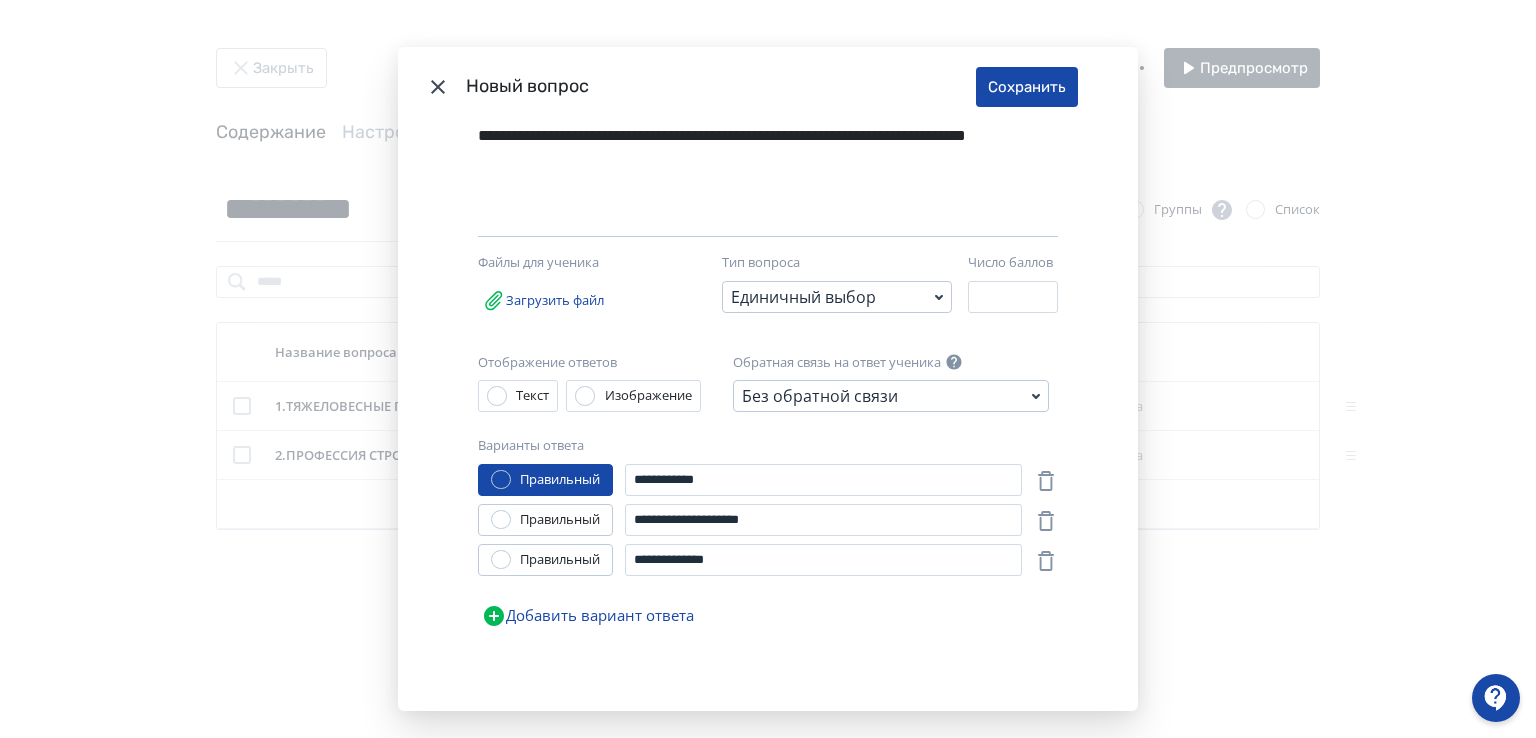 click 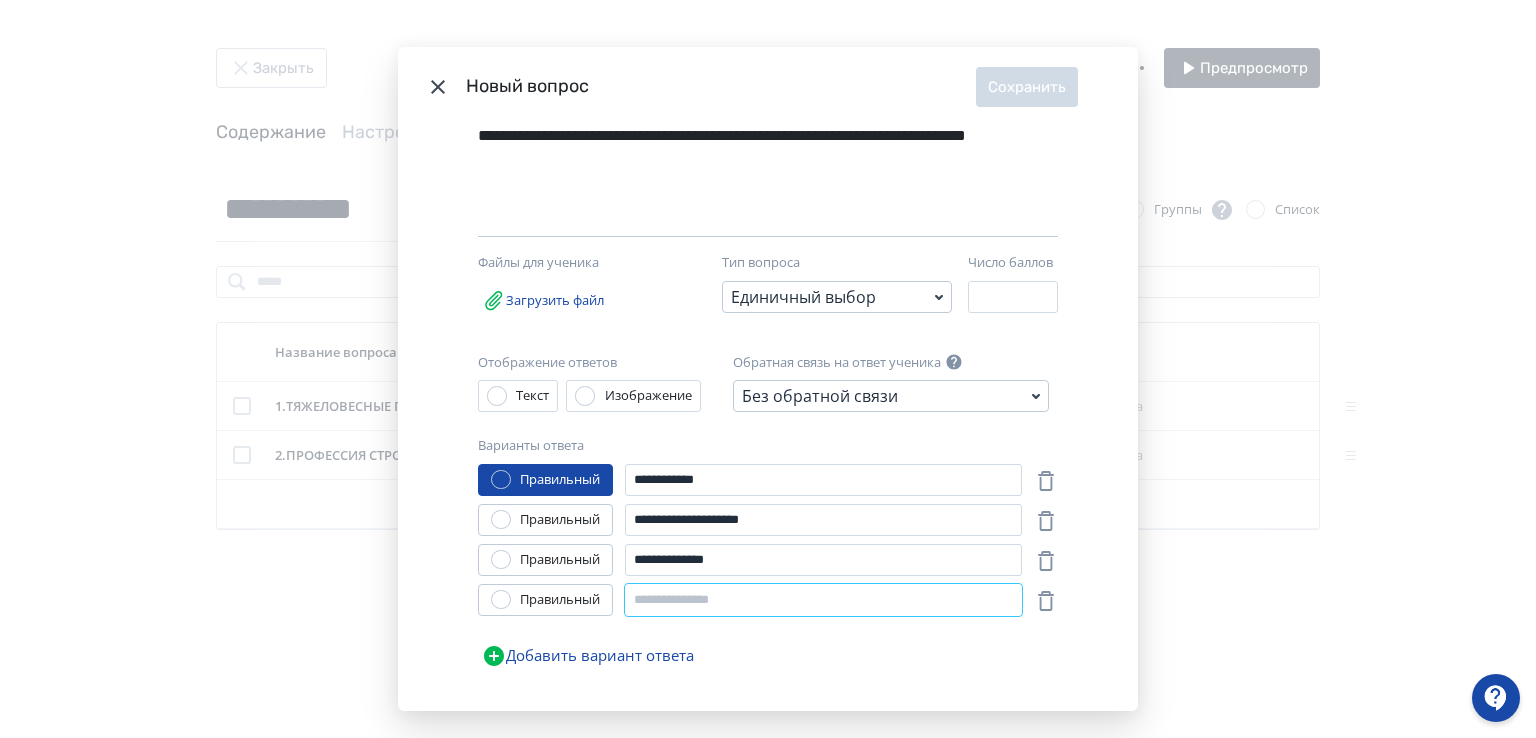 paste on "**********" 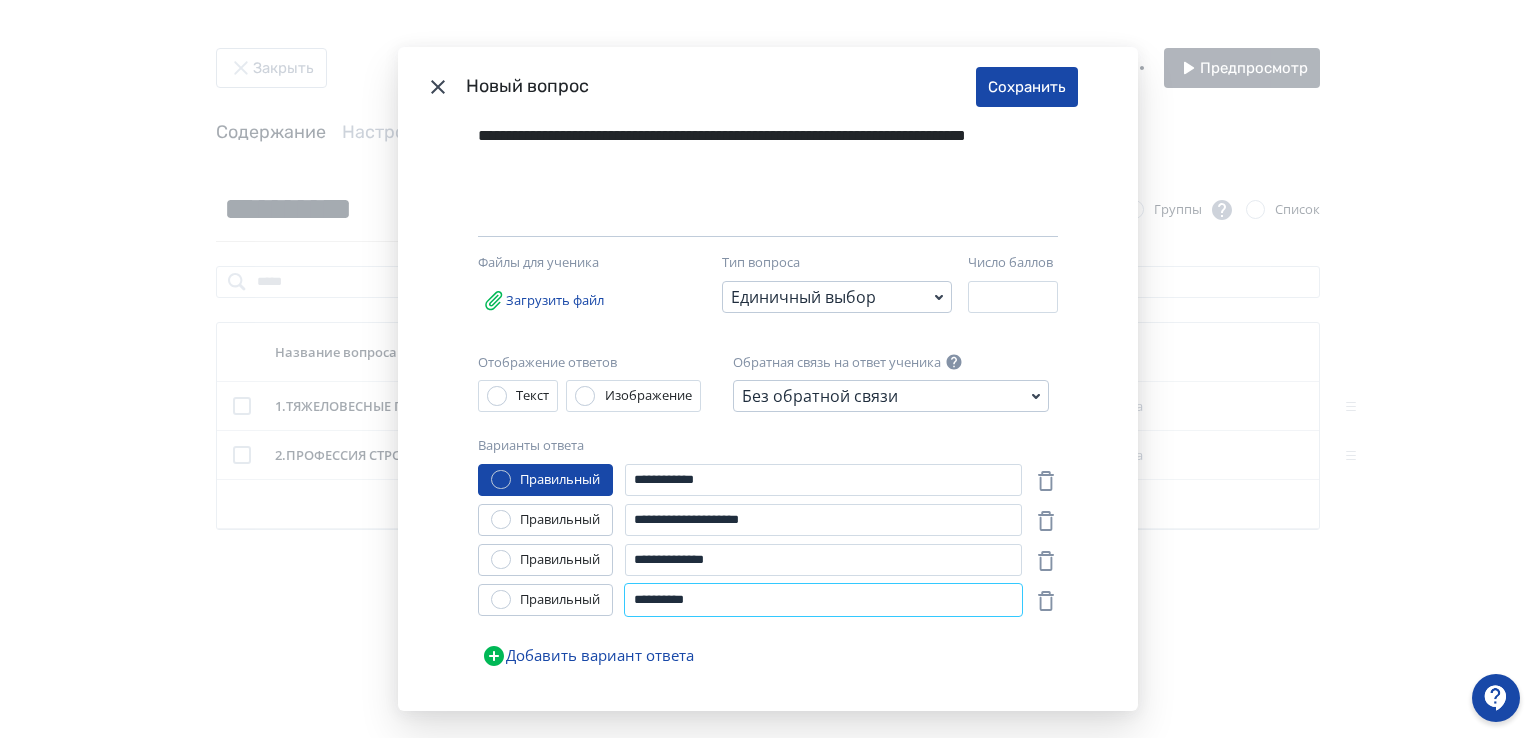 click on "**********" at bounding box center [823, 600] 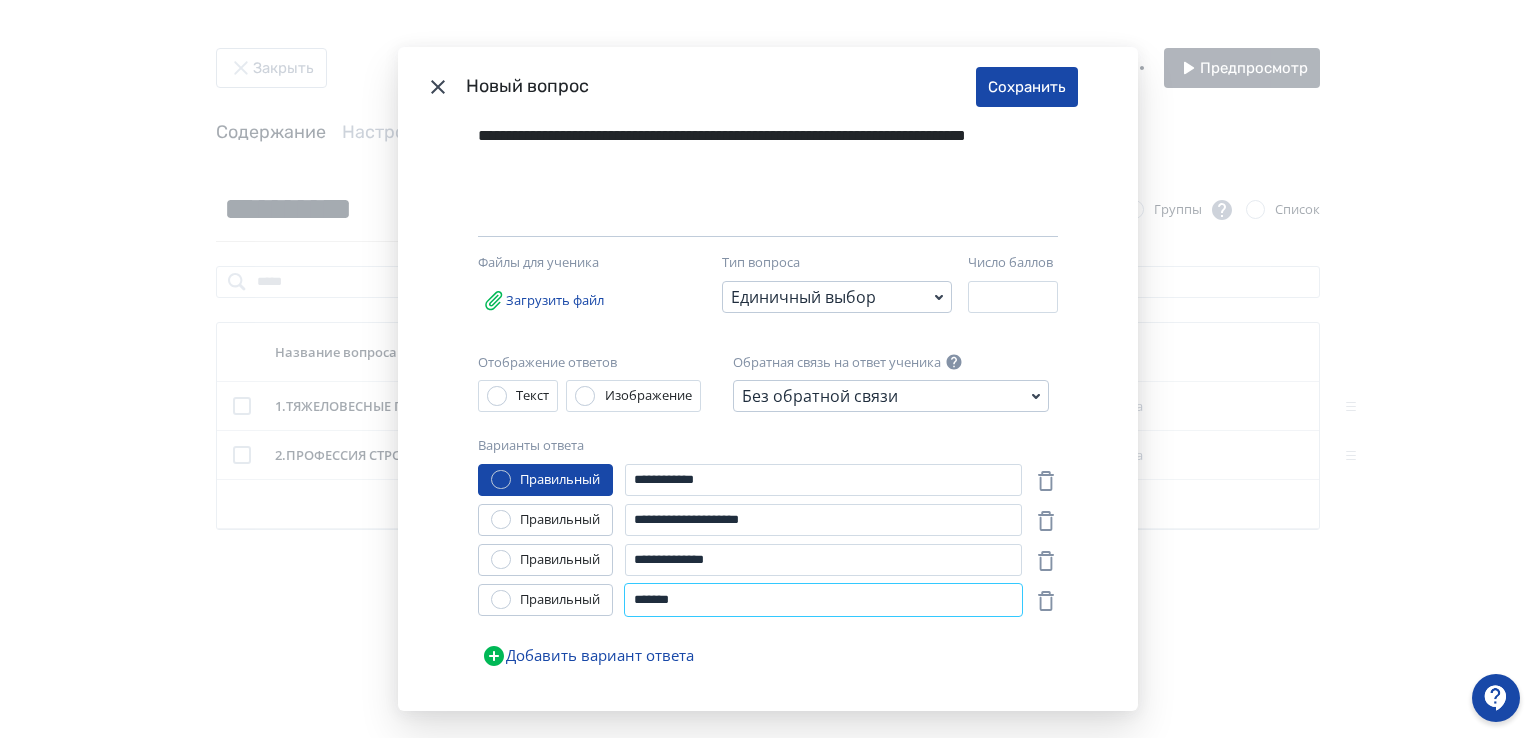 type on "*******" 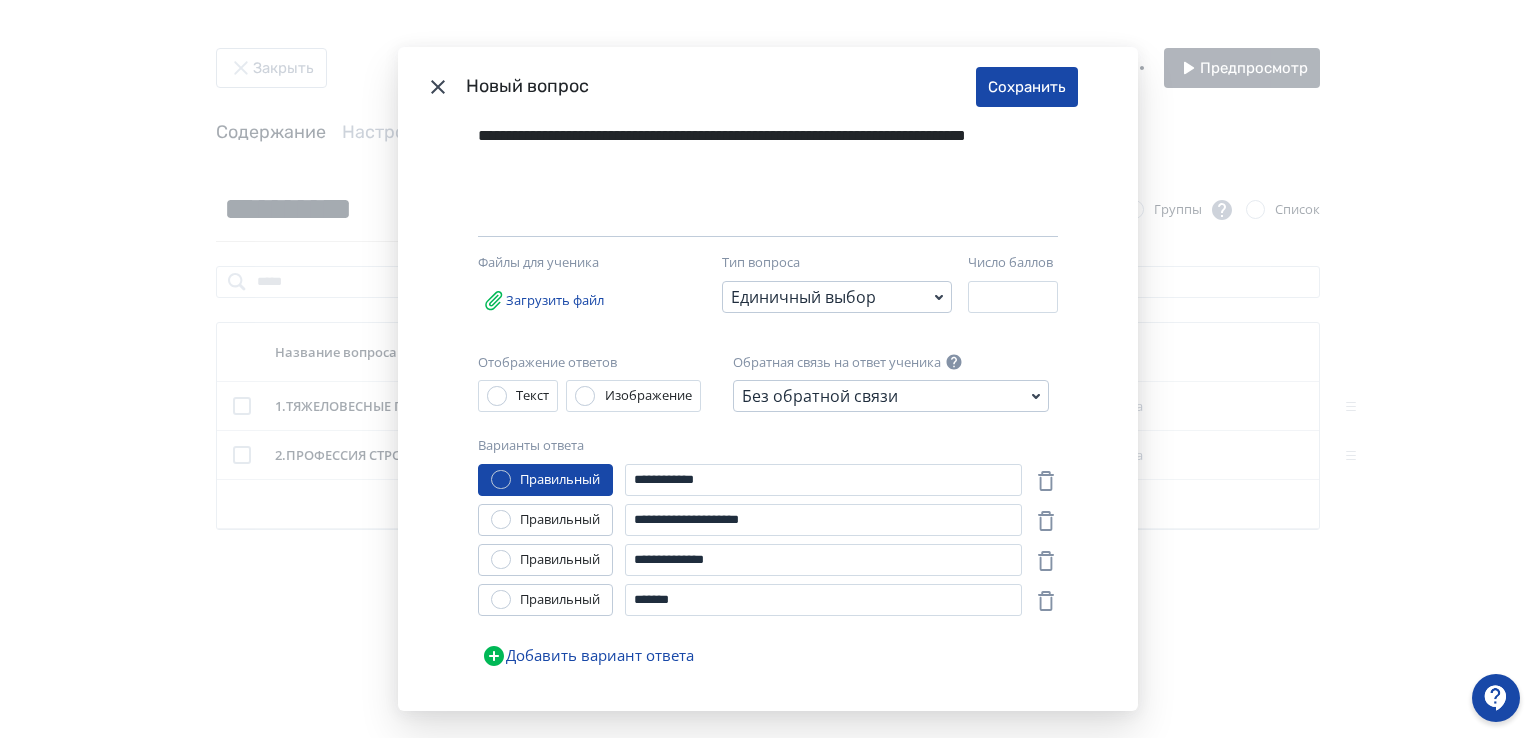 click at bounding box center (501, 600) 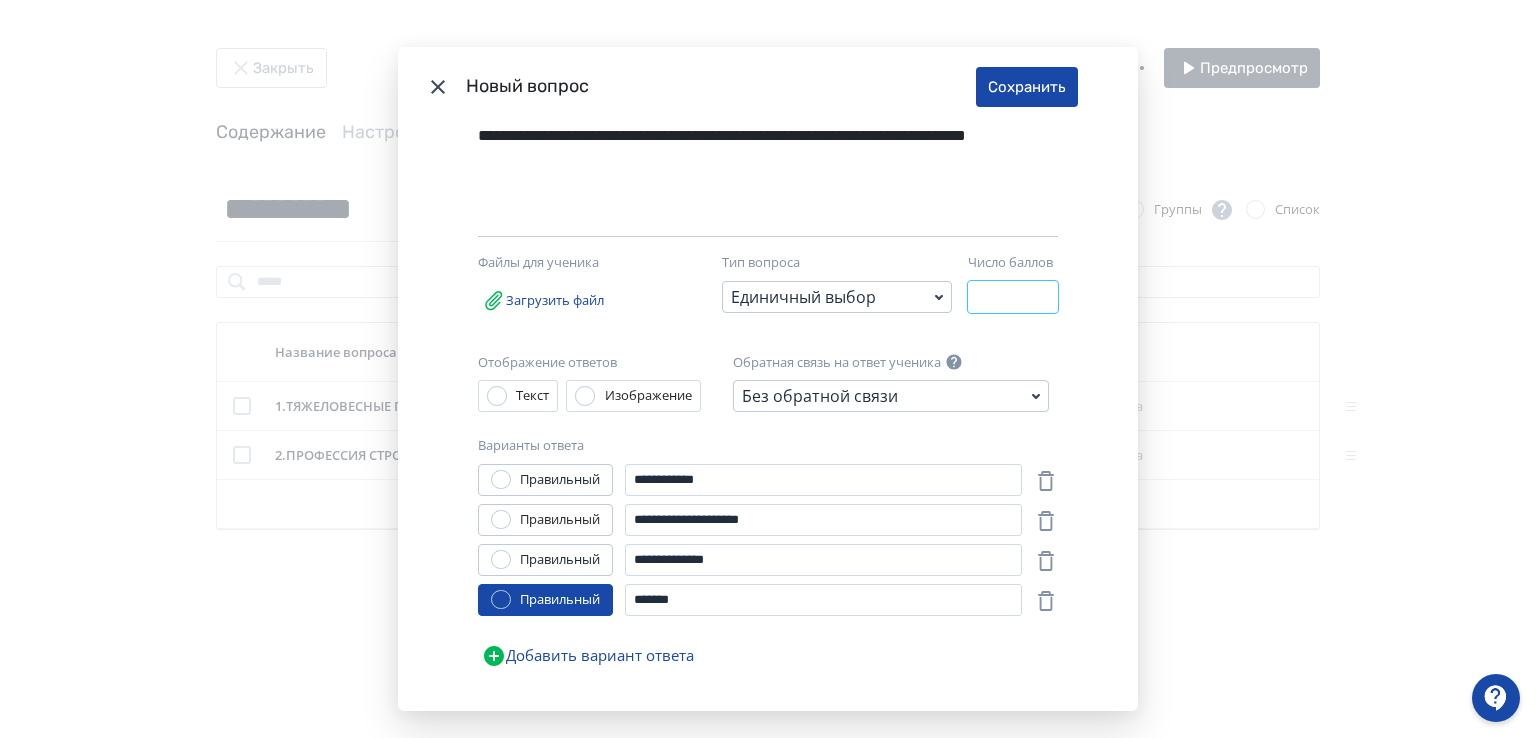 drag, startPoint x: 979, startPoint y: 295, endPoint x: 952, endPoint y: 297, distance: 27.073973 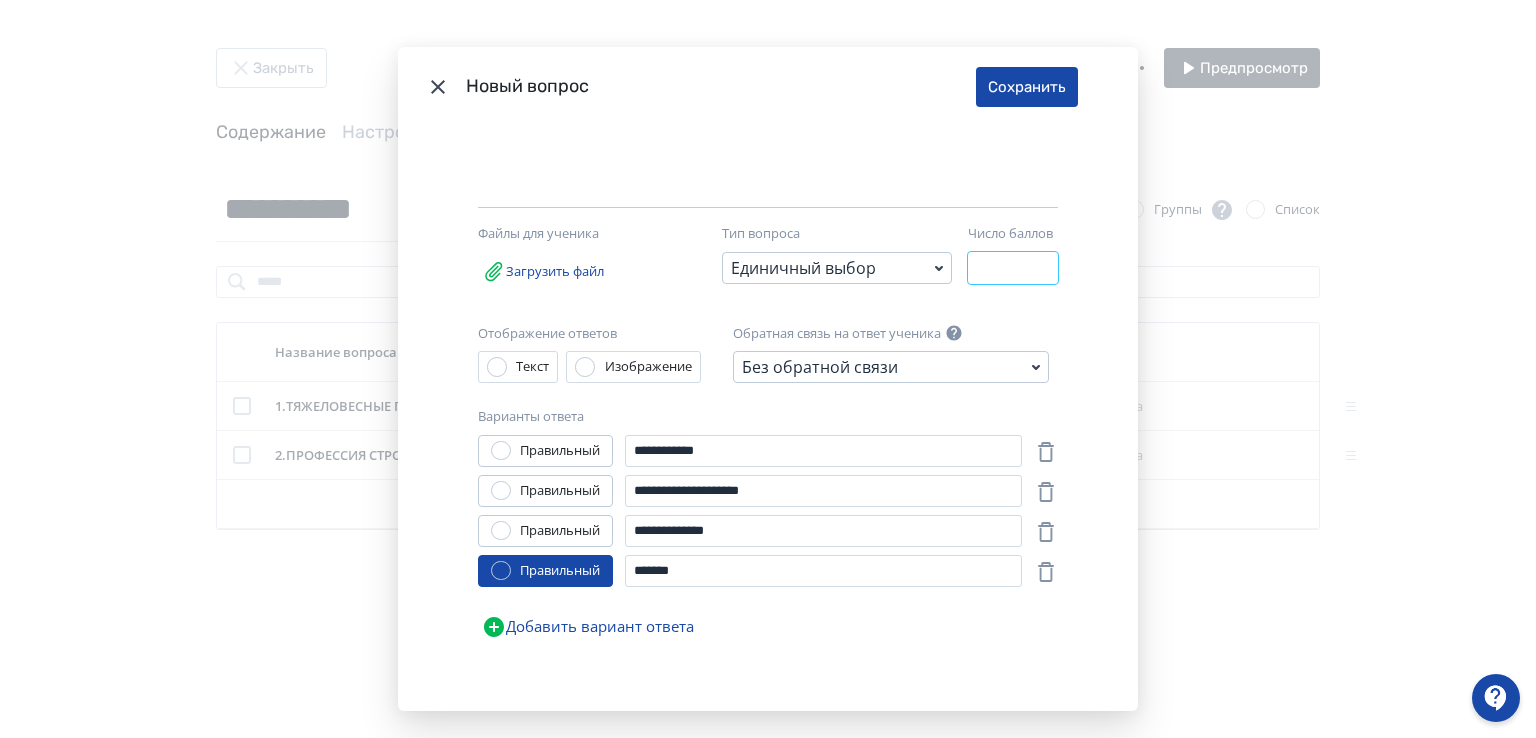 scroll, scrollTop: 139, scrollLeft: 0, axis: vertical 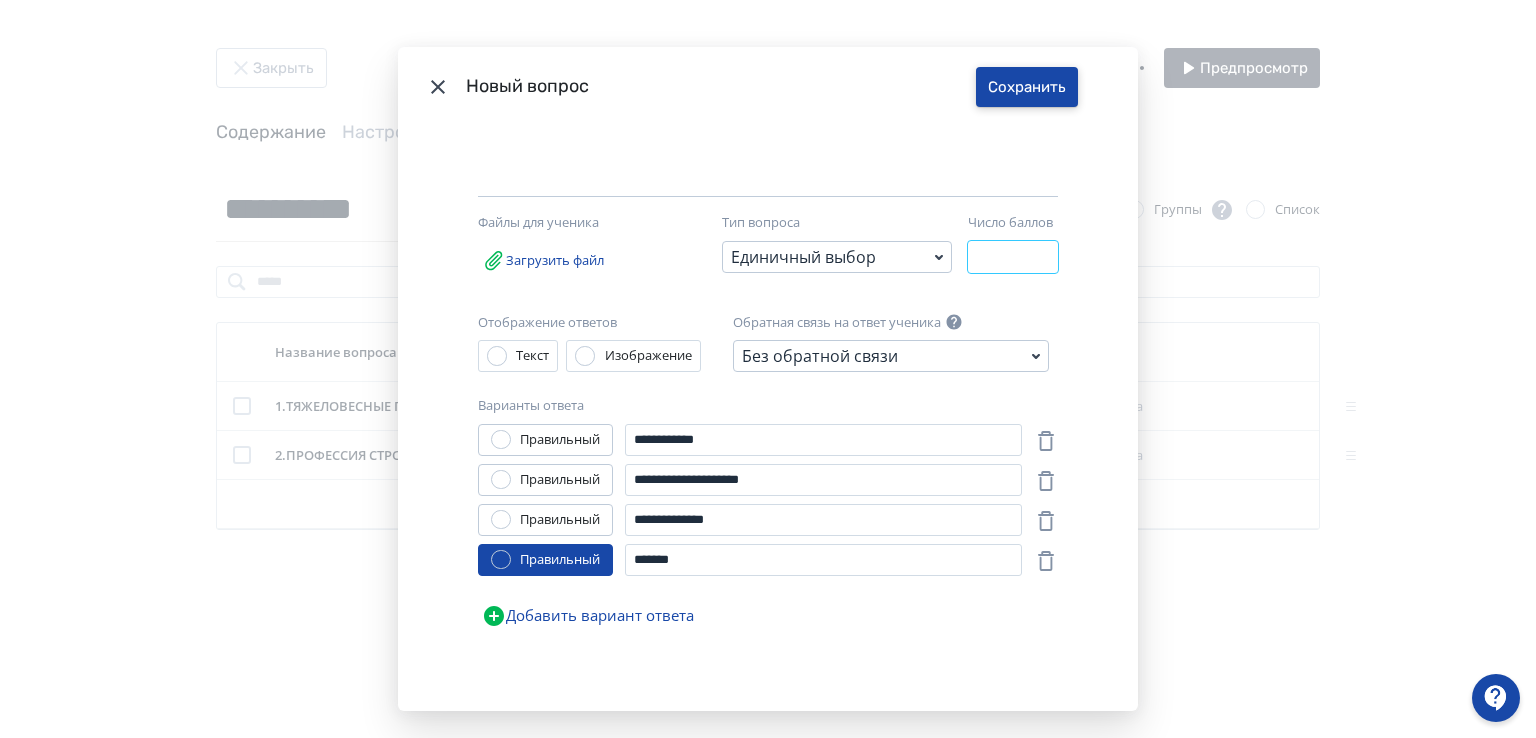type on "*" 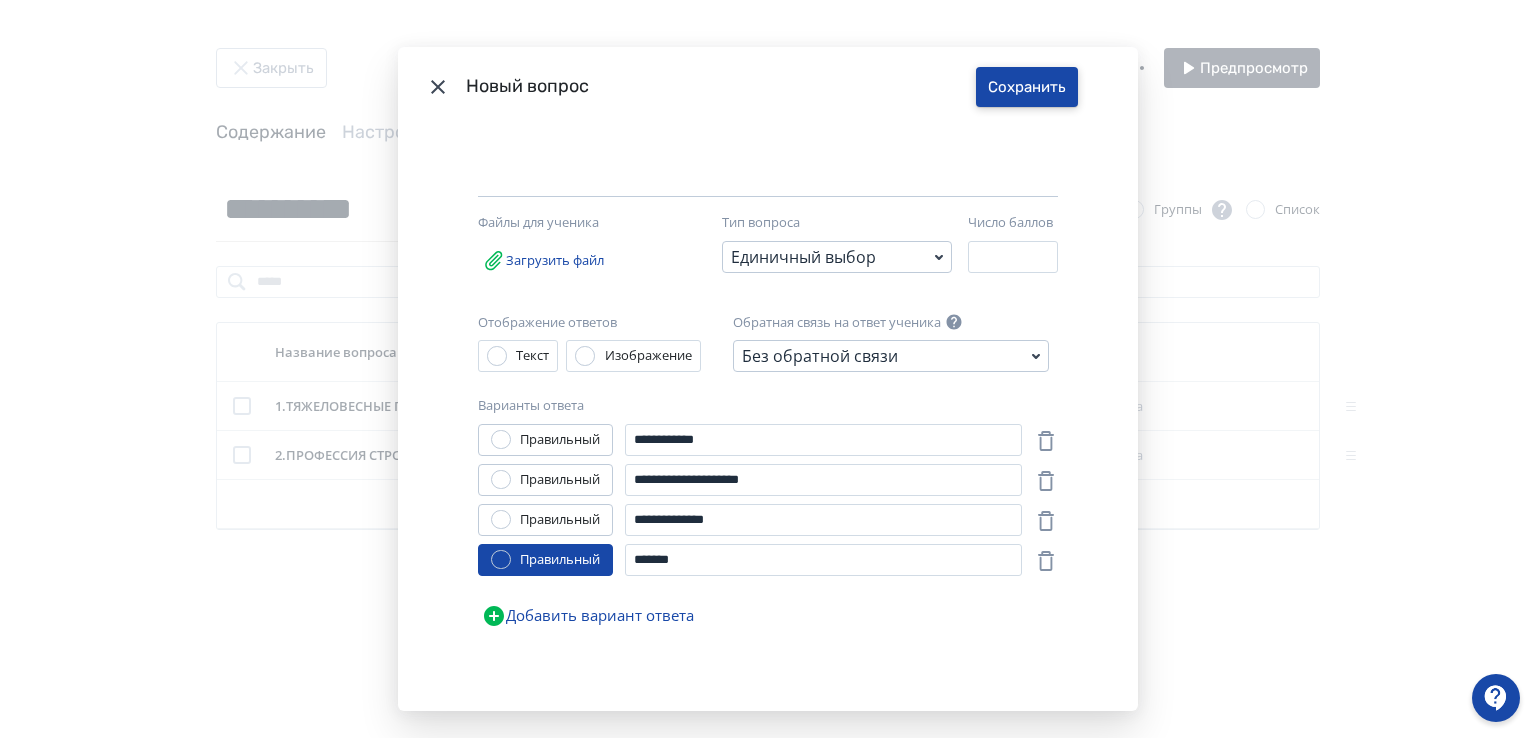 click on "Сохранить" at bounding box center [1027, 87] 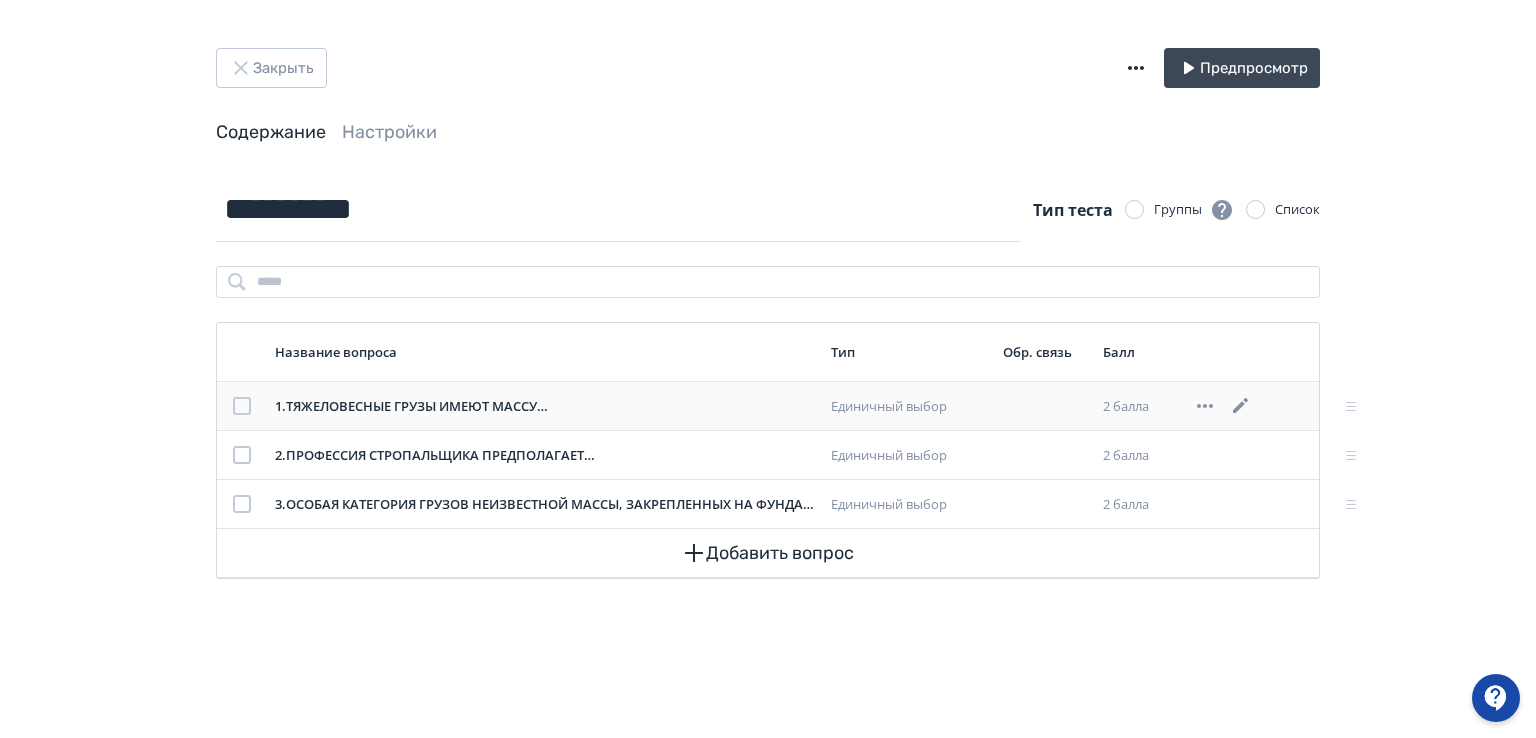click at bounding box center [242, 406] 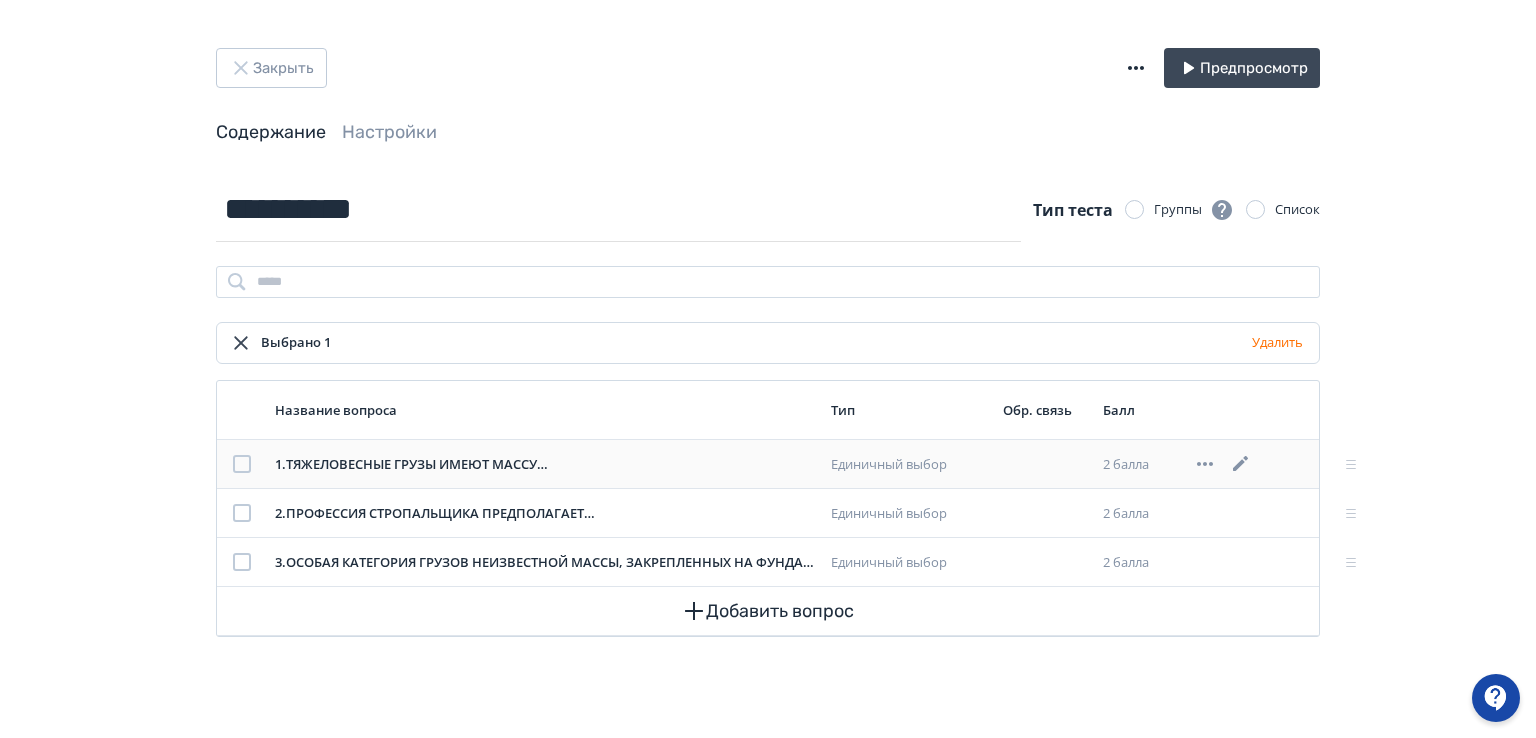 click at bounding box center [242, 464] 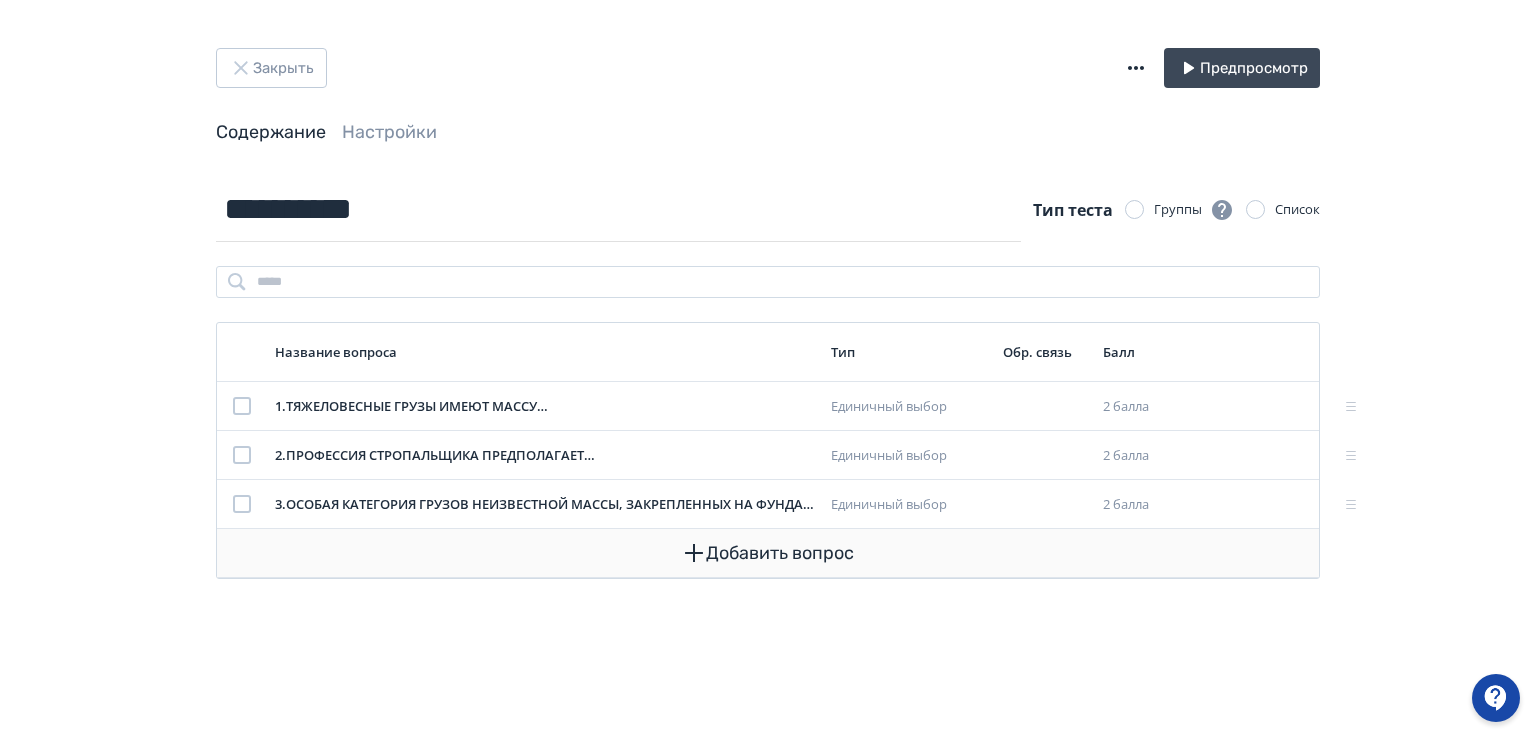 click 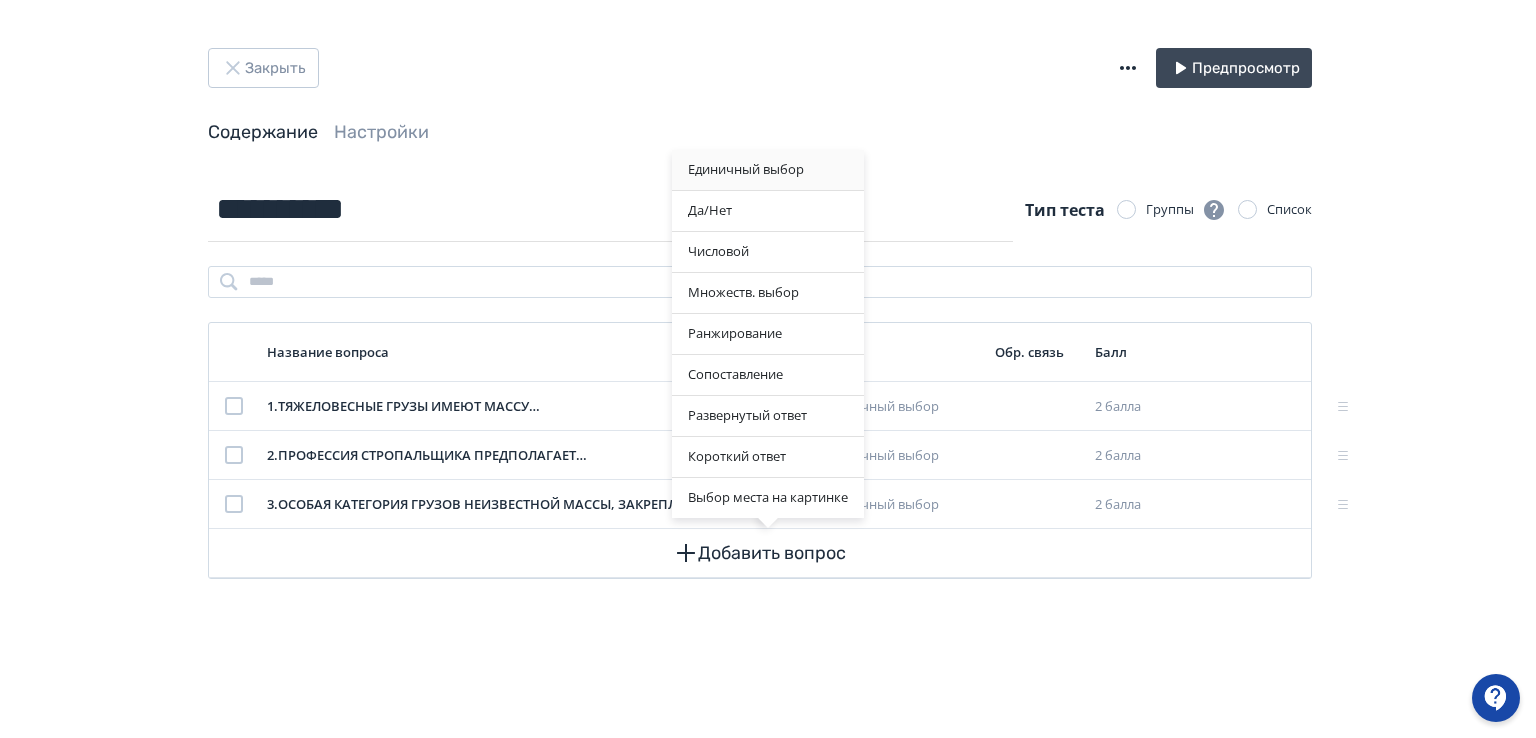 click on "Единичный выбор" at bounding box center [768, 170] 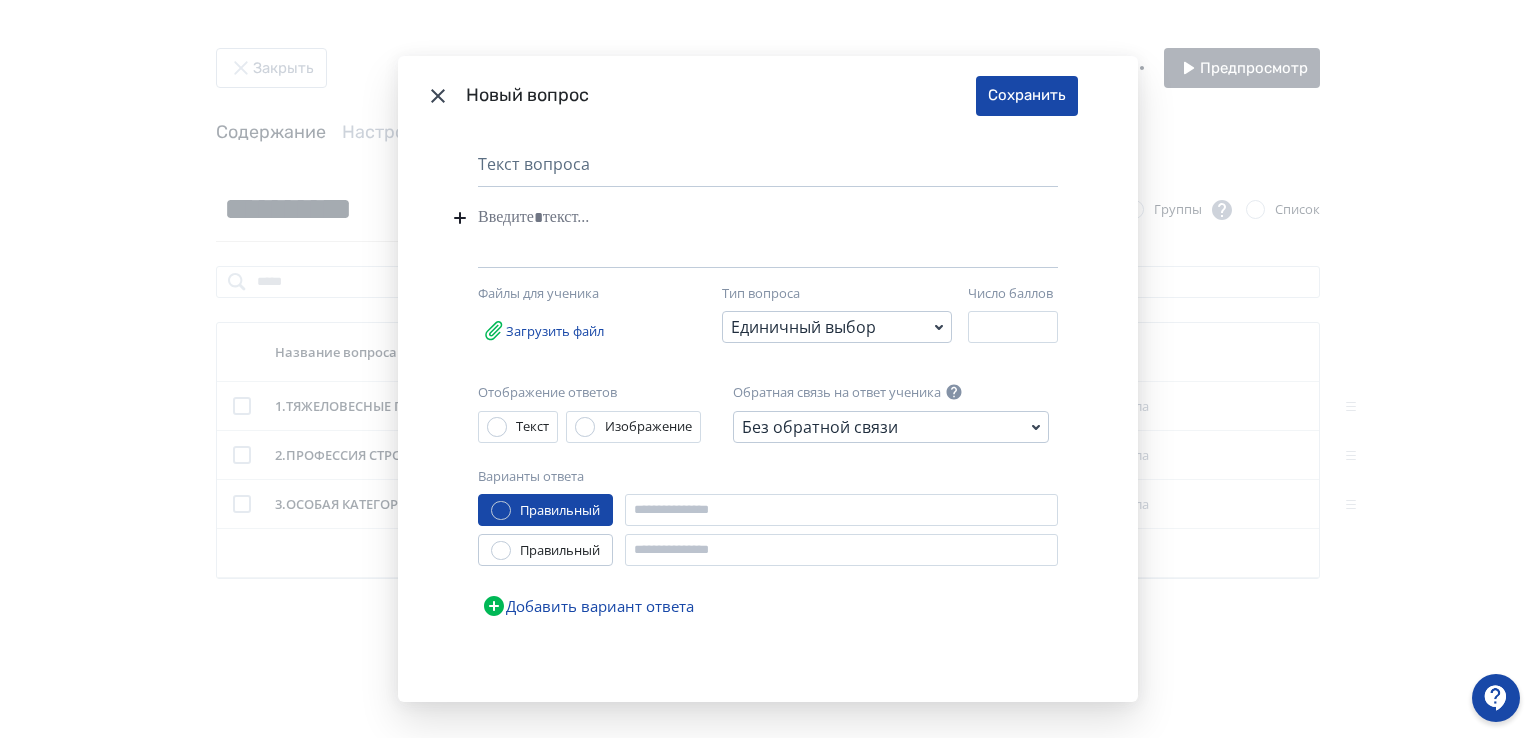 drag, startPoint x: 485, startPoint y: 238, endPoint x: 474, endPoint y: 246, distance: 13.601471 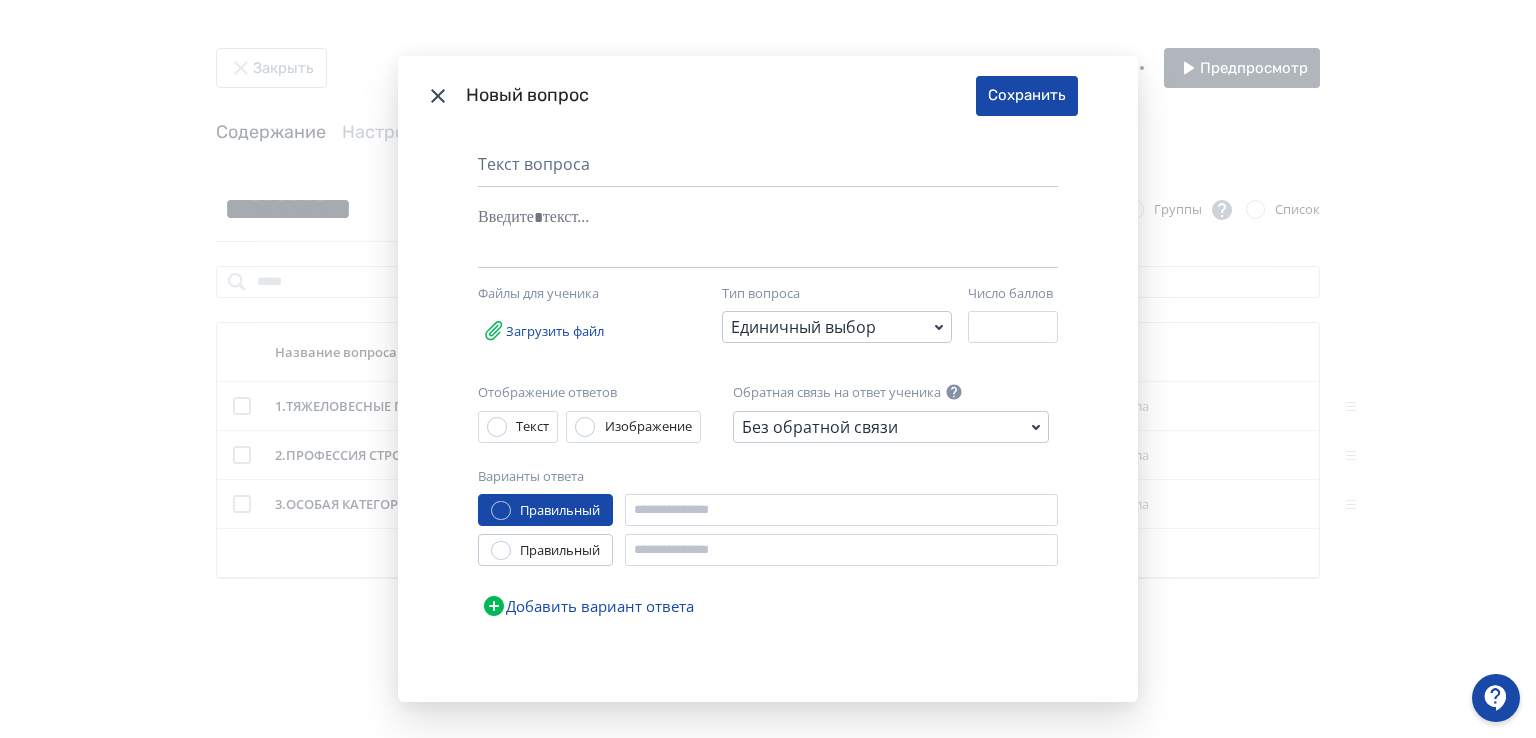 drag, startPoint x: 474, startPoint y: 246, endPoint x: 591, endPoint y: 249, distance: 117.03845 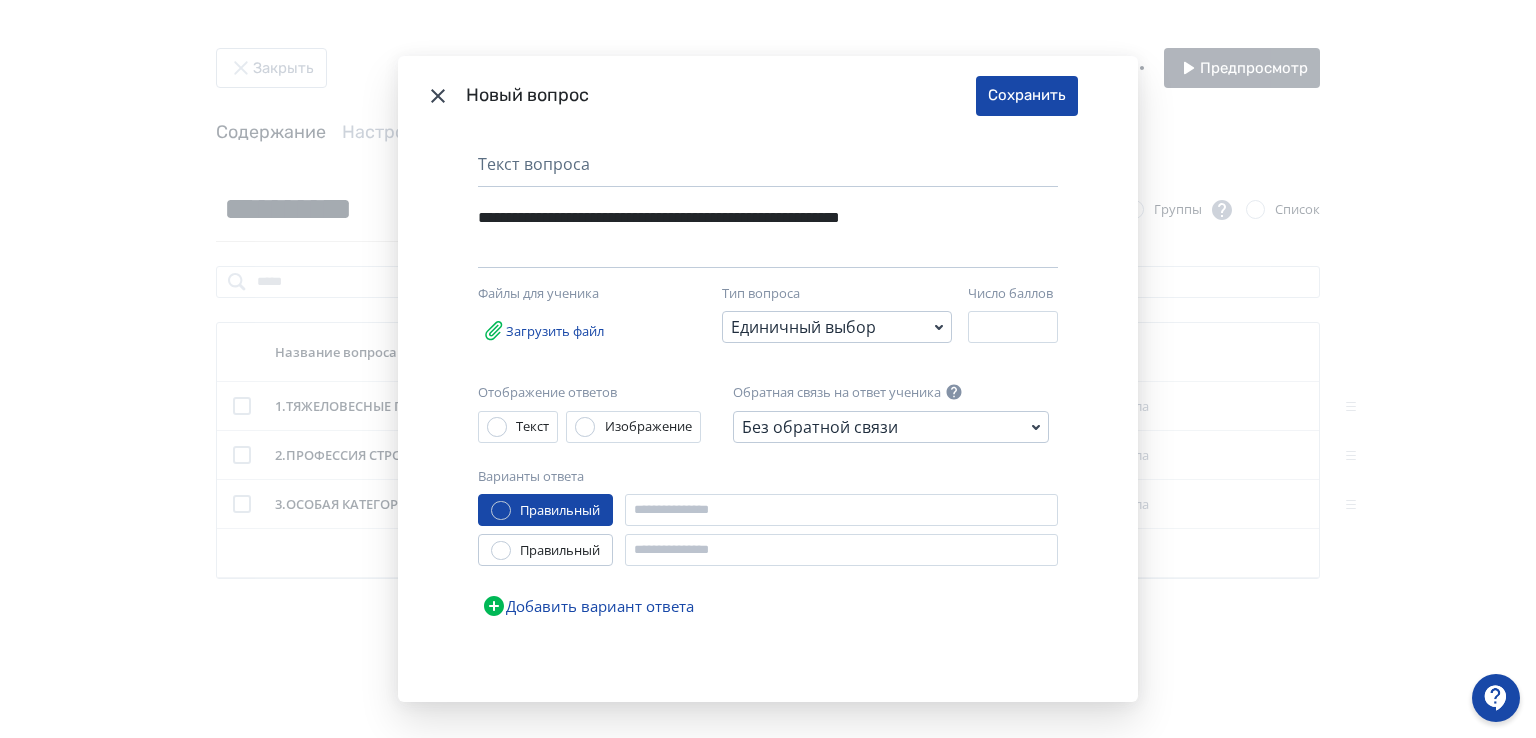 click on "**********" at bounding box center (737, 218) 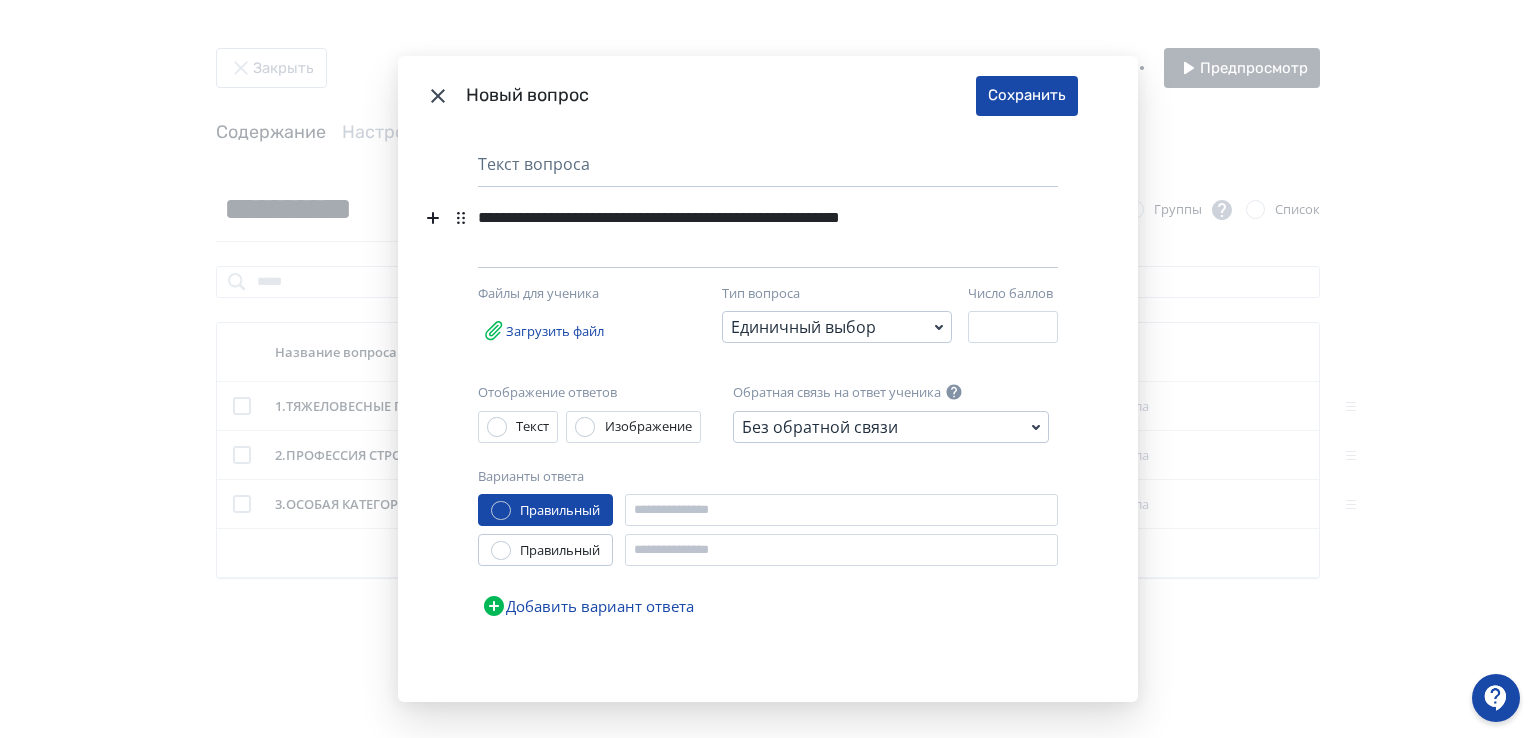 click on "**********" at bounding box center (737, 218) 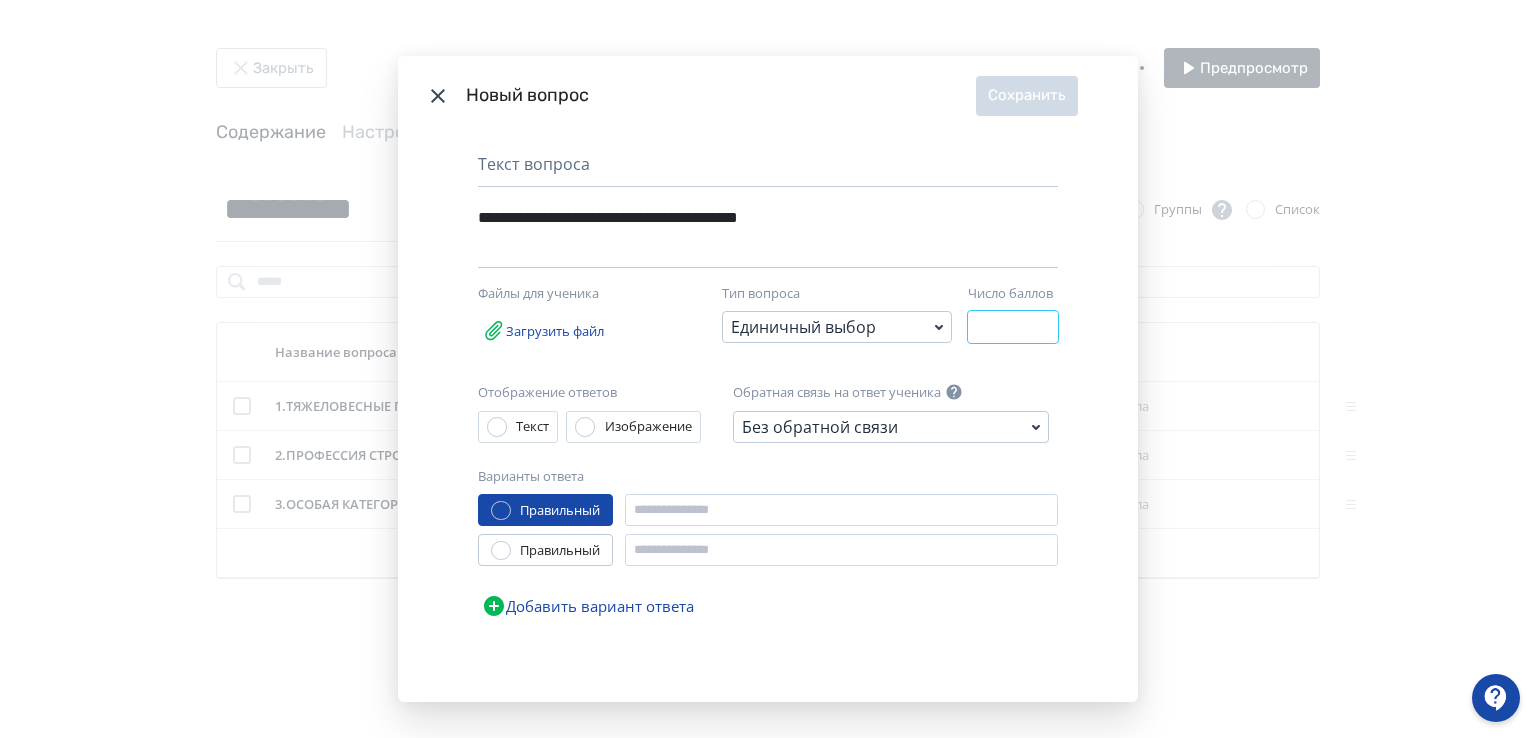 drag, startPoint x: 984, startPoint y: 328, endPoint x: 965, endPoint y: 330, distance: 19.104973 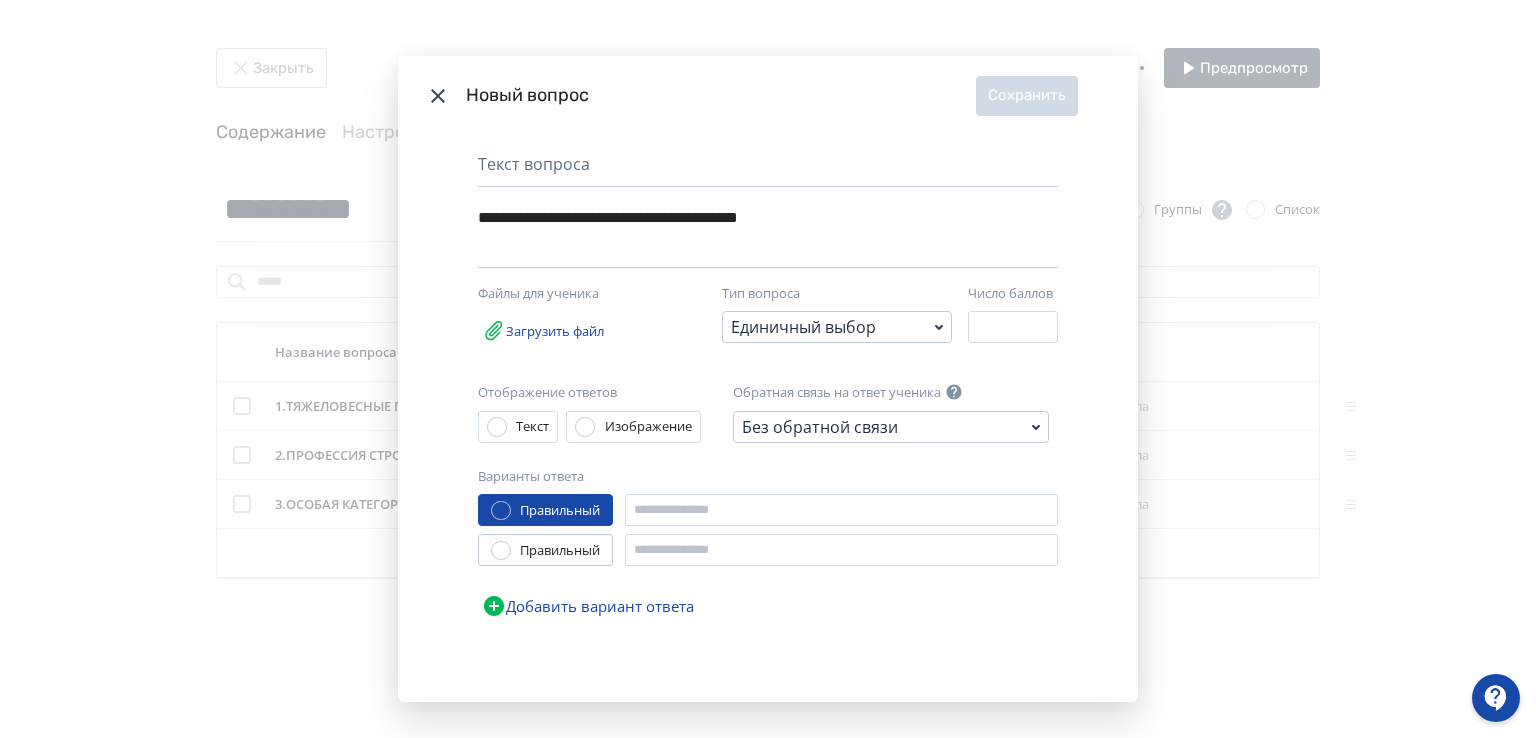 click on "**********" at bounding box center [768, 419] 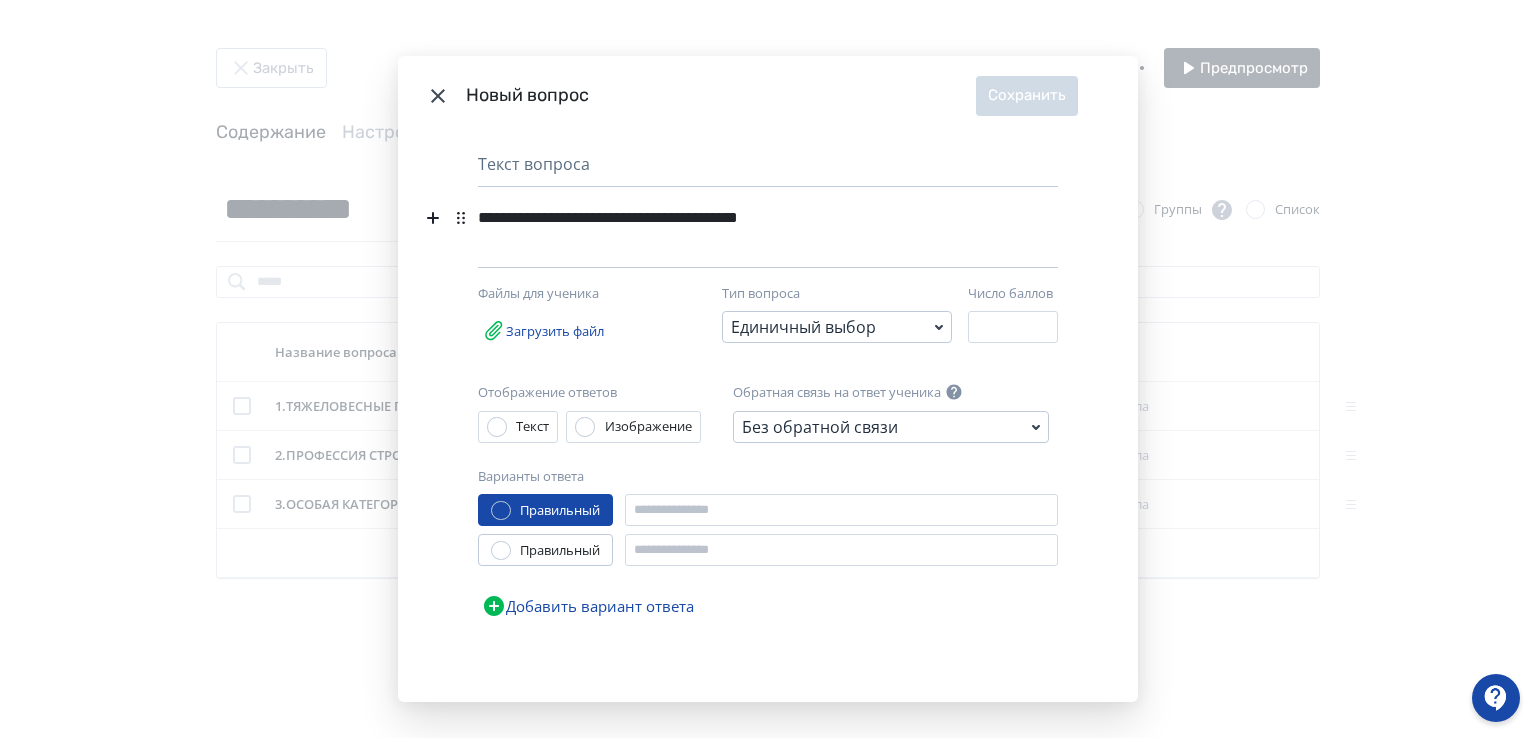 click 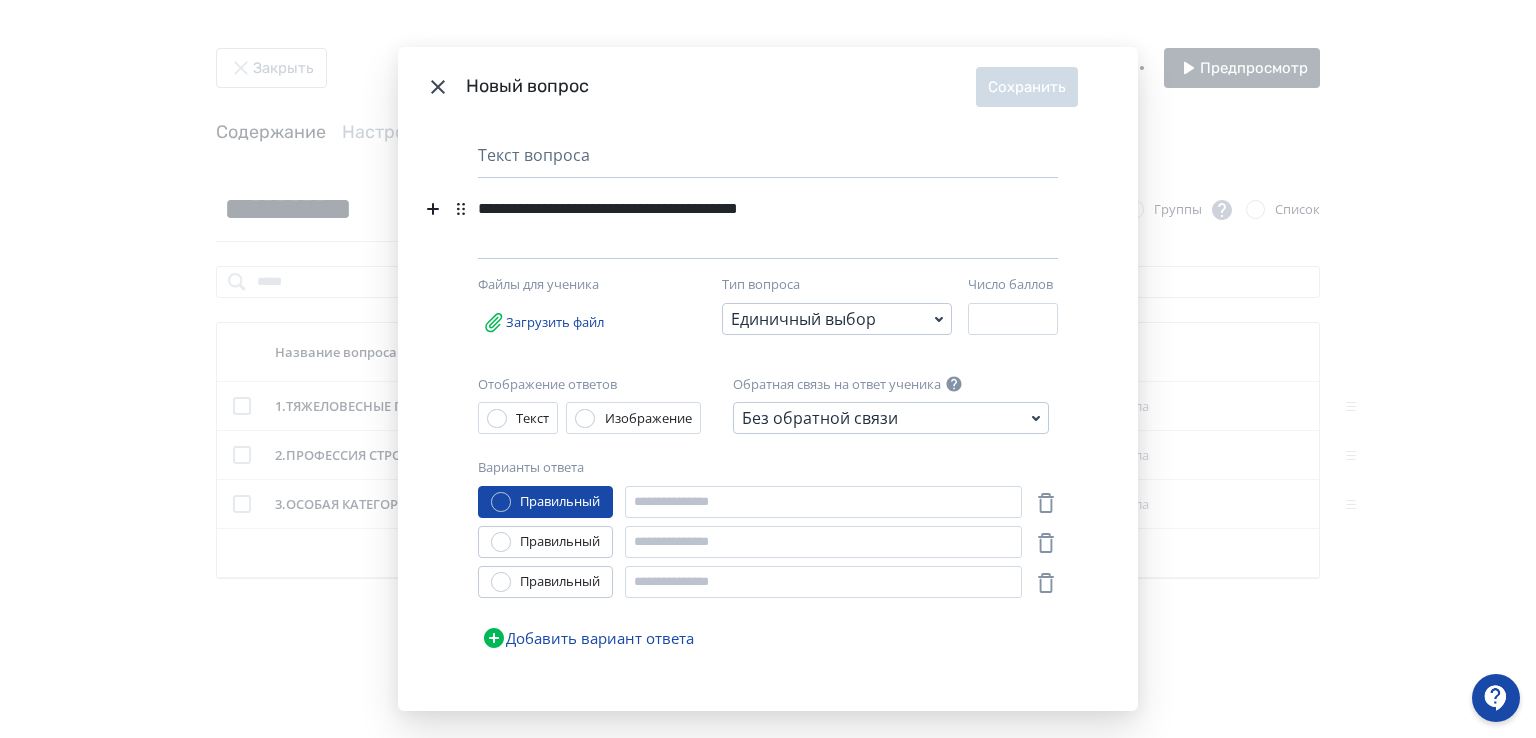 click on "**********" at bounding box center (733, 209) 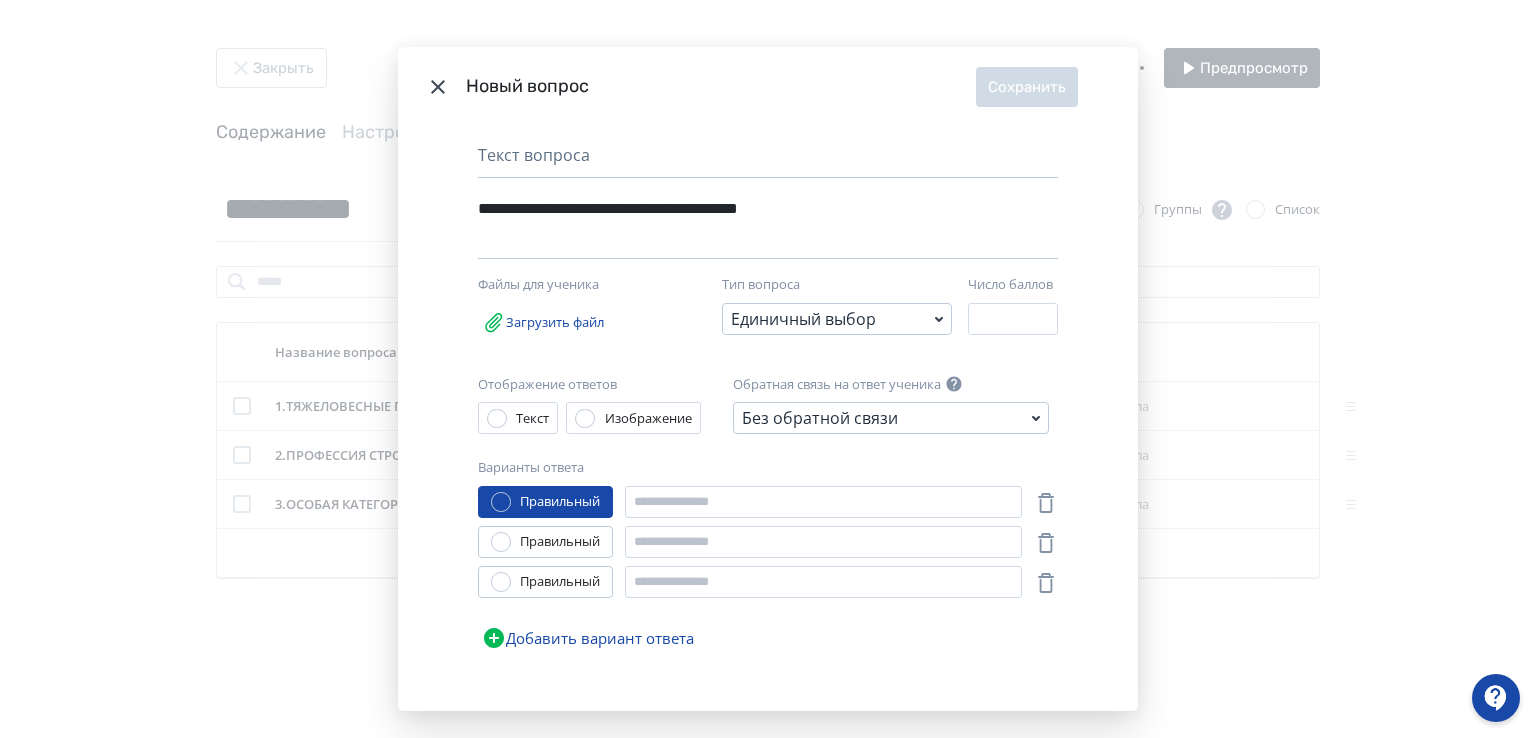 drag, startPoint x: 747, startPoint y: 77, endPoint x: 915, endPoint y: 59, distance: 168.96153 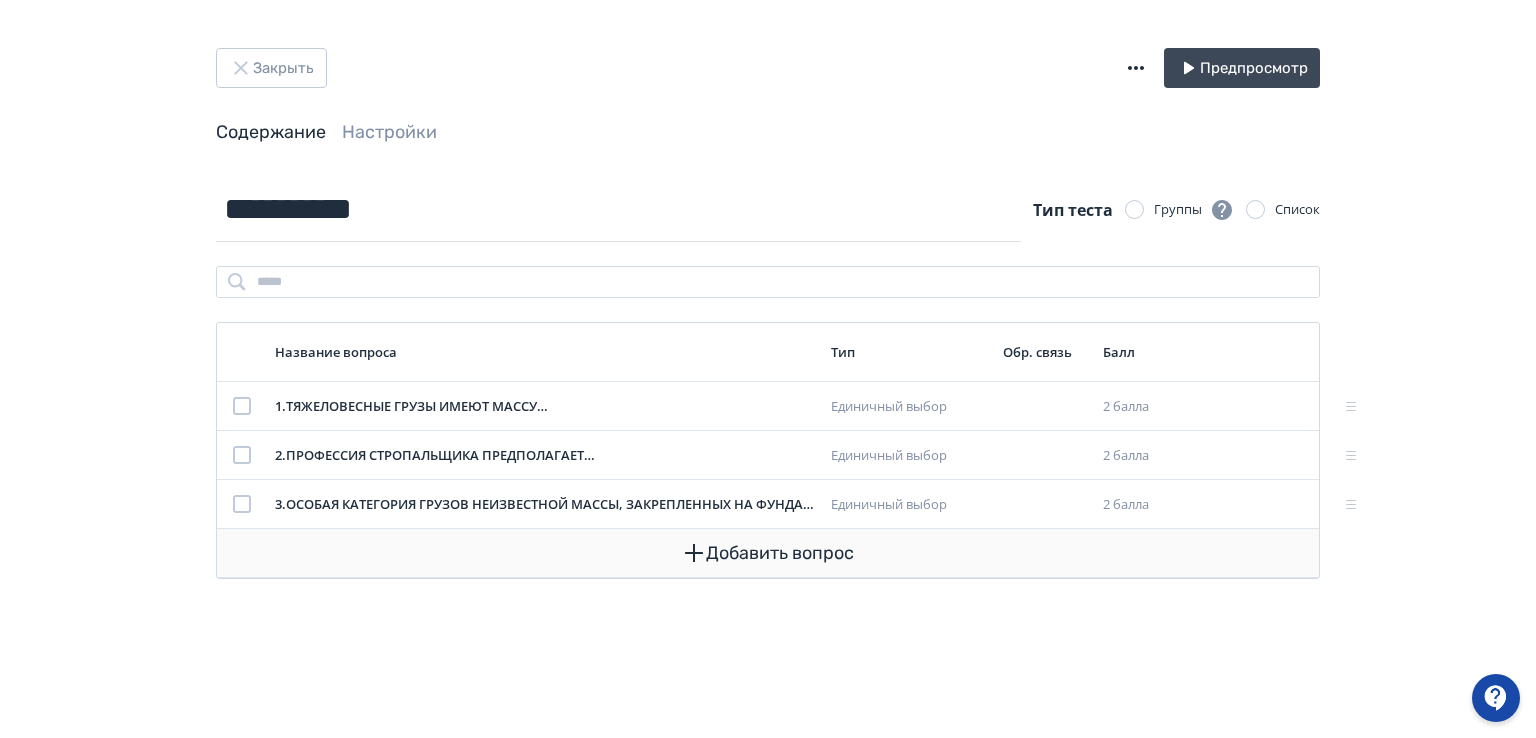 click 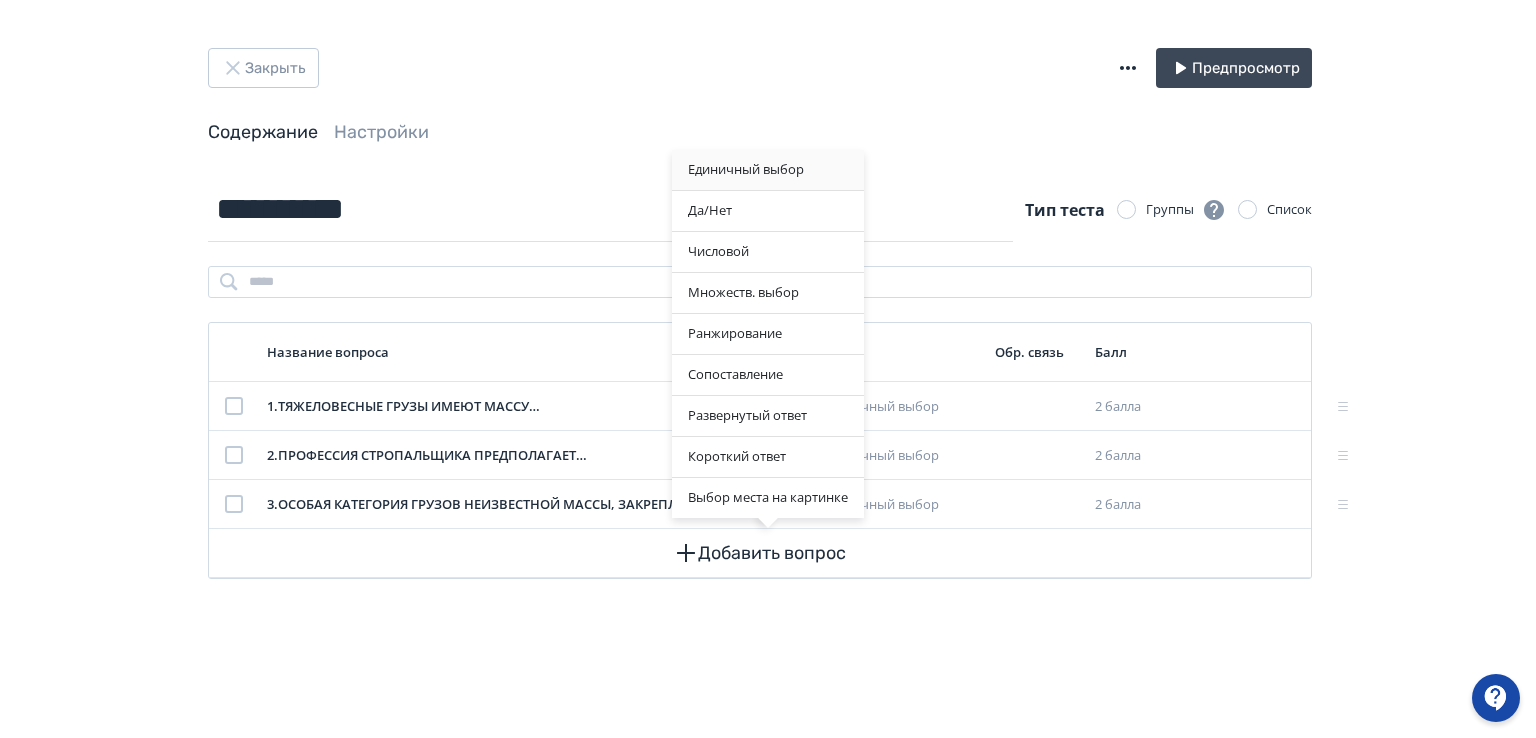 click on "Единичный выбор" at bounding box center [768, 170] 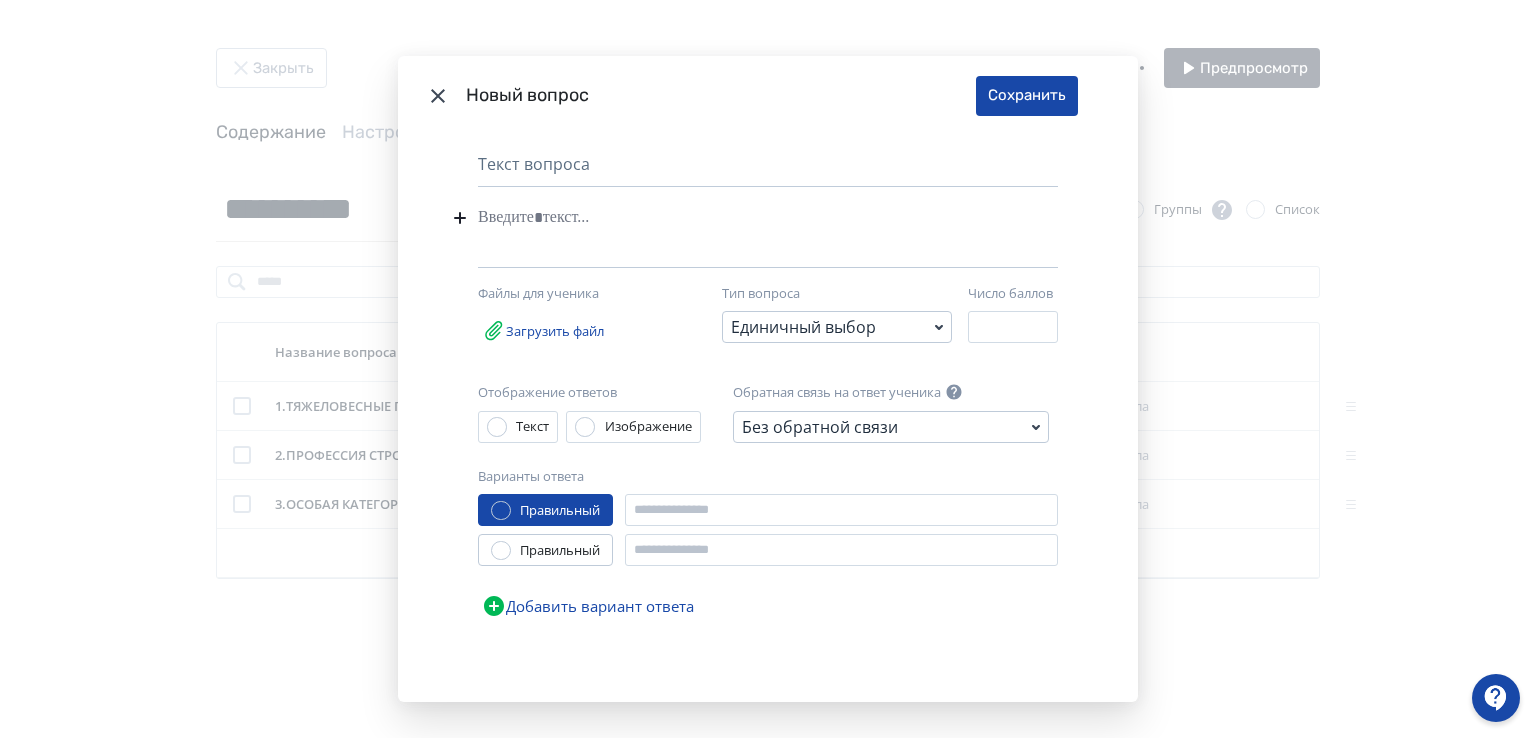 paste 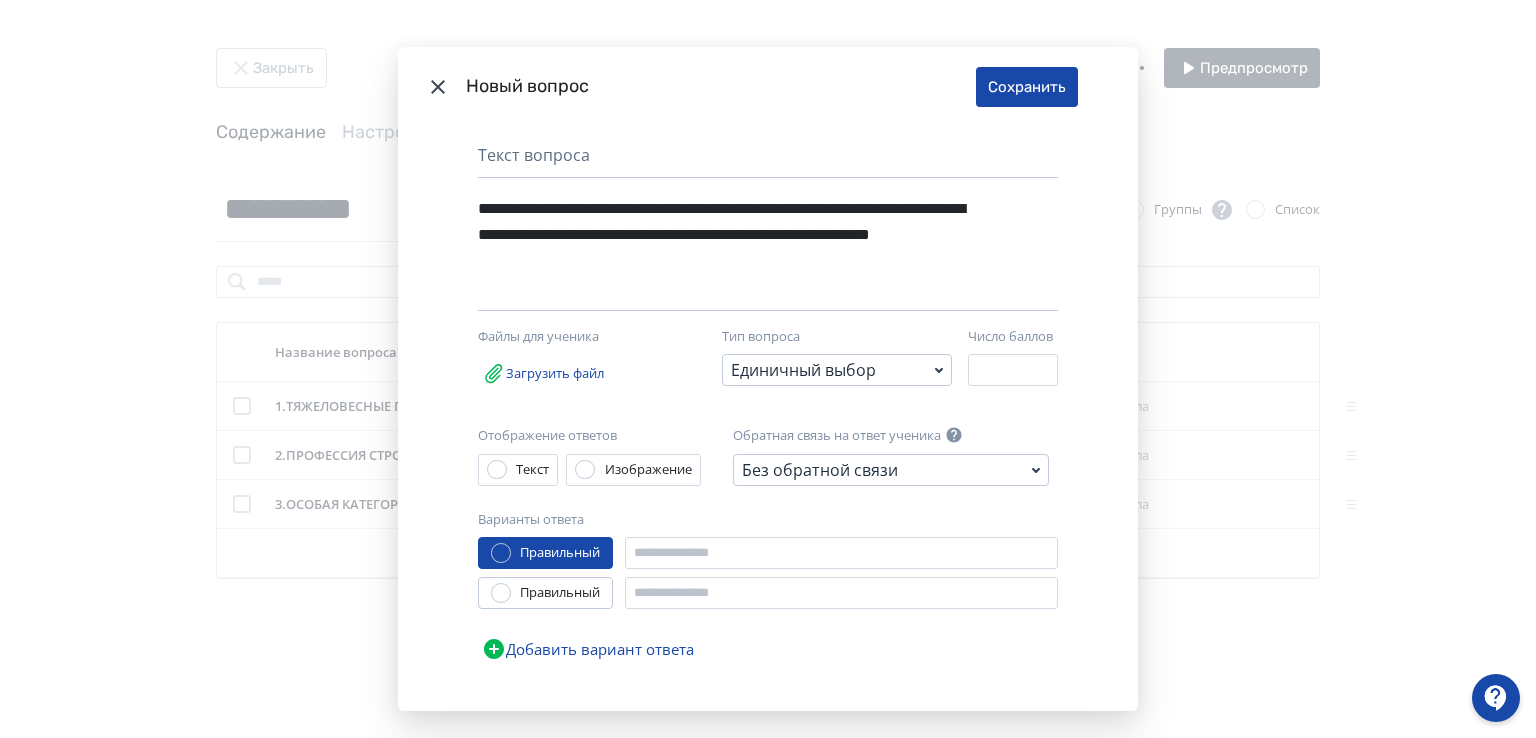click on "**********" at bounding box center (733, 235) 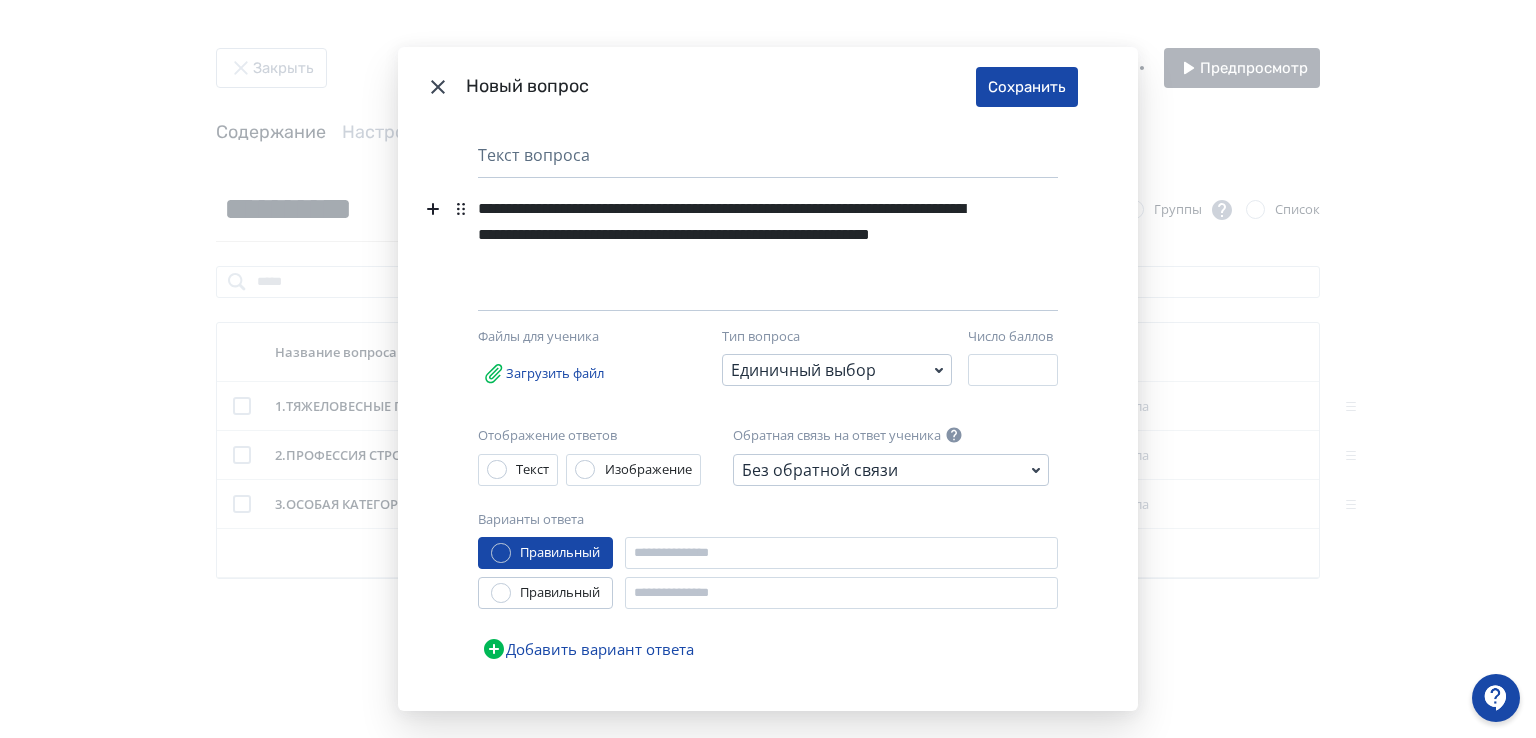 type 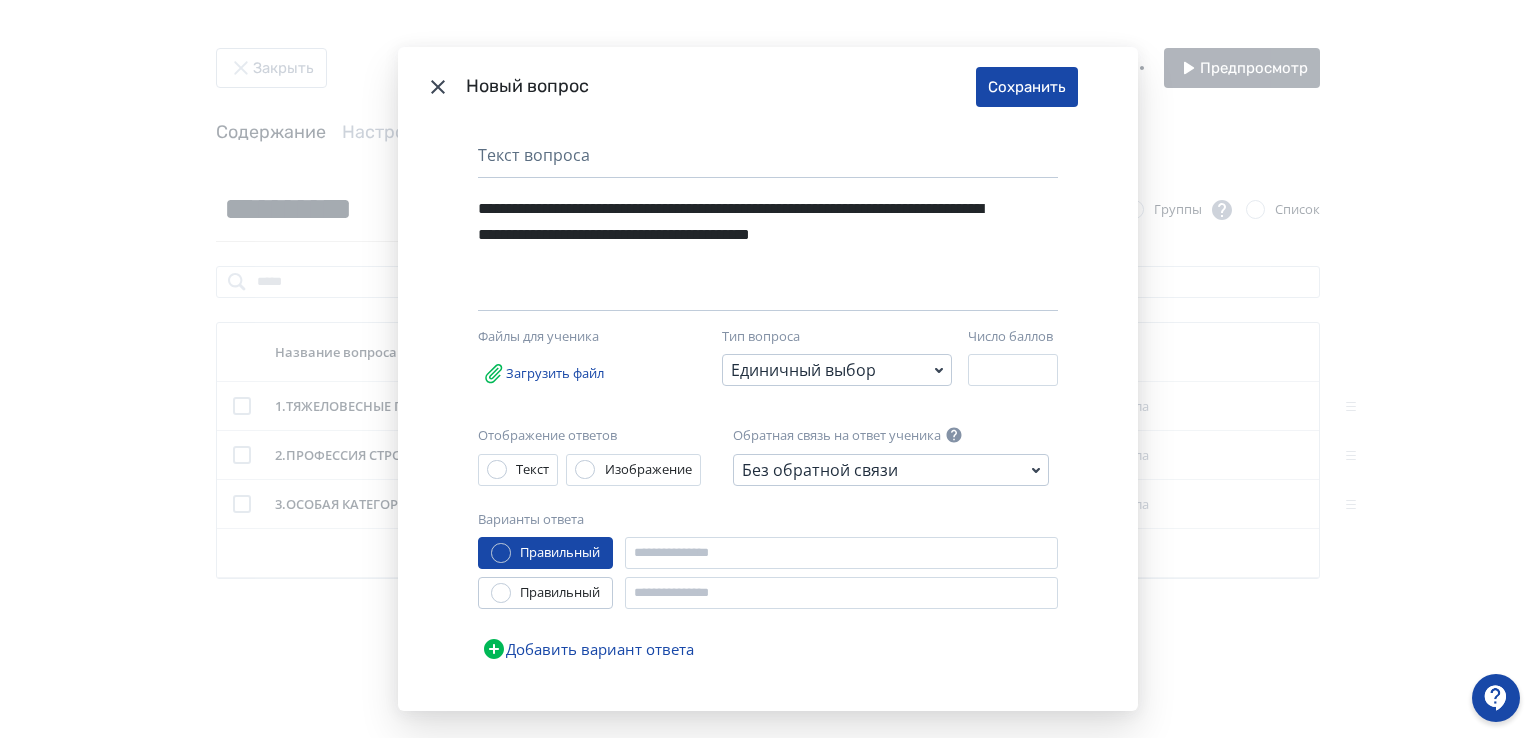 click 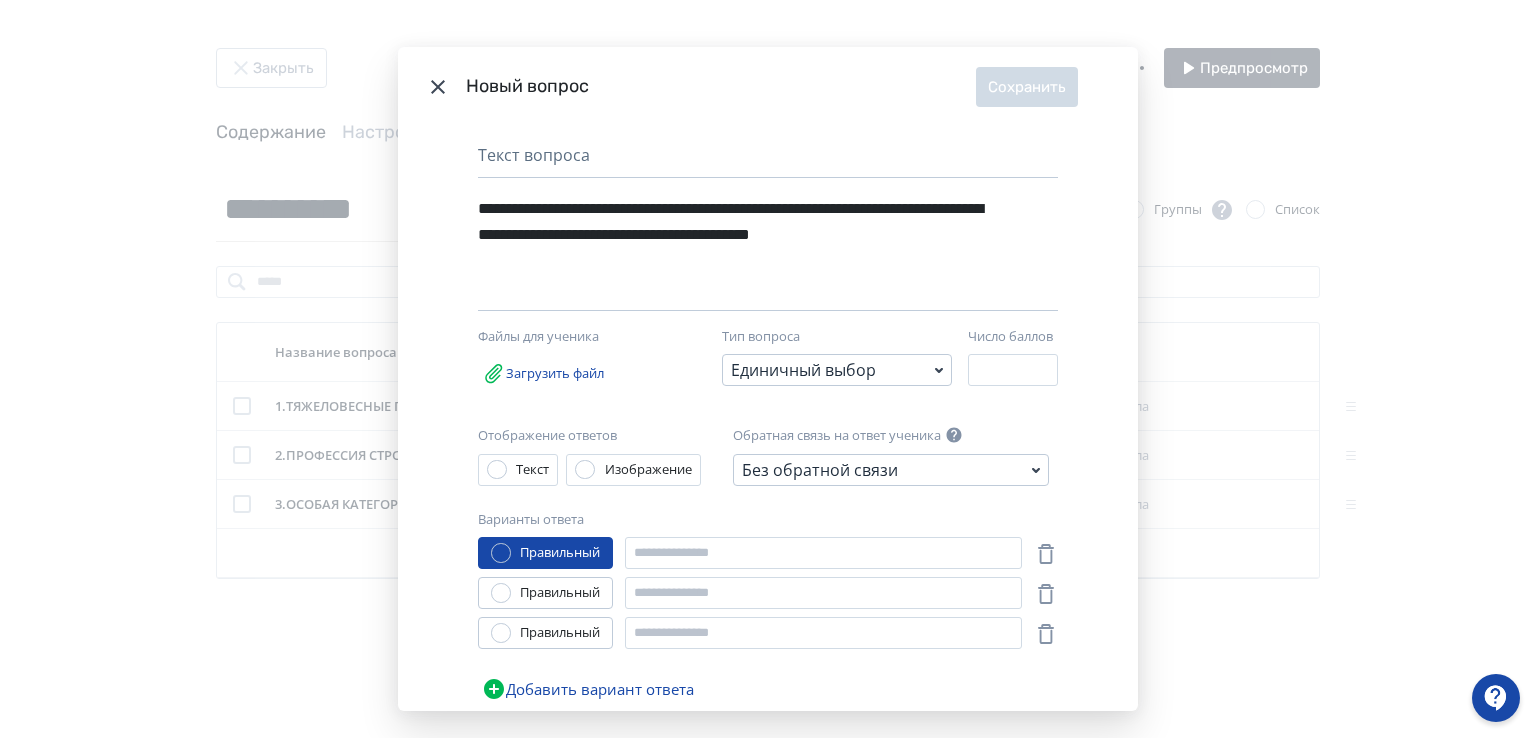 click 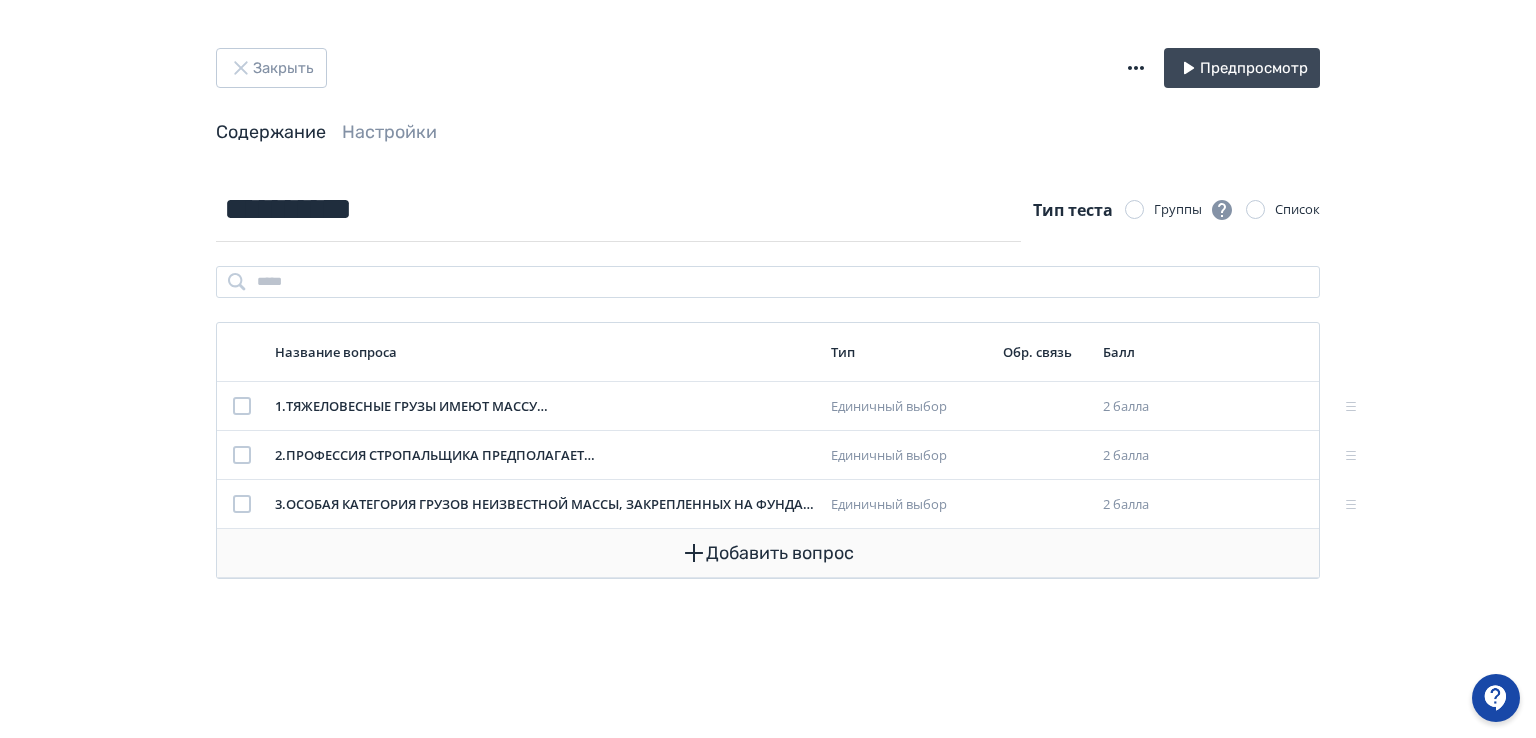 click 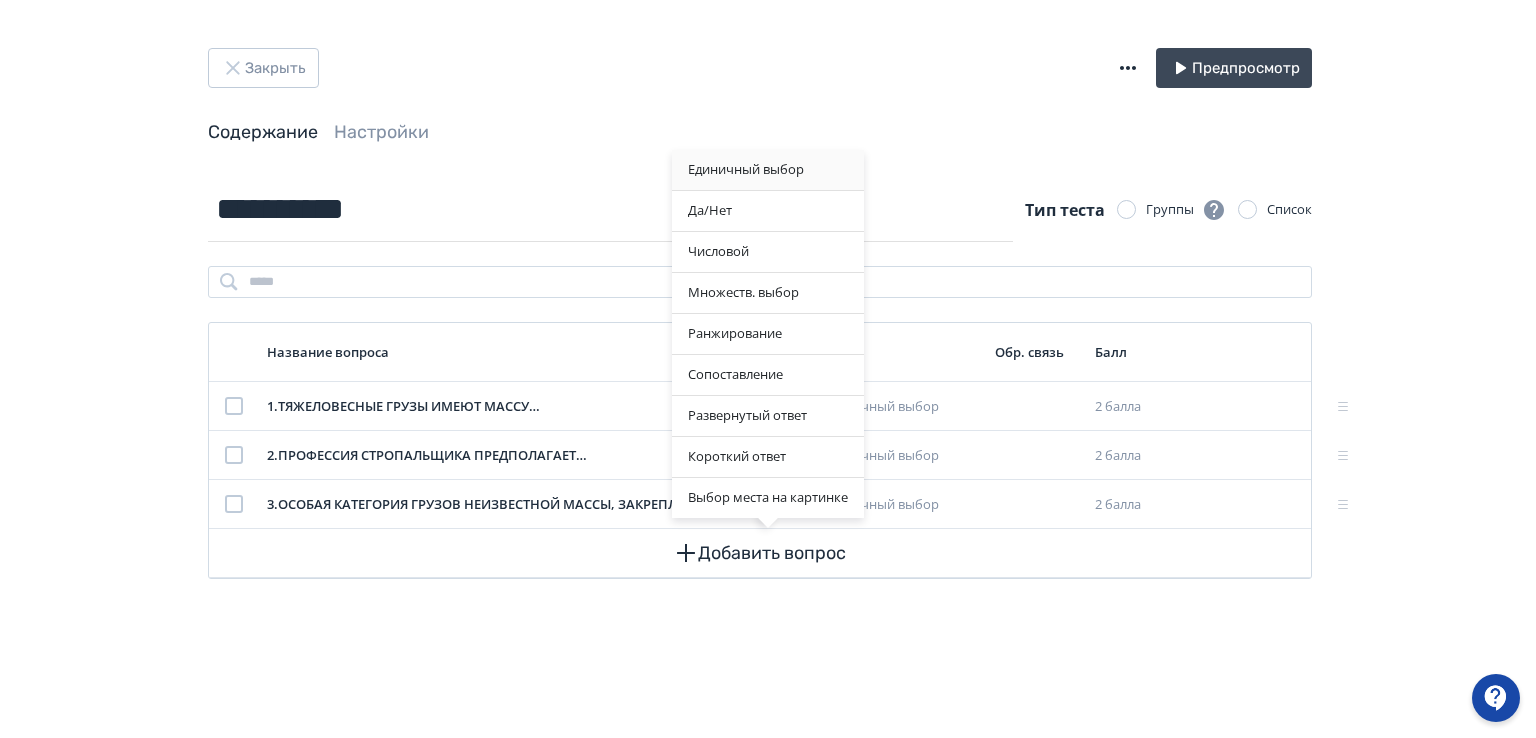 click on "Единичный выбор" at bounding box center [768, 170] 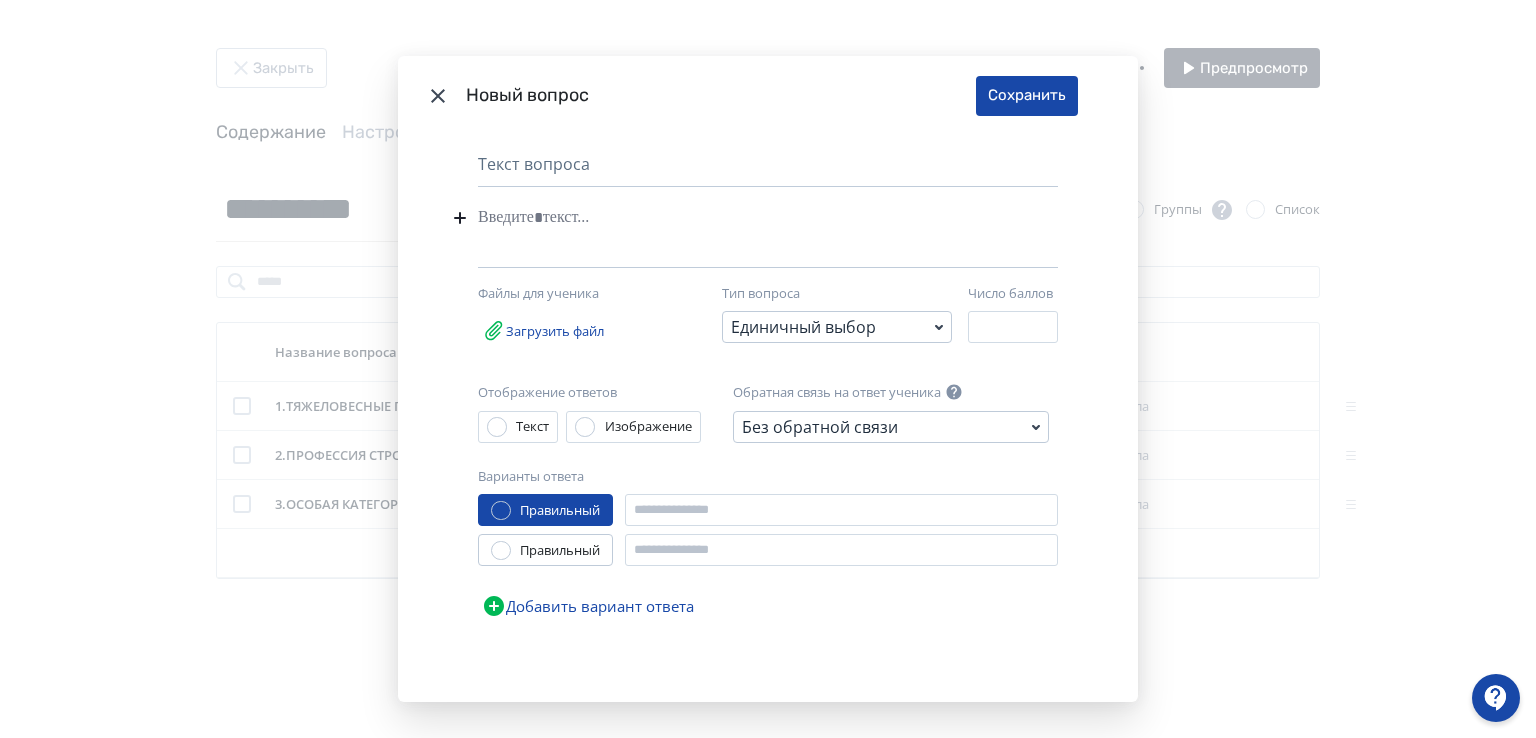 paste 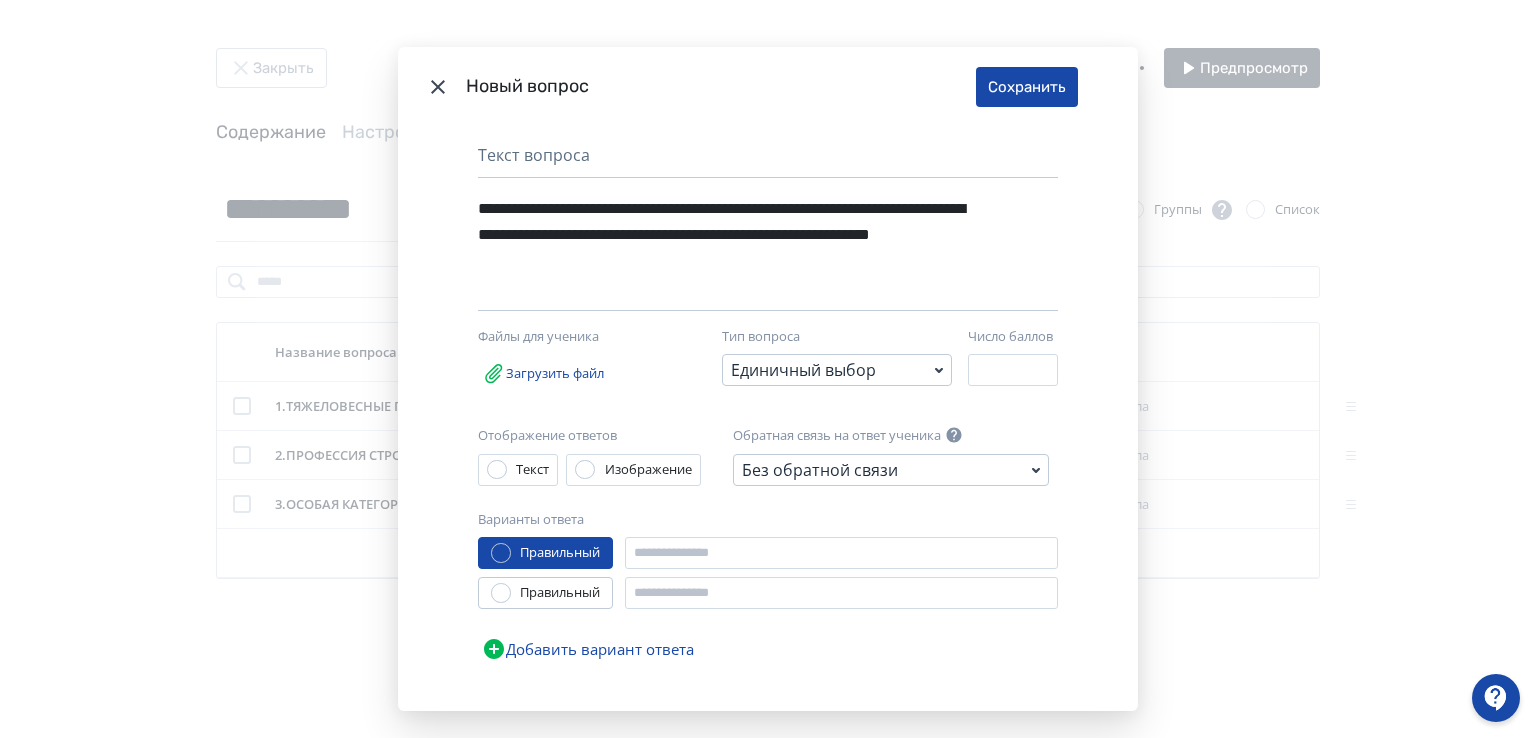 click on "**********" at bounding box center [733, 235] 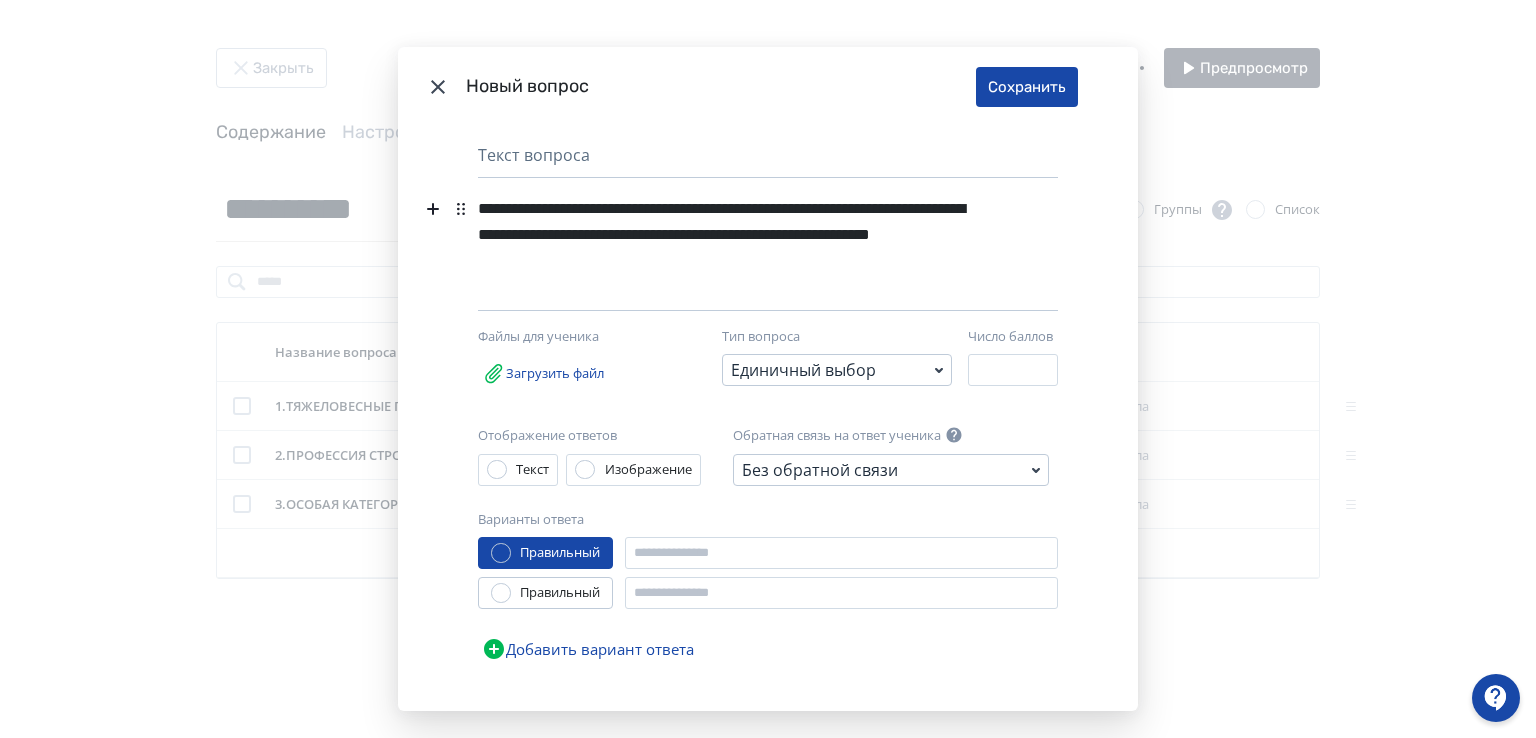 type 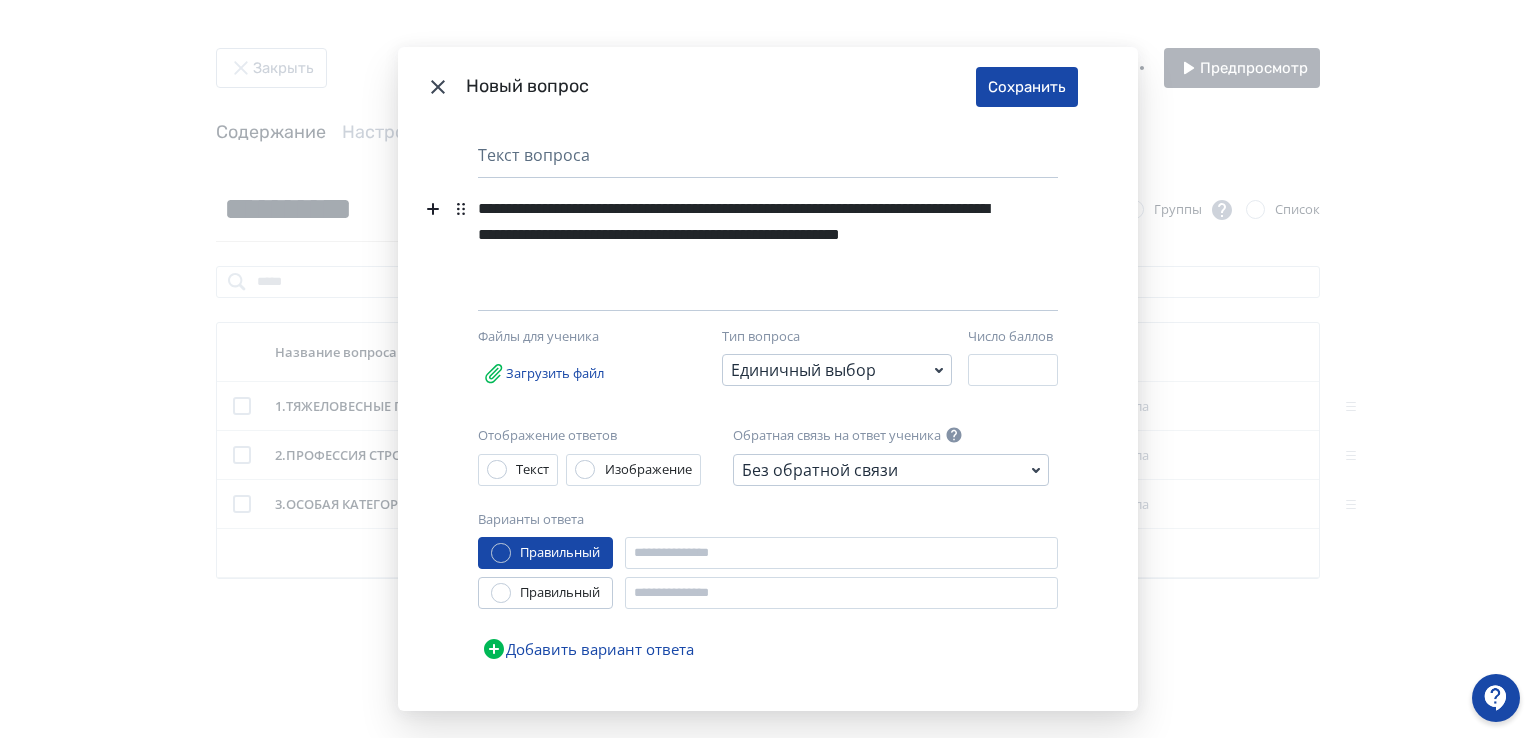 click on "**********" at bounding box center (733, 235) 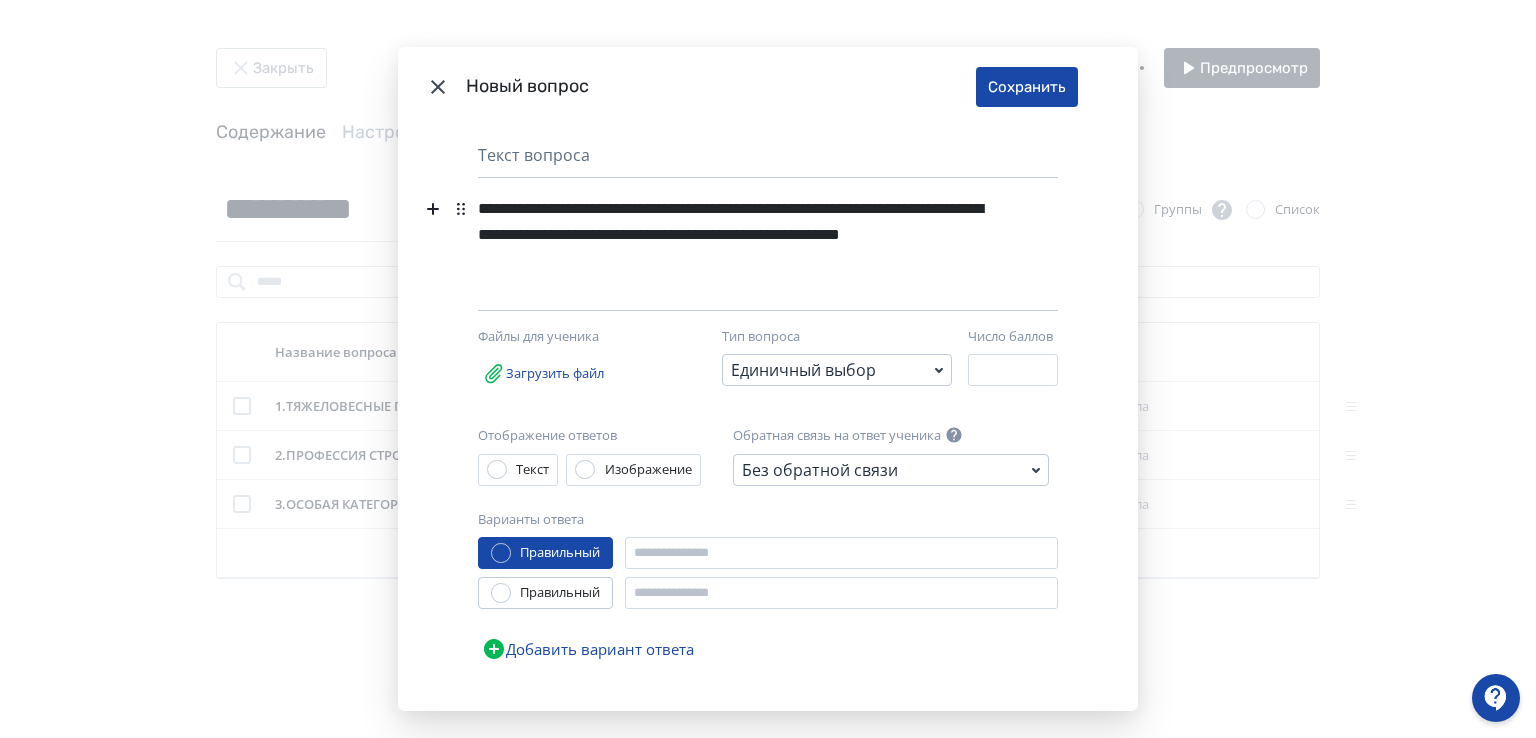 click on "**********" at bounding box center [733, 235] 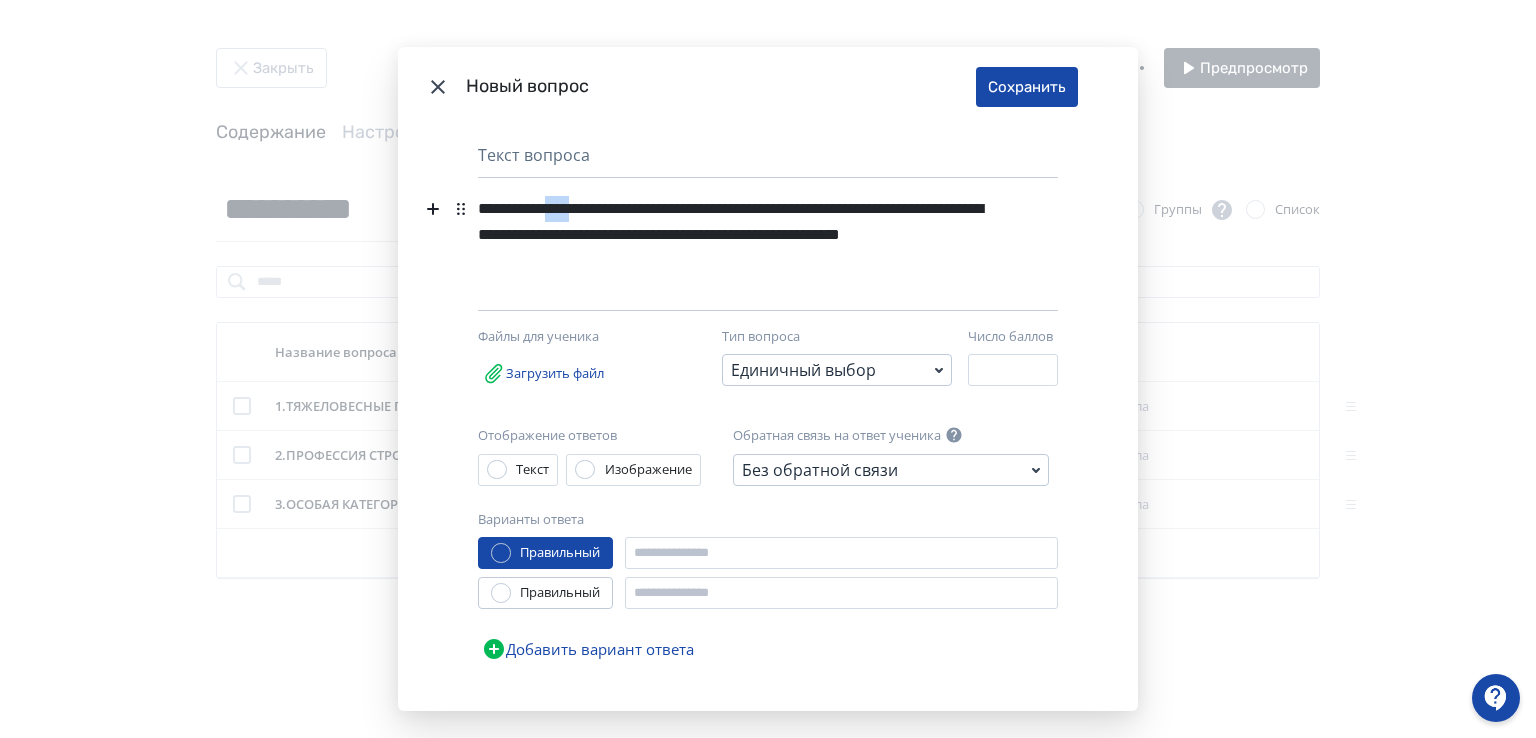 click on "**********" at bounding box center (733, 235) 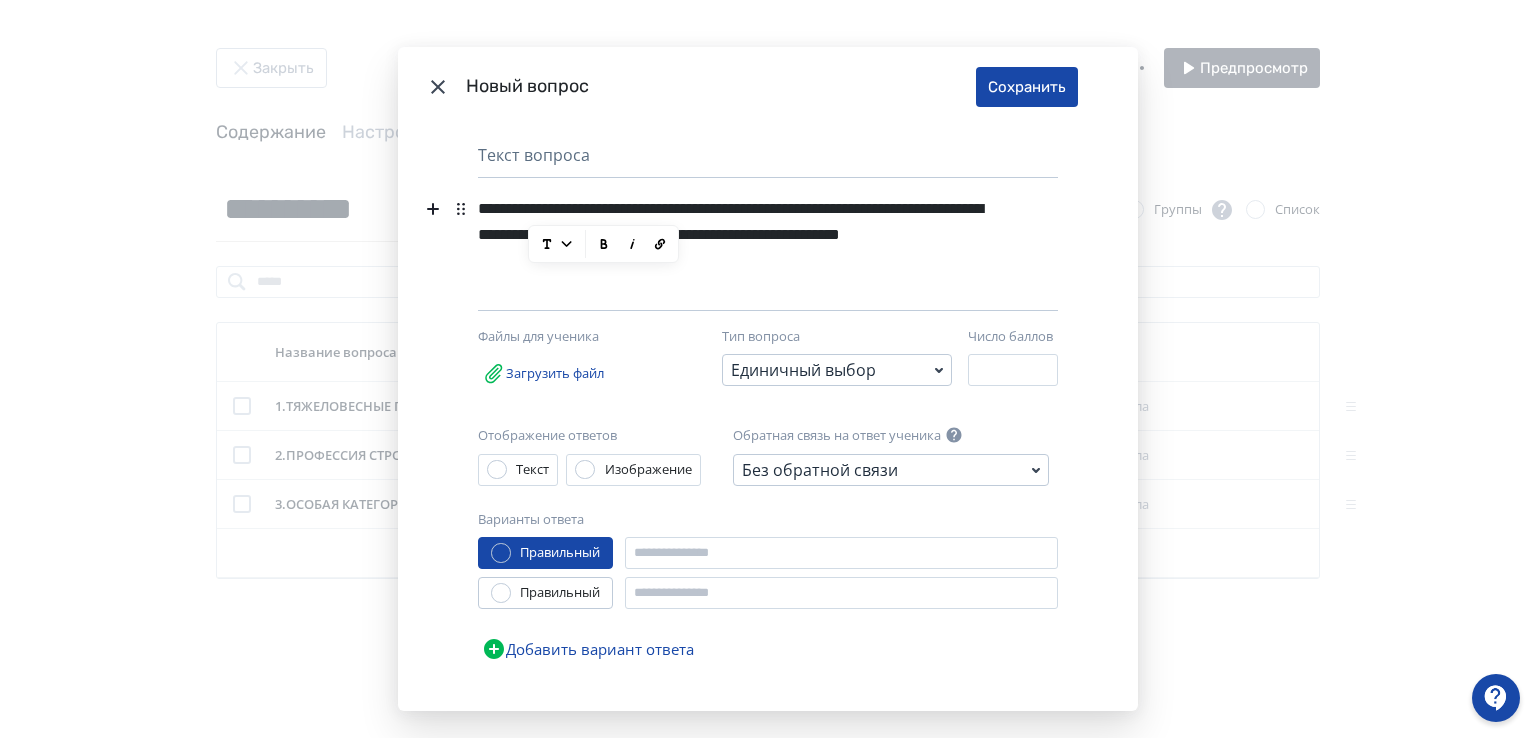 click on "**********" at bounding box center [733, 235] 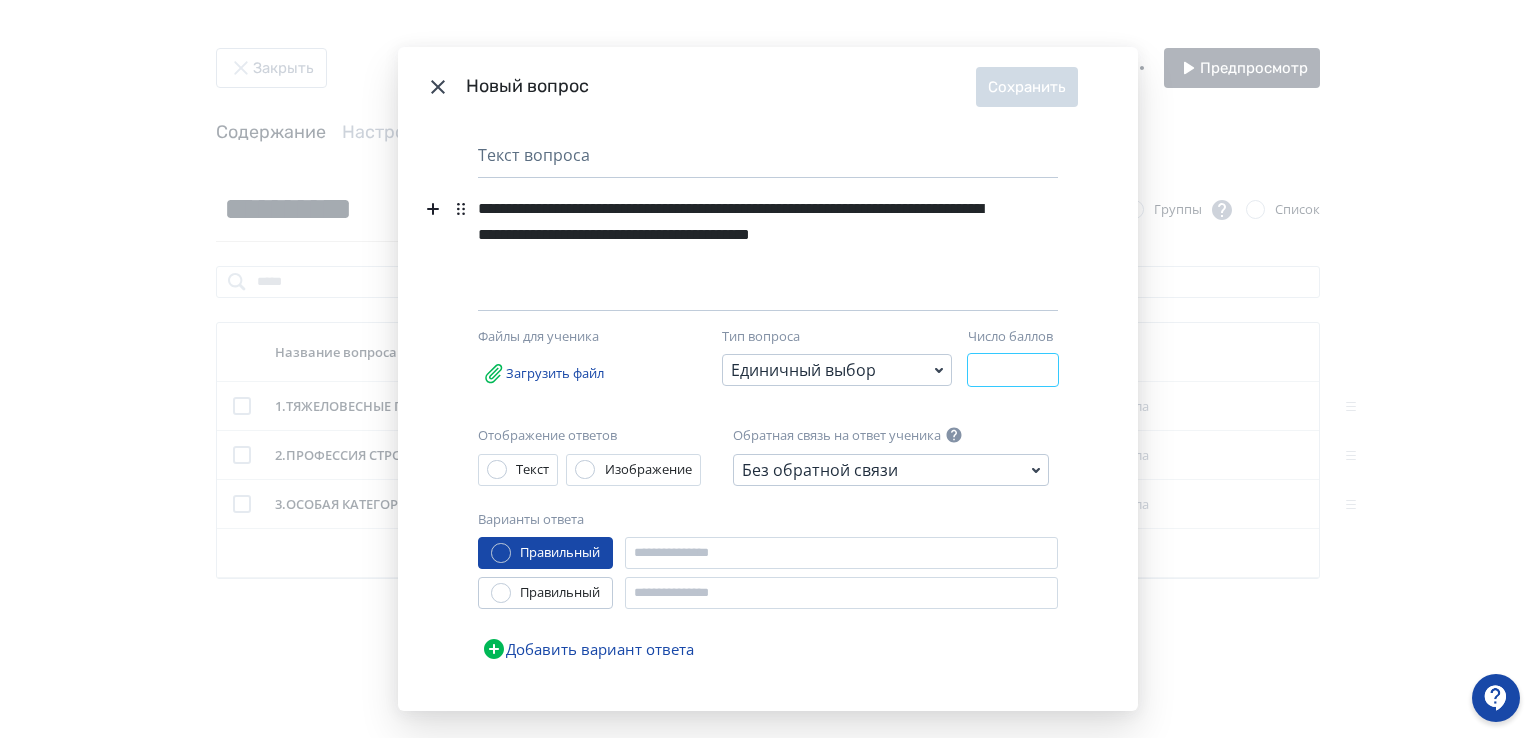 drag, startPoint x: 969, startPoint y: 381, endPoint x: 954, endPoint y: 376, distance: 15.811388 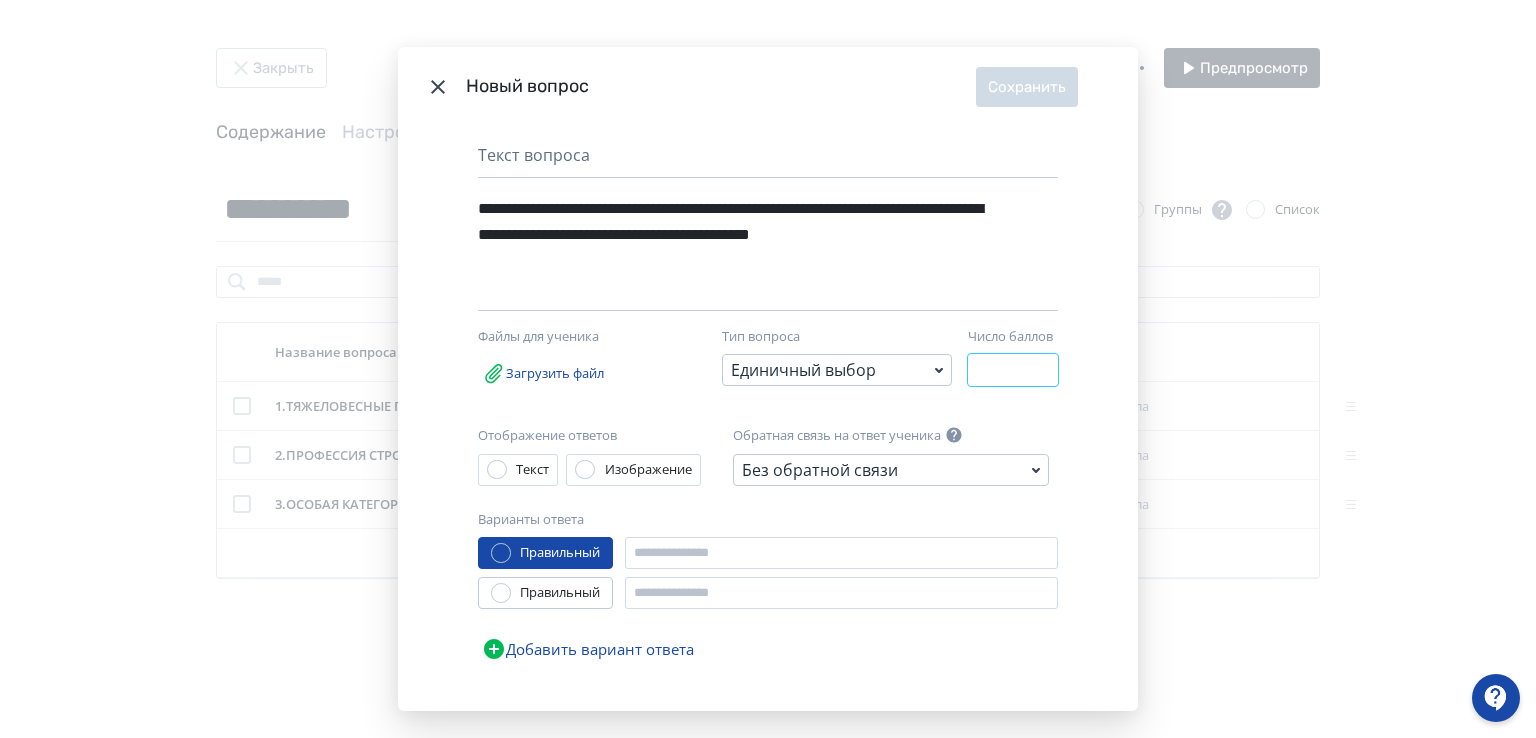 type on "*" 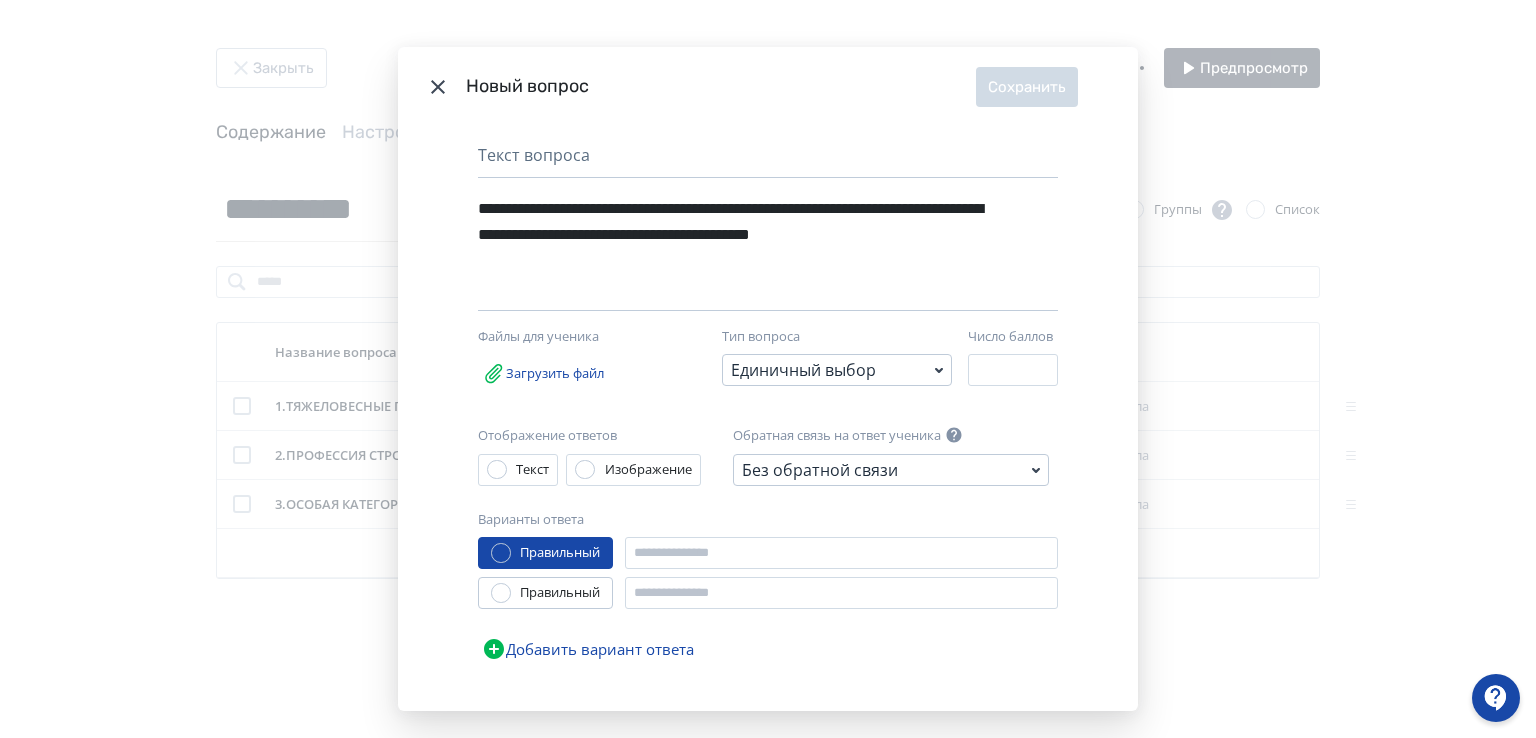 click 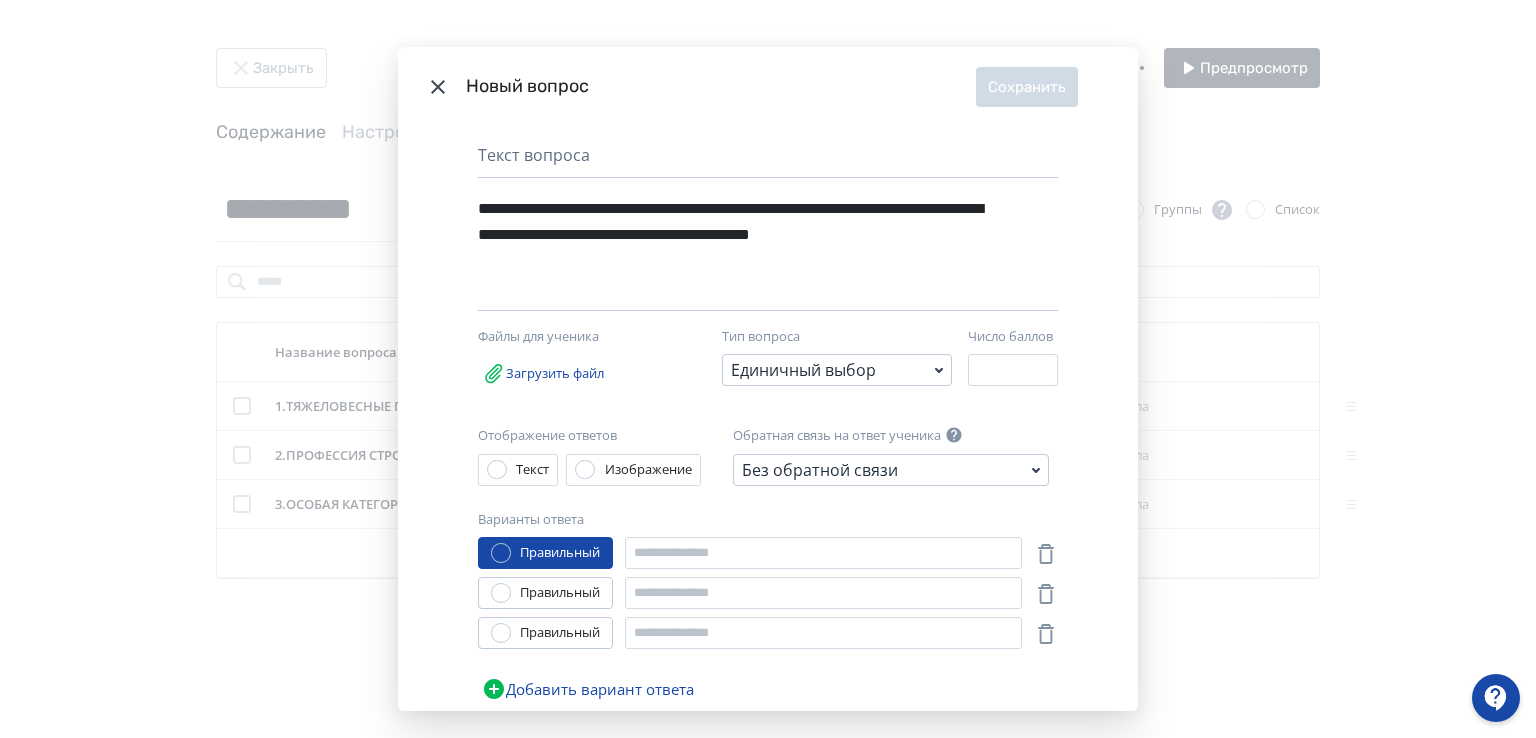 click 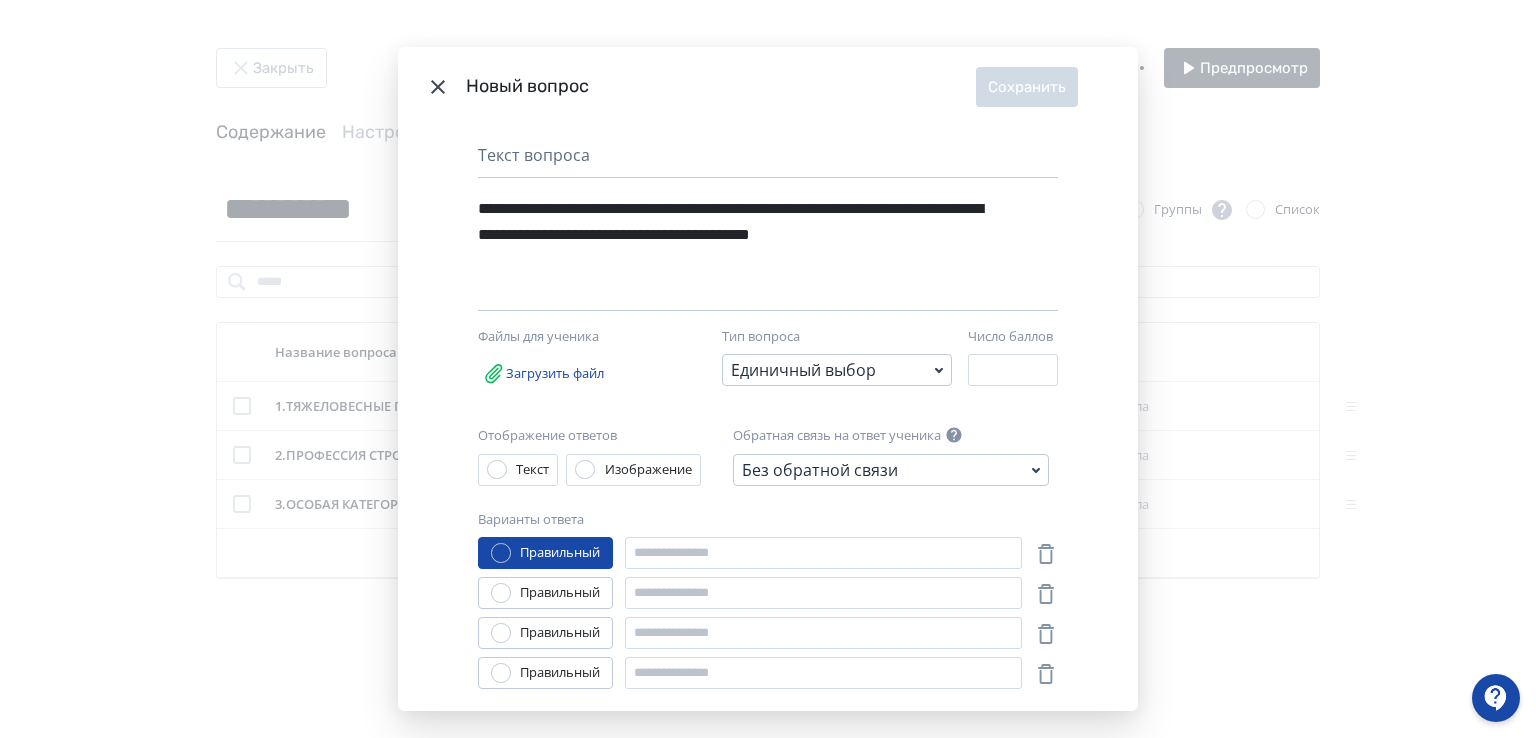 scroll, scrollTop: 76, scrollLeft: 0, axis: vertical 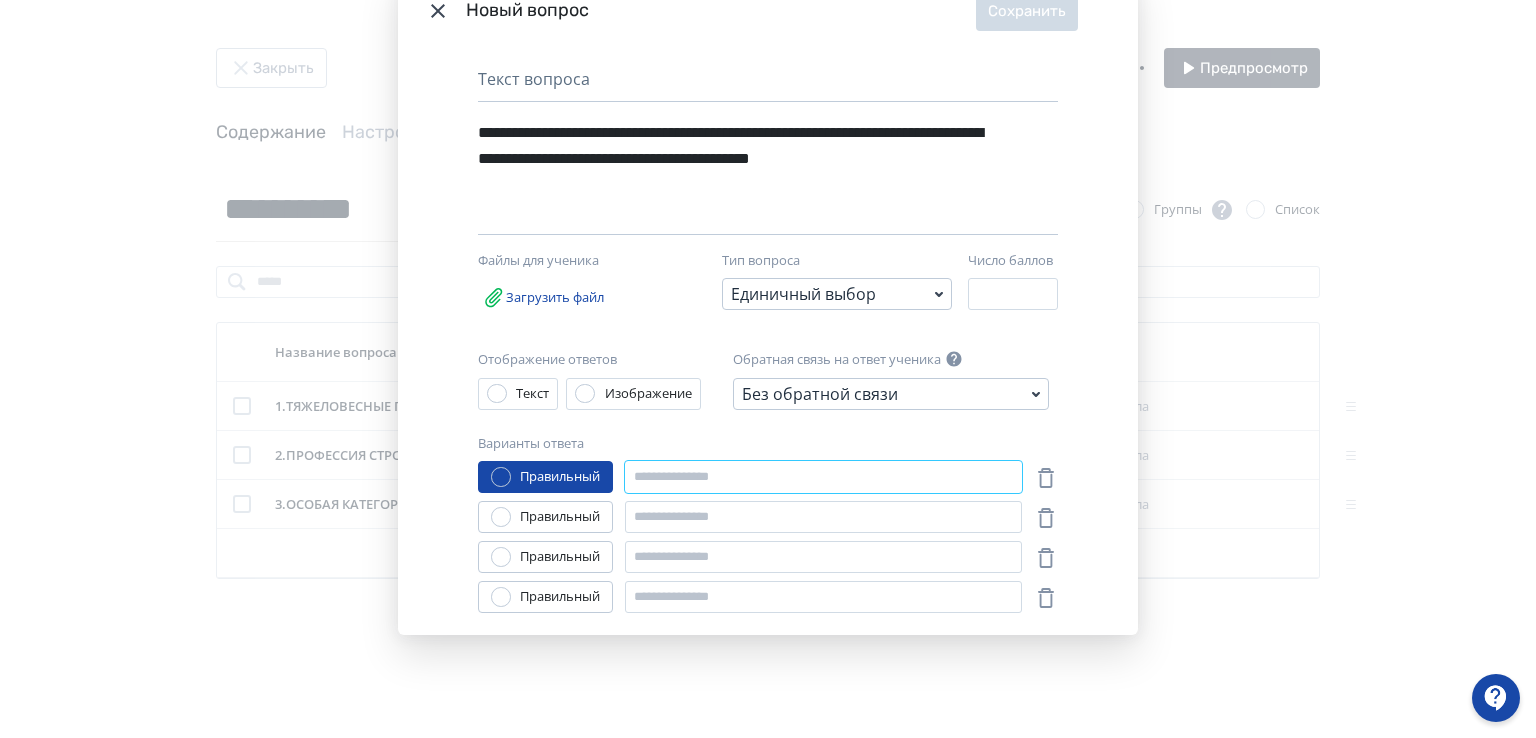 paste on "***" 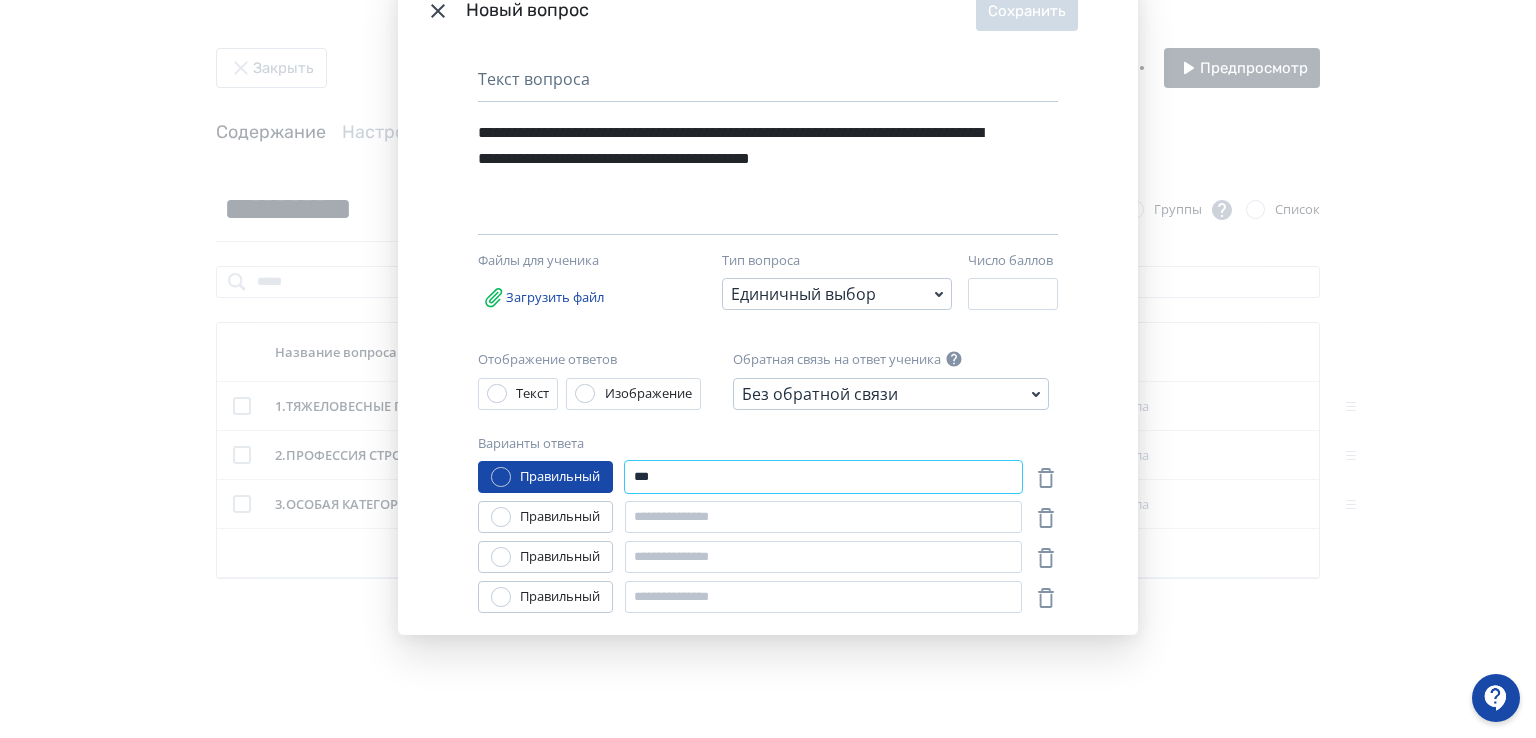 type on "***" 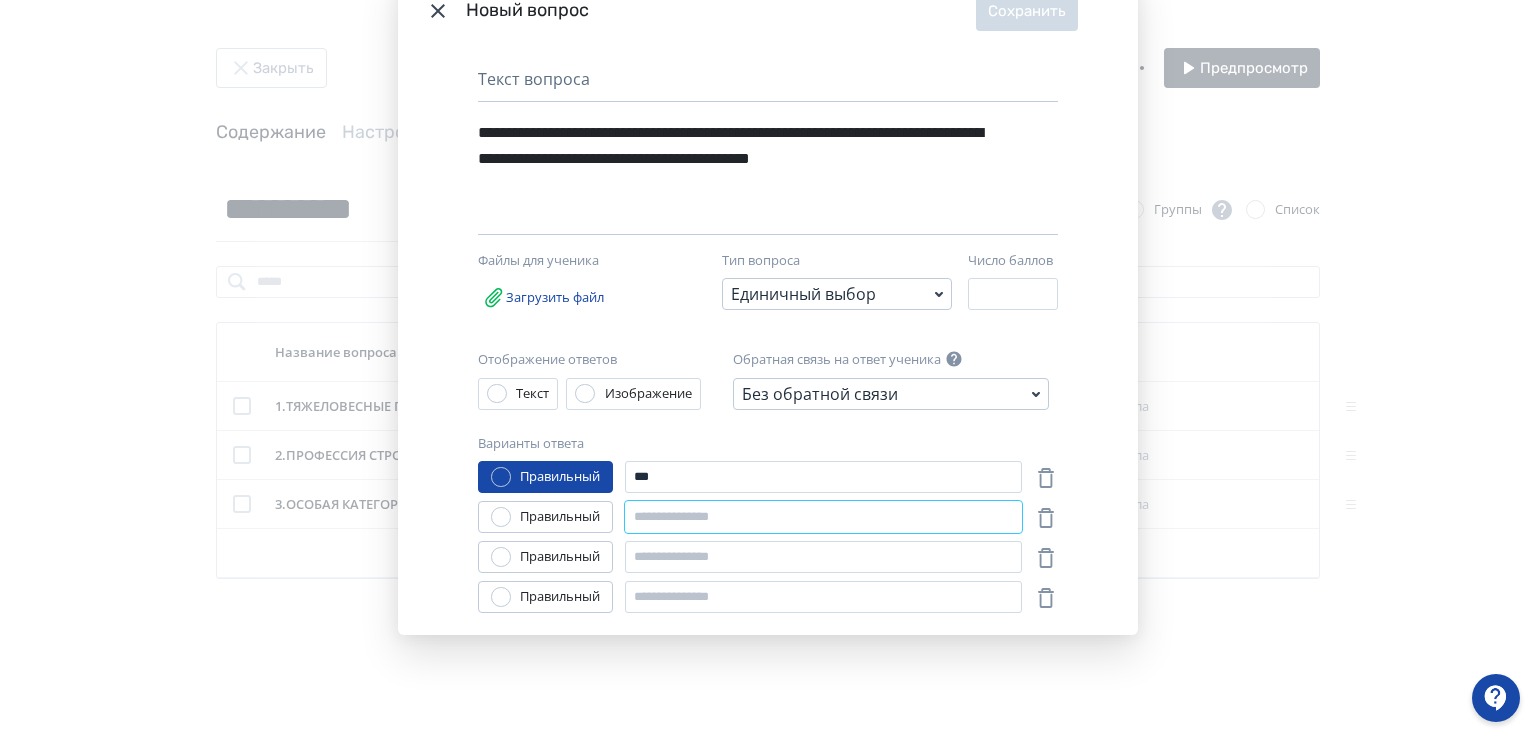 paste on "***" 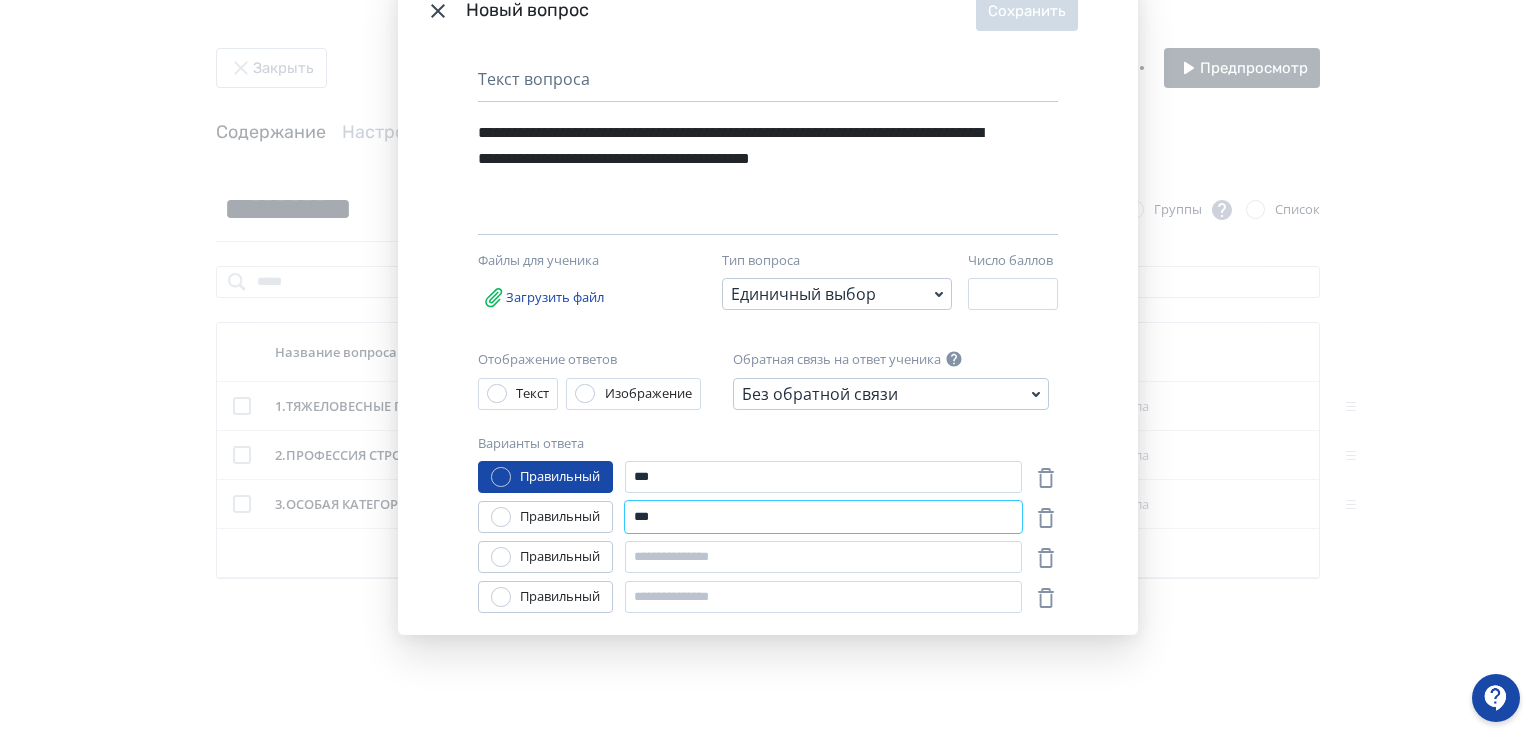 type on "***" 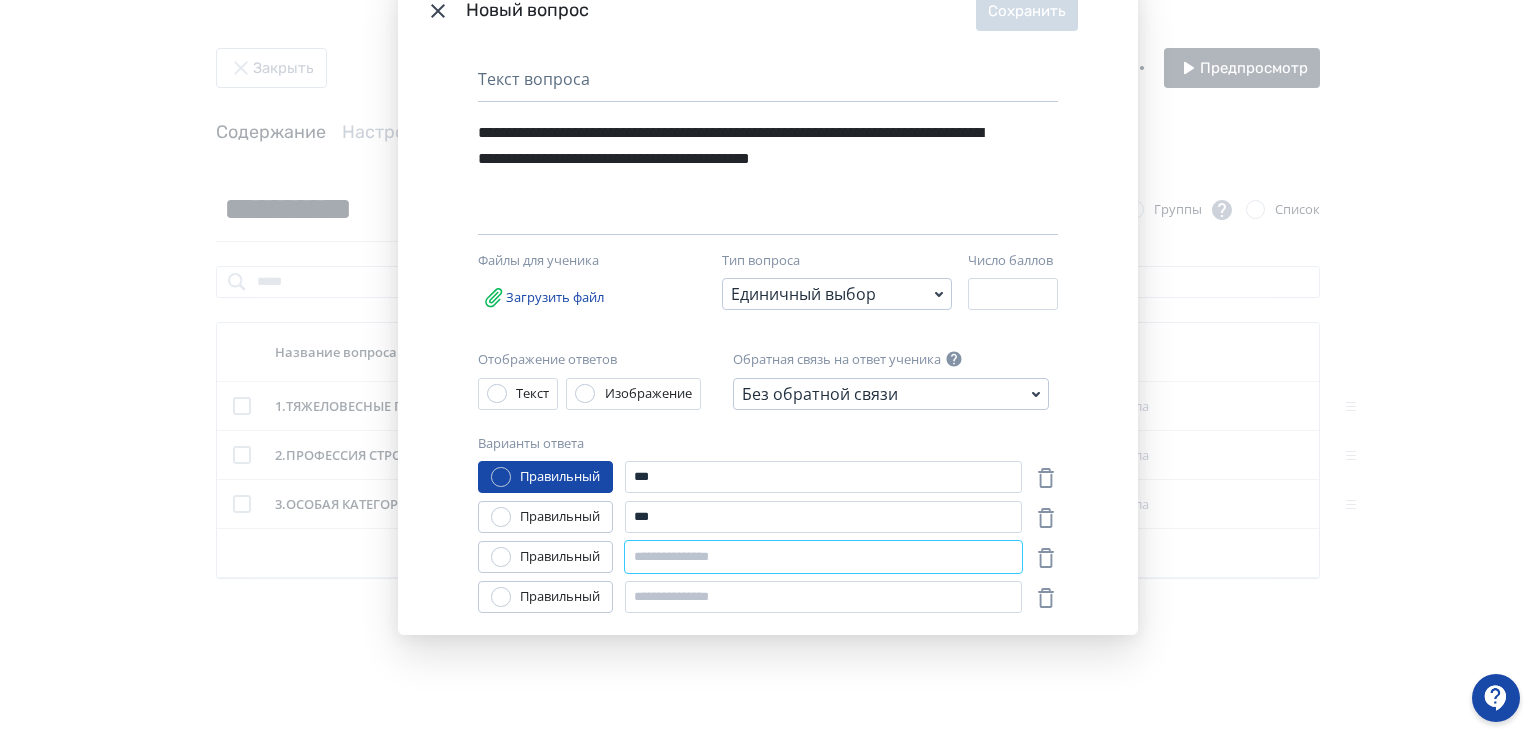 click at bounding box center (823, 557) 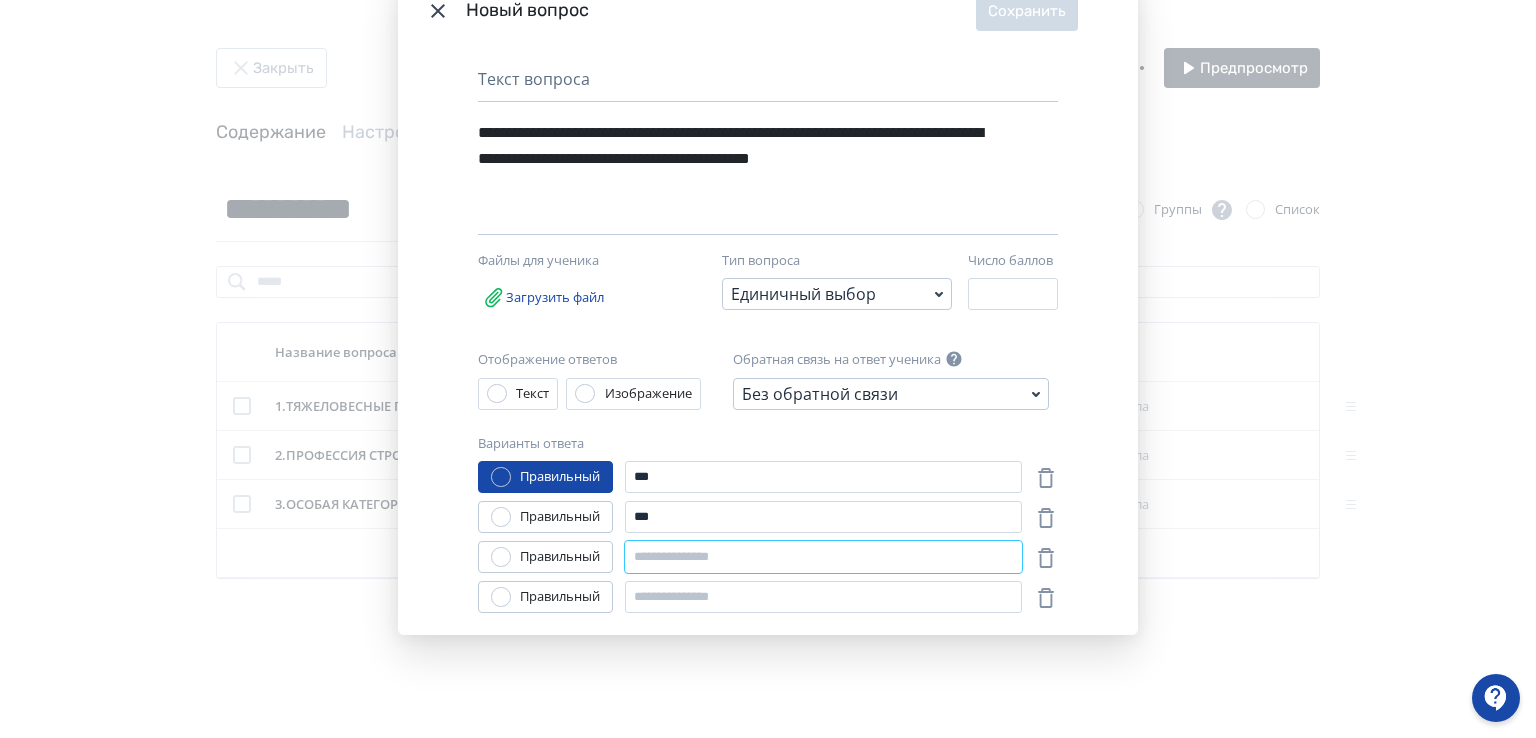 paste on "****" 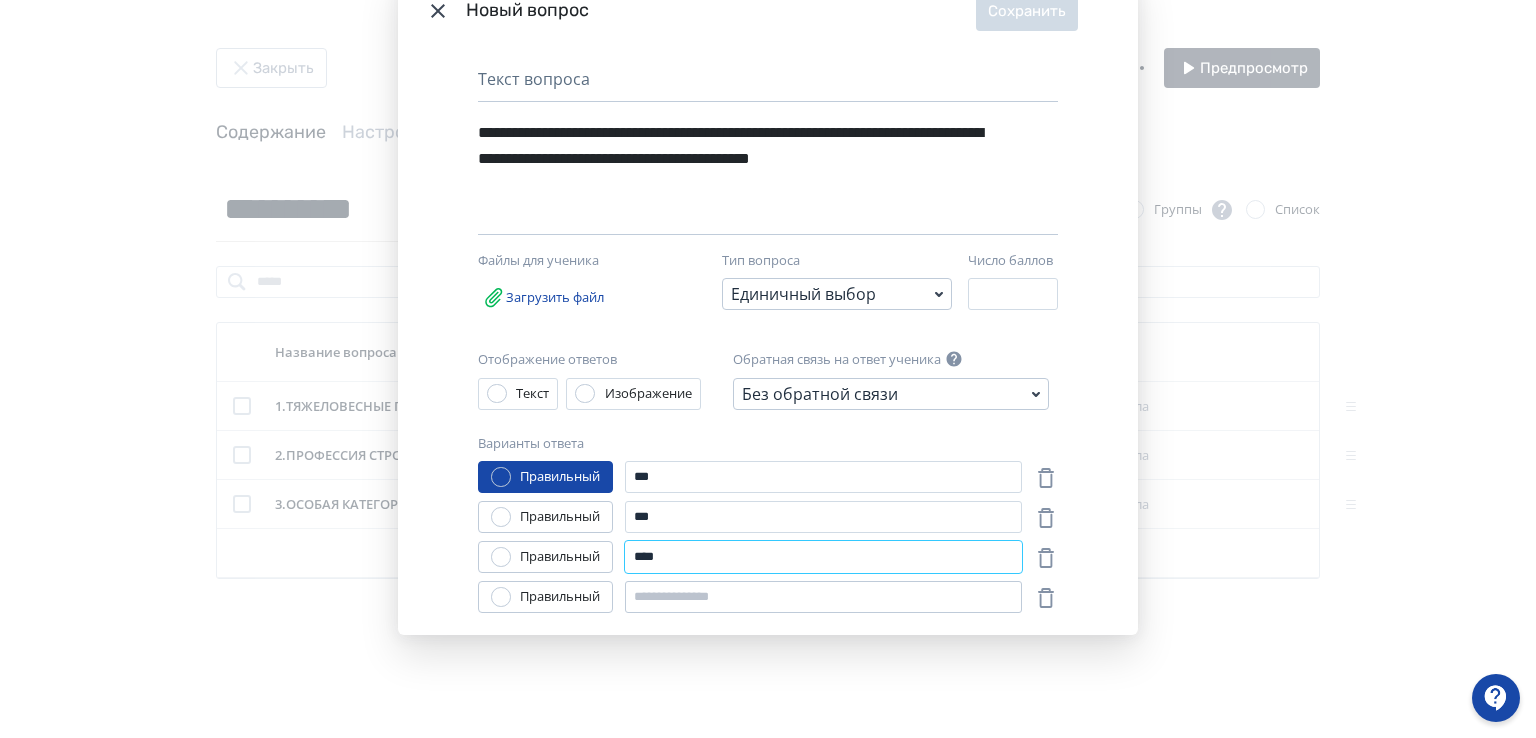 type on "****" 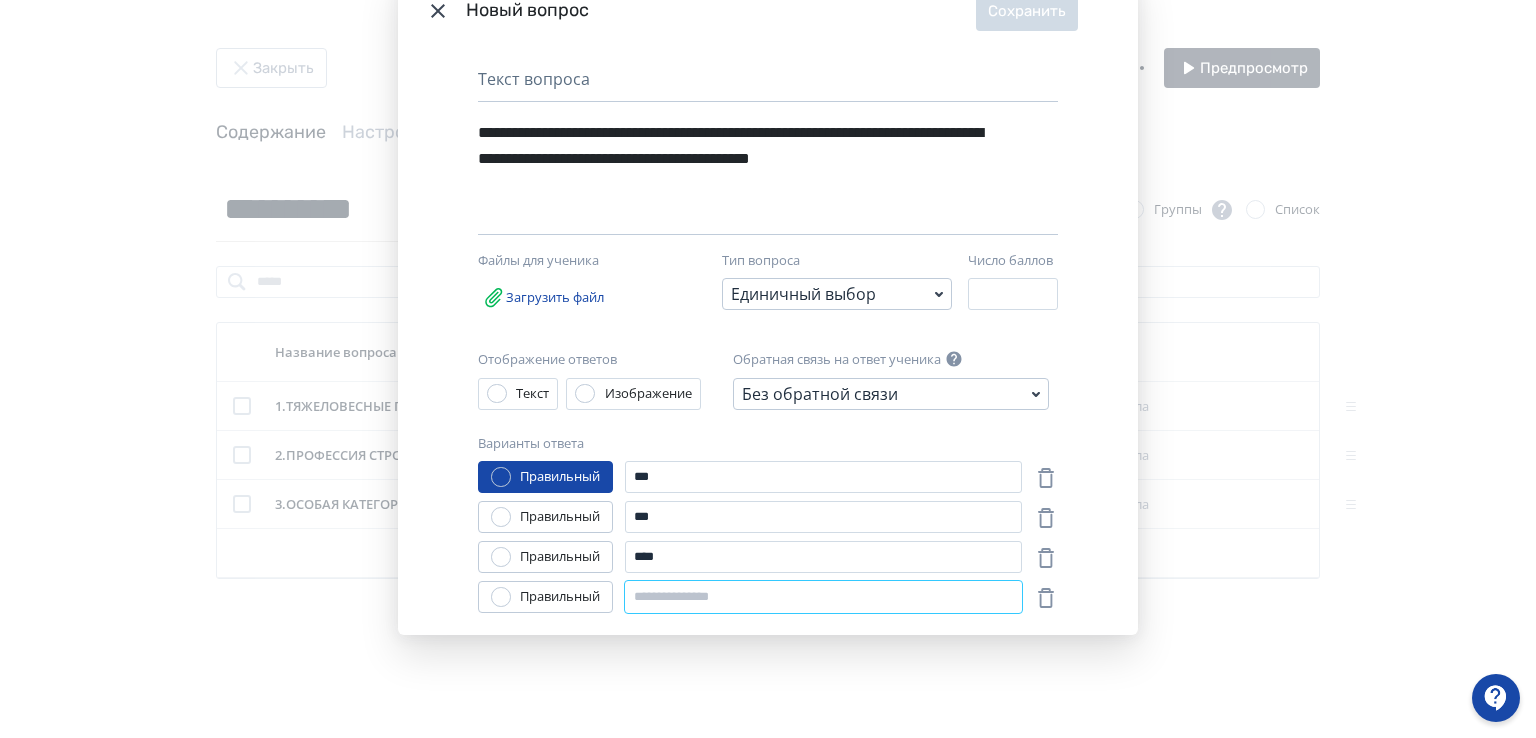 click at bounding box center (823, 597) 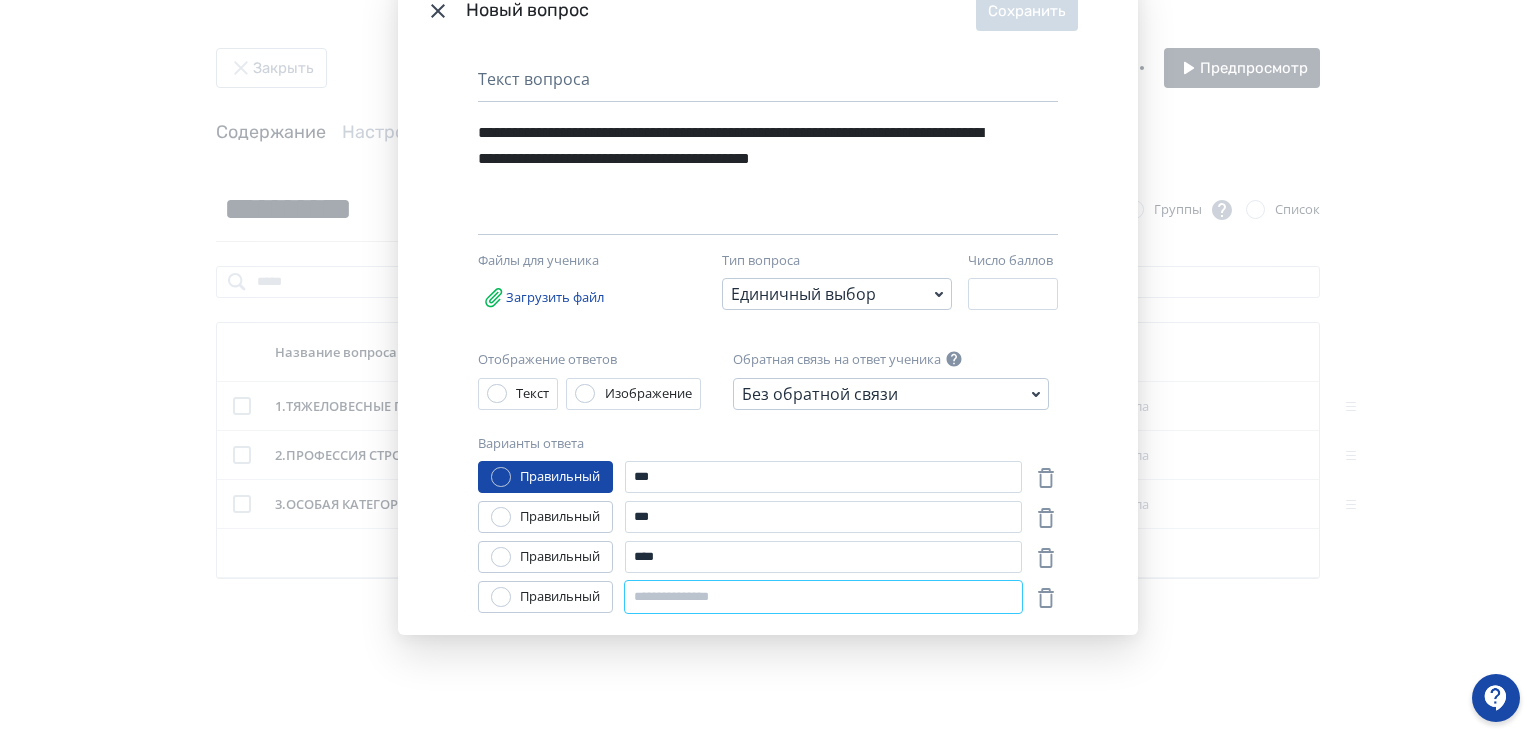 paste on "****" 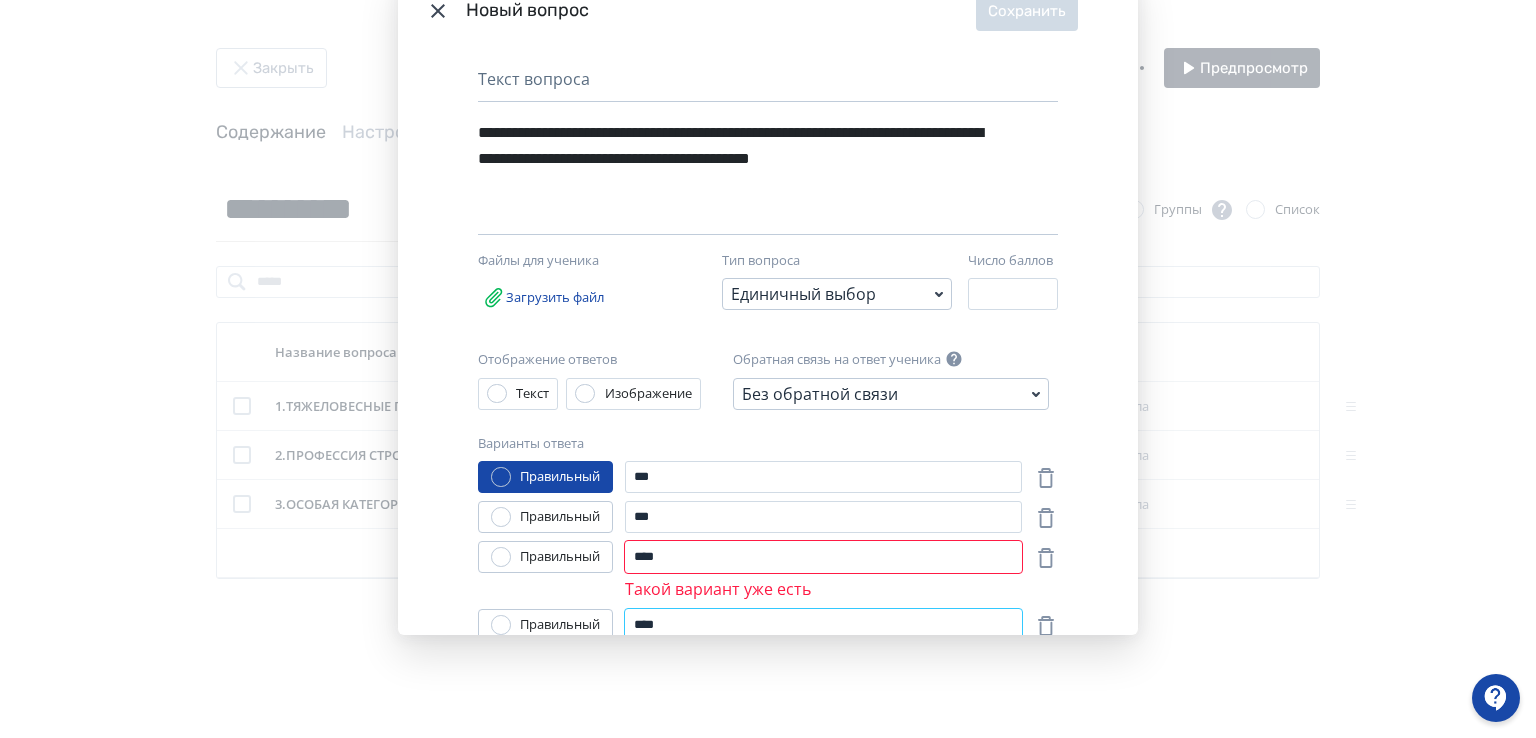 click on "****" at bounding box center [823, 625] 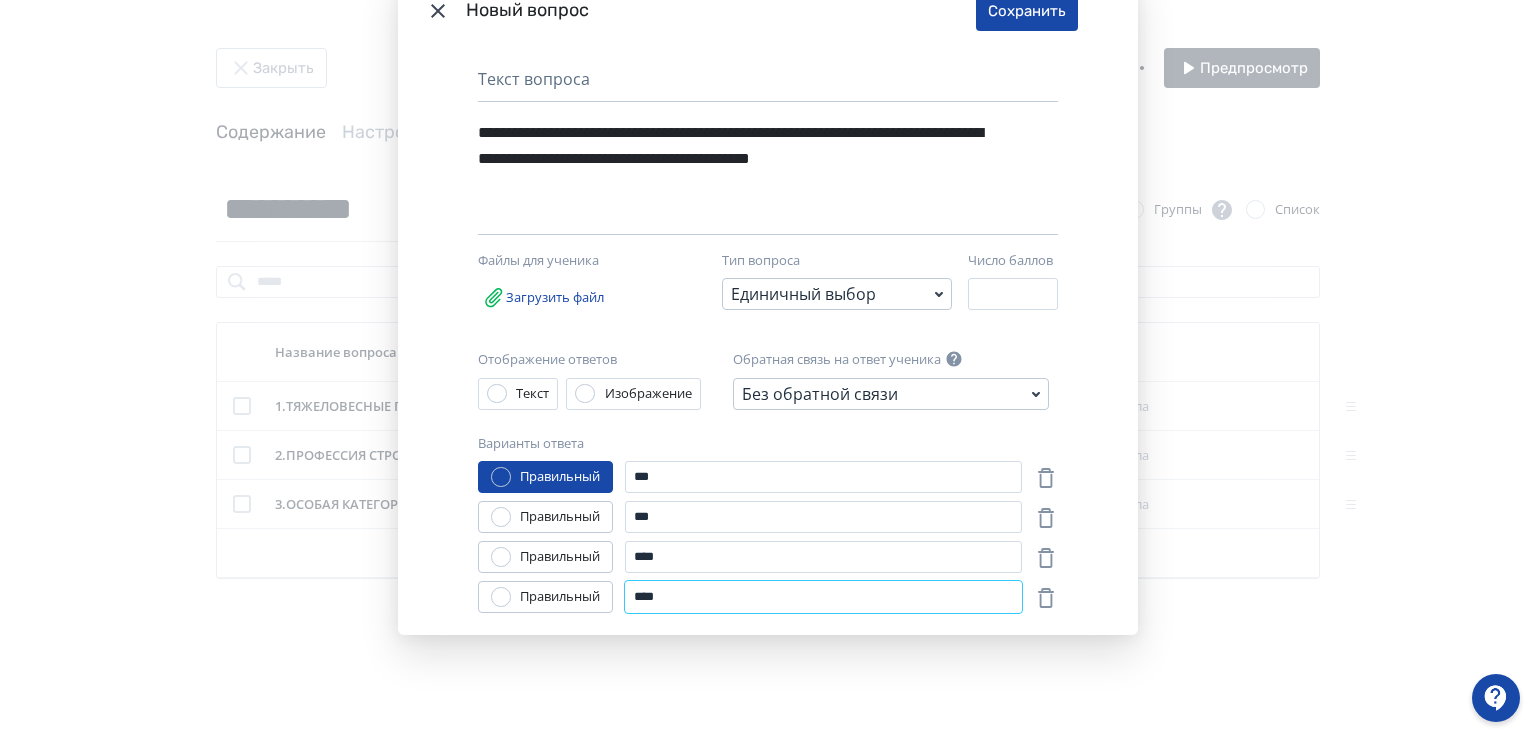 type on "****" 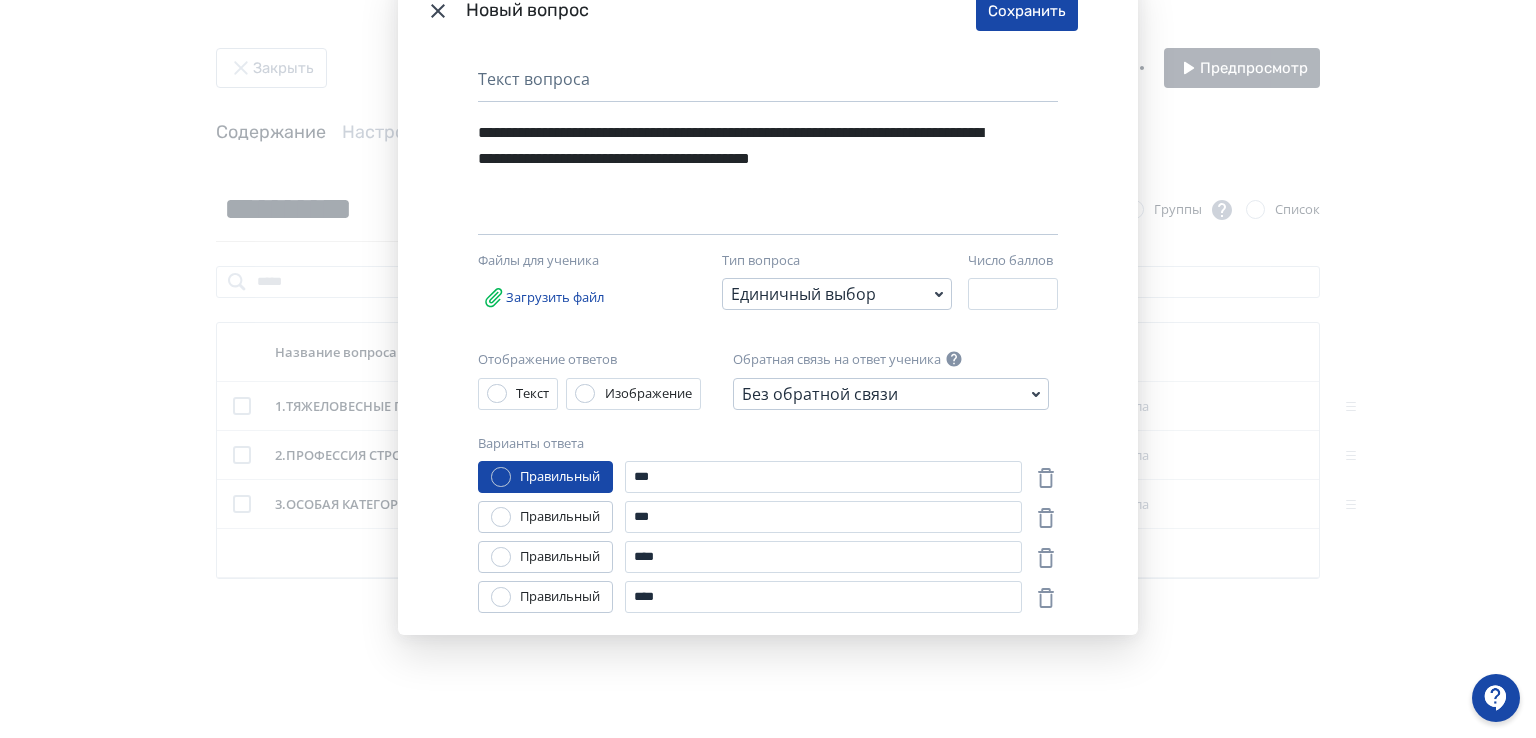 click at bounding box center (501, 517) 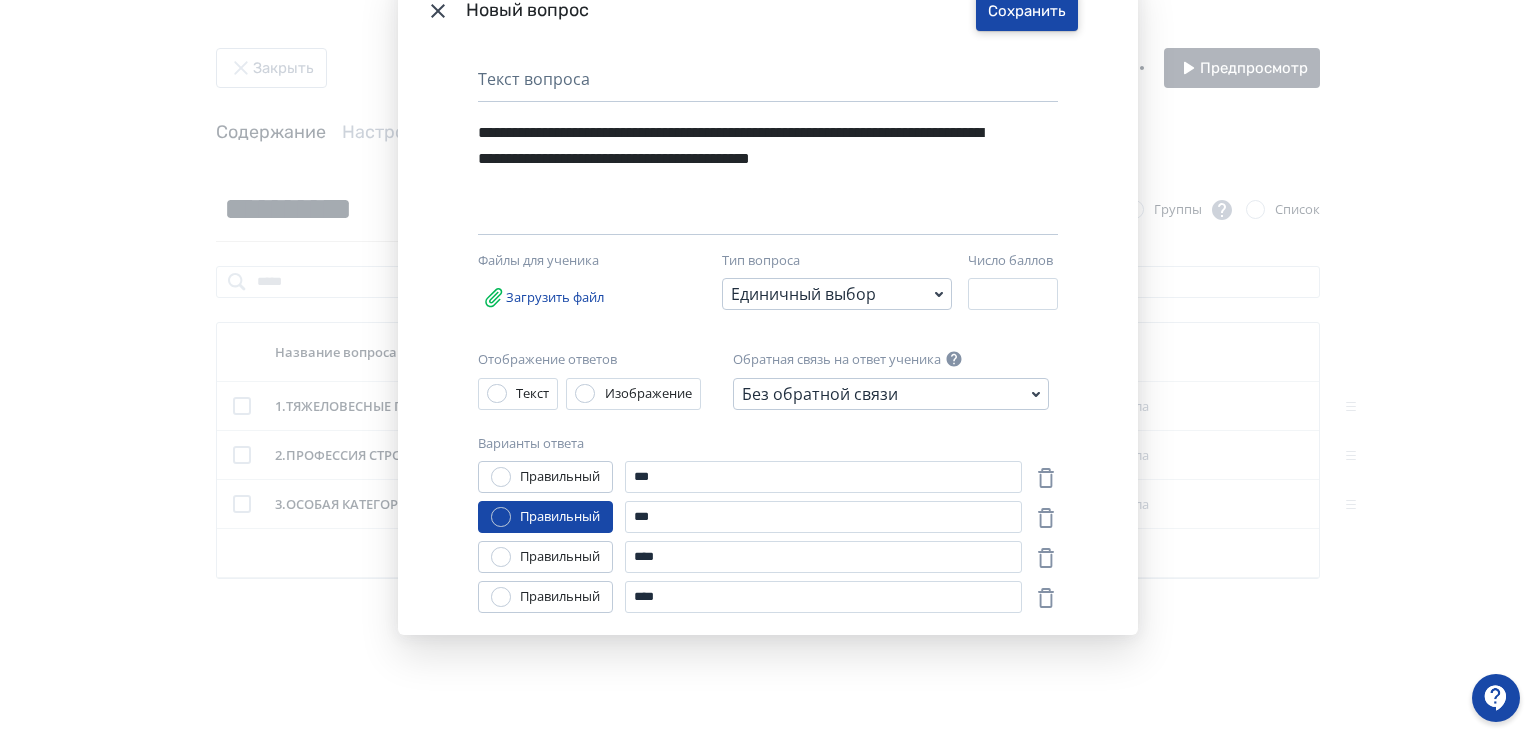 click on "Сохранить" at bounding box center (1027, 11) 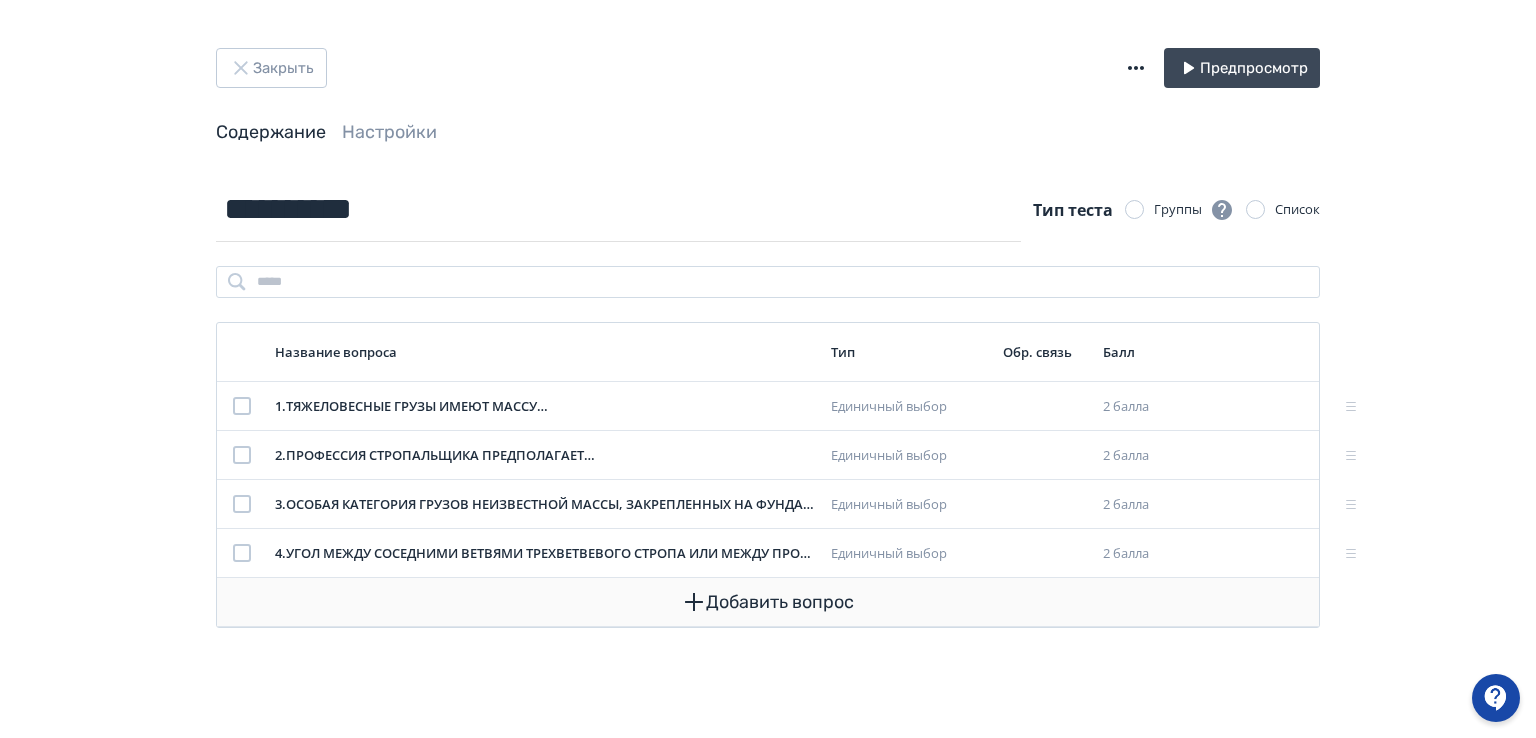 click 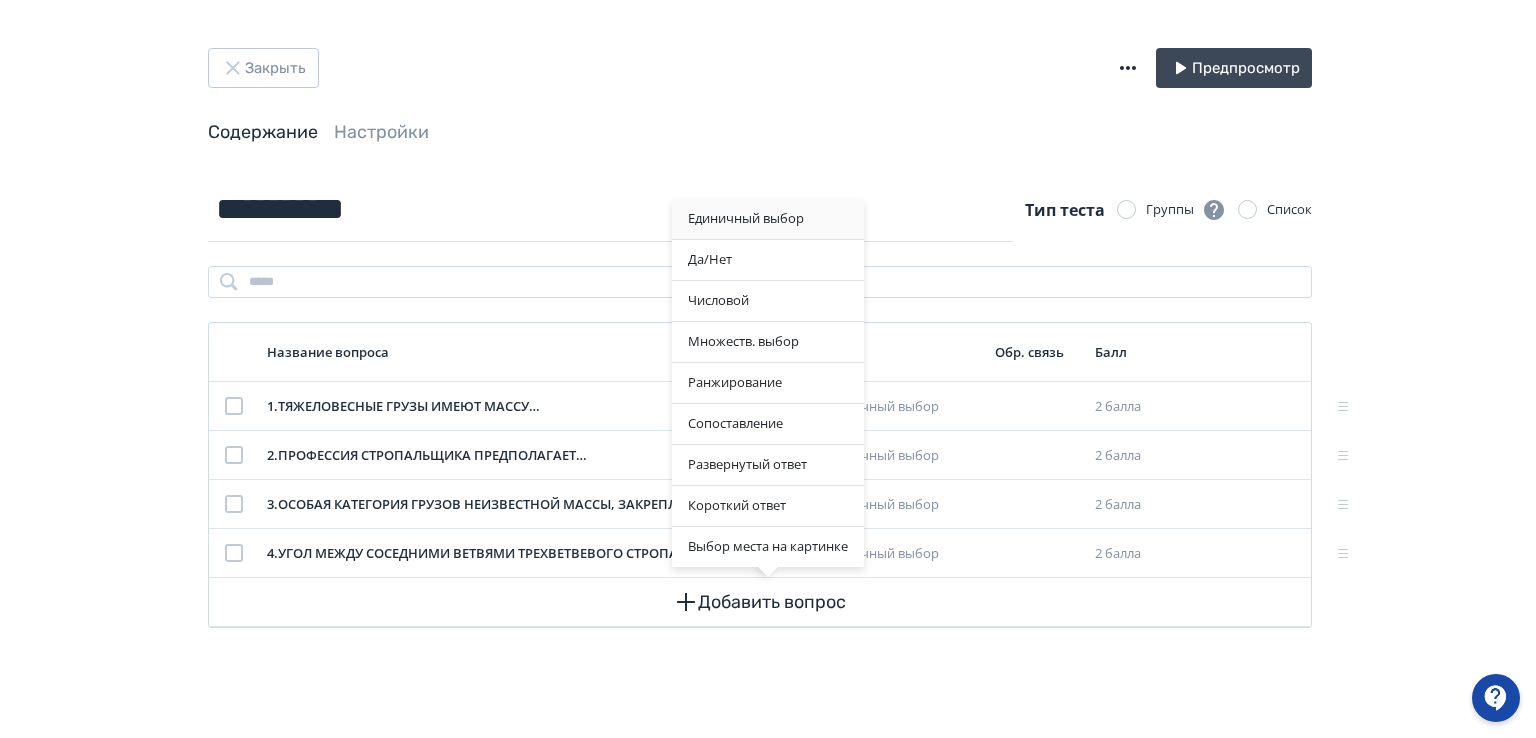click on "Единичный выбор" at bounding box center (768, 219) 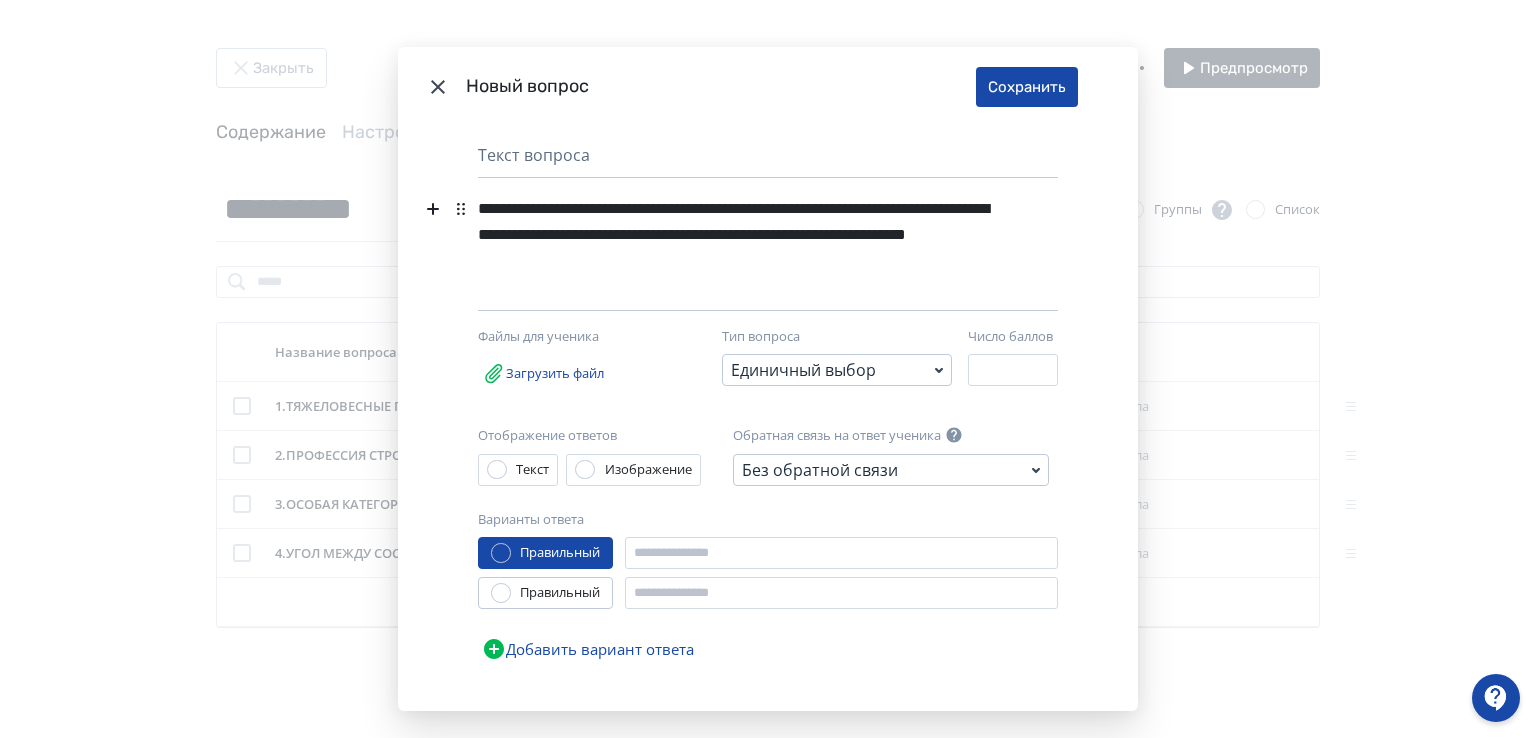 click on "**********" at bounding box center (733, 235) 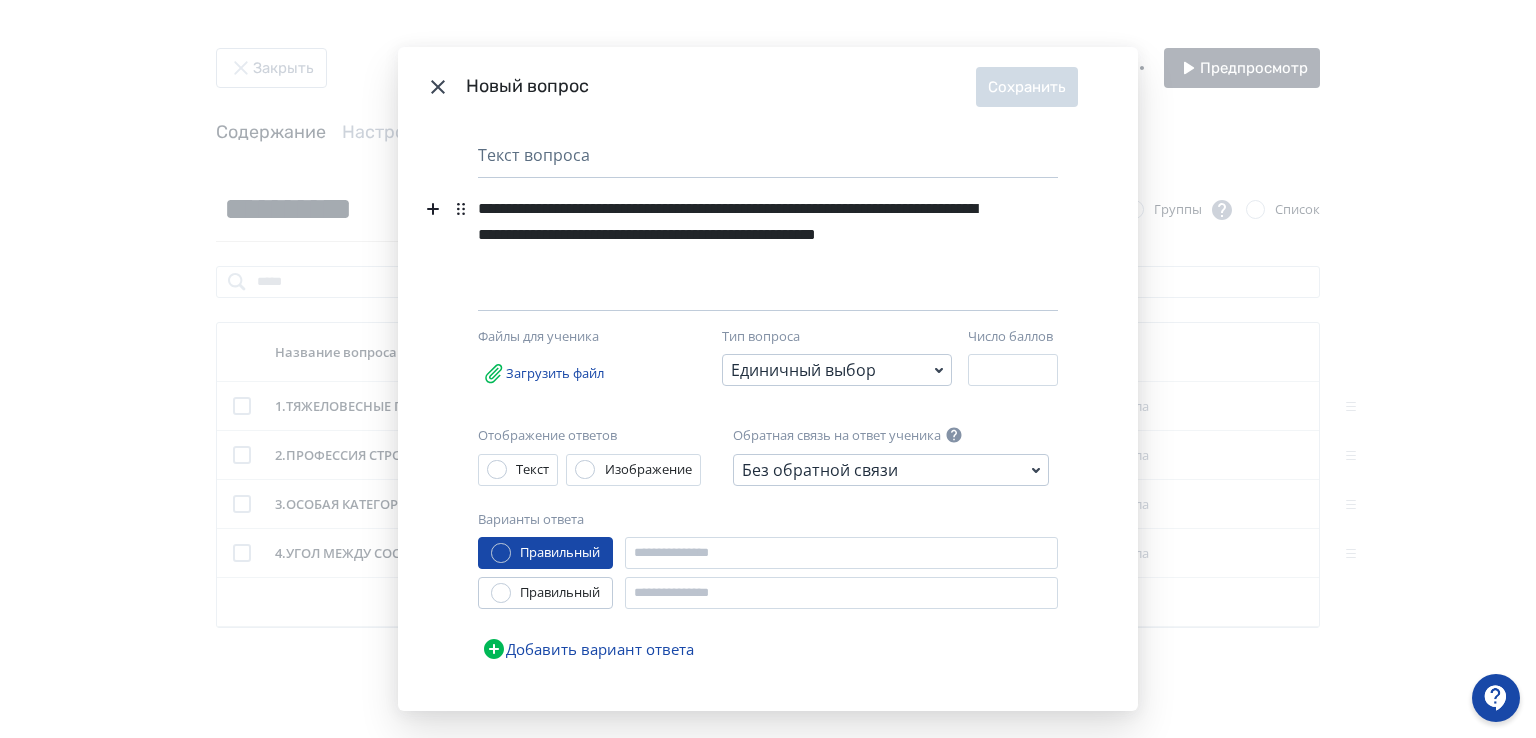 click 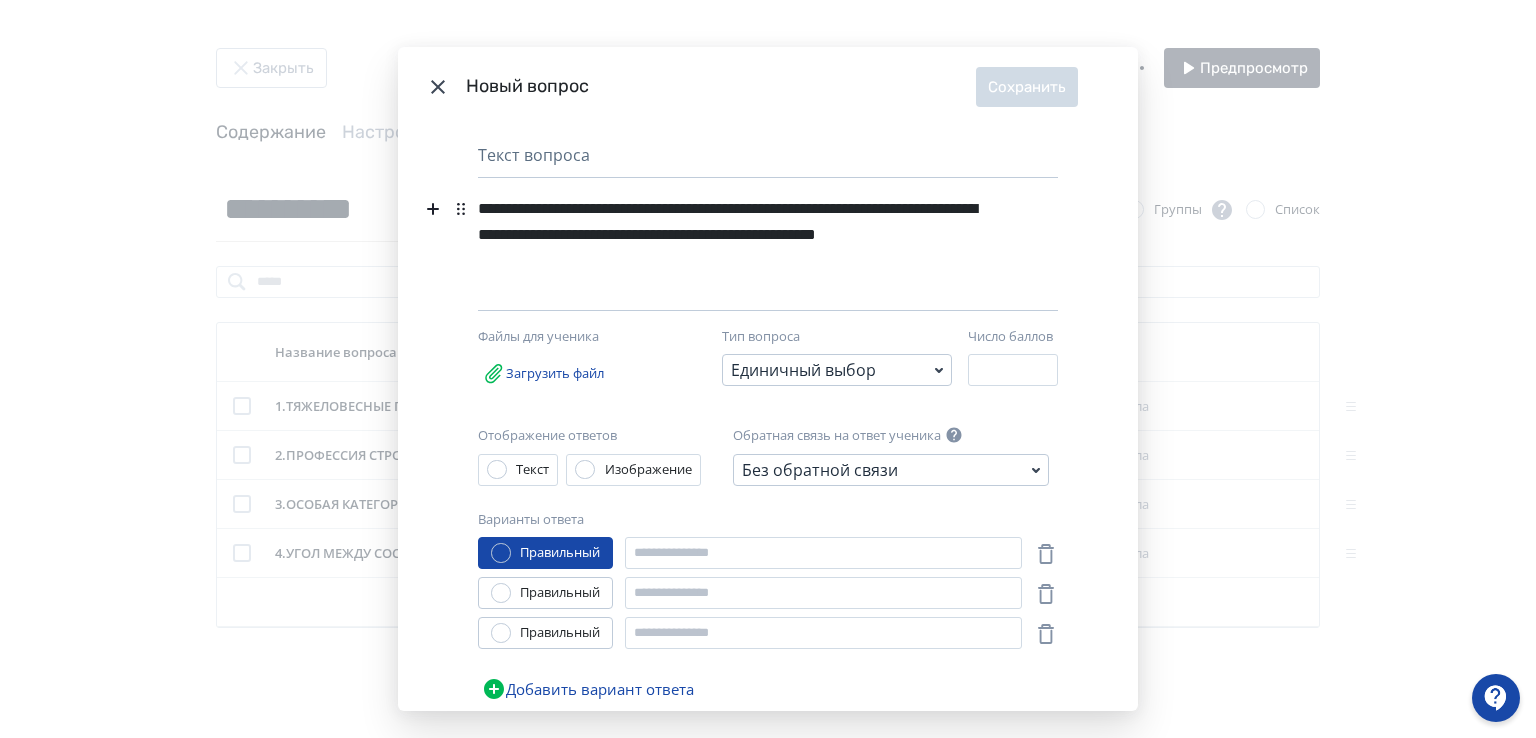 click 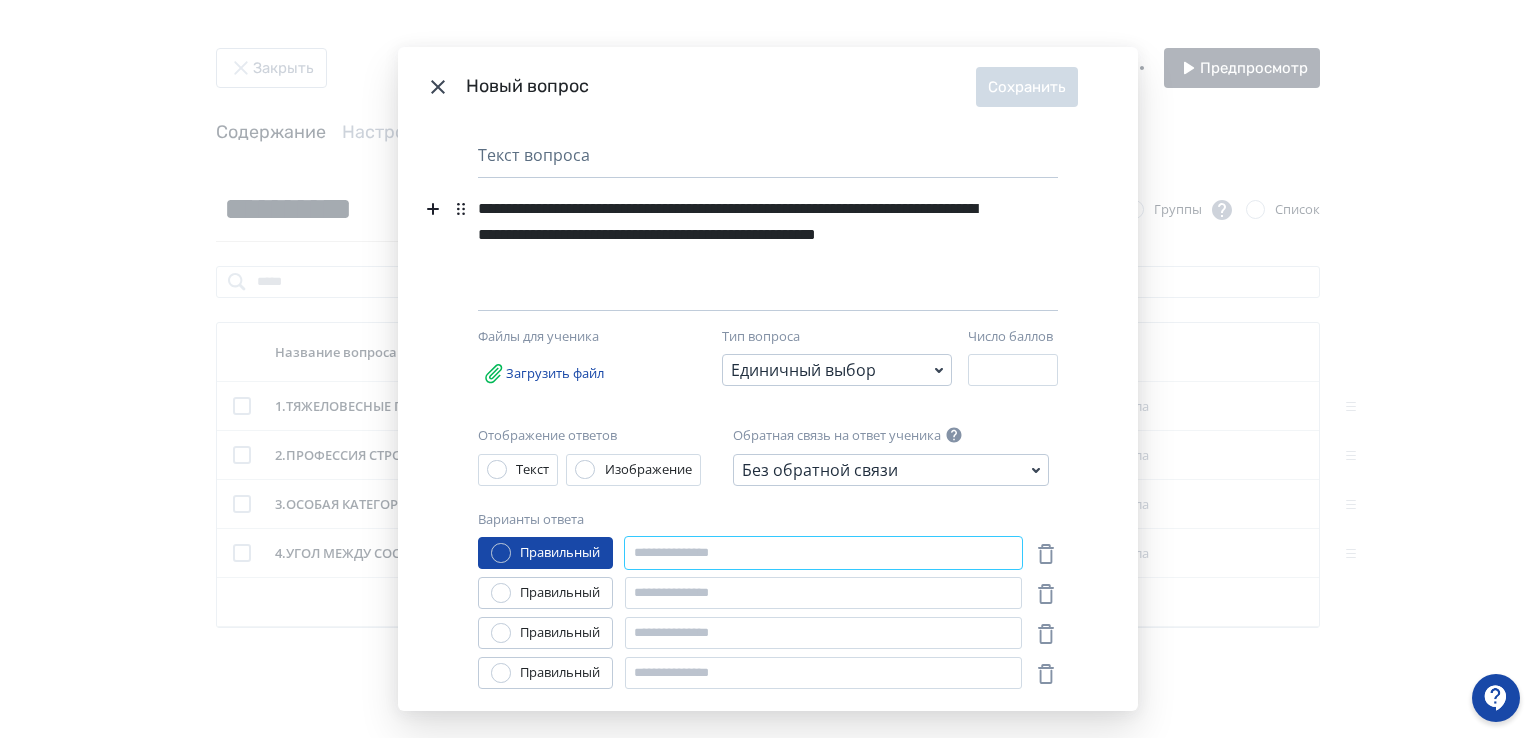 paste on "**********" 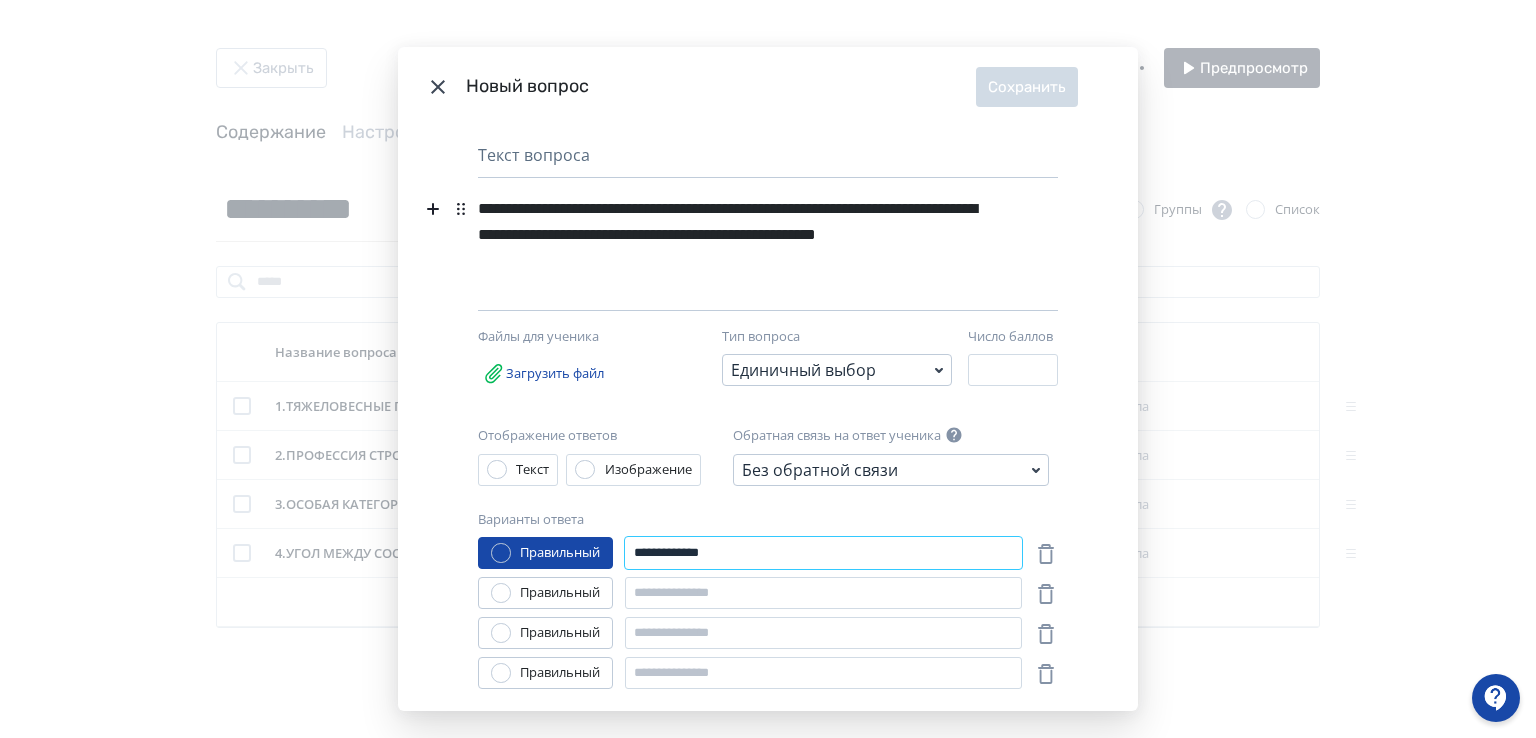 click on "**********" at bounding box center (823, 553) 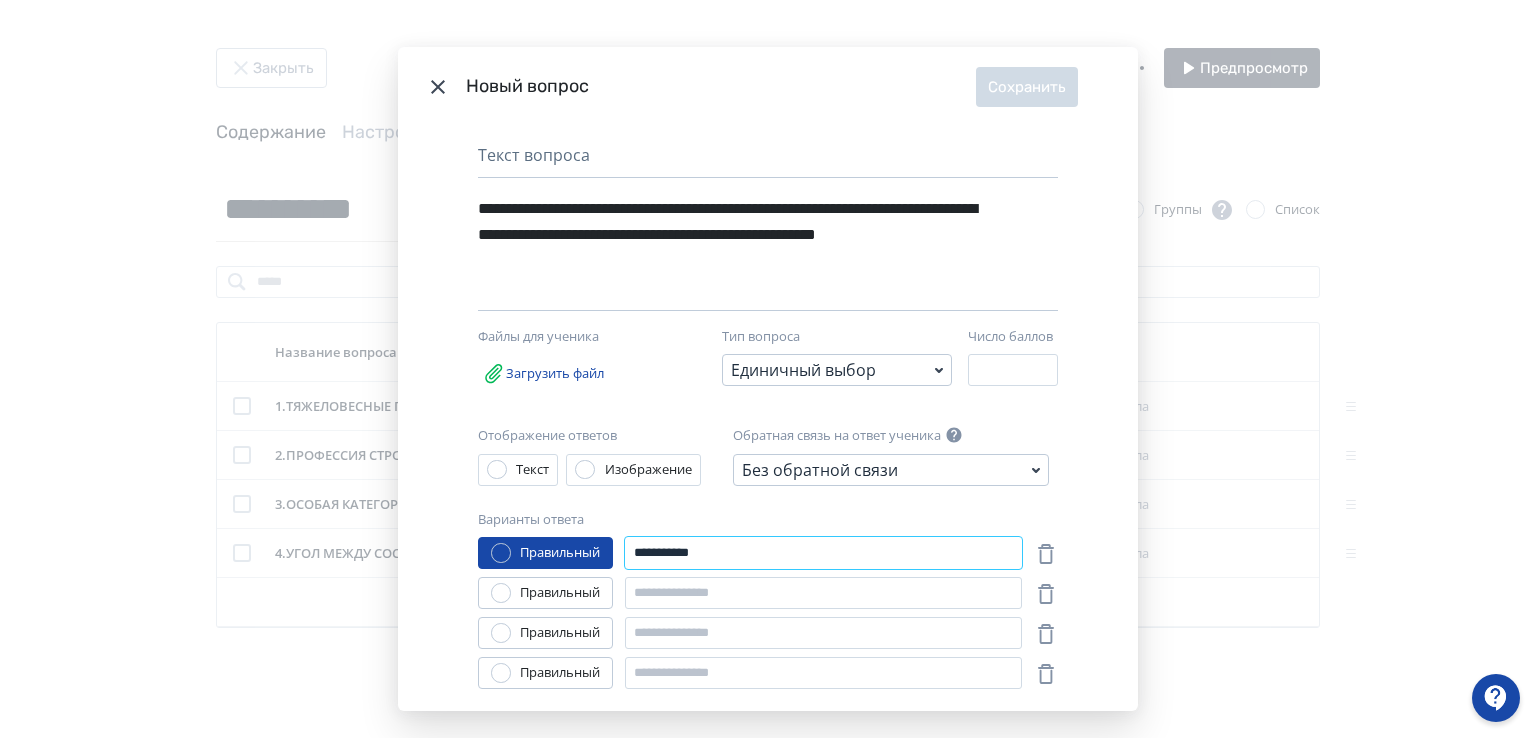 click on "**********" at bounding box center [823, 553] 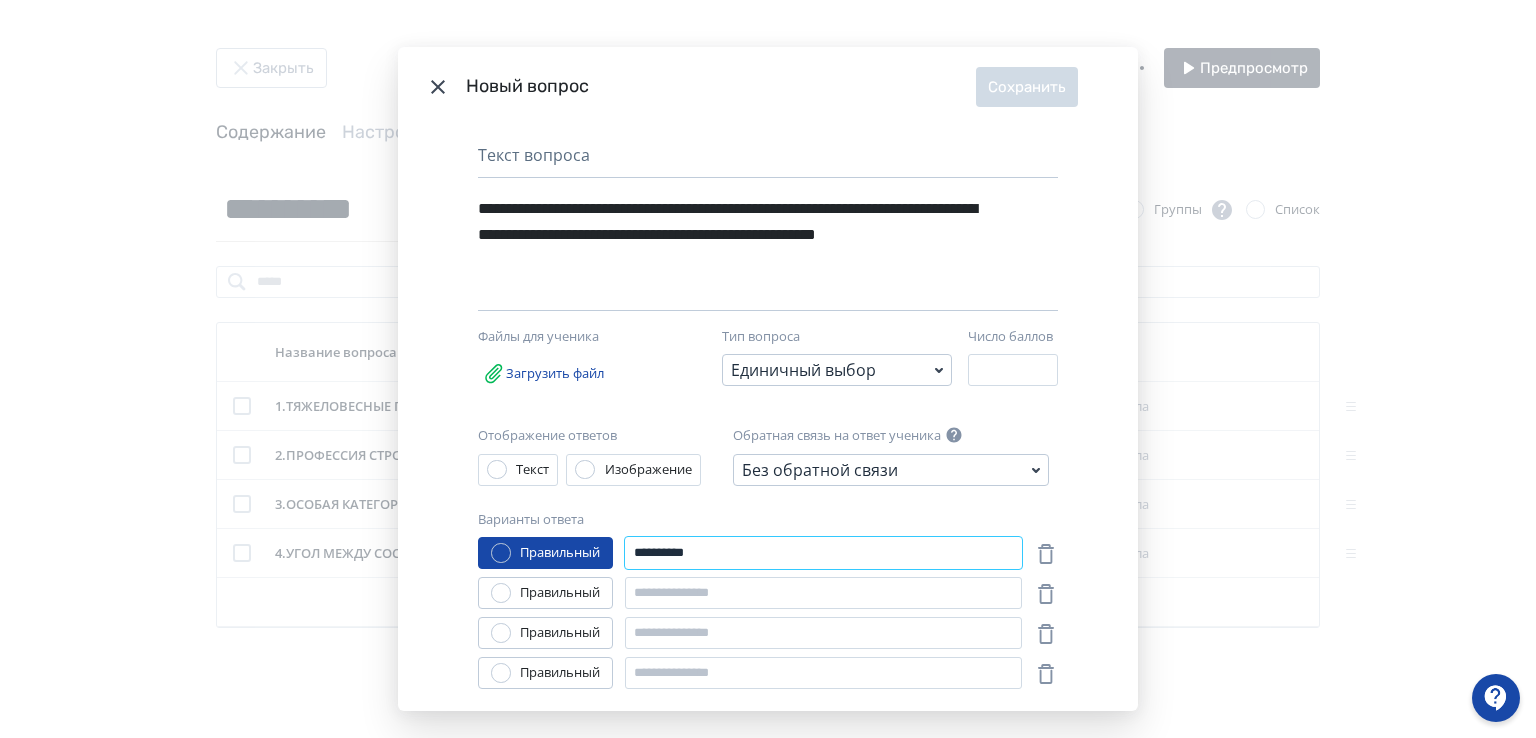 type on "**********" 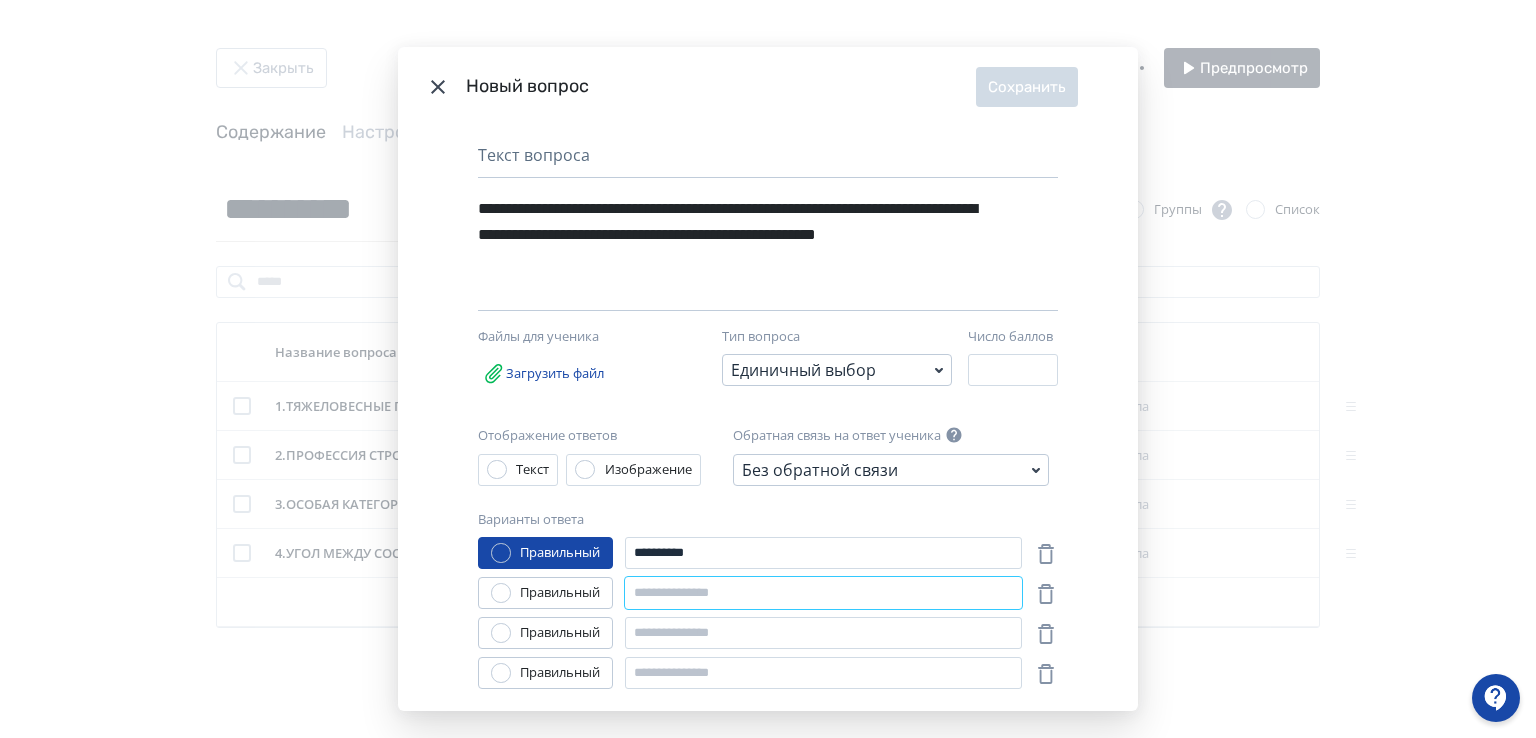 paste on "**********" 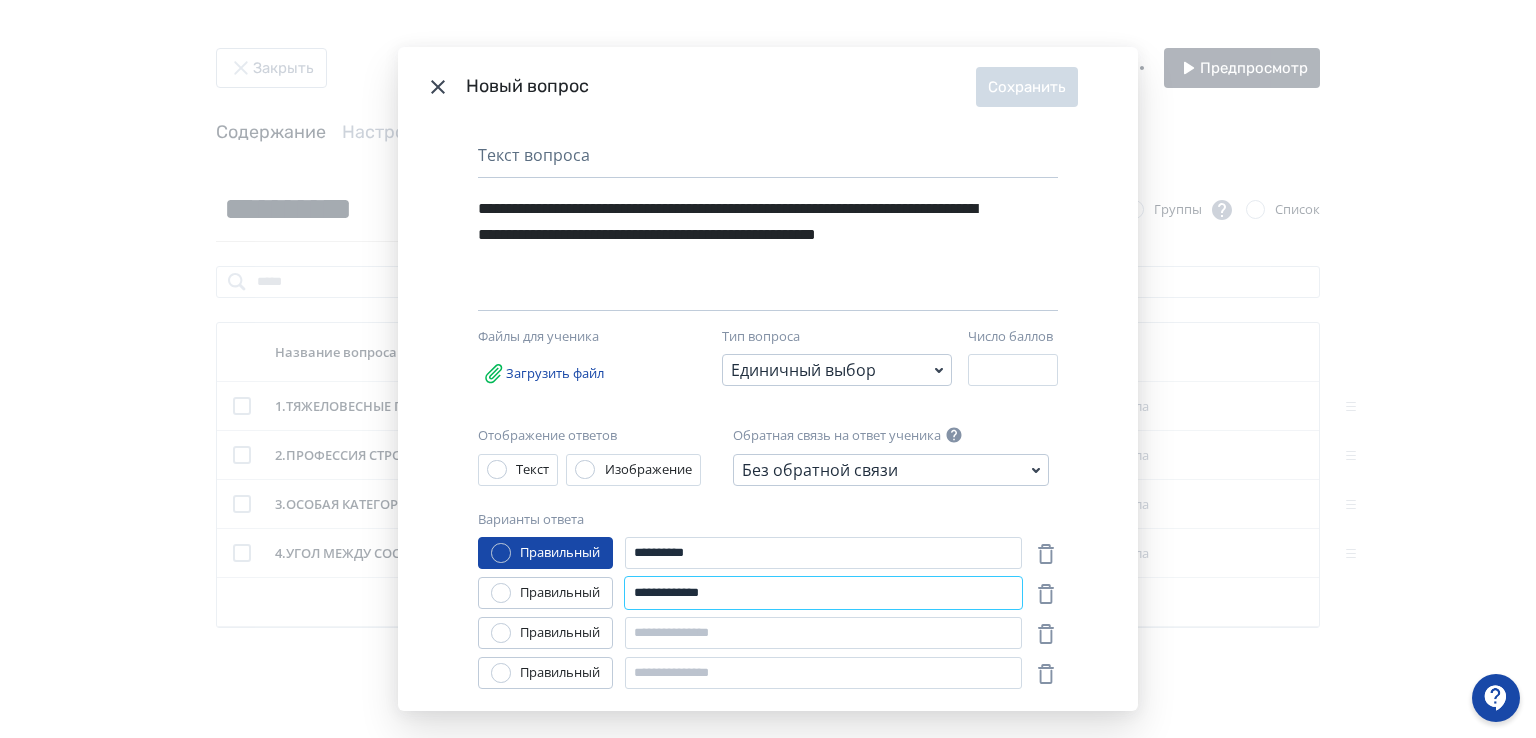 click on "**********" at bounding box center (823, 593) 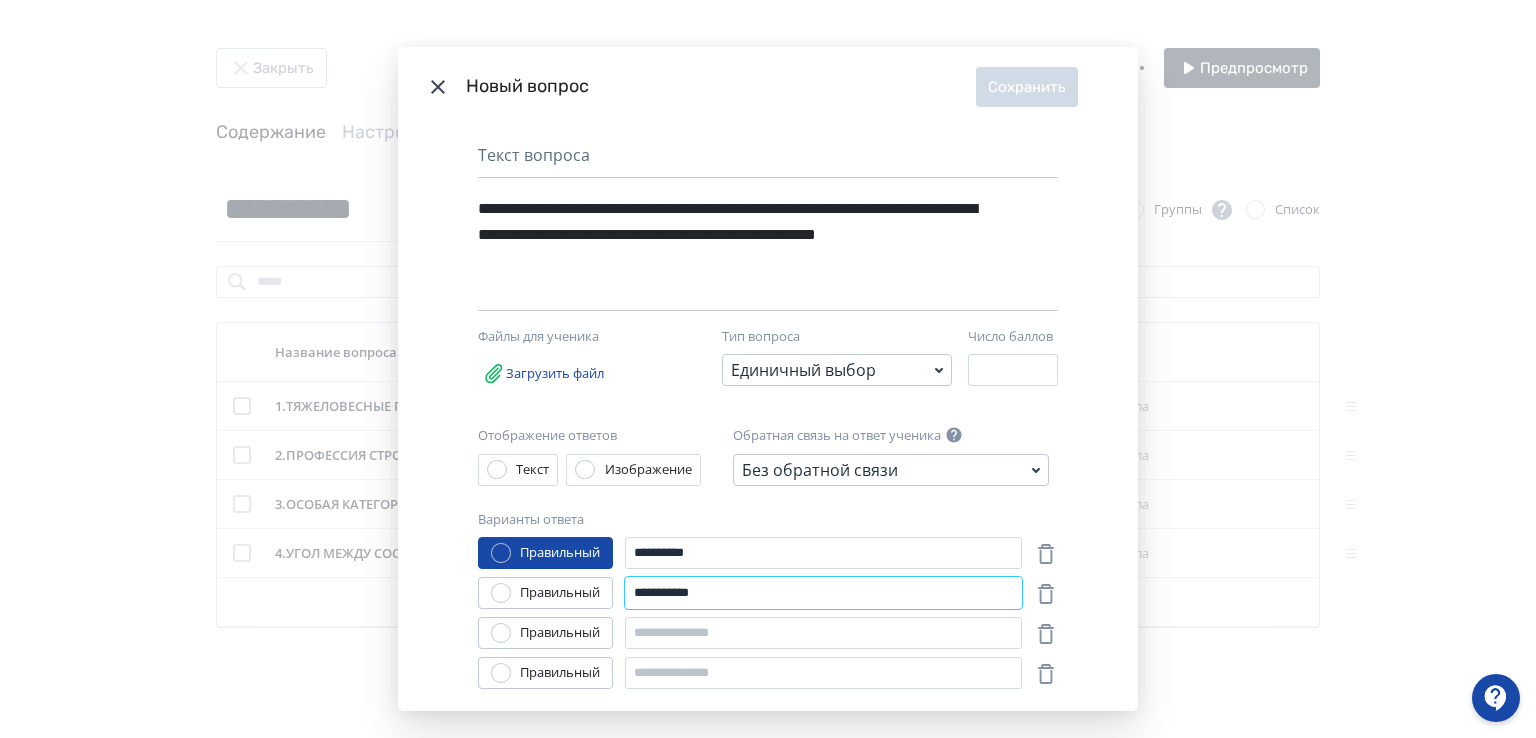 click on "**********" at bounding box center (823, 593) 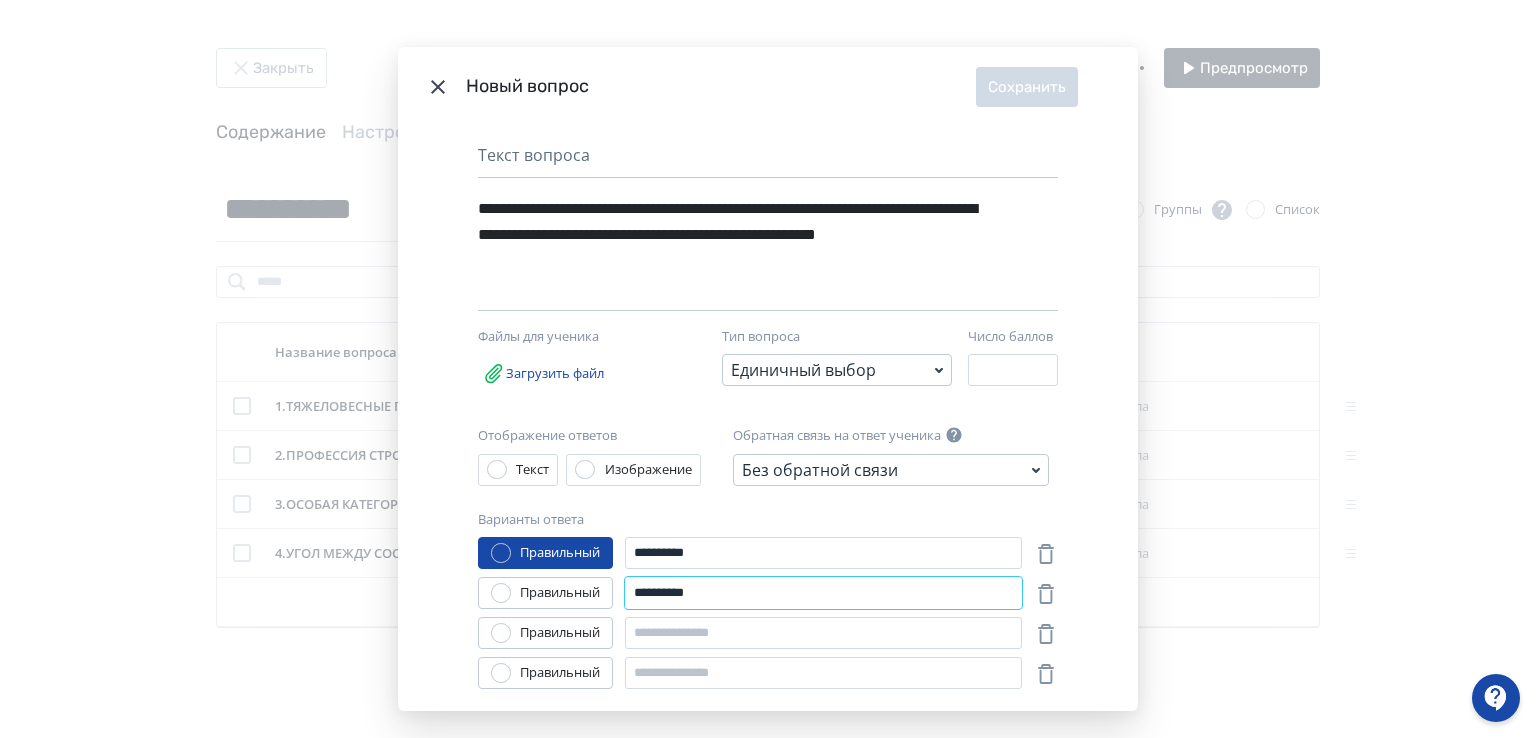 type on "**********" 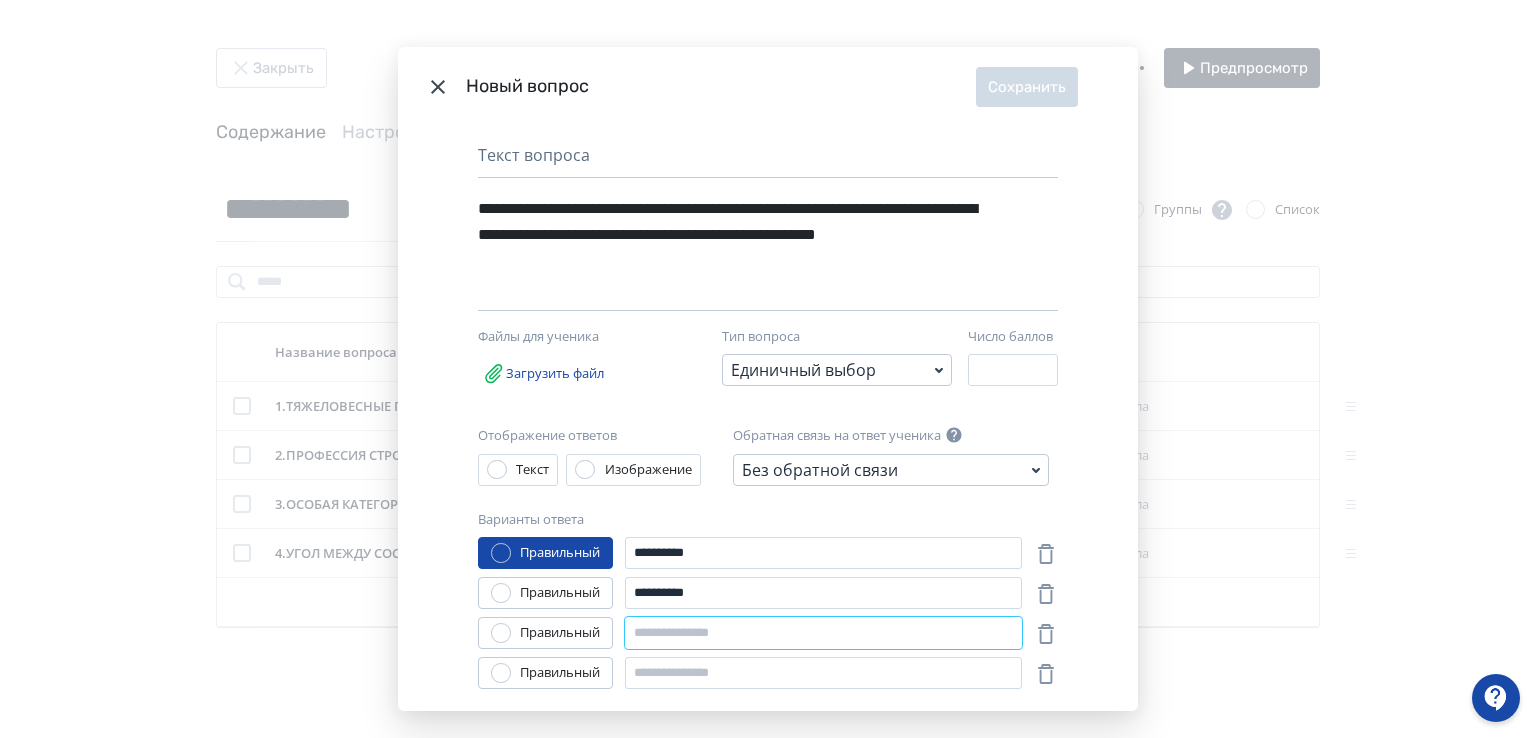 paste on "**********" 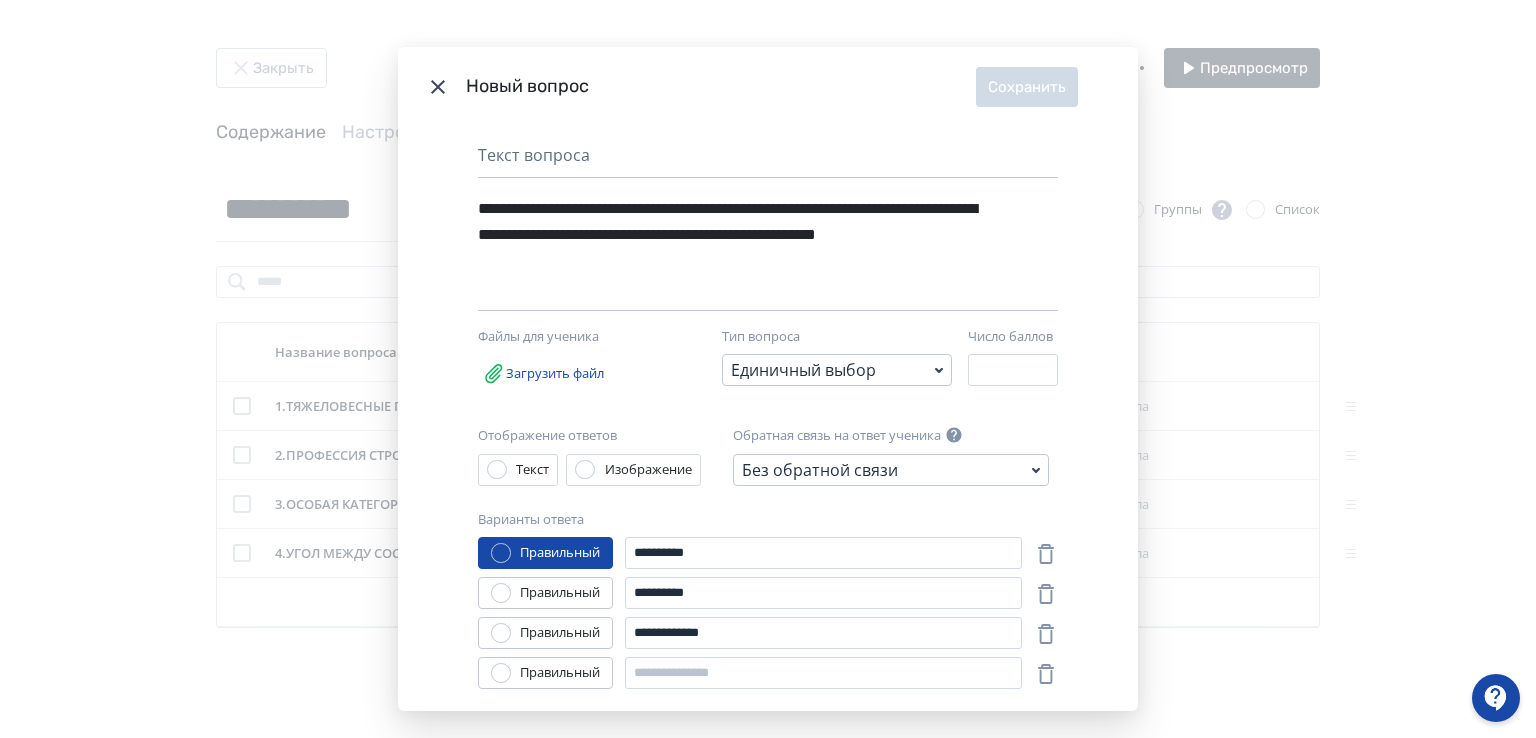 scroll, scrollTop: 76, scrollLeft: 0, axis: vertical 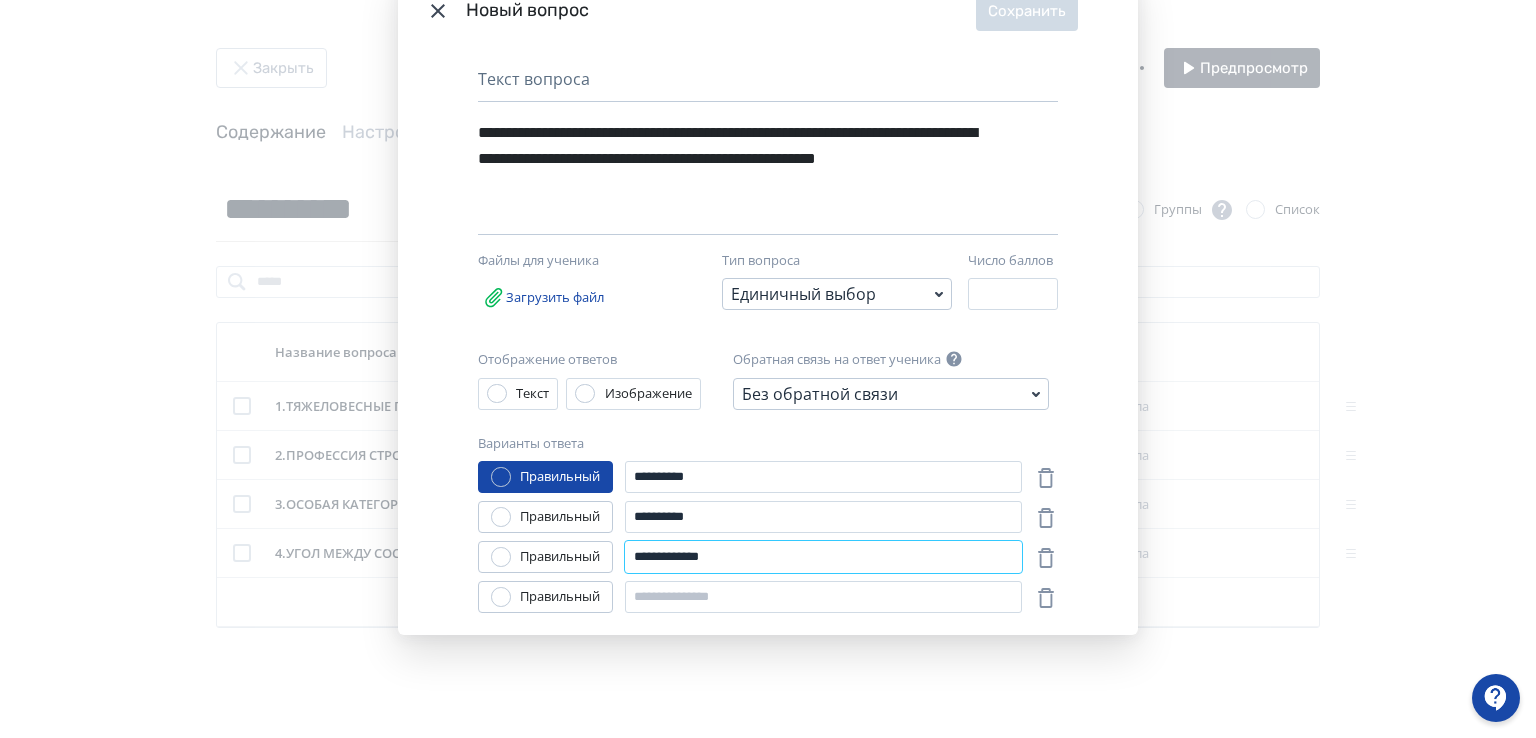 click on "**********" at bounding box center (823, 557) 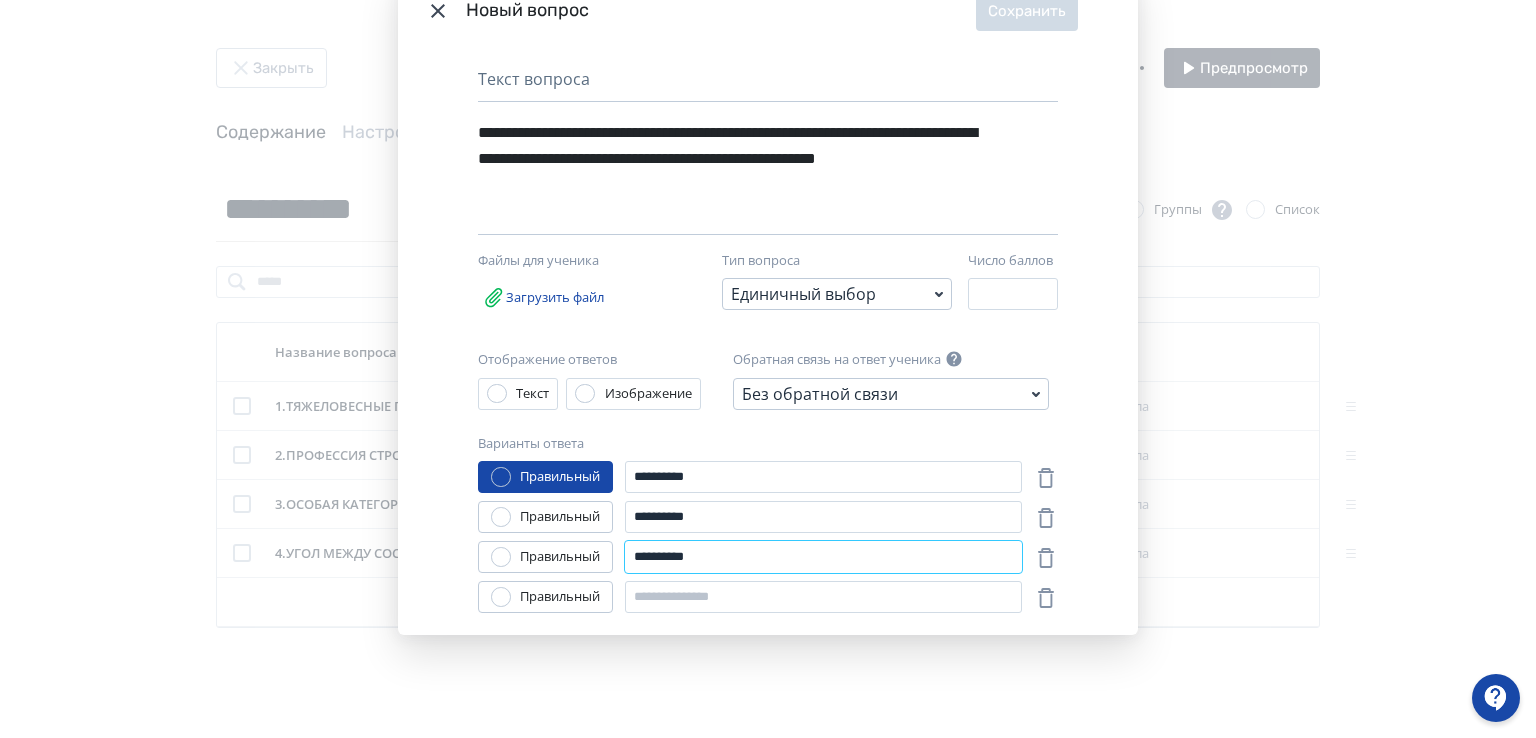 type on "**********" 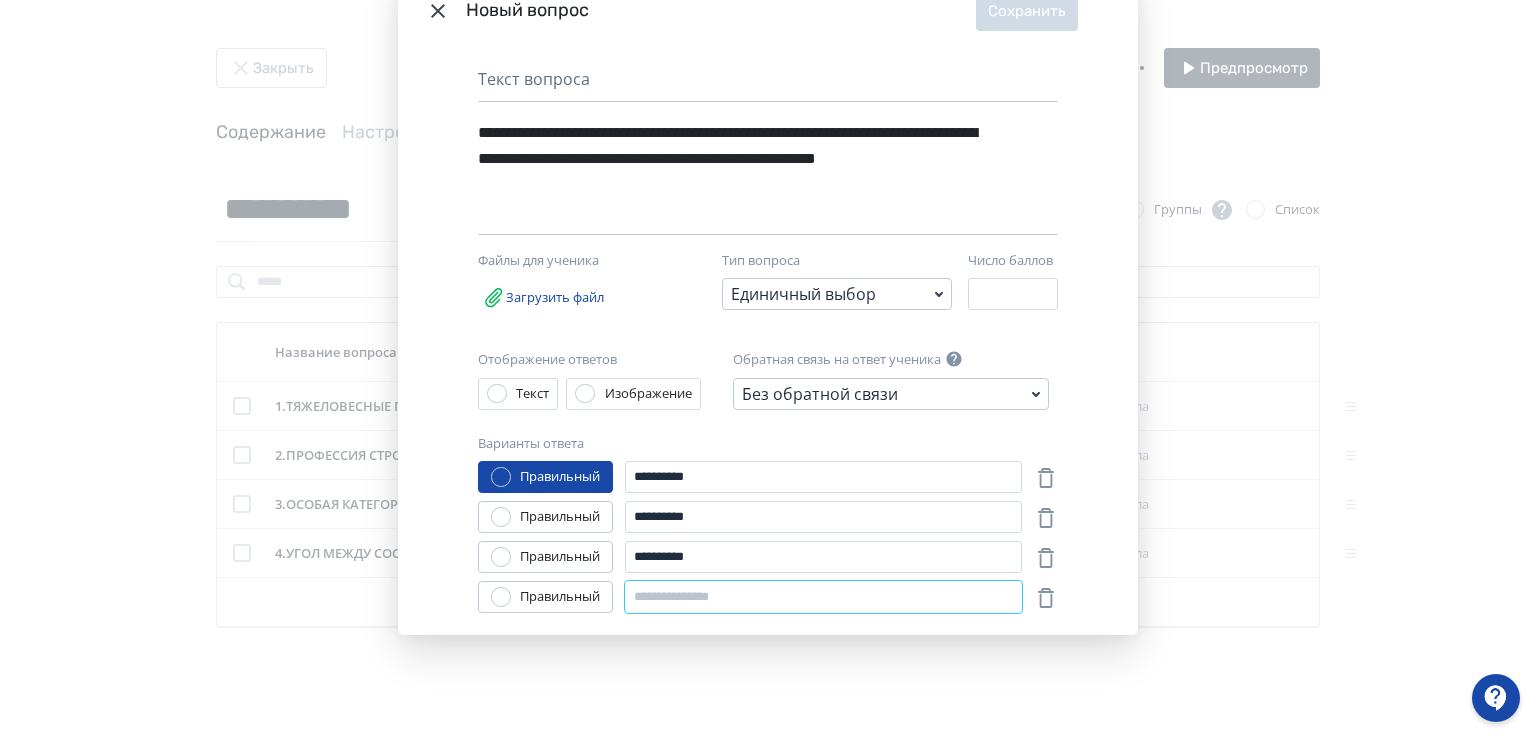 paste on "**********" 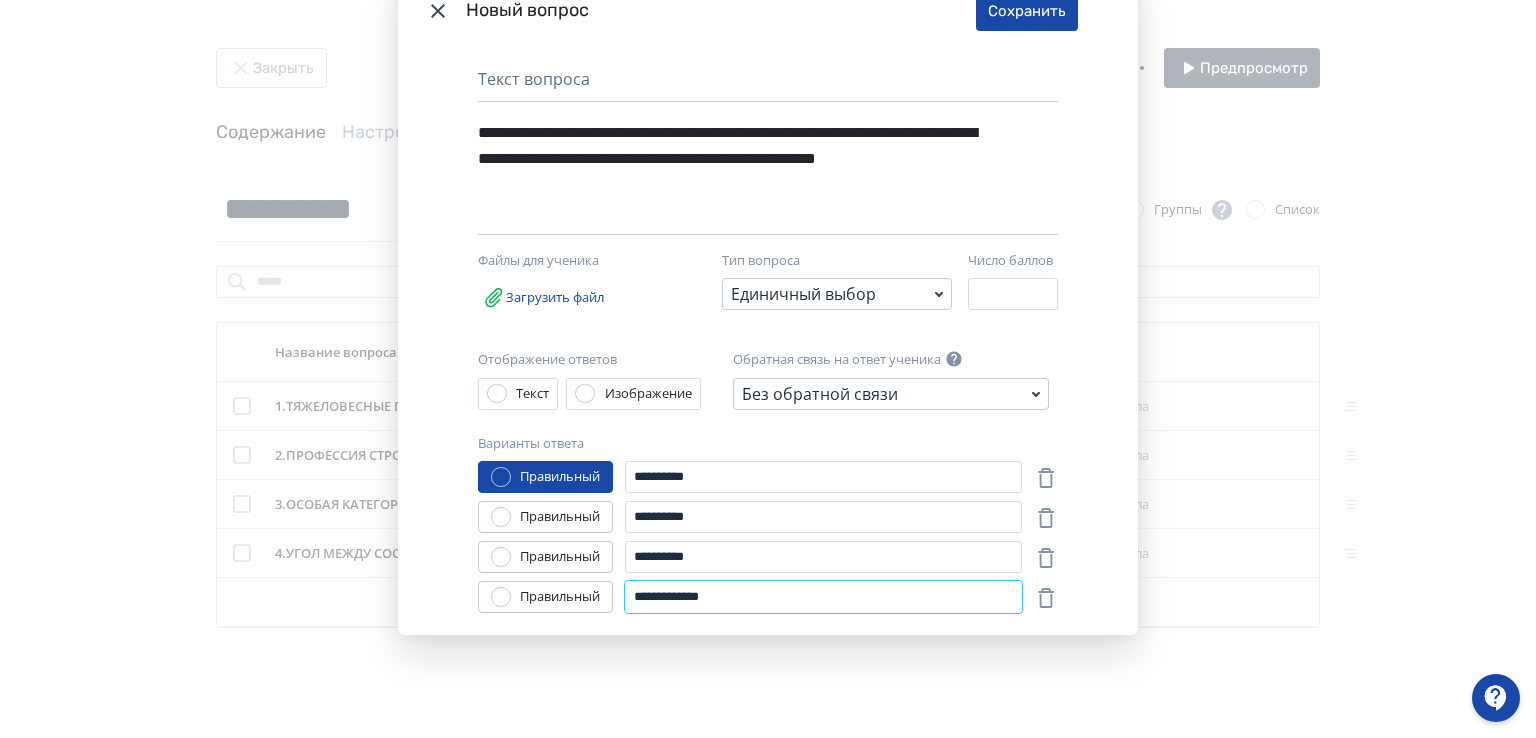 click on "**********" at bounding box center (823, 597) 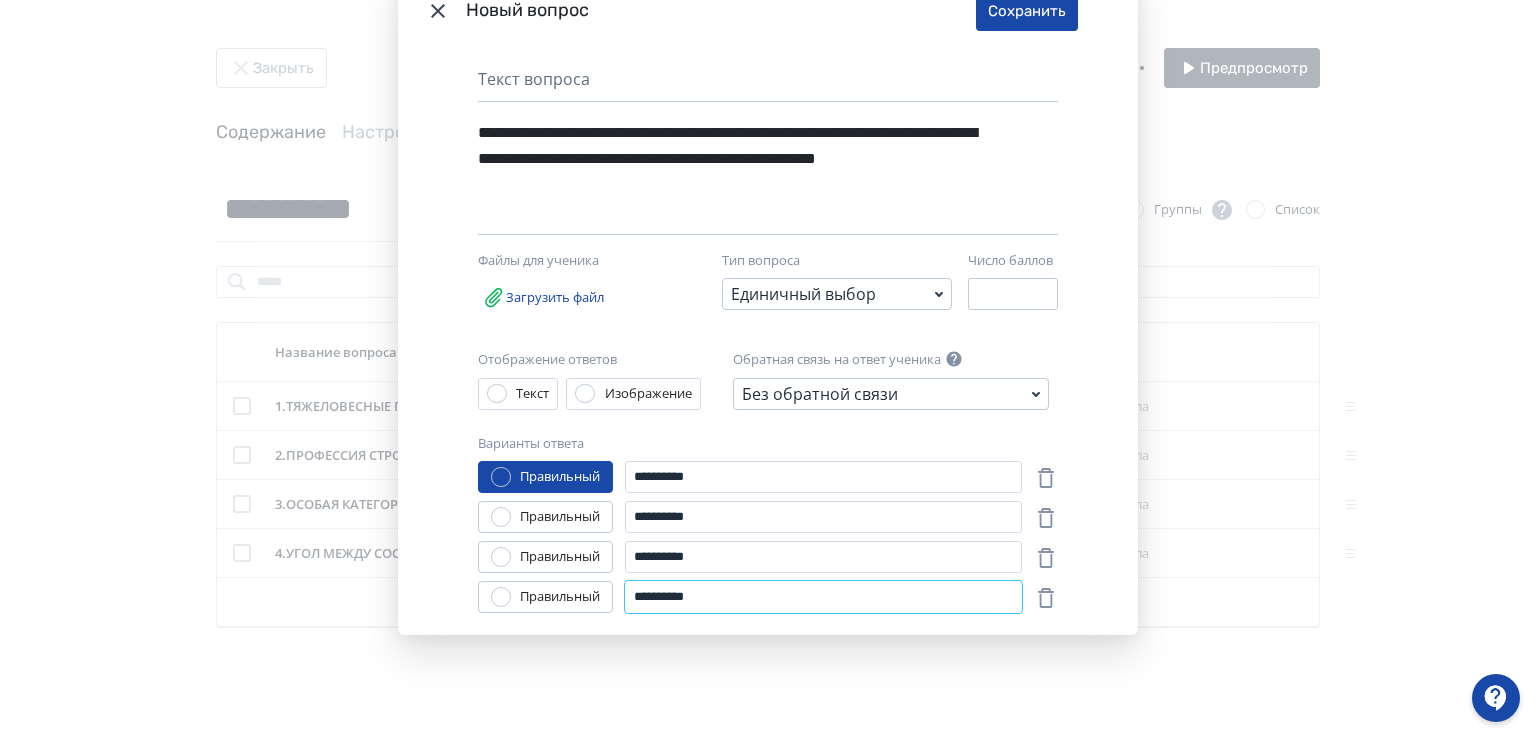 type on "**********" 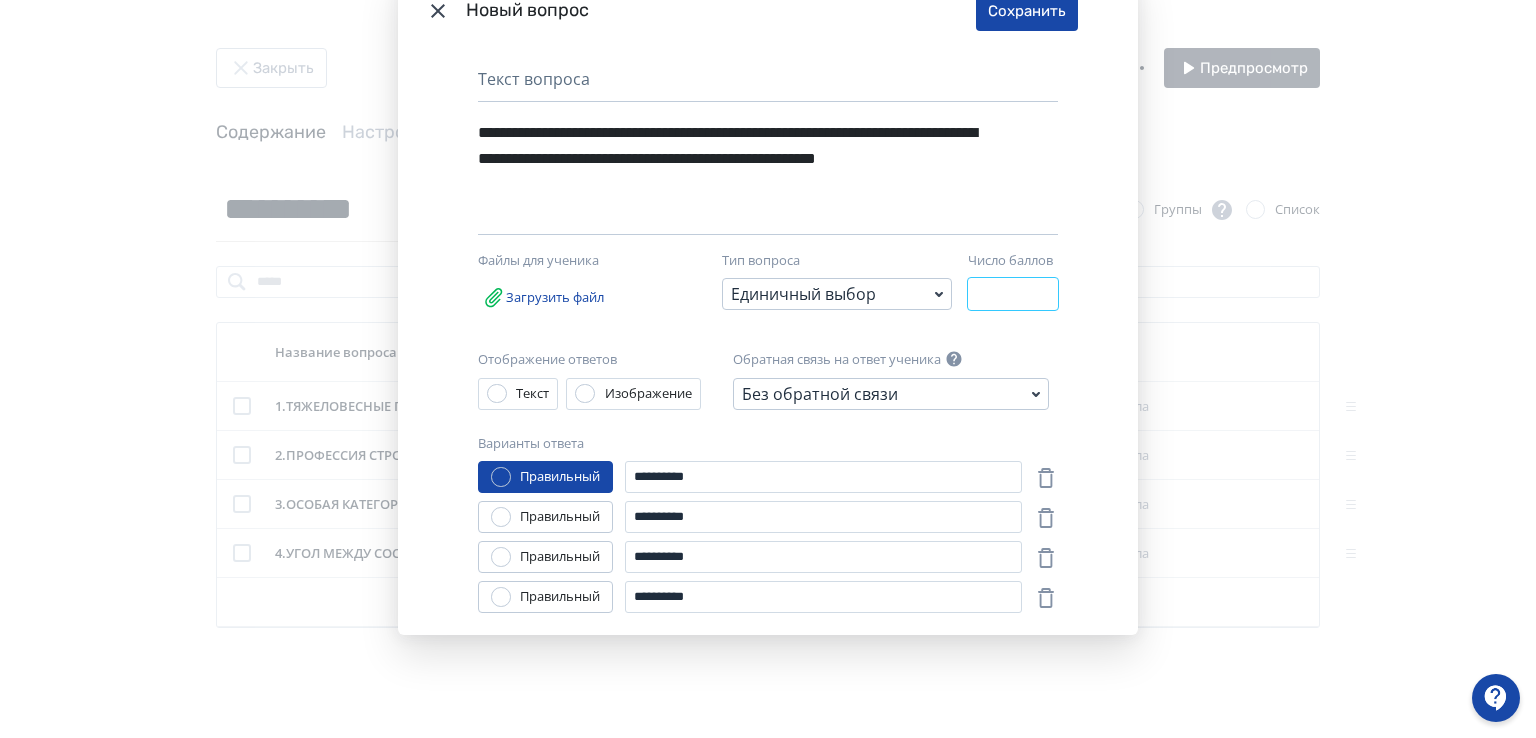 drag, startPoint x: 981, startPoint y: 296, endPoint x: 965, endPoint y: 295, distance: 16.03122 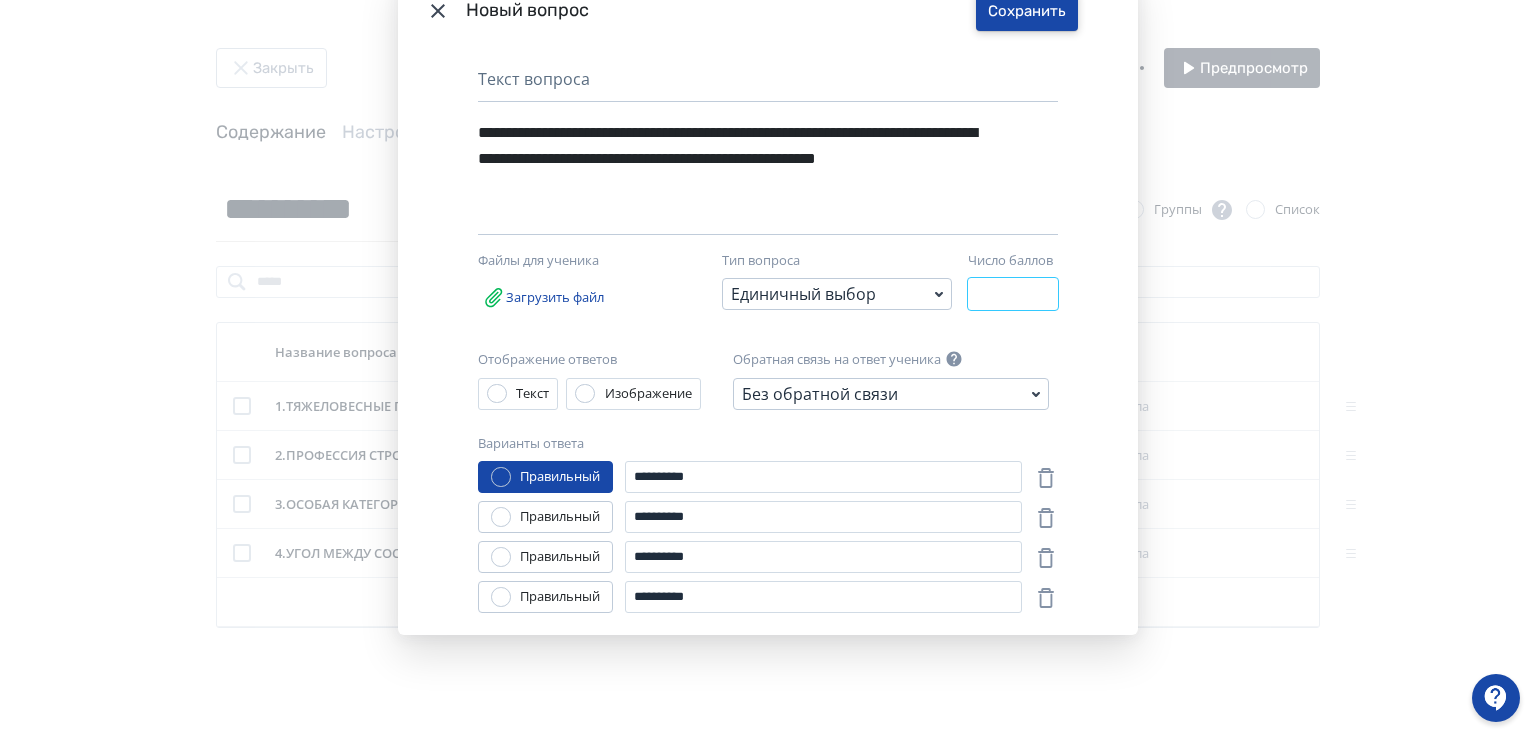 type on "*" 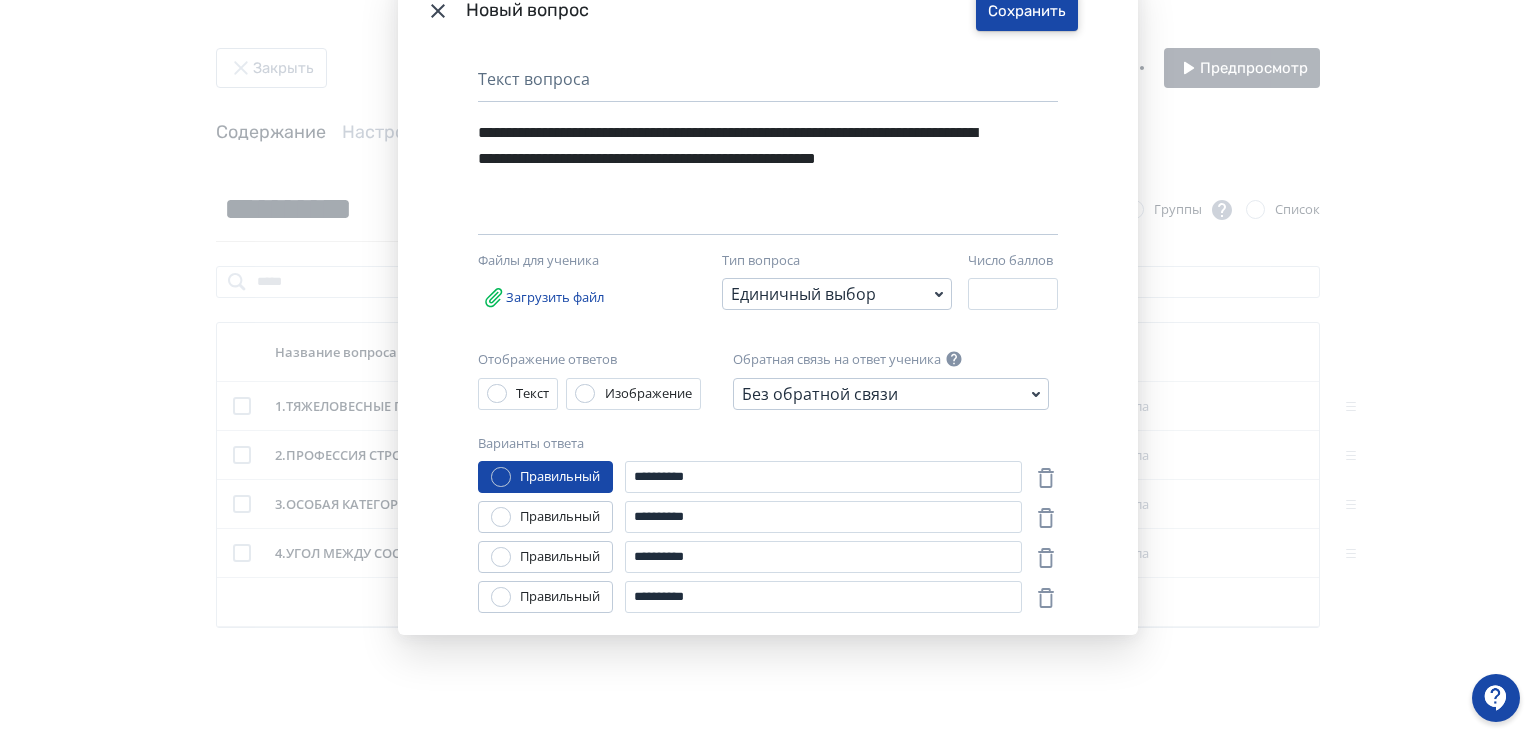 click on "Сохранить" at bounding box center [1027, 11] 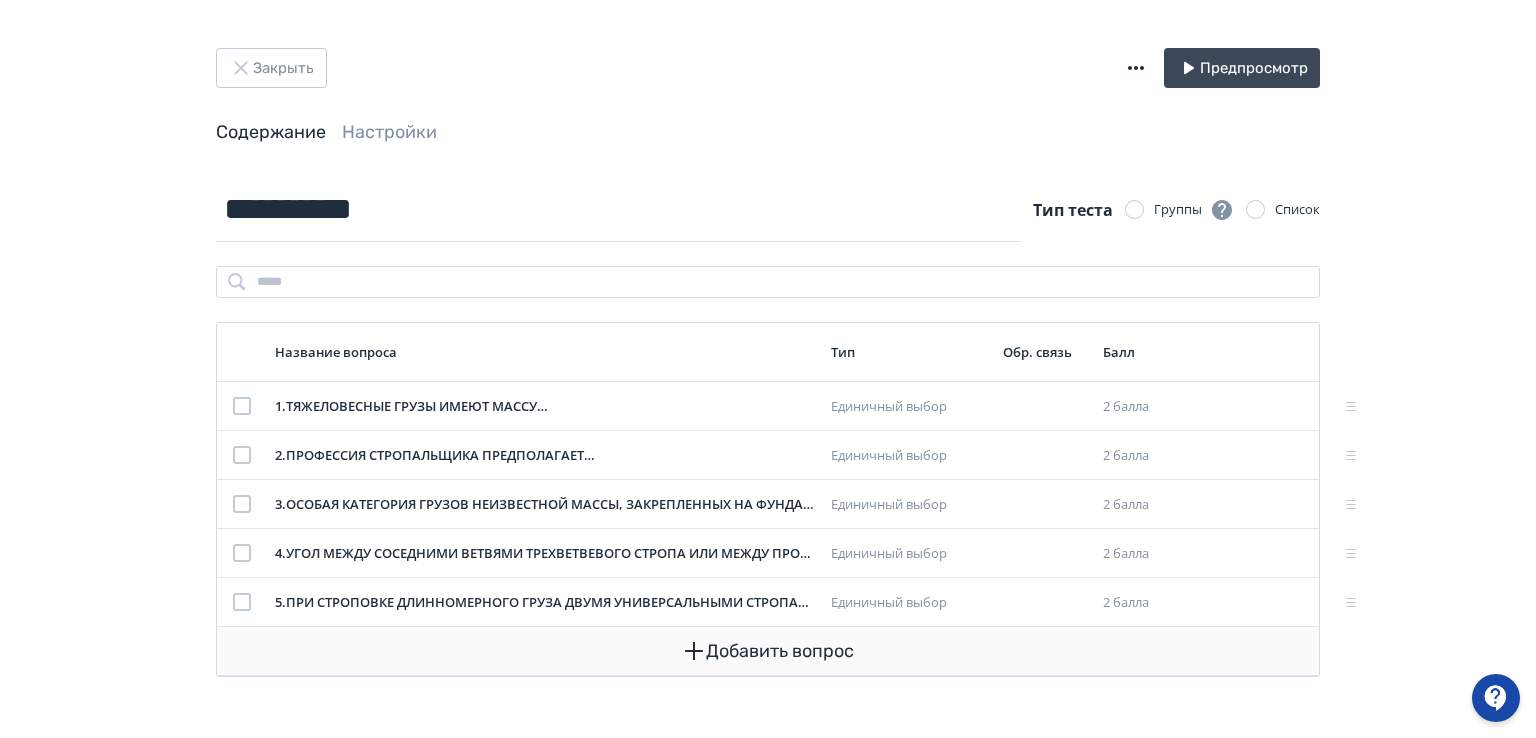 click 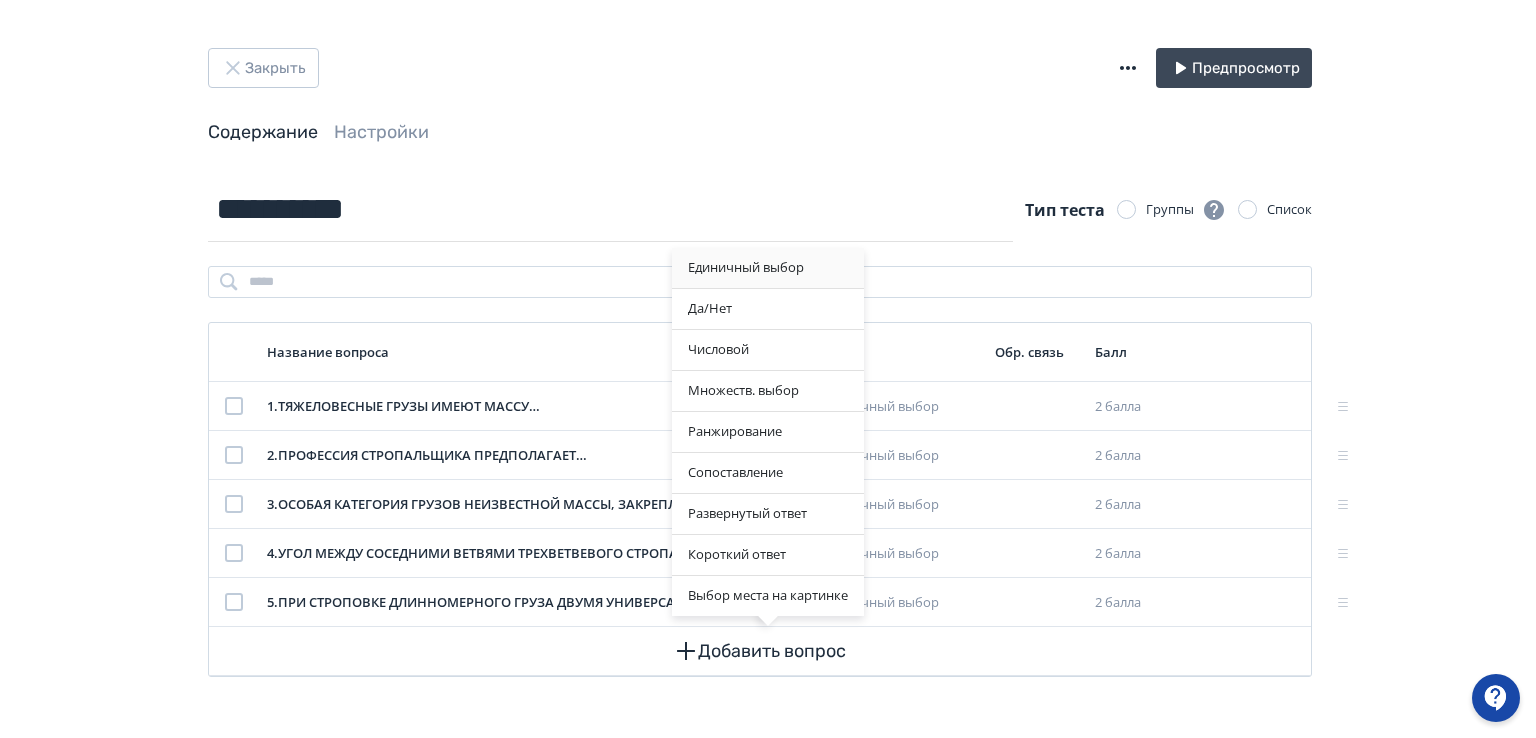 click on "Единичный выбор" at bounding box center [768, 268] 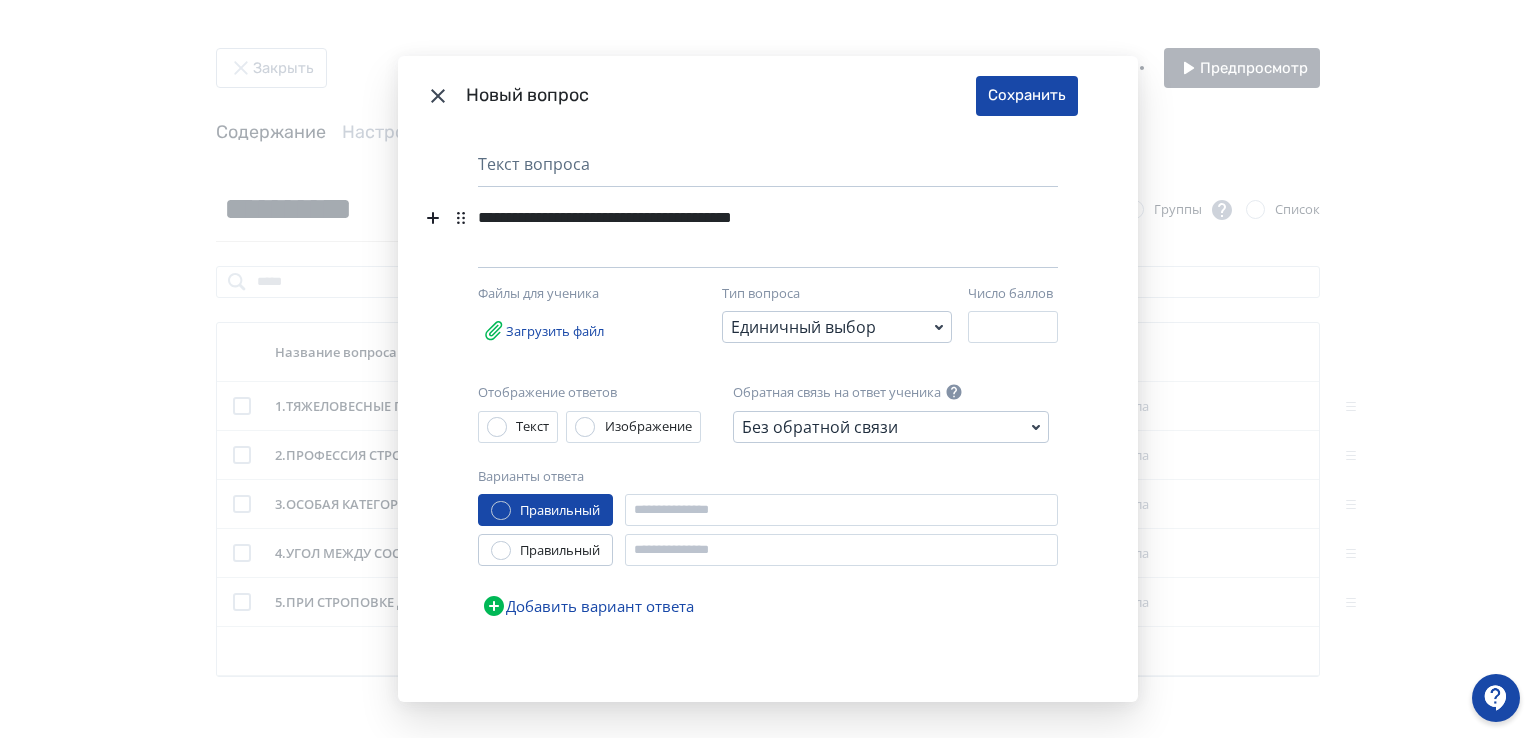 click on "**********" at bounding box center [737, 218] 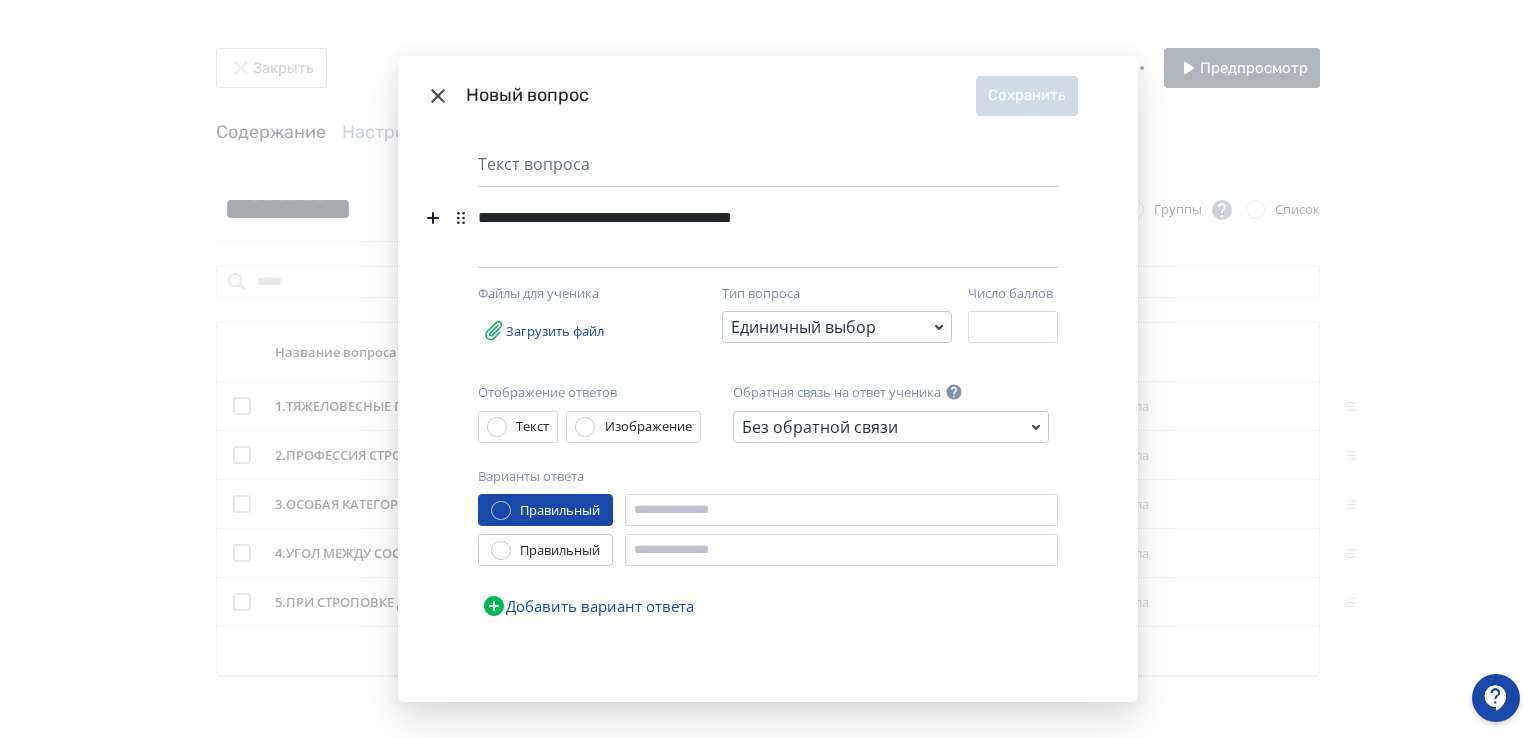 click on "**********" at bounding box center [737, 218] 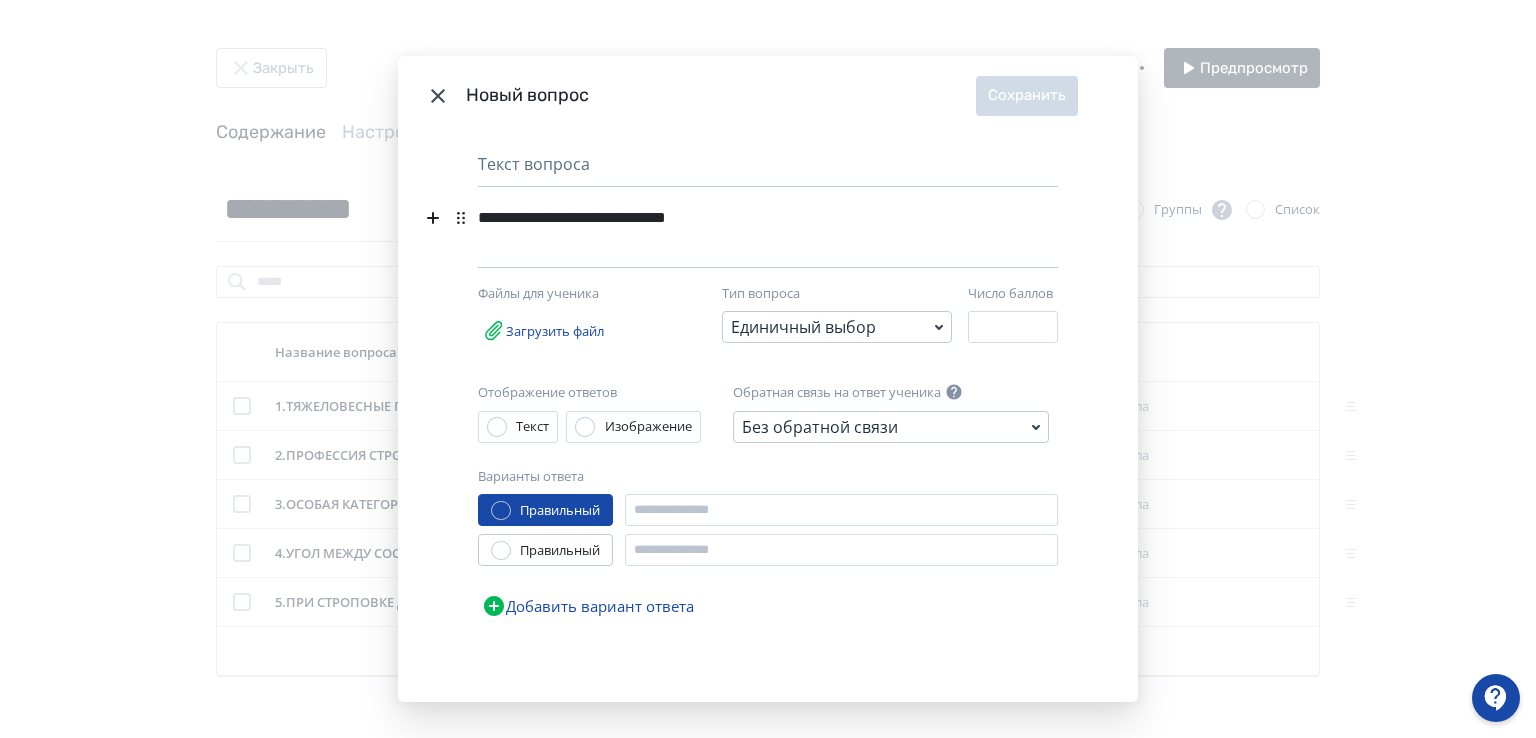 click on "**********" at bounding box center [737, 218] 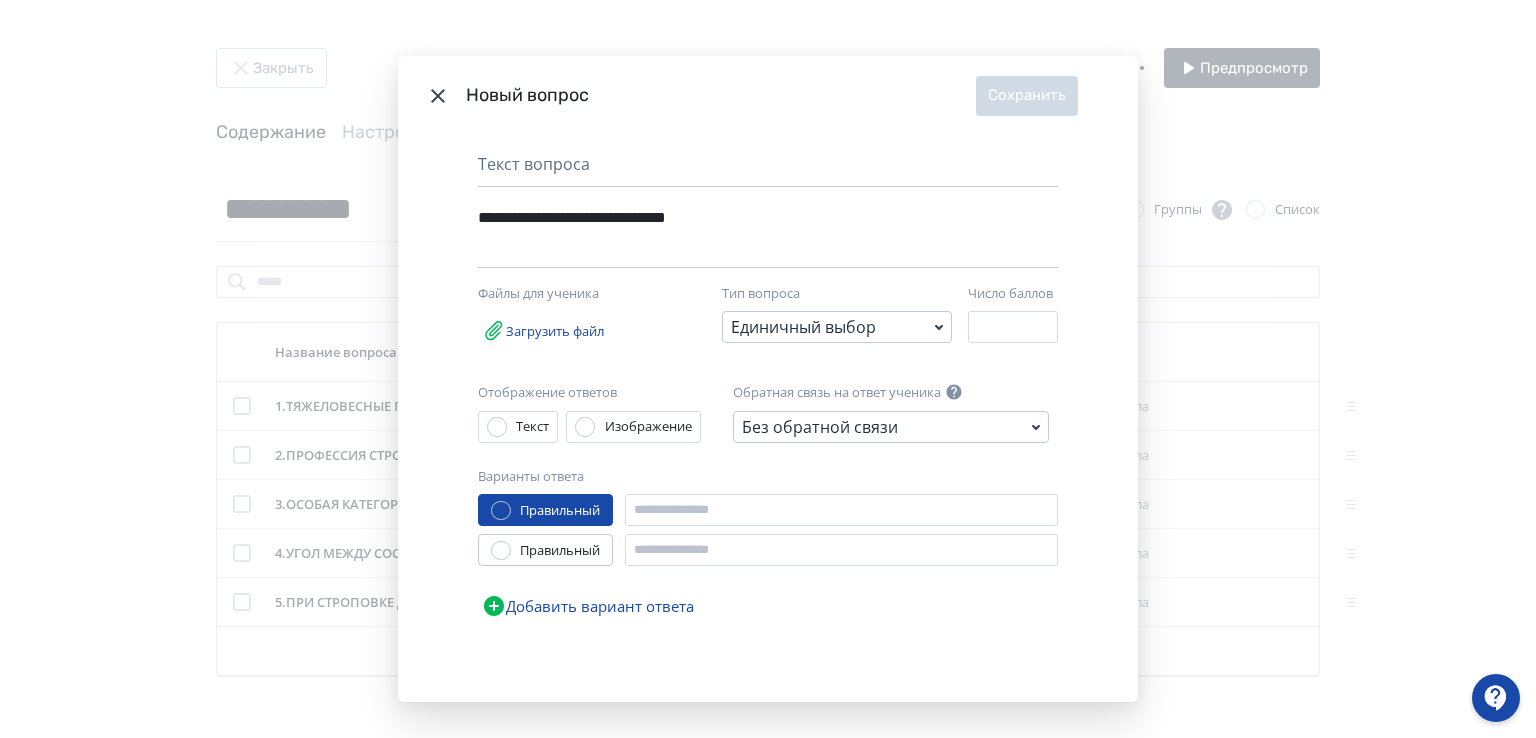 click on "**********" at bounding box center [737, 218] 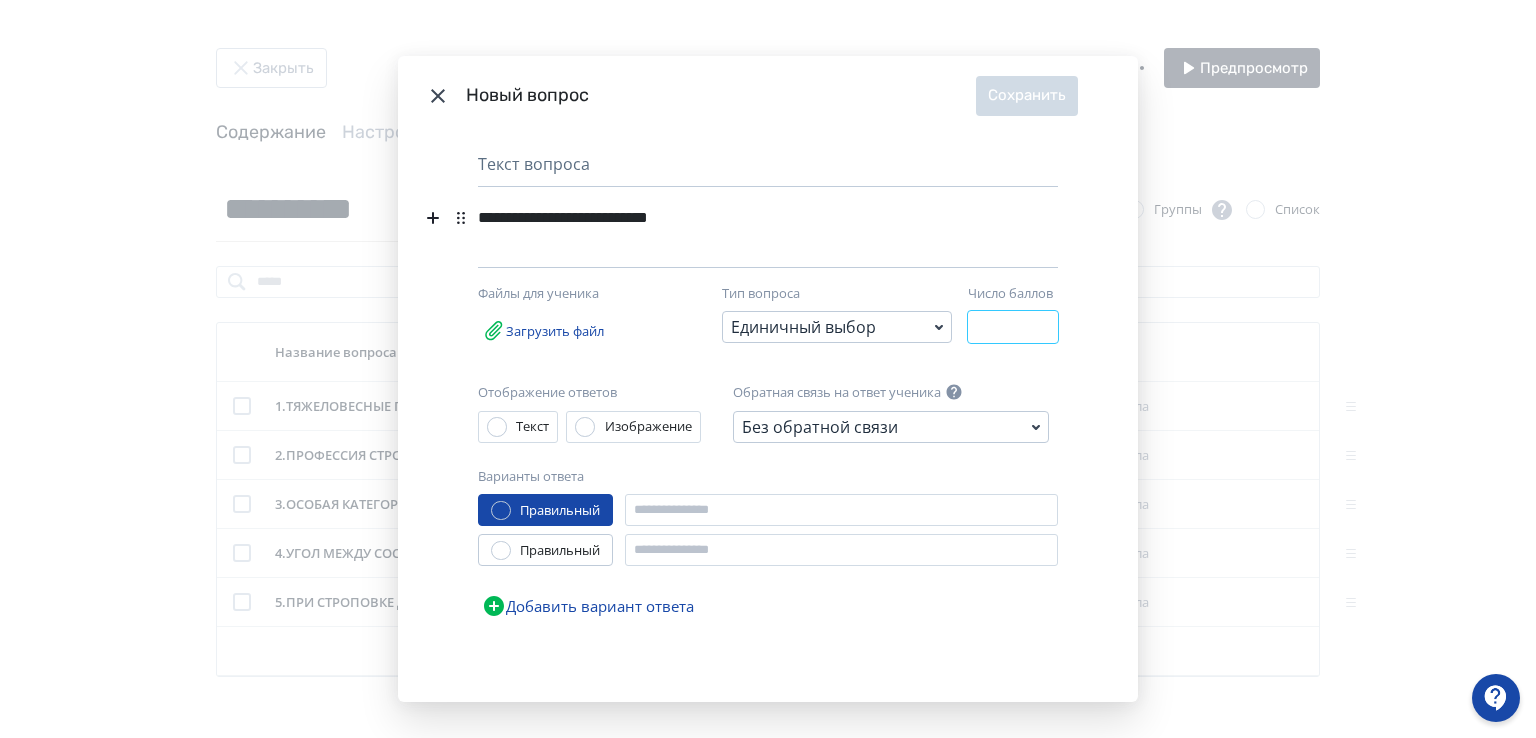 drag, startPoint x: 981, startPoint y: 325, endPoint x: 933, endPoint y: 340, distance: 50.289165 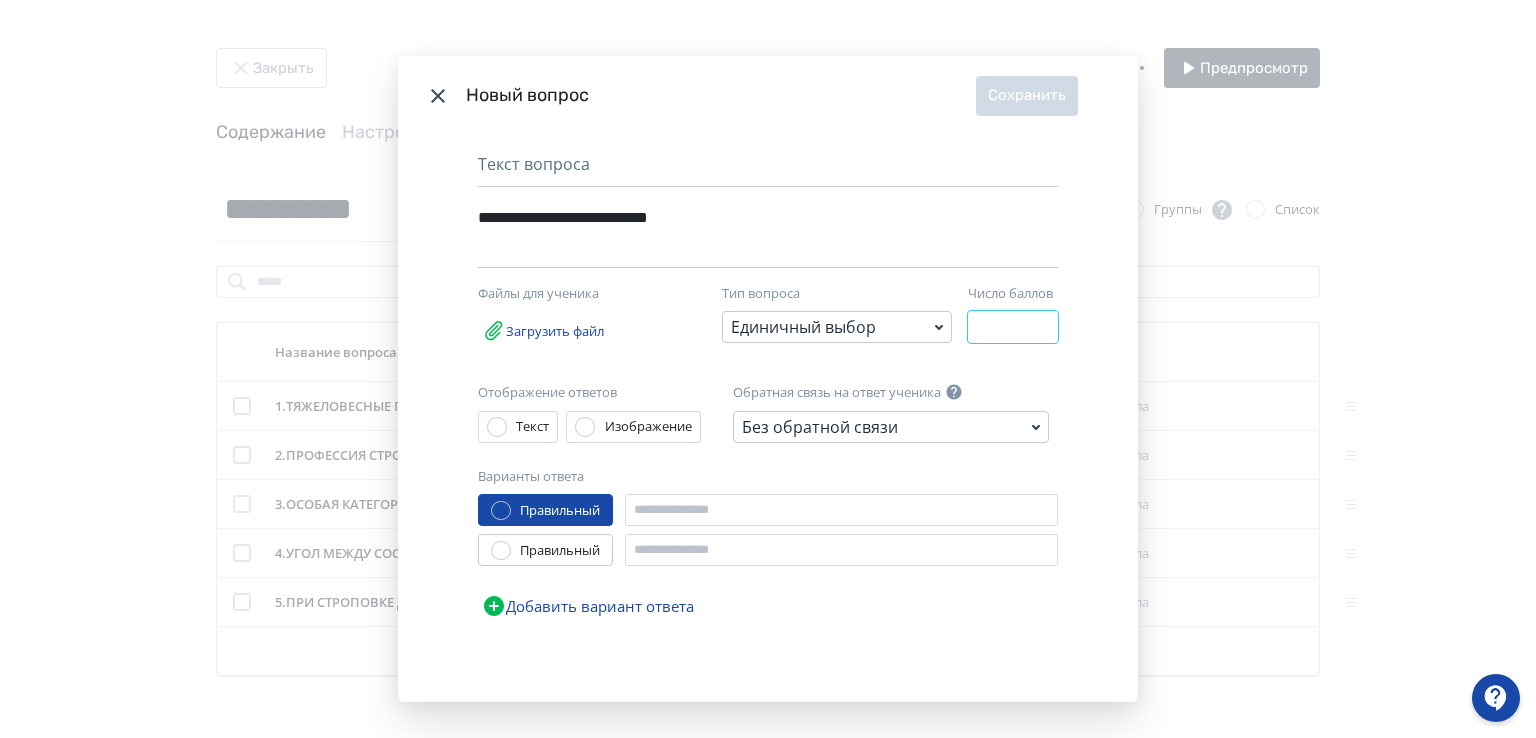 type on "*" 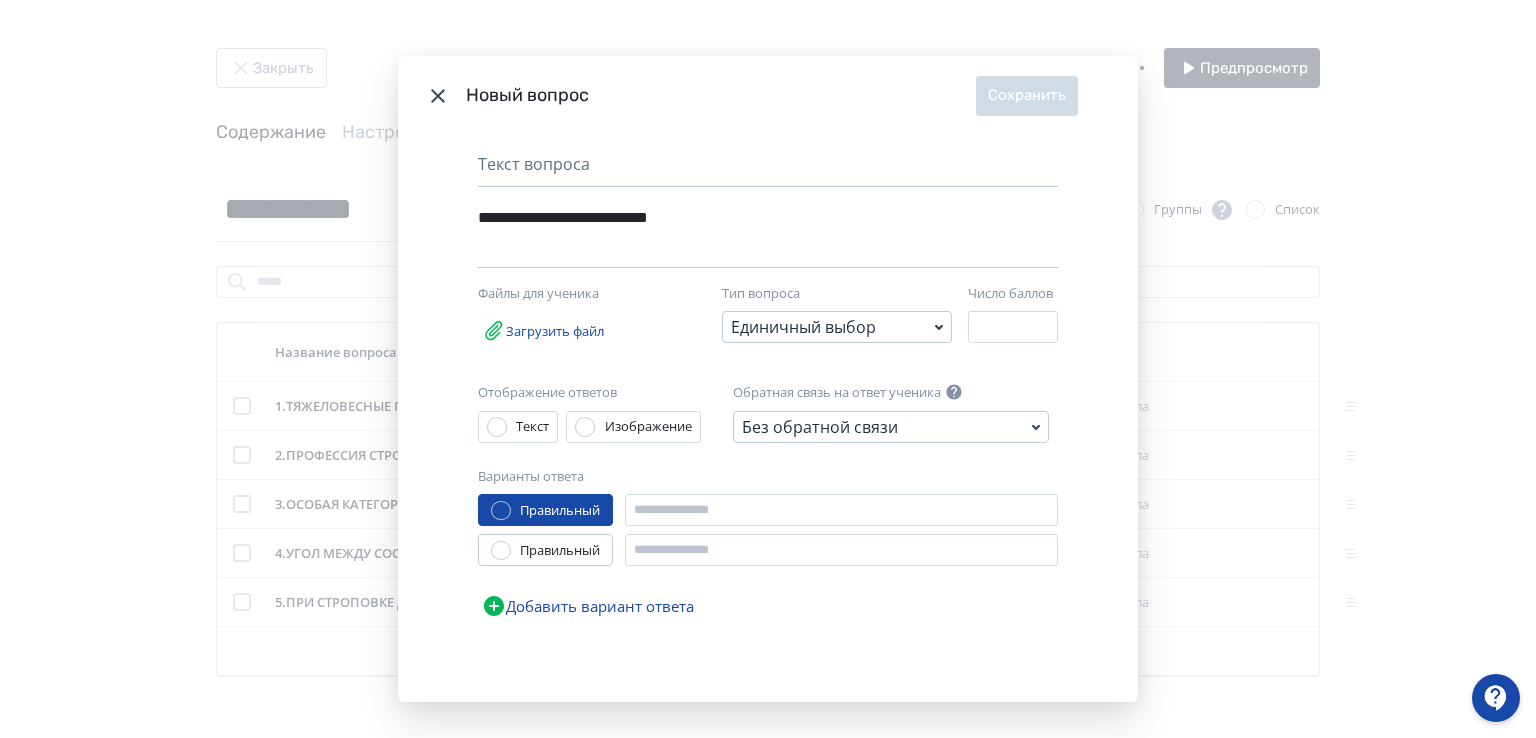click 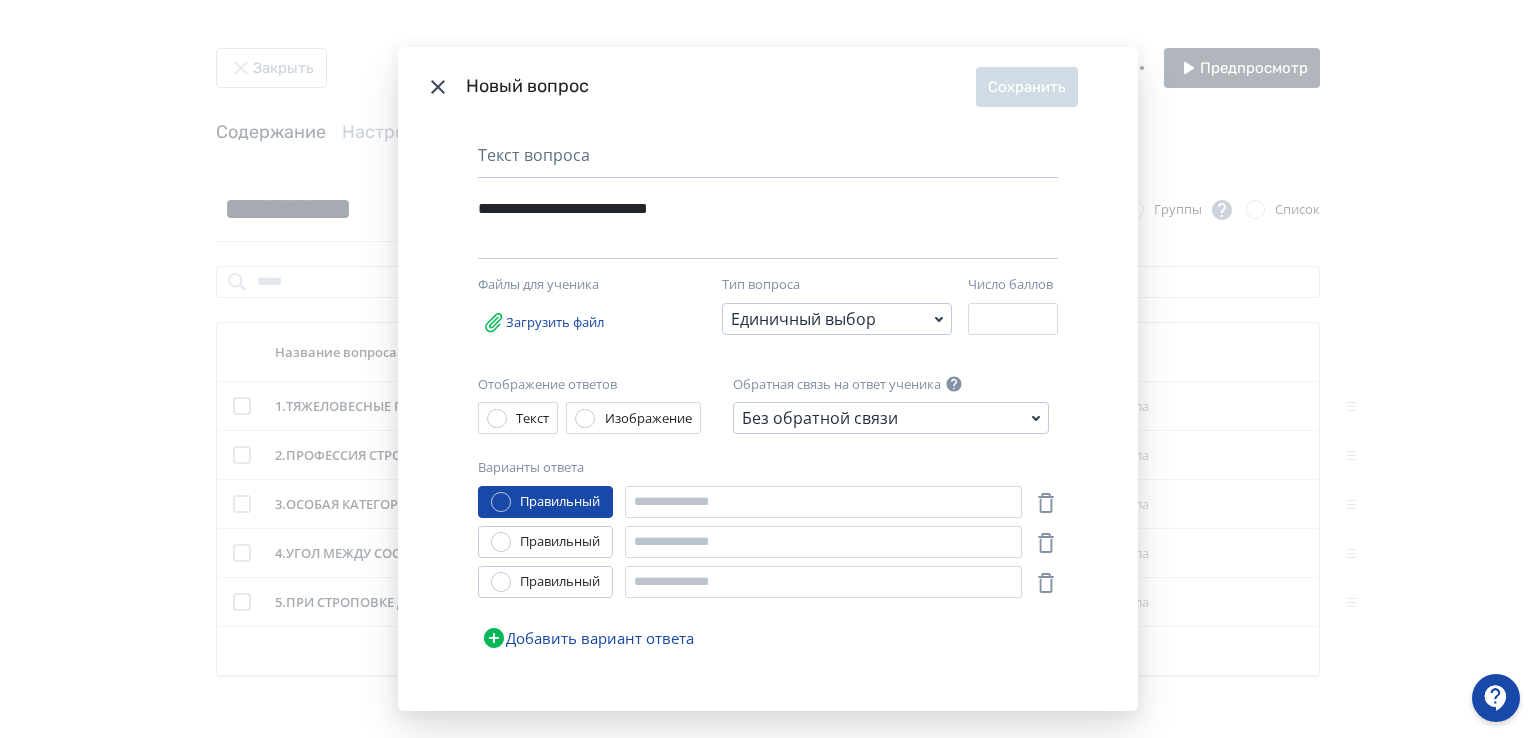 click 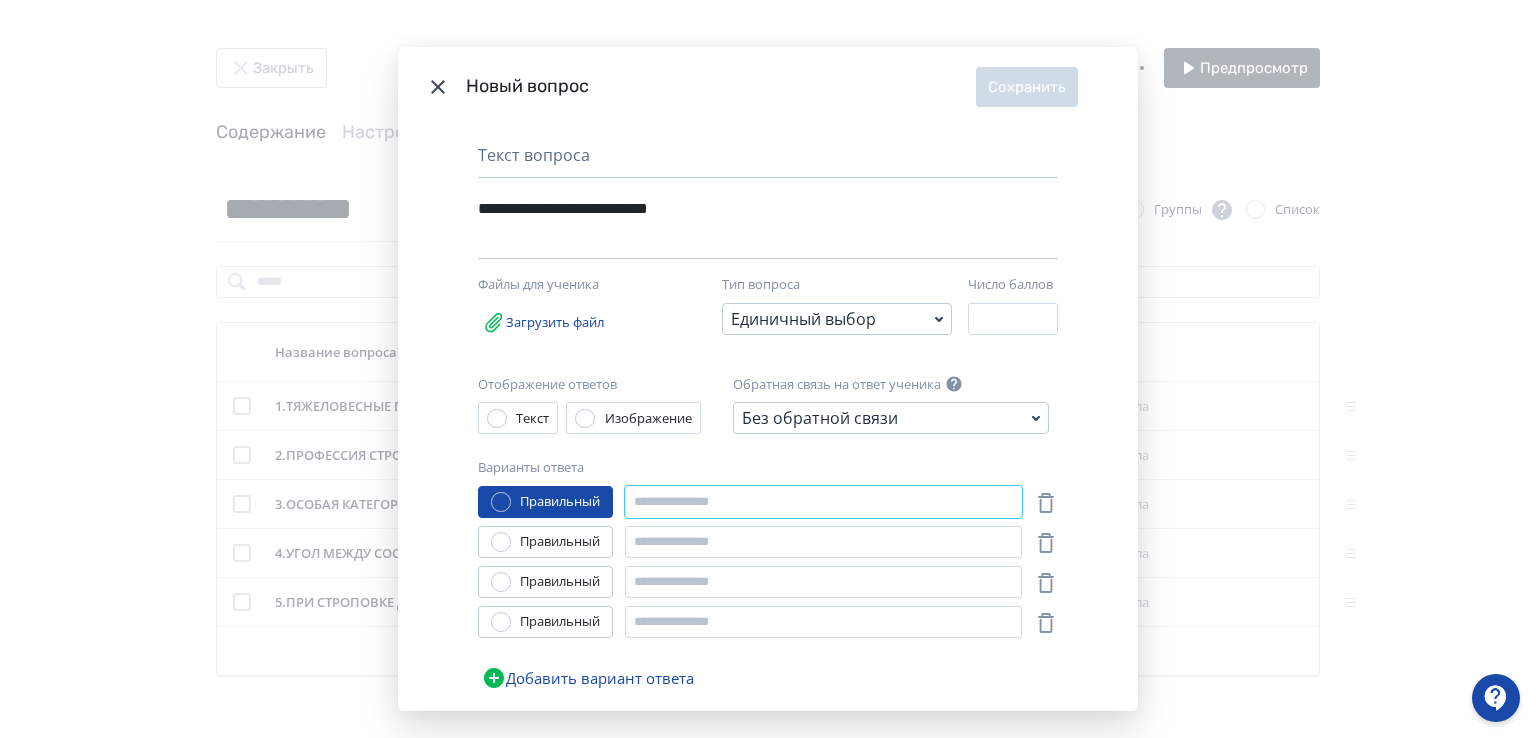 paste on "**********" 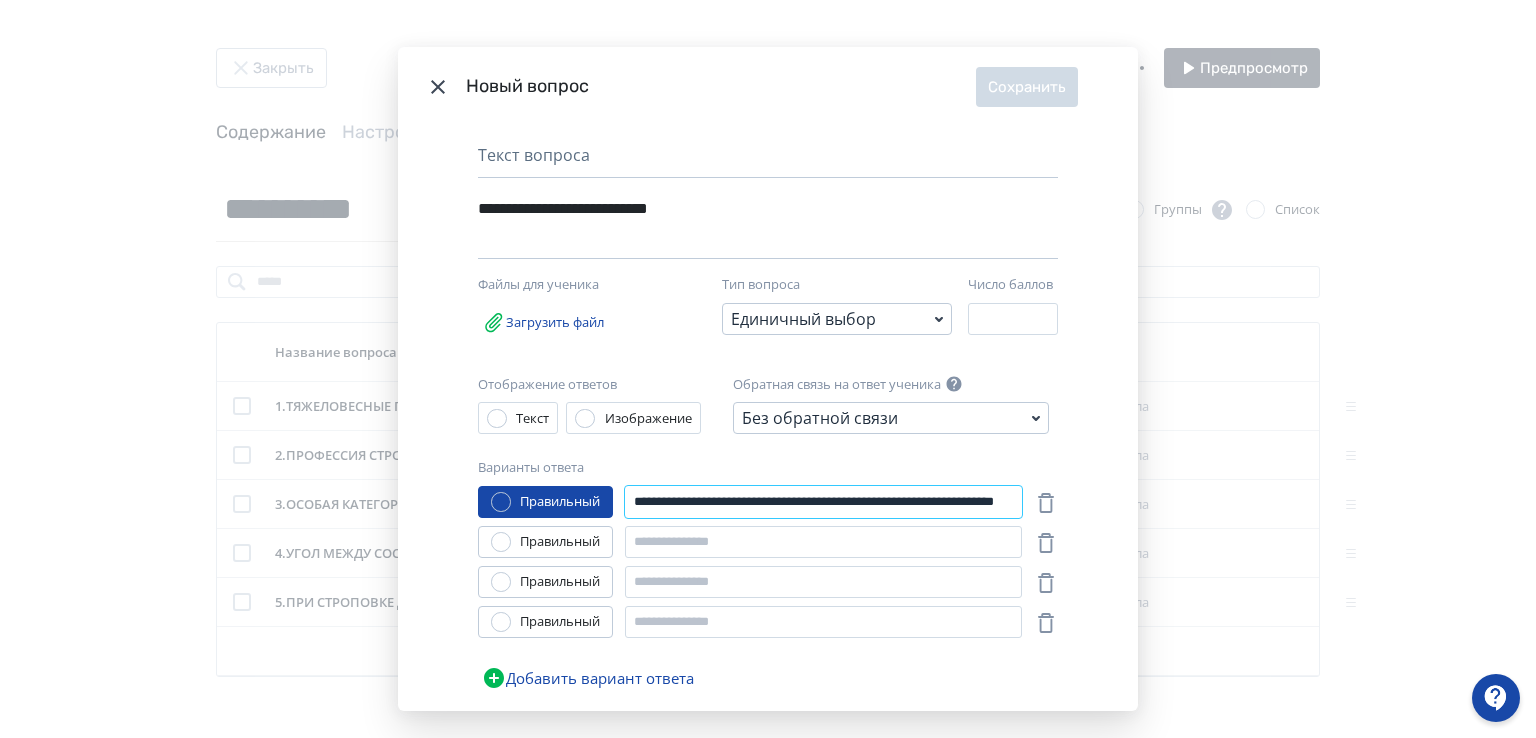 scroll, scrollTop: 0, scrollLeft: 156, axis: horizontal 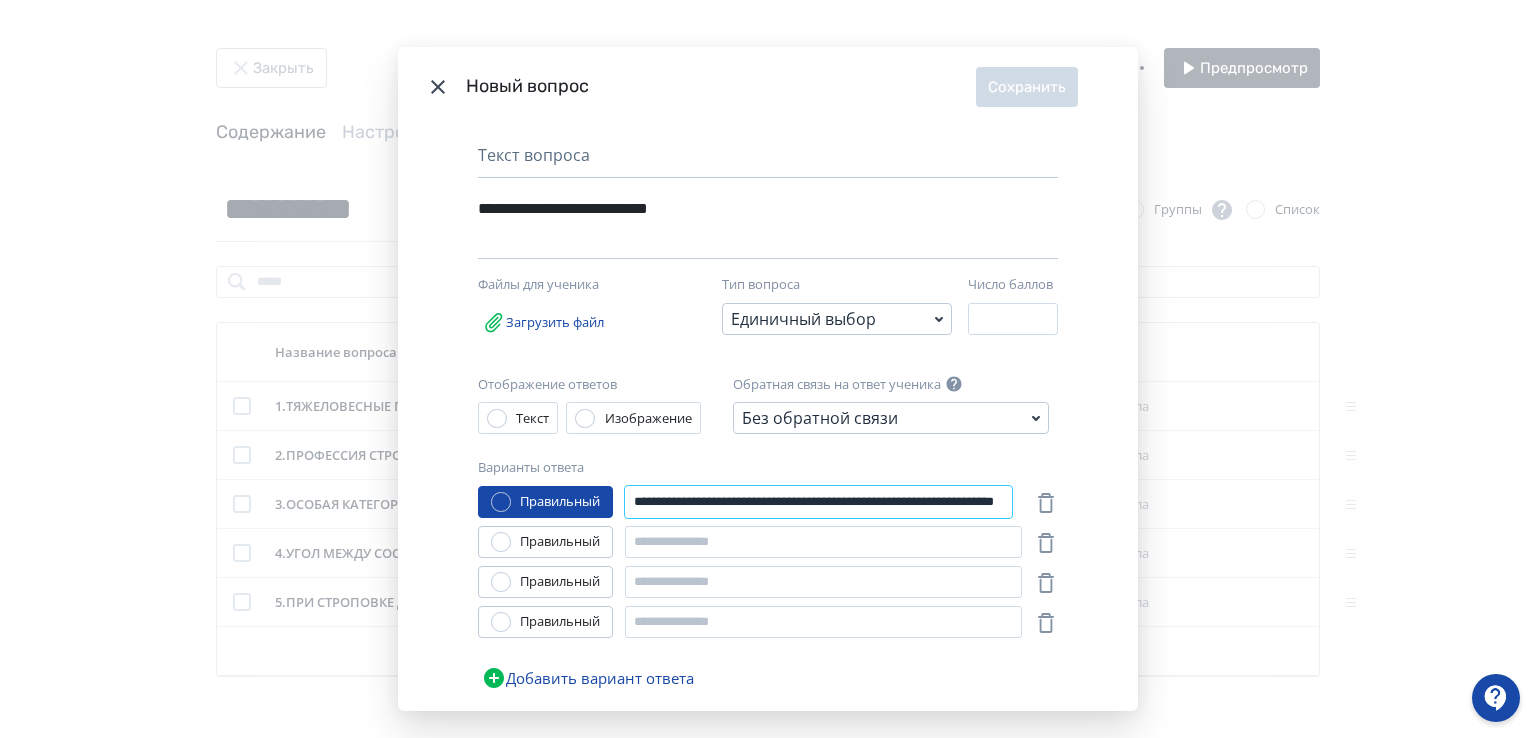 type on "**********" 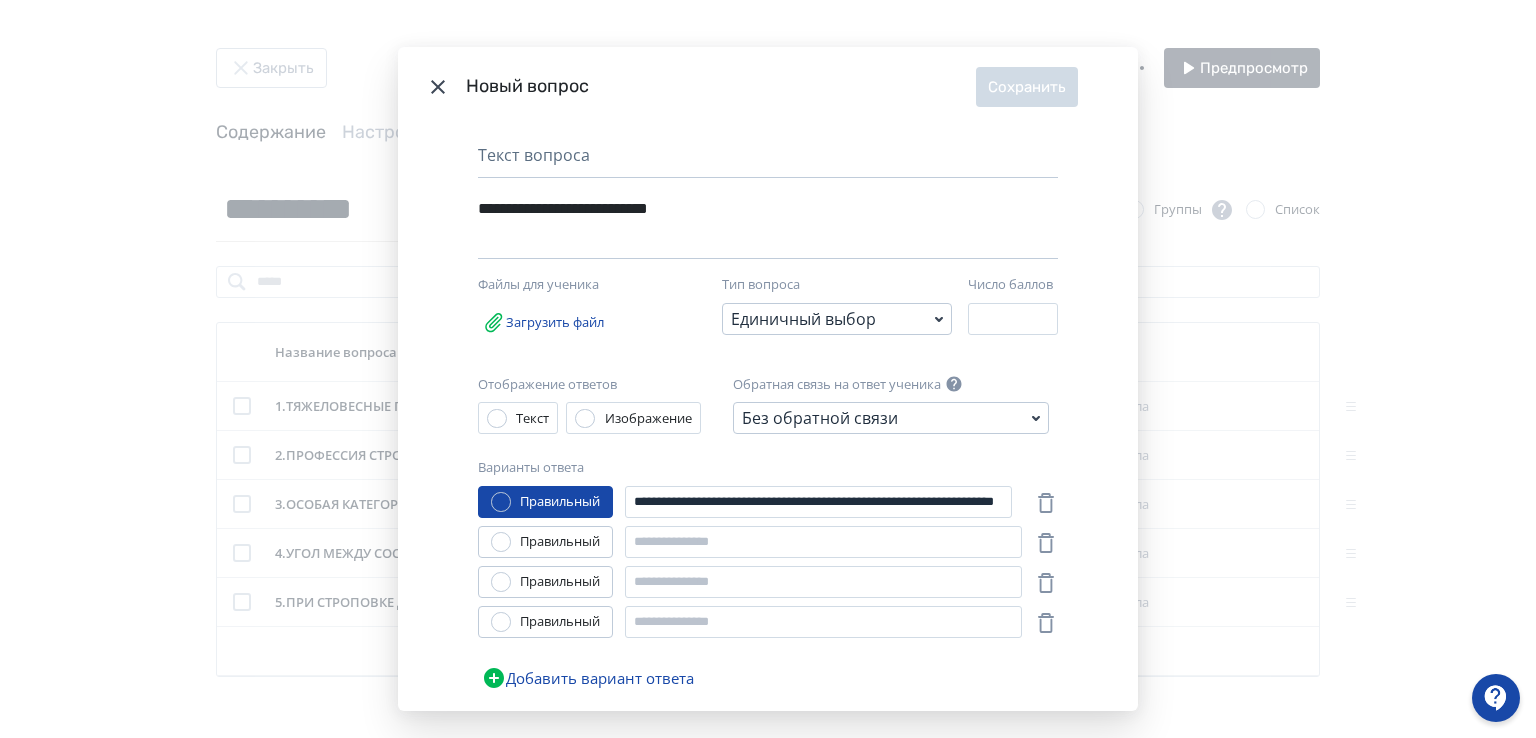 scroll, scrollTop: 0, scrollLeft: 0, axis: both 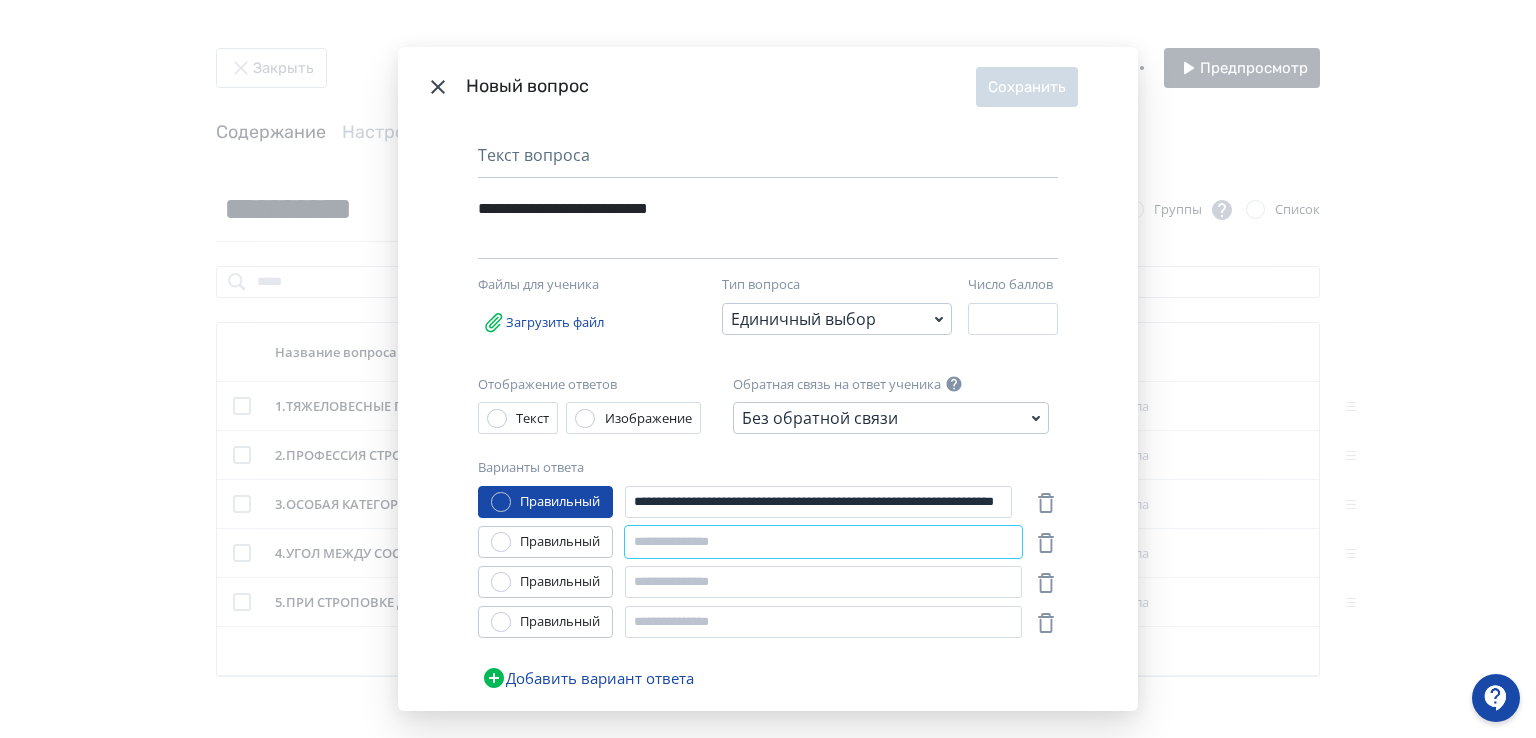 paste on "**********" 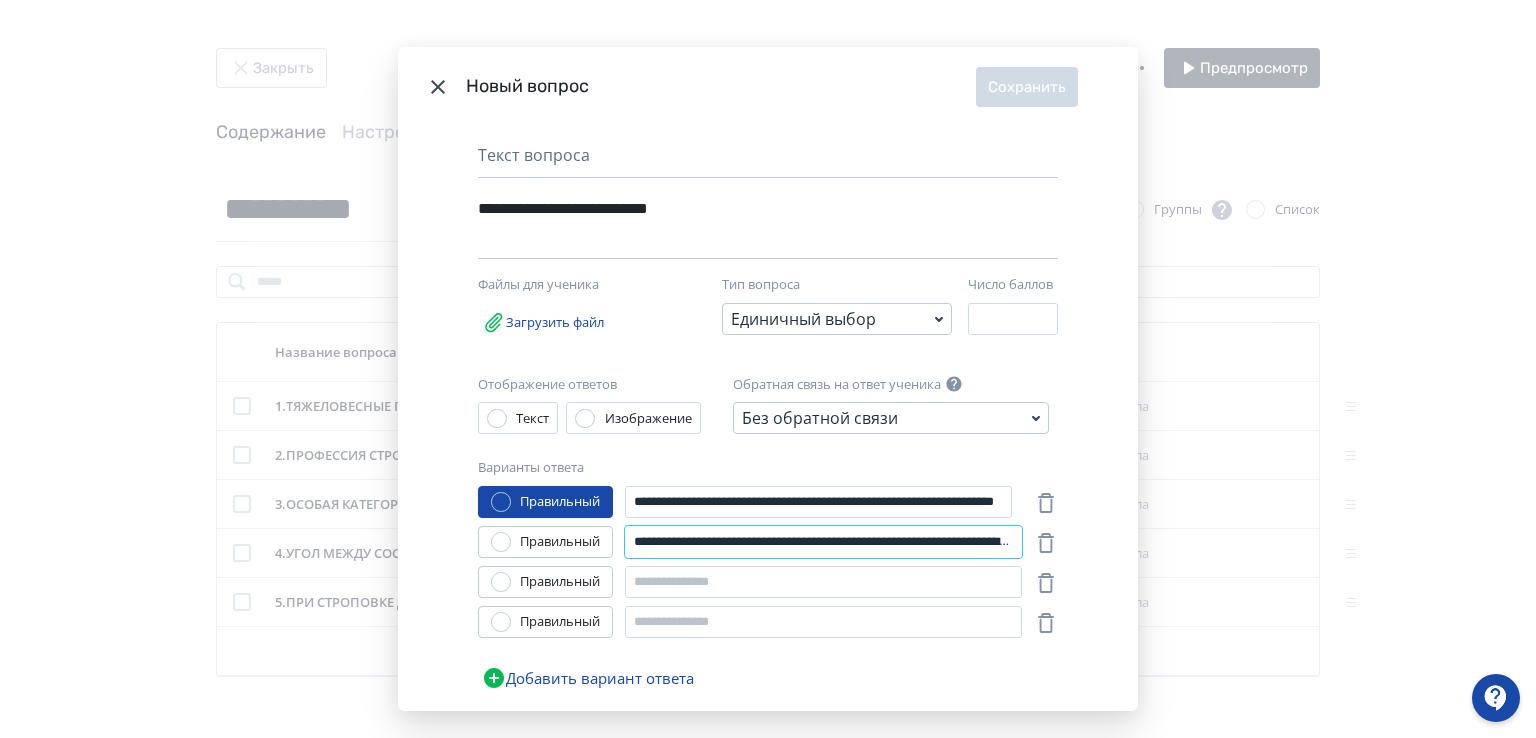 scroll, scrollTop: 0, scrollLeft: 580, axis: horizontal 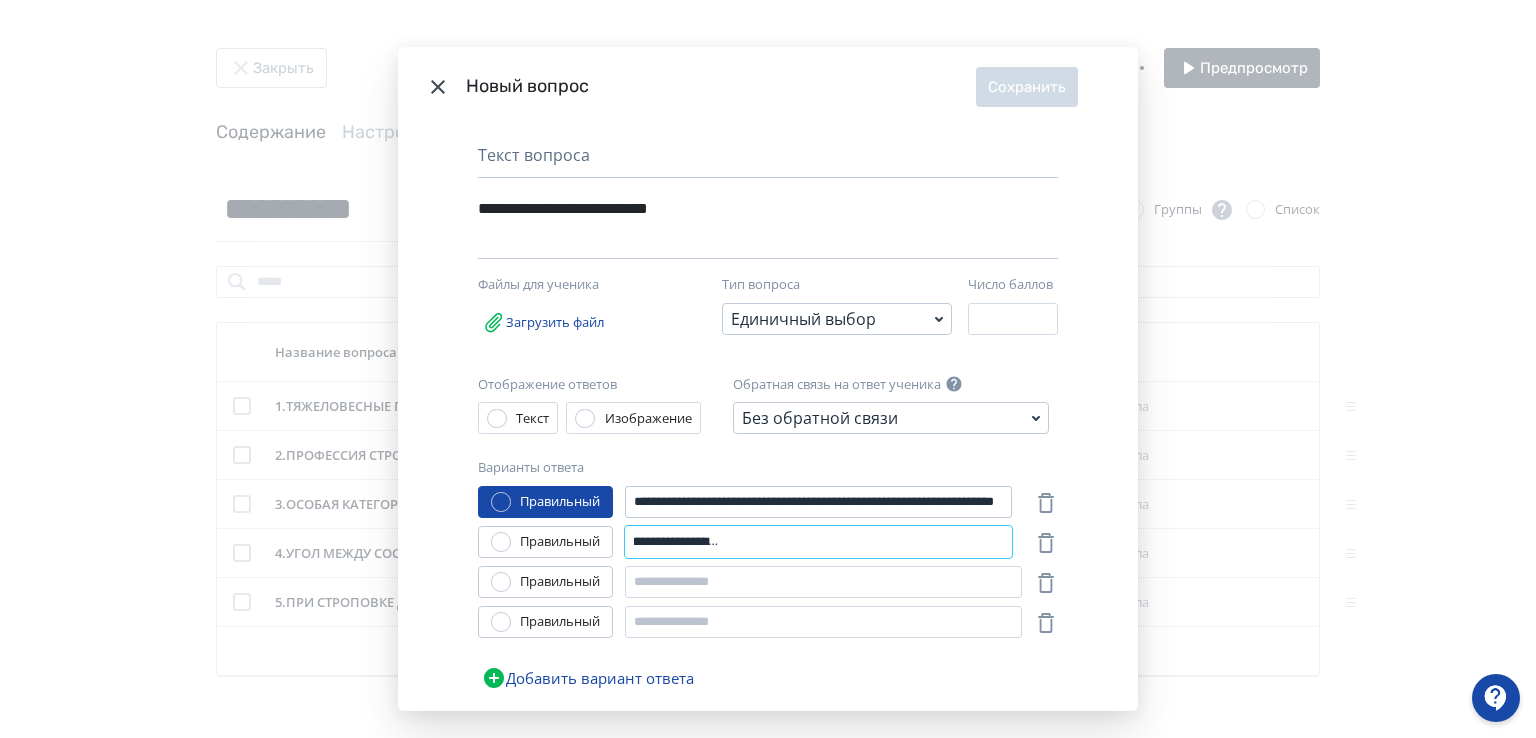 type on "**********" 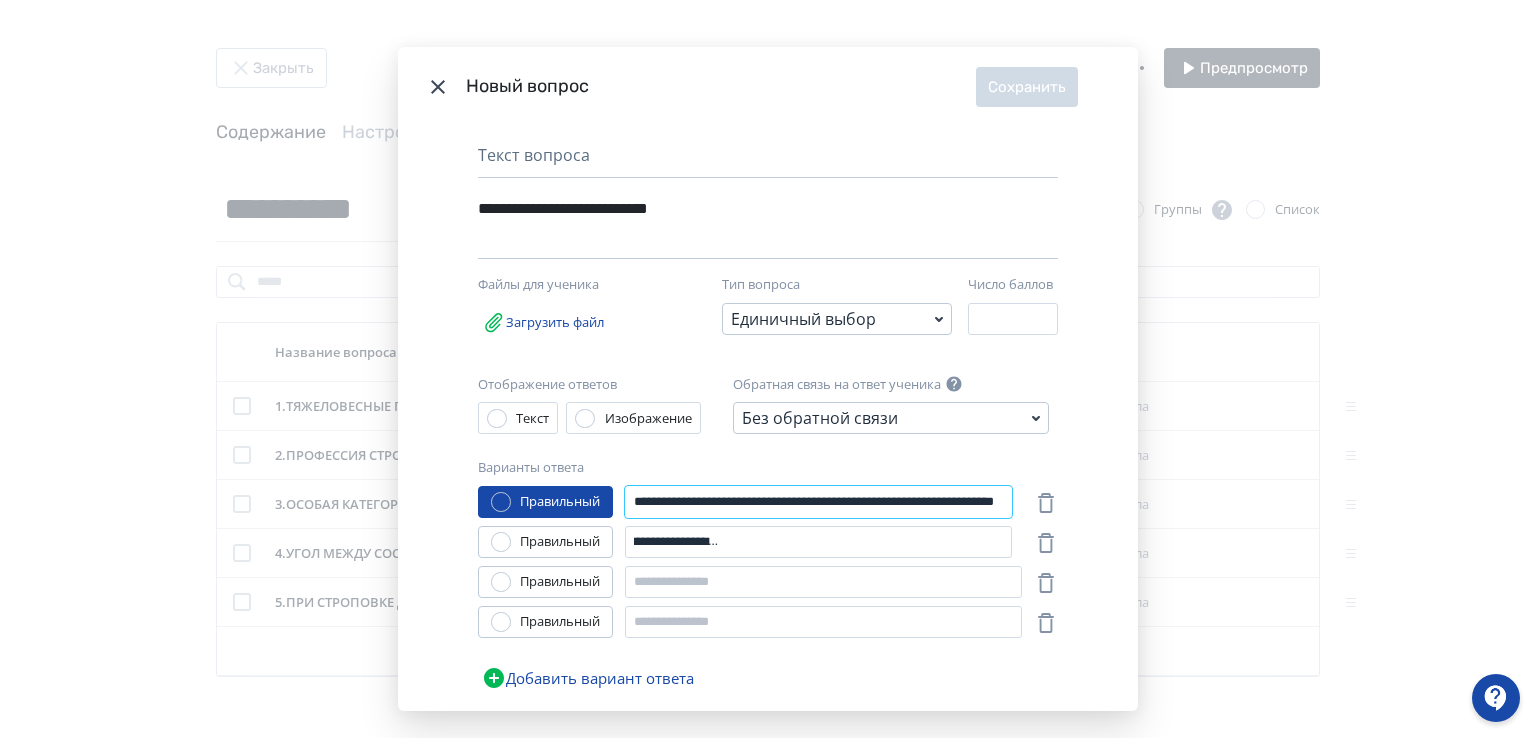 scroll, scrollTop: 0, scrollLeft: 0, axis: both 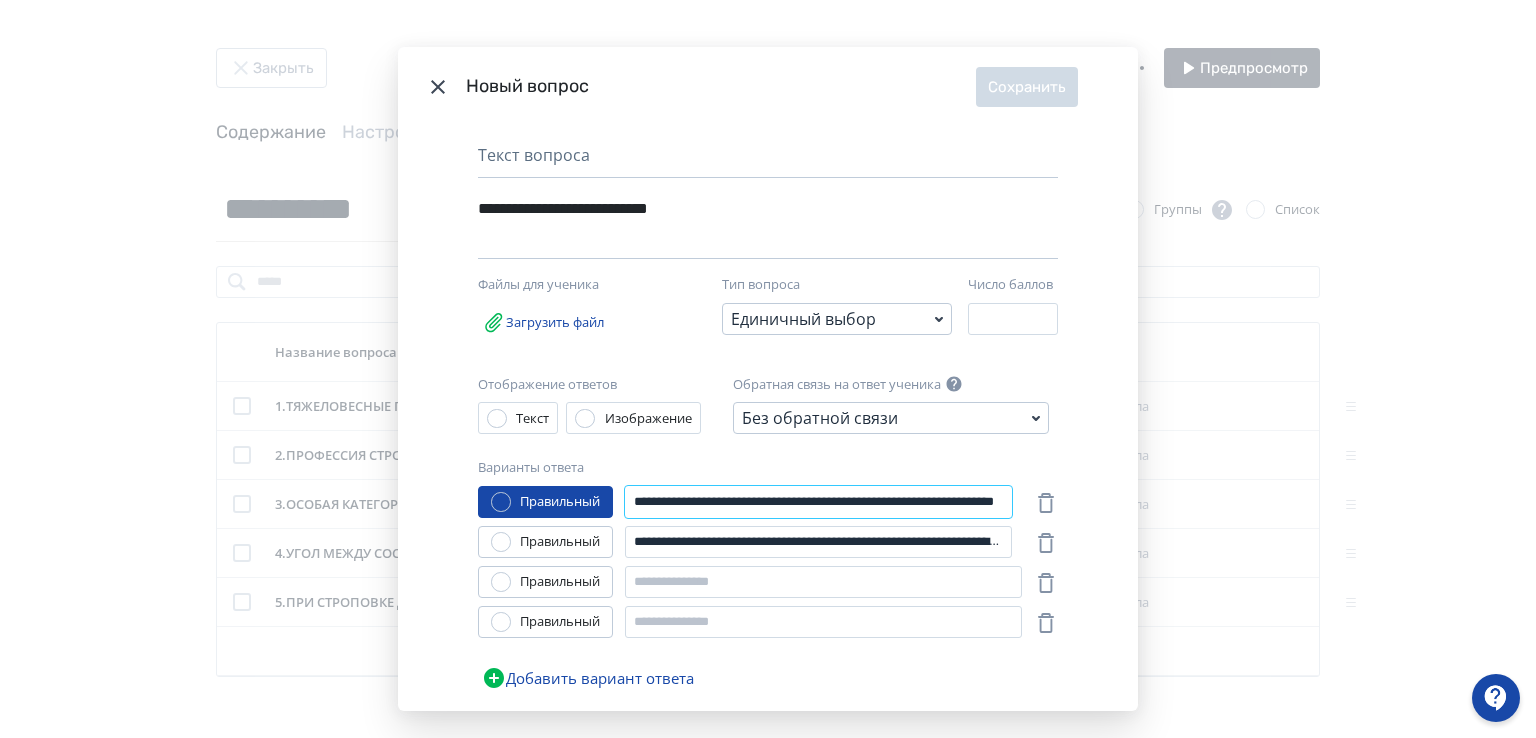 click on "**********" at bounding box center [818, 502] 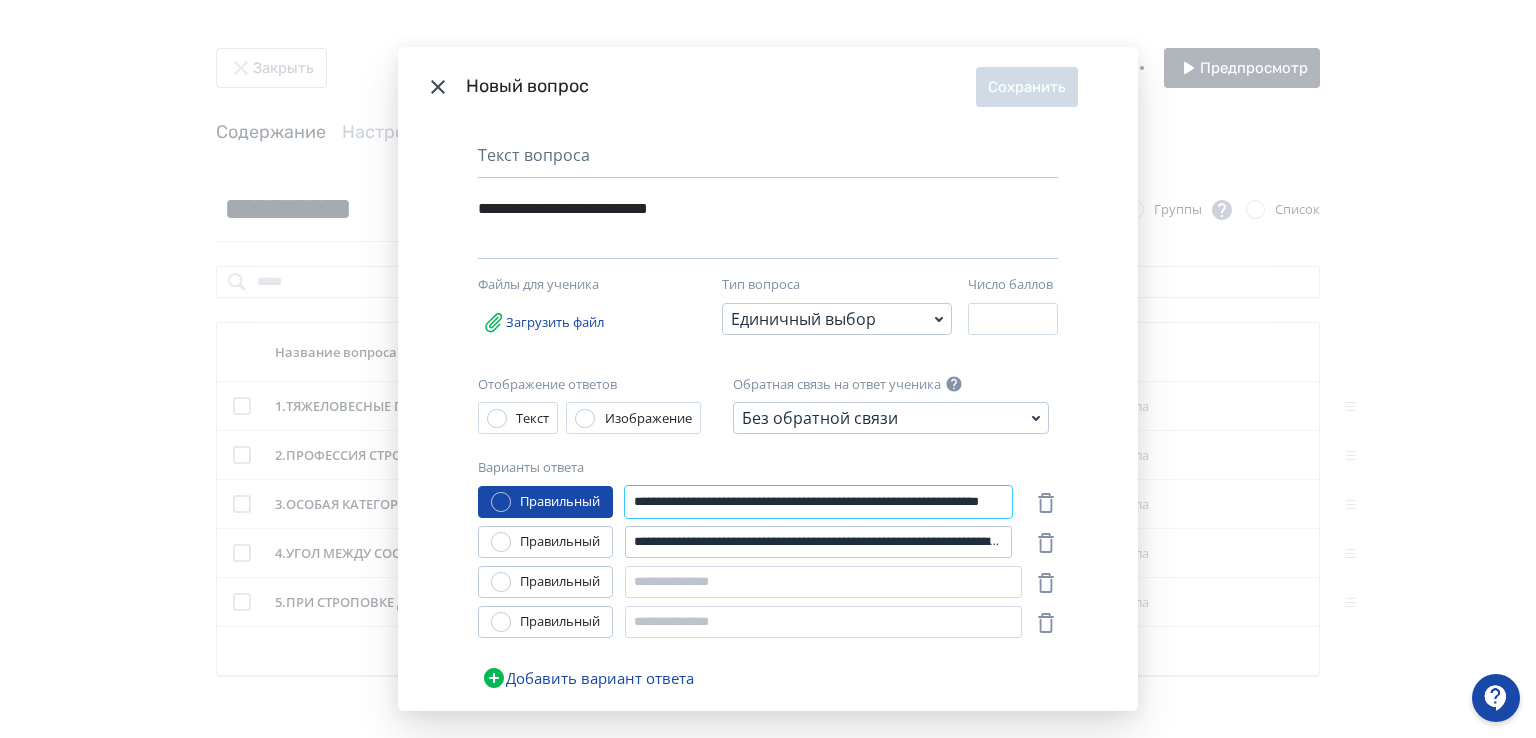 type on "**********" 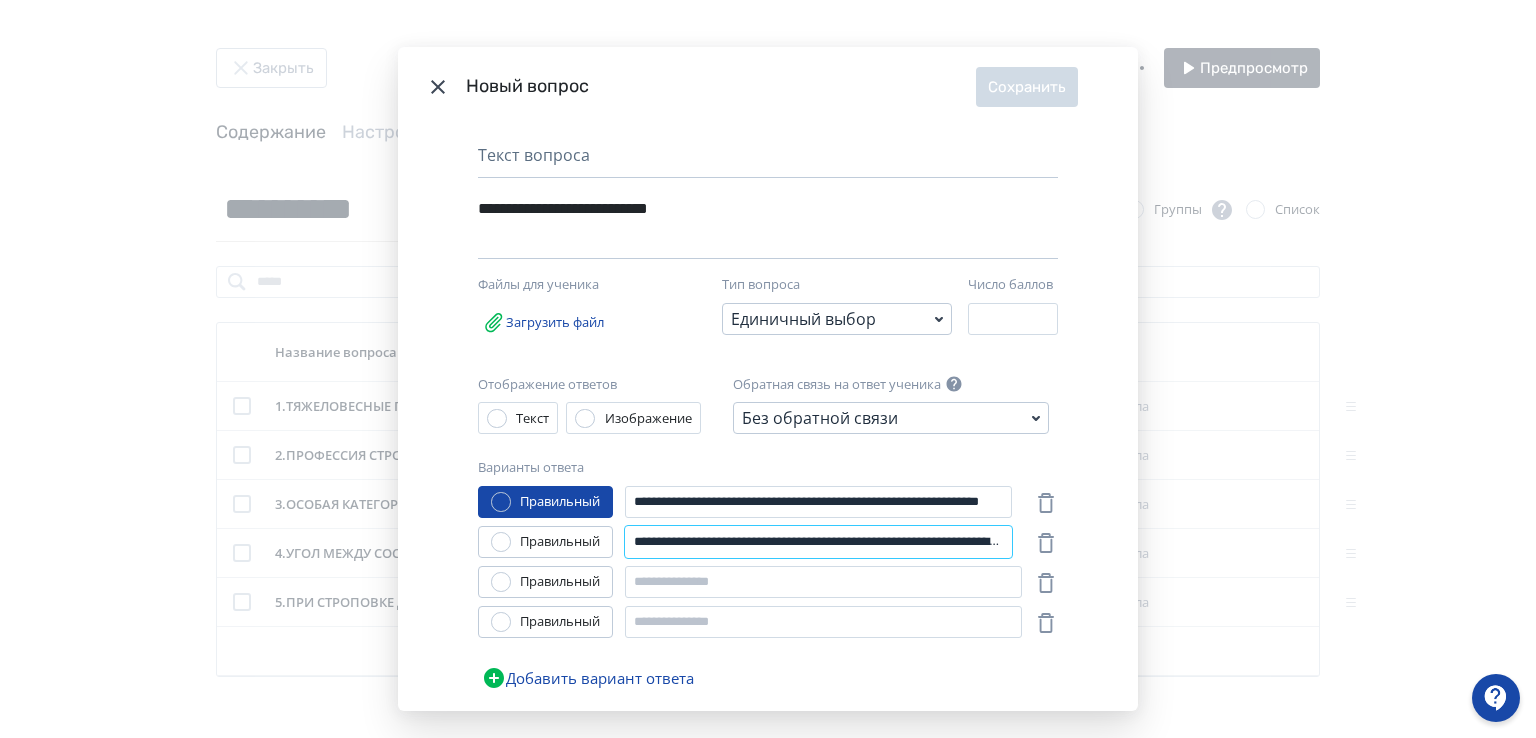 click on "**********" at bounding box center [818, 542] 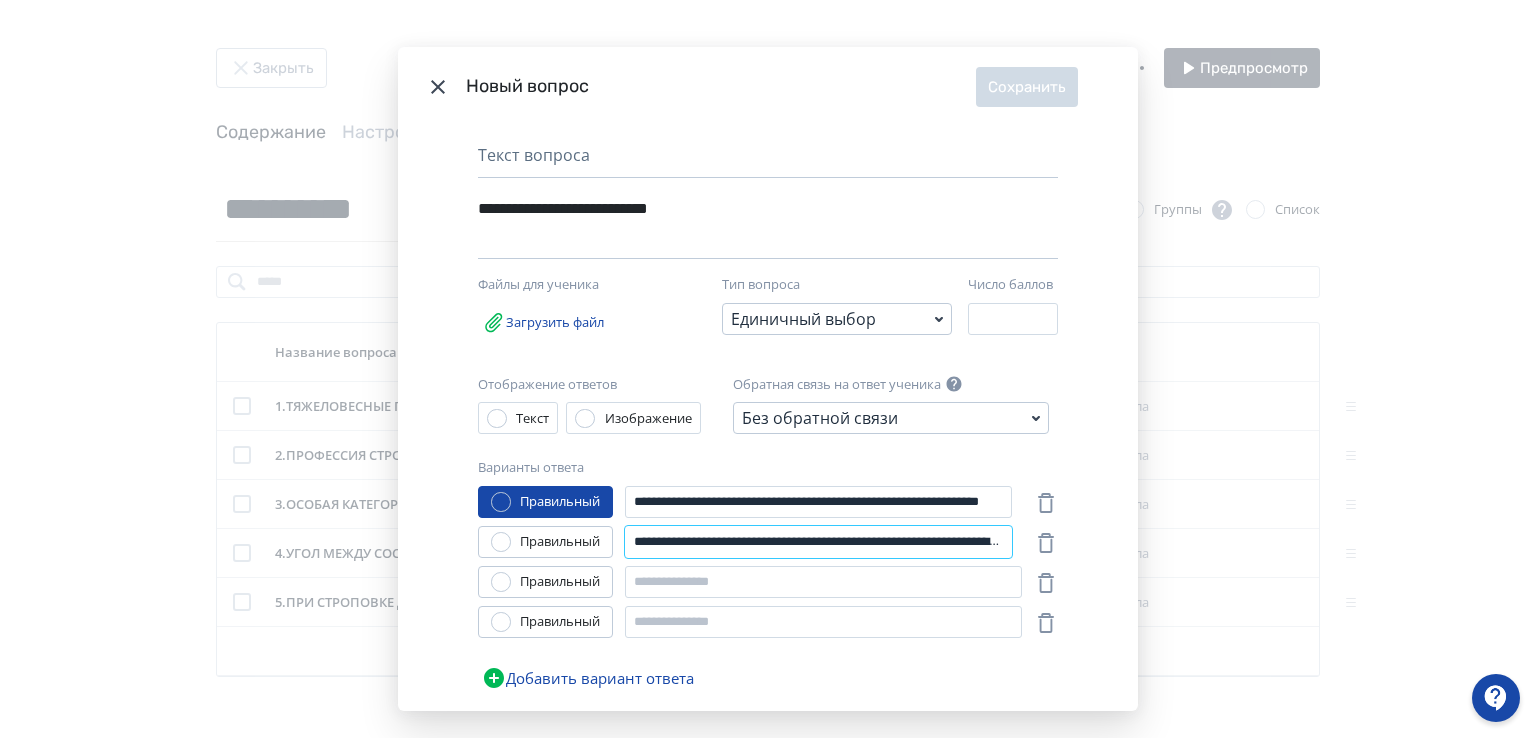 type on "**********" 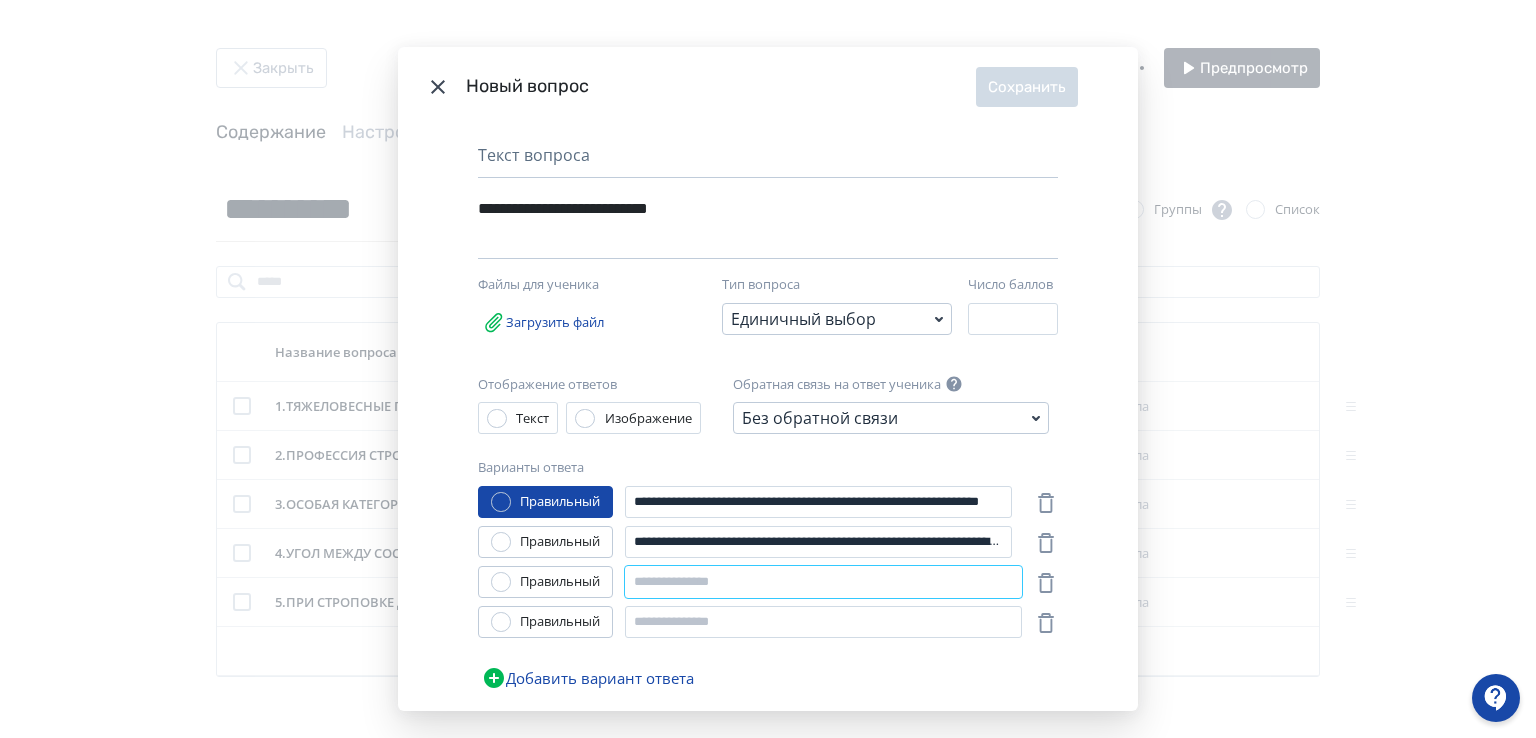 click at bounding box center (823, 582) 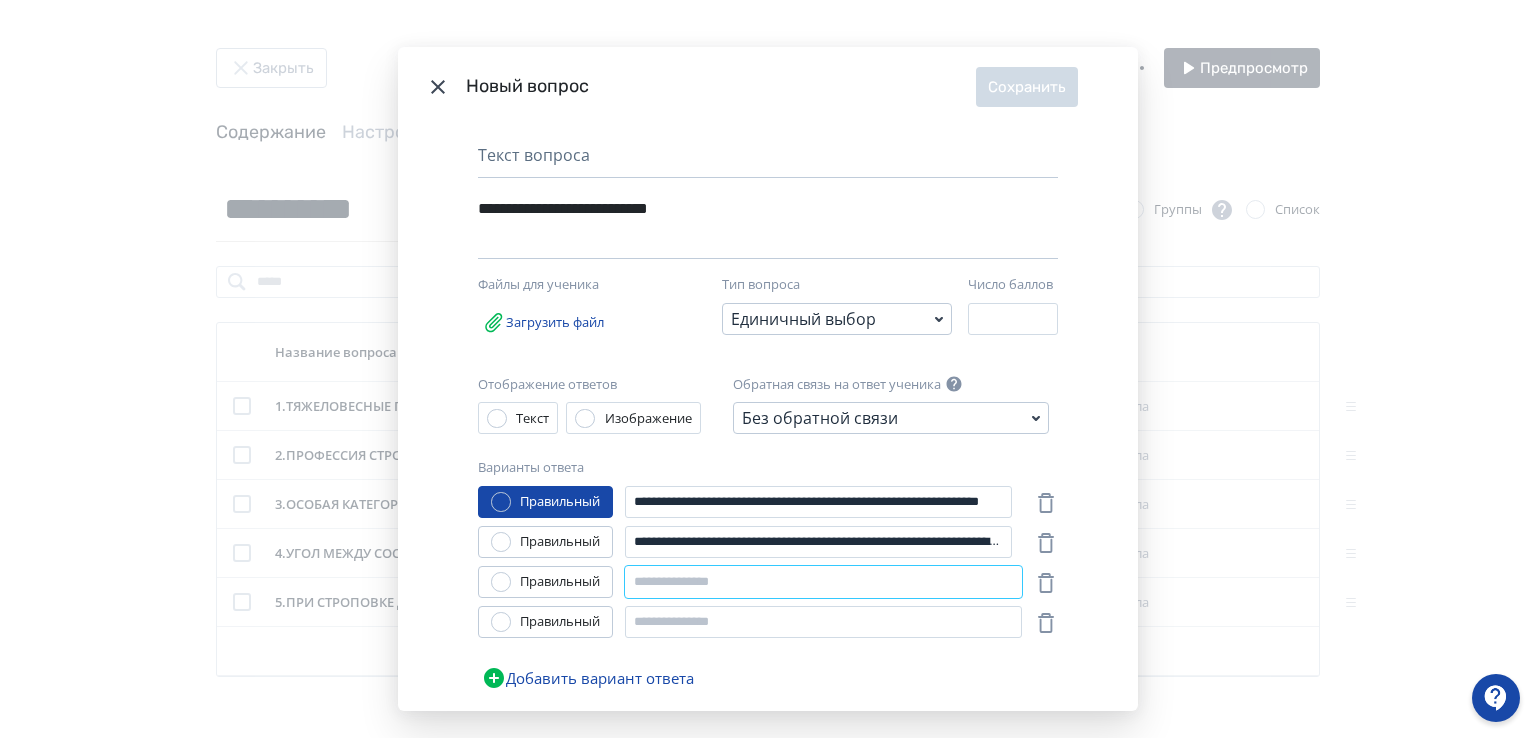 paste on "**********" 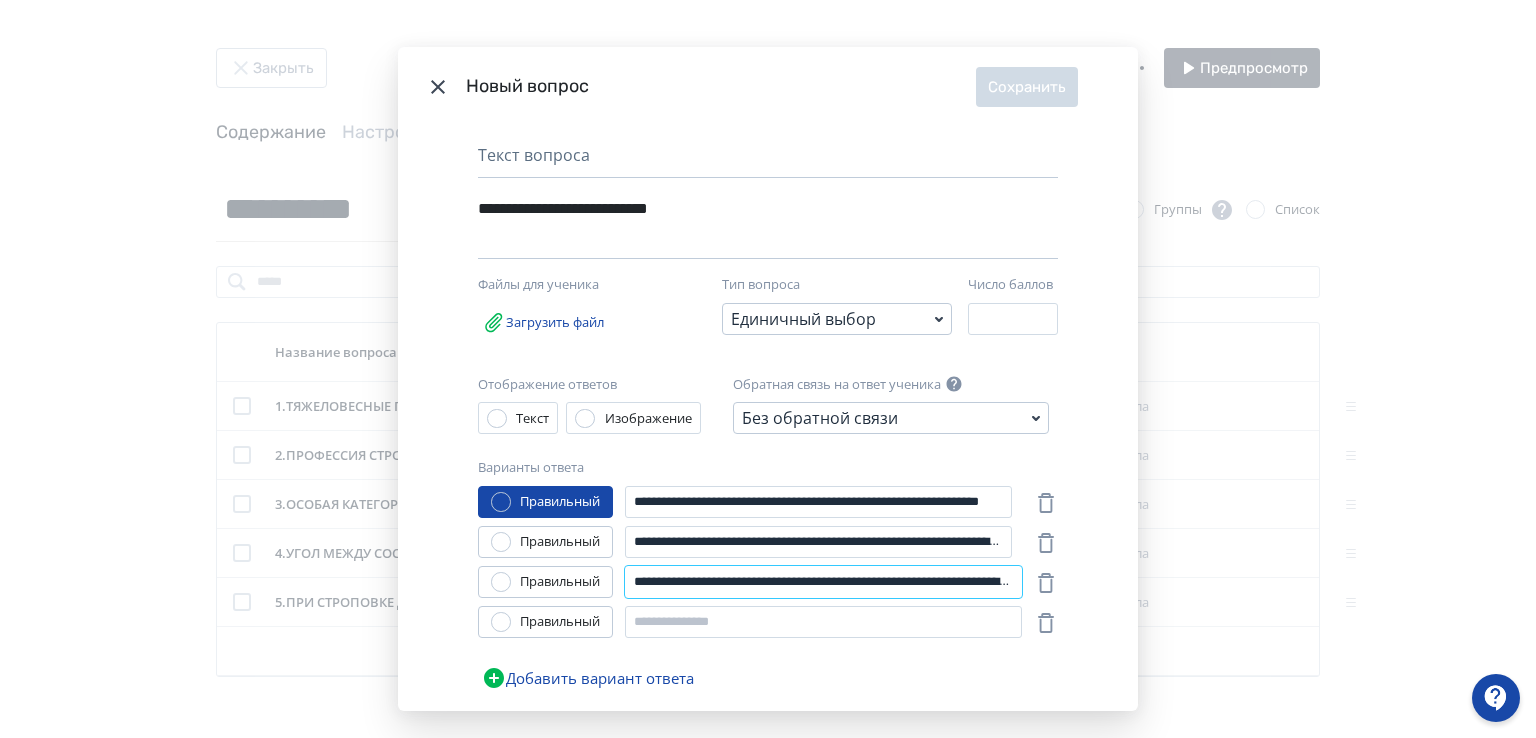 scroll, scrollTop: 0, scrollLeft: 615, axis: horizontal 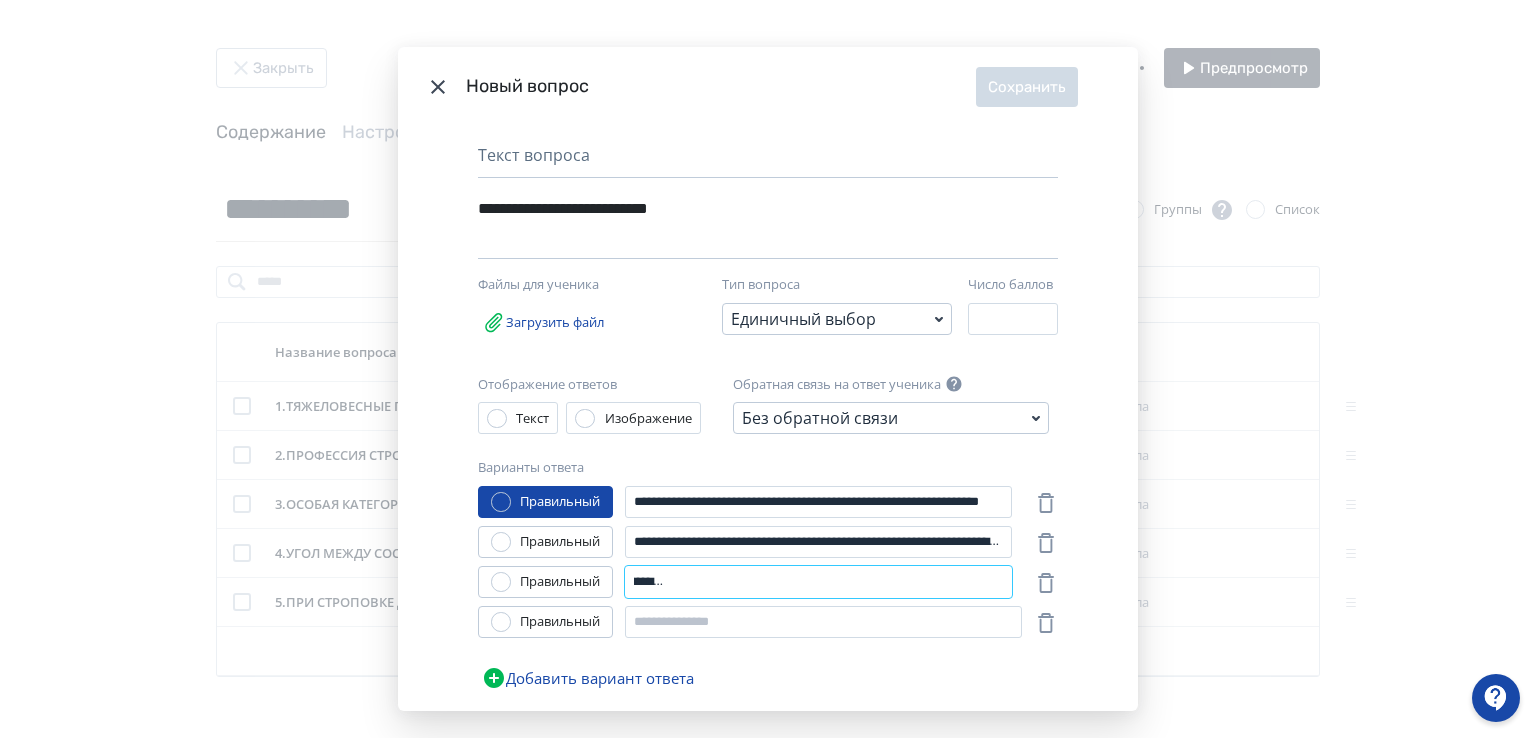 click on "**********" at bounding box center (818, 582) 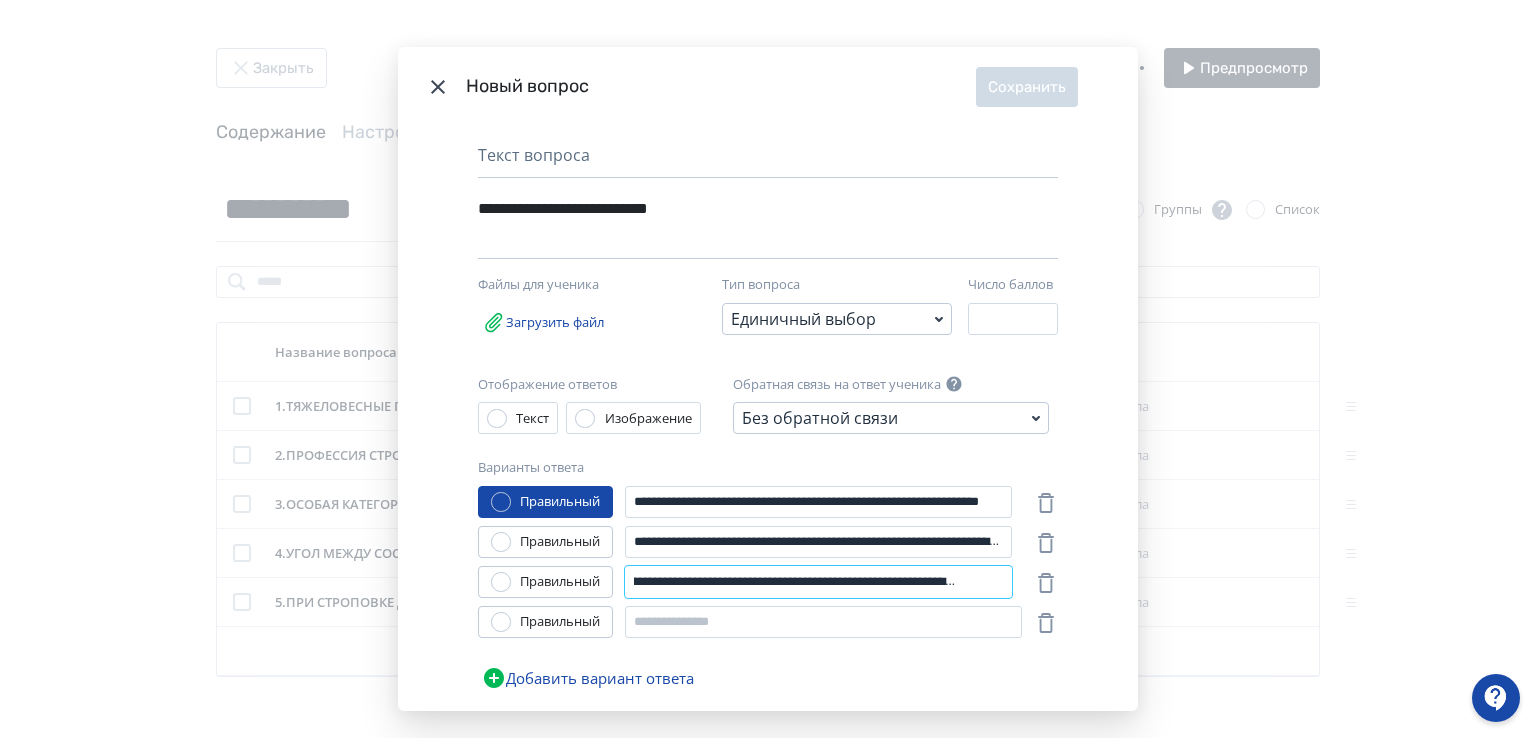 scroll, scrollTop: 0, scrollLeft: 0, axis: both 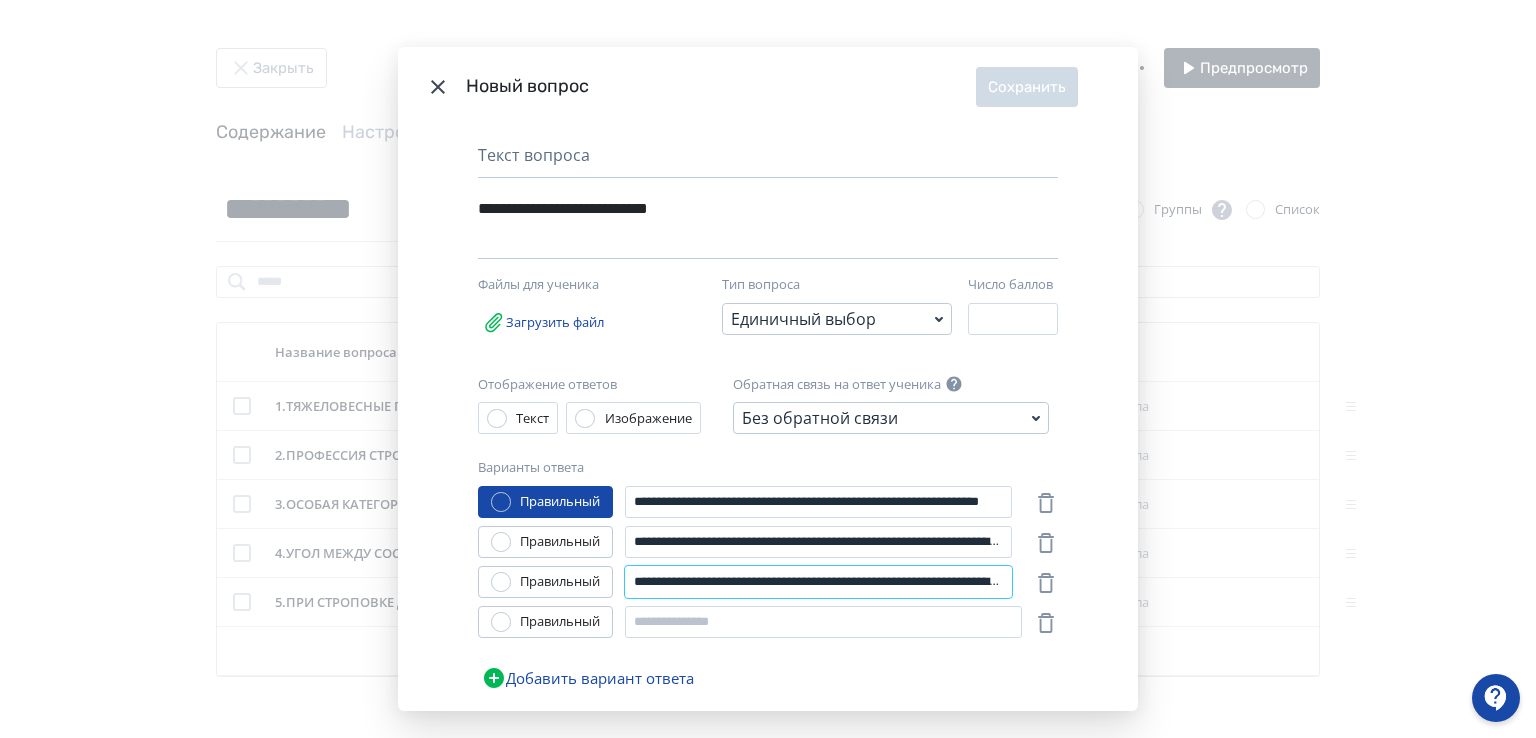 click on "**********" at bounding box center [818, 582] 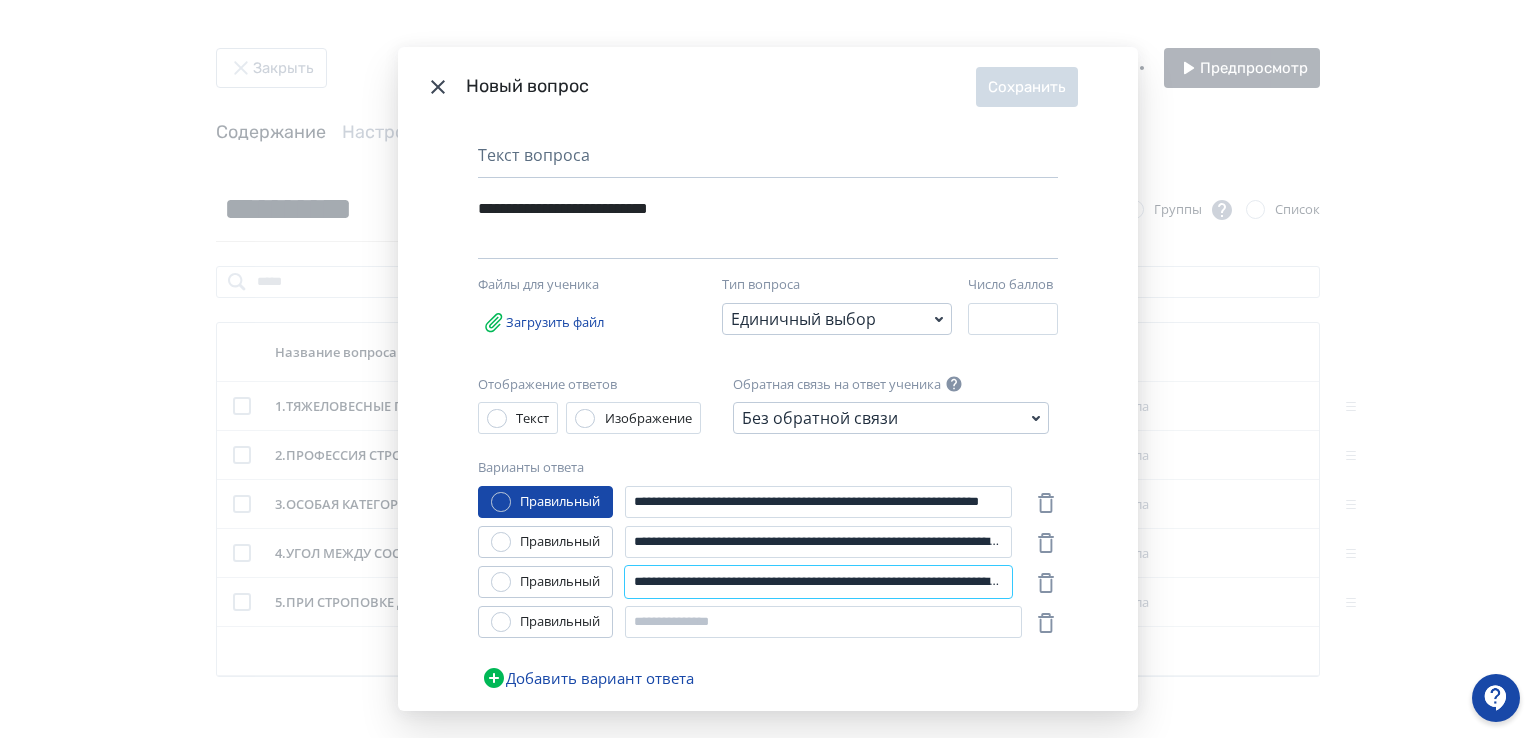 type on "**********" 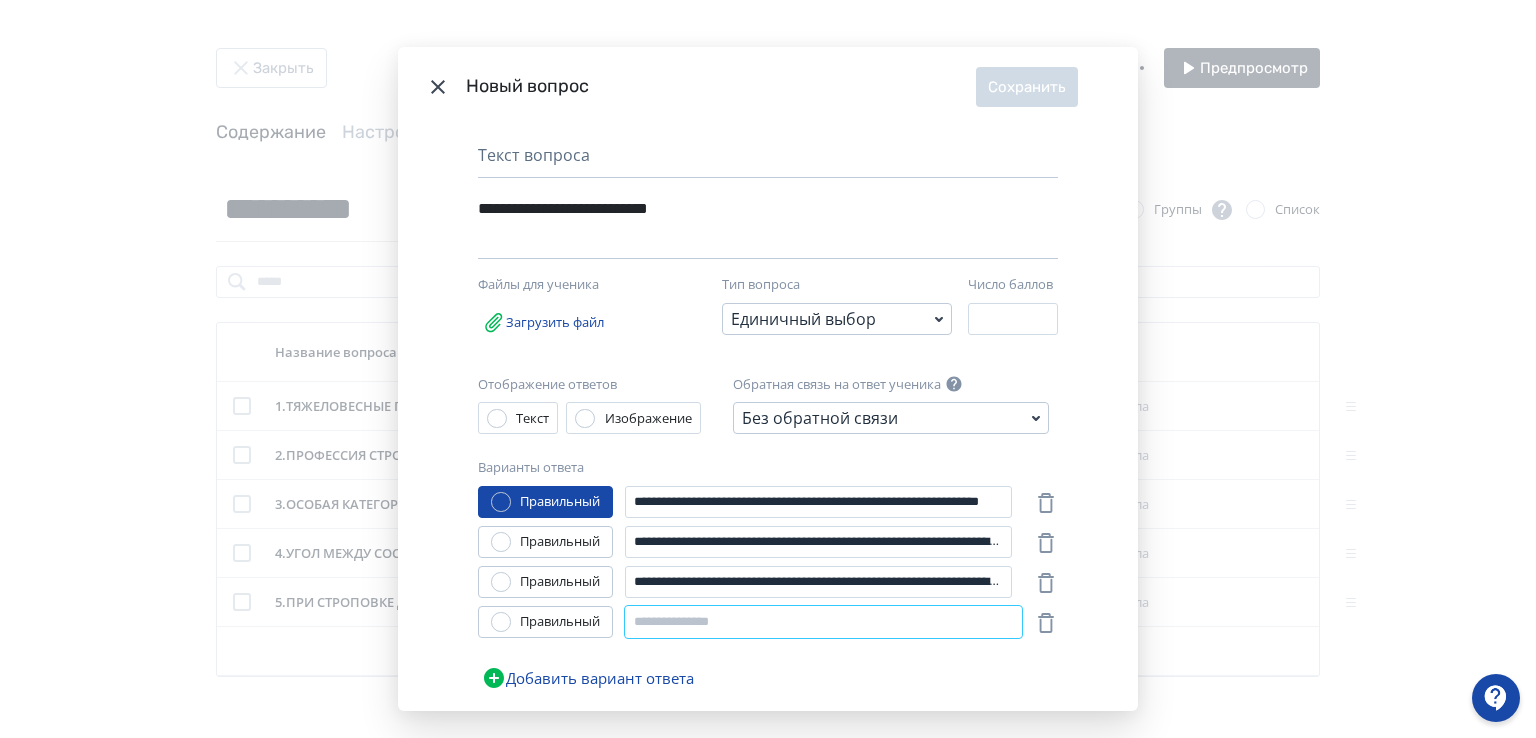 paste on "**********" 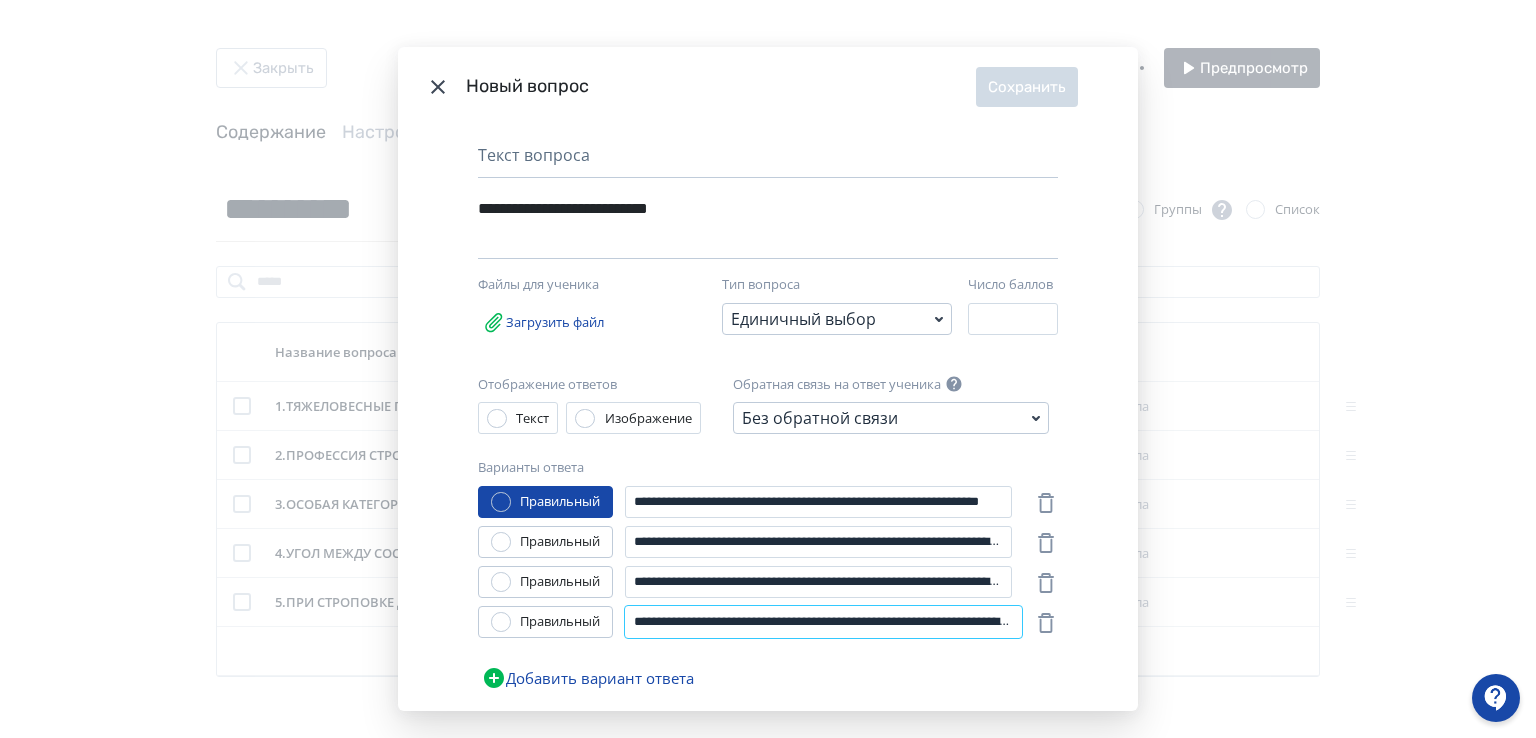 scroll, scrollTop: 0, scrollLeft: 252, axis: horizontal 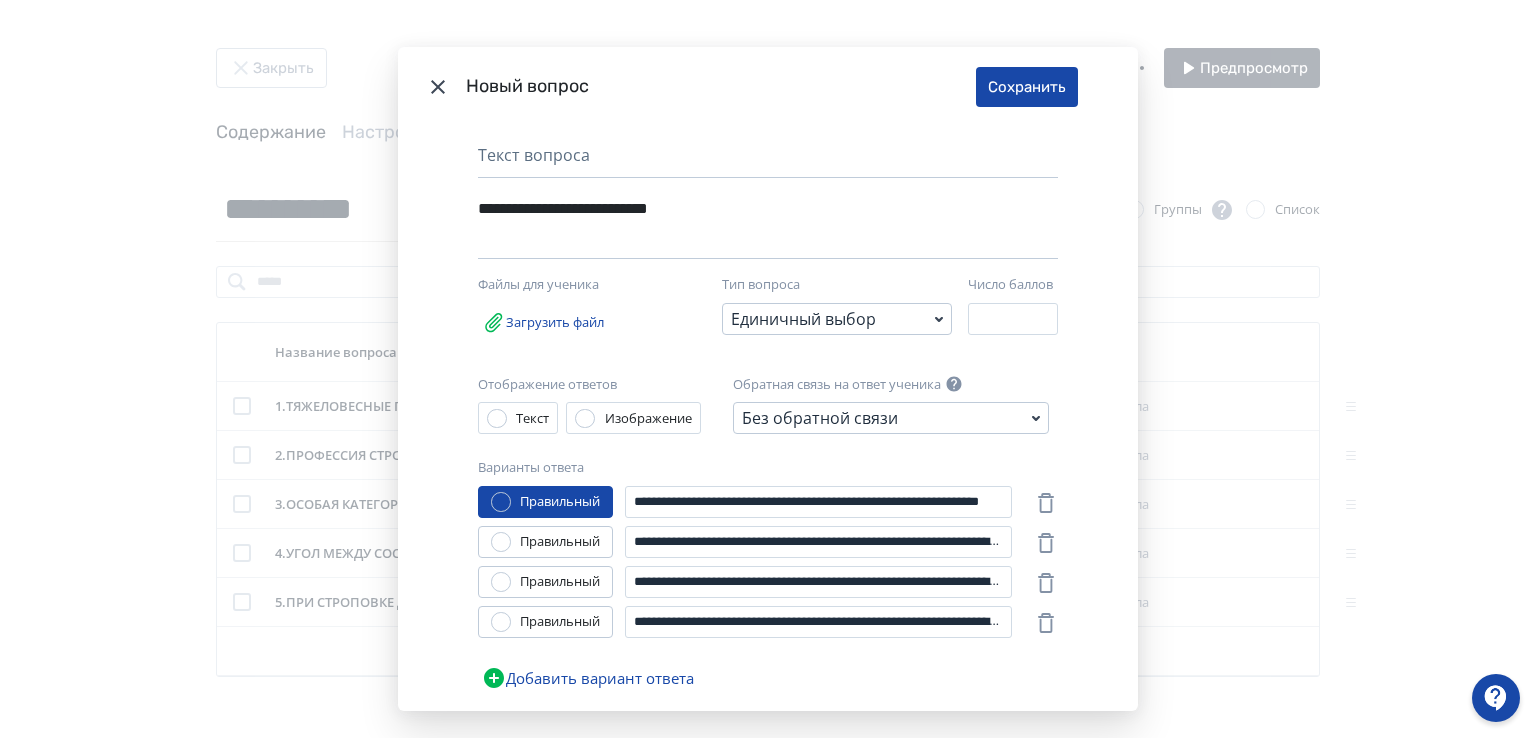 click at bounding box center (501, 622) 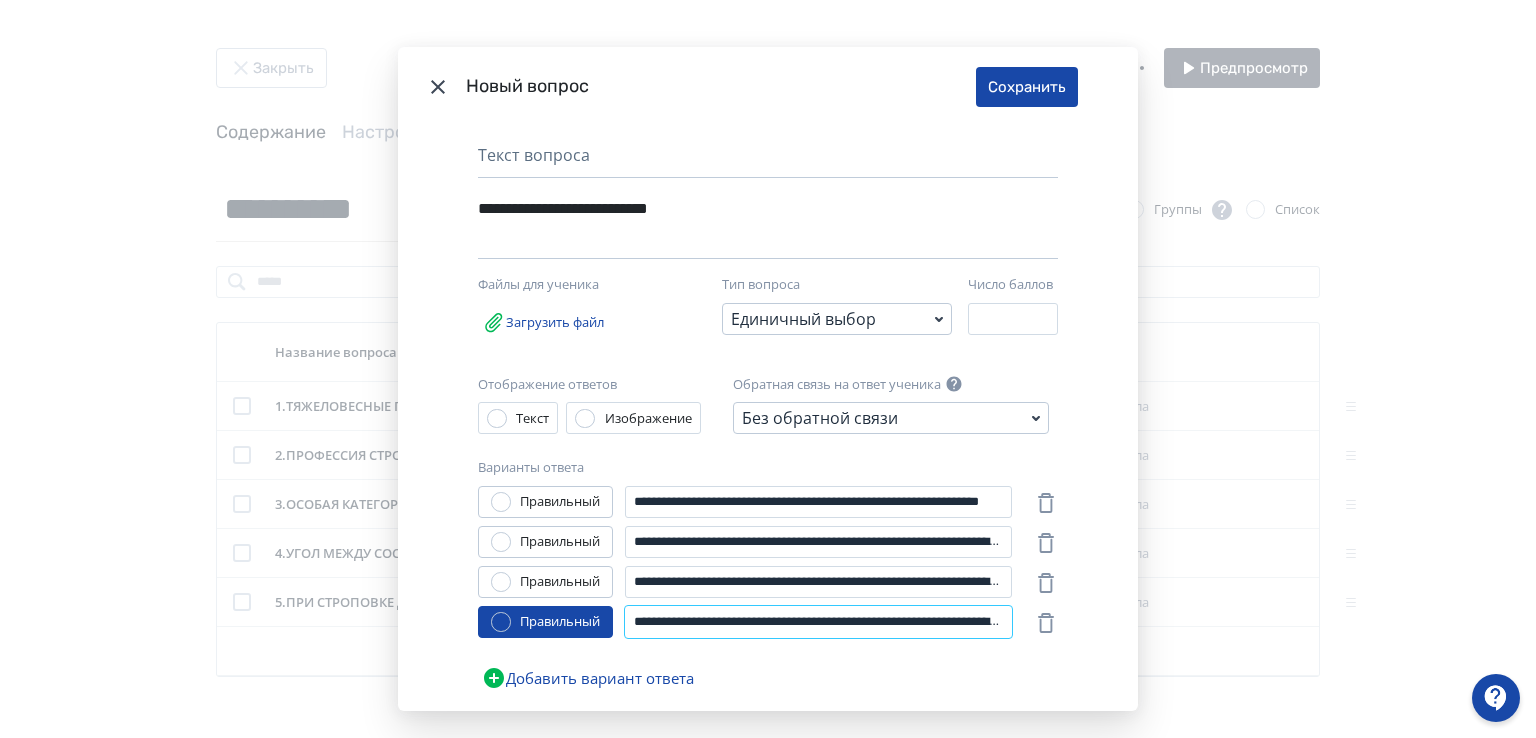 click on "**********" at bounding box center (818, 622) 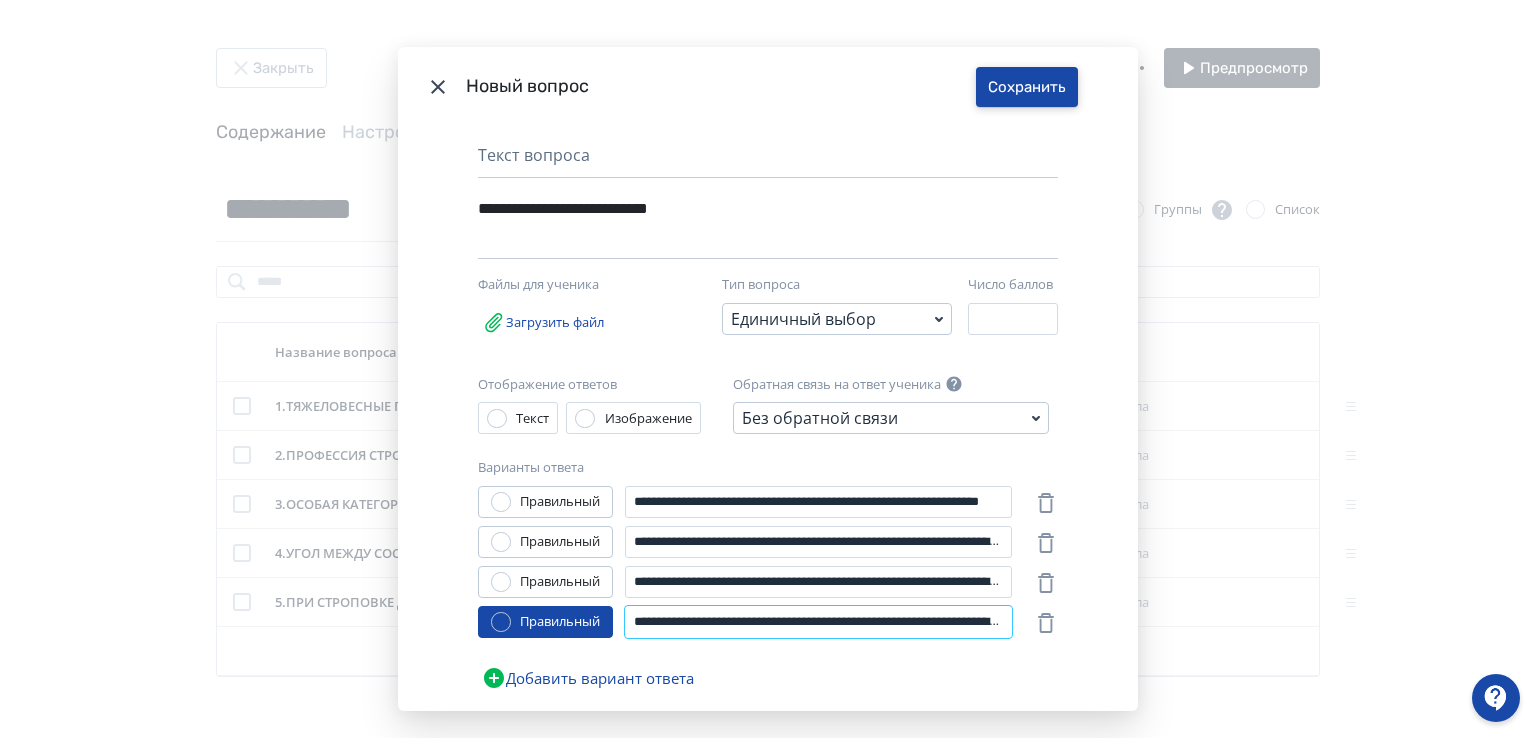 type on "**********" 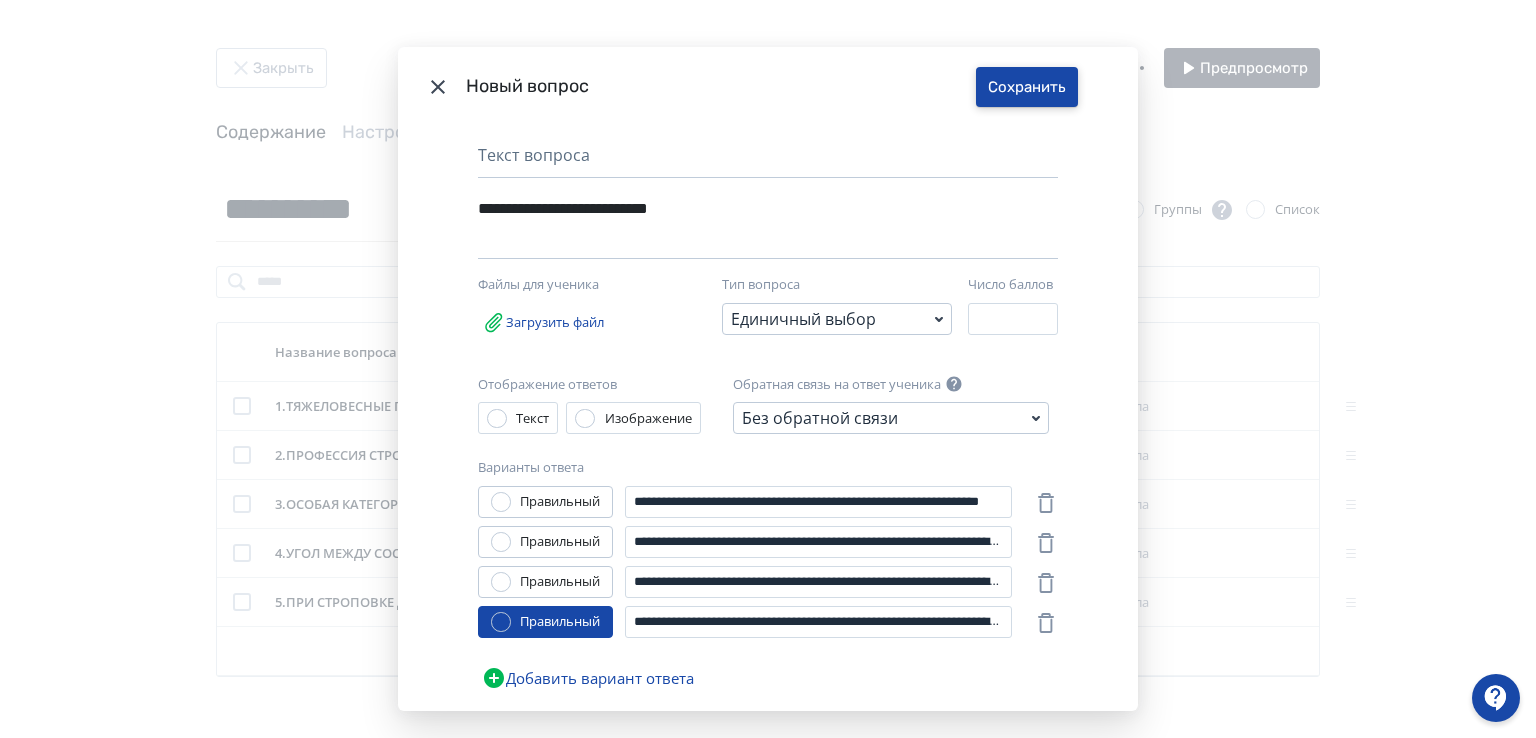 click on "Сохранить" at bounding box center (1027, 87) 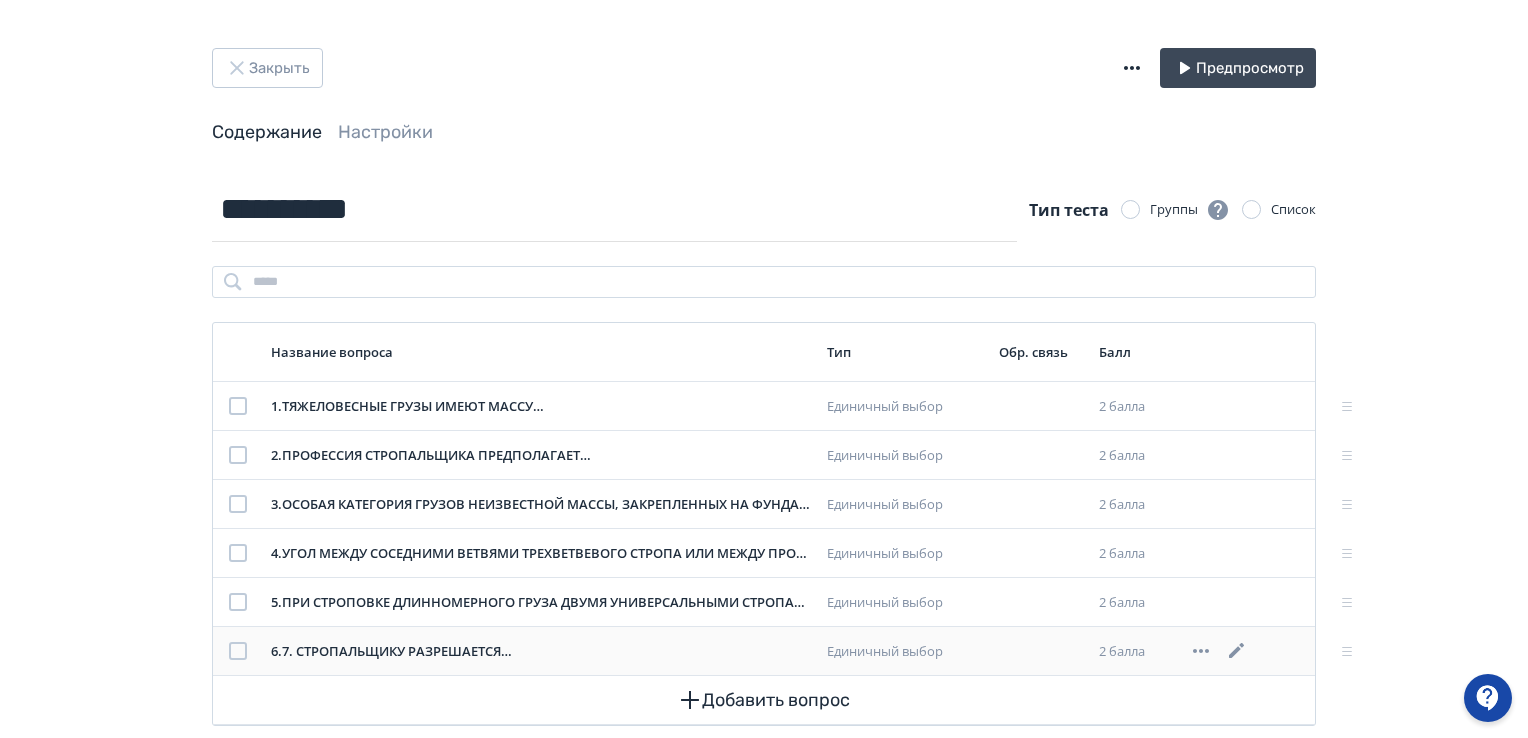 click 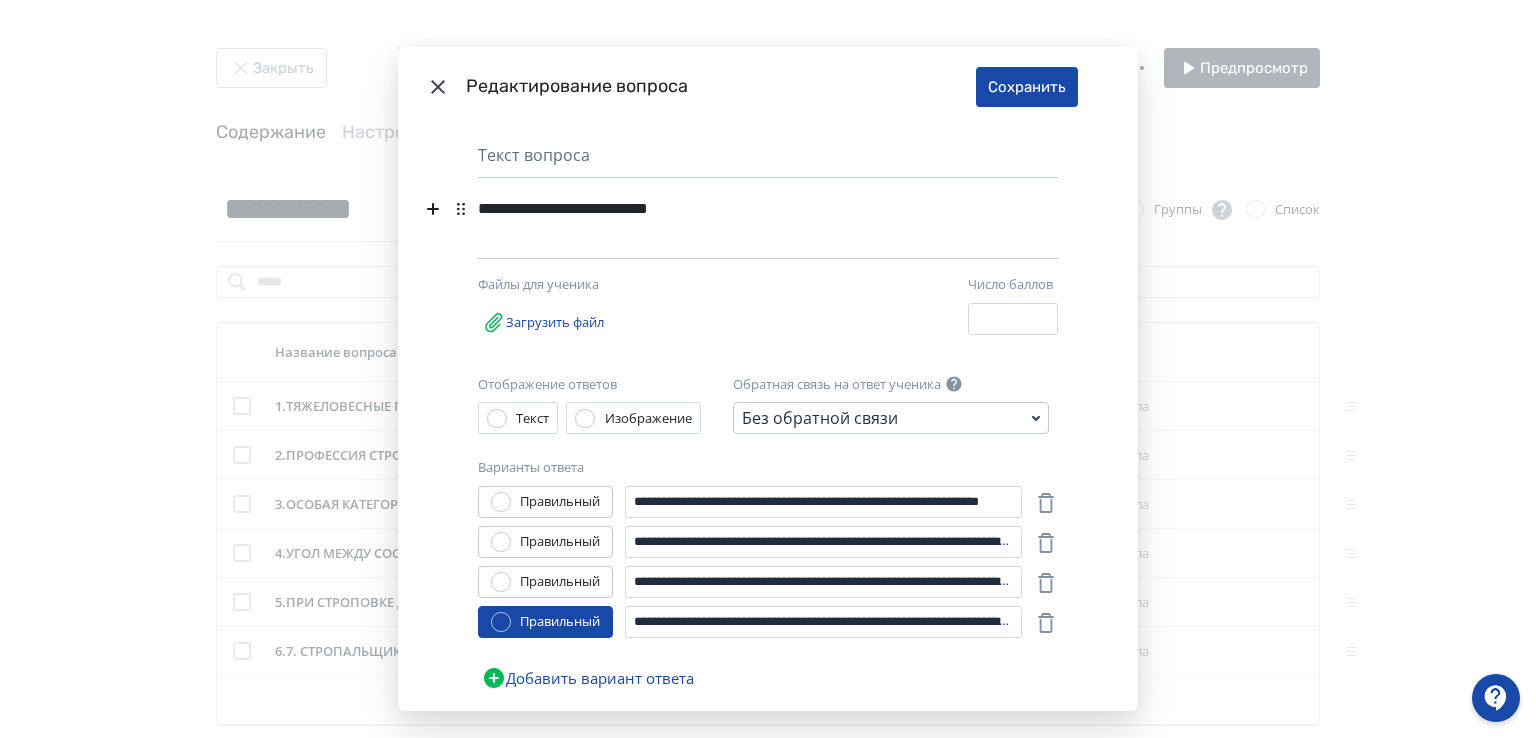 click on "**********" at bounding box center (733, 209) 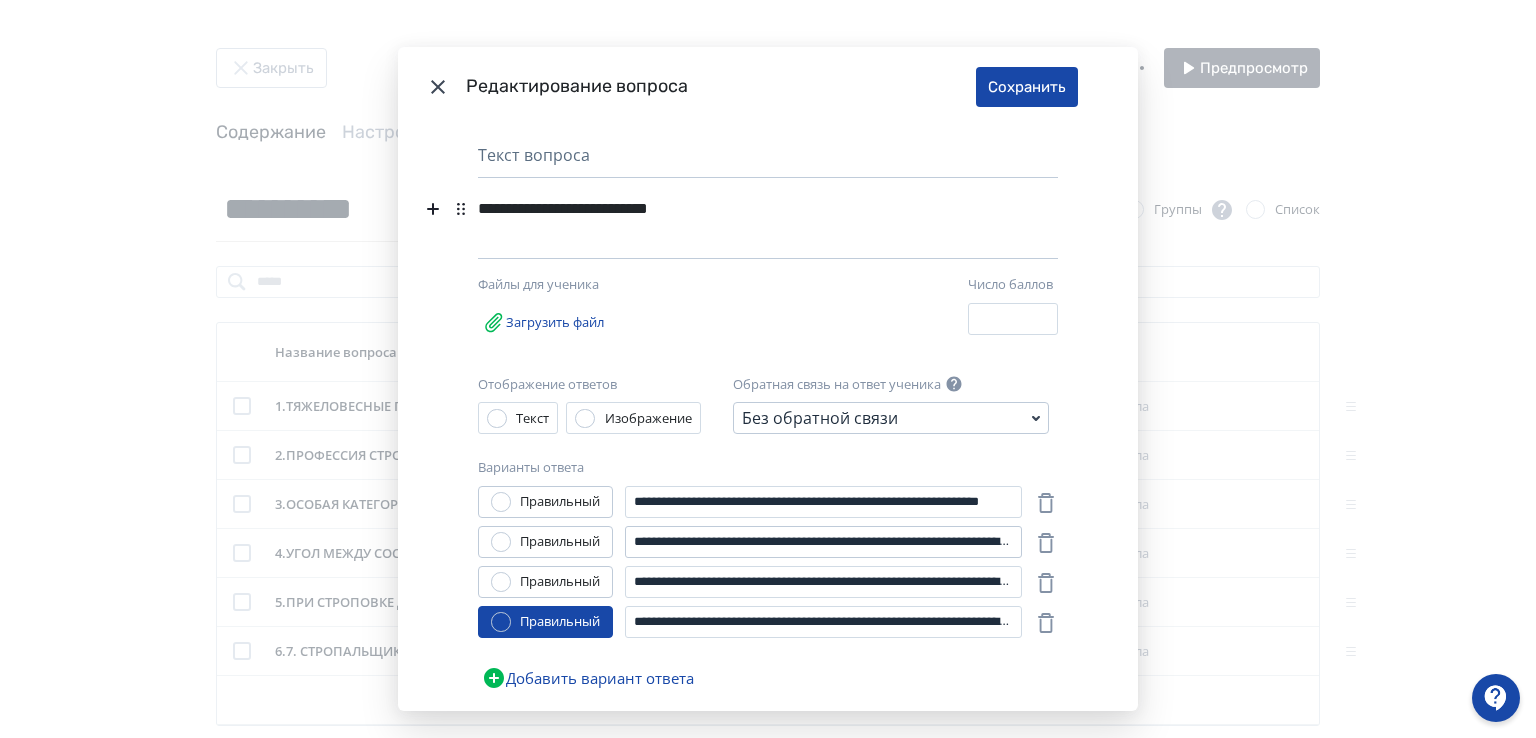 type 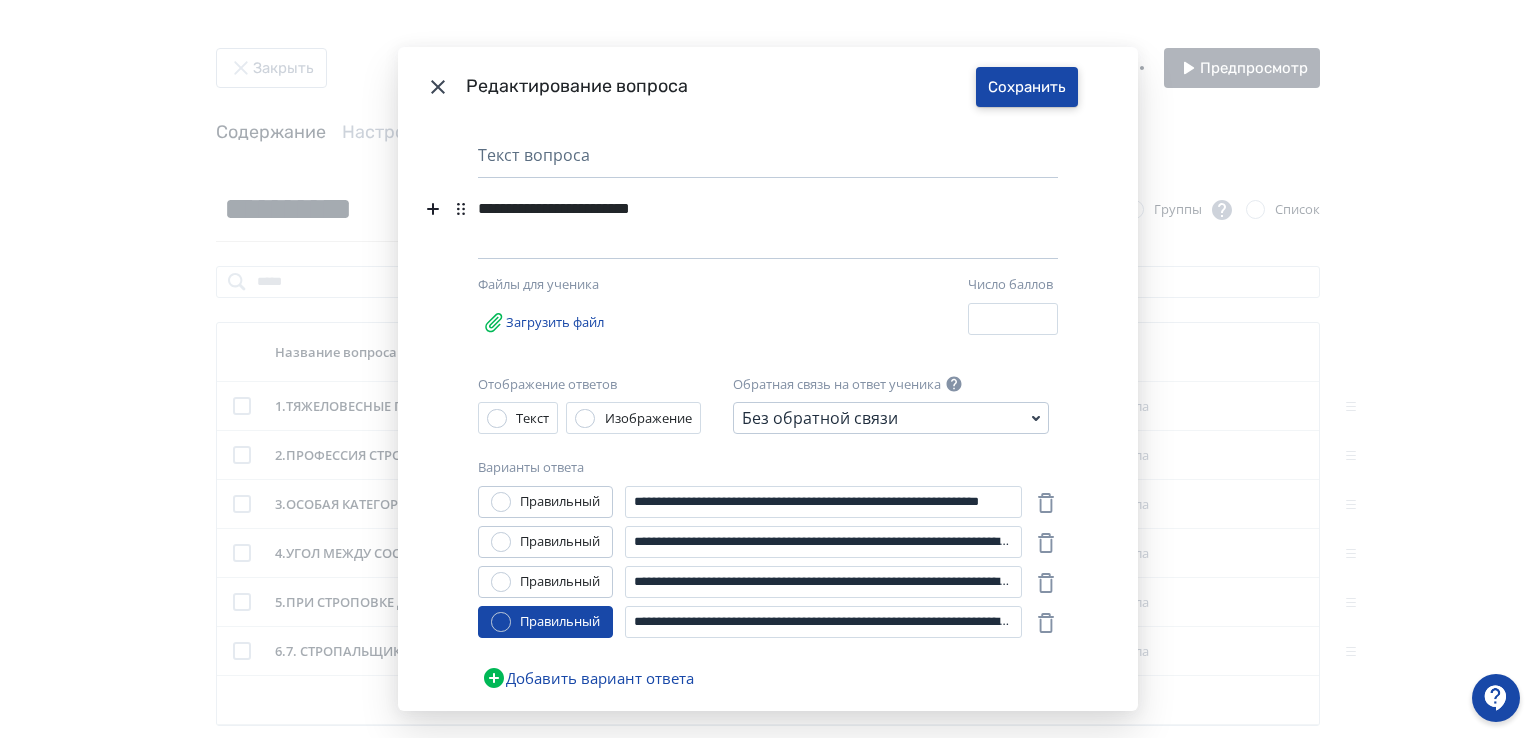 click on "Сохранить" at bounding box center [1027, 87] 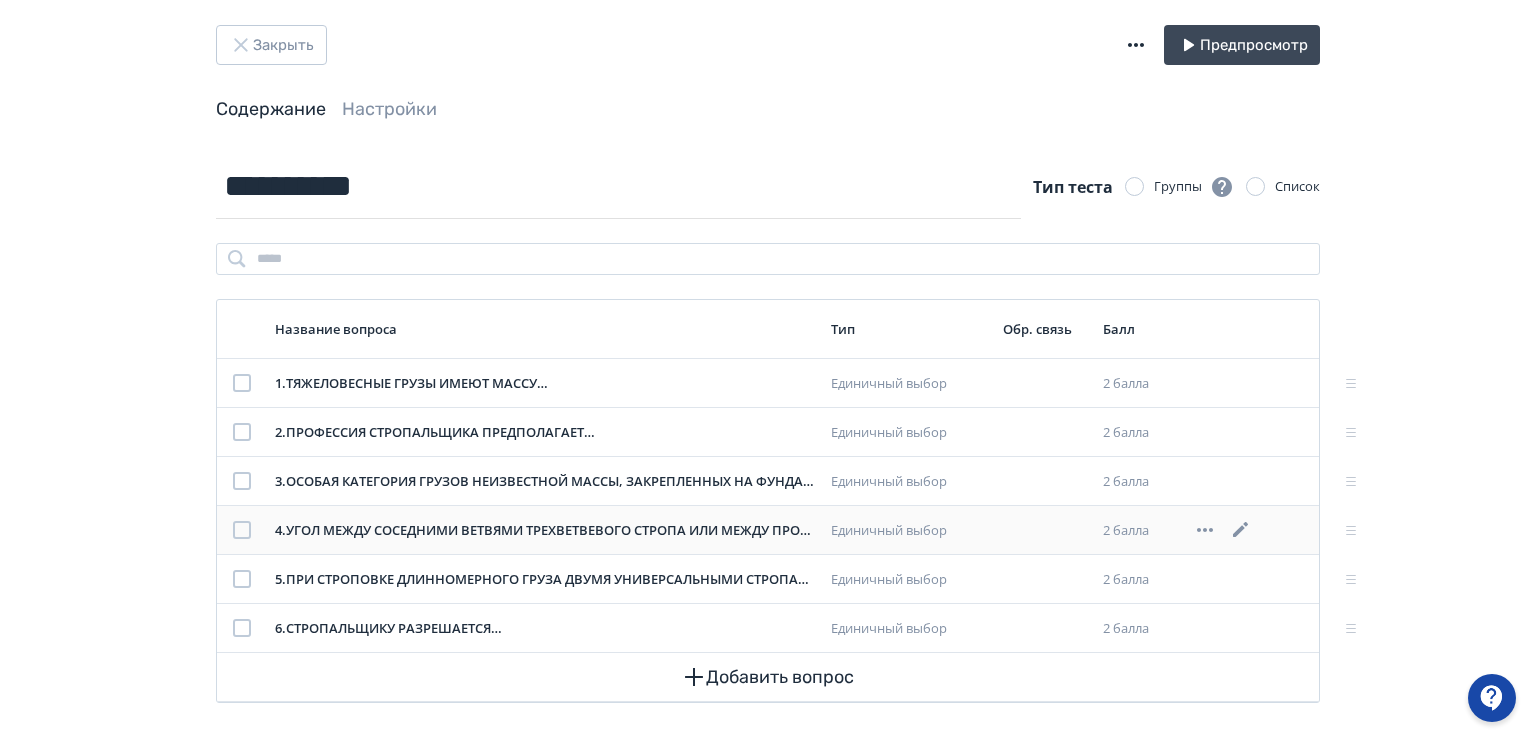 scroll, scrollTop: 34, scrollLeft: 0, axis: vertical 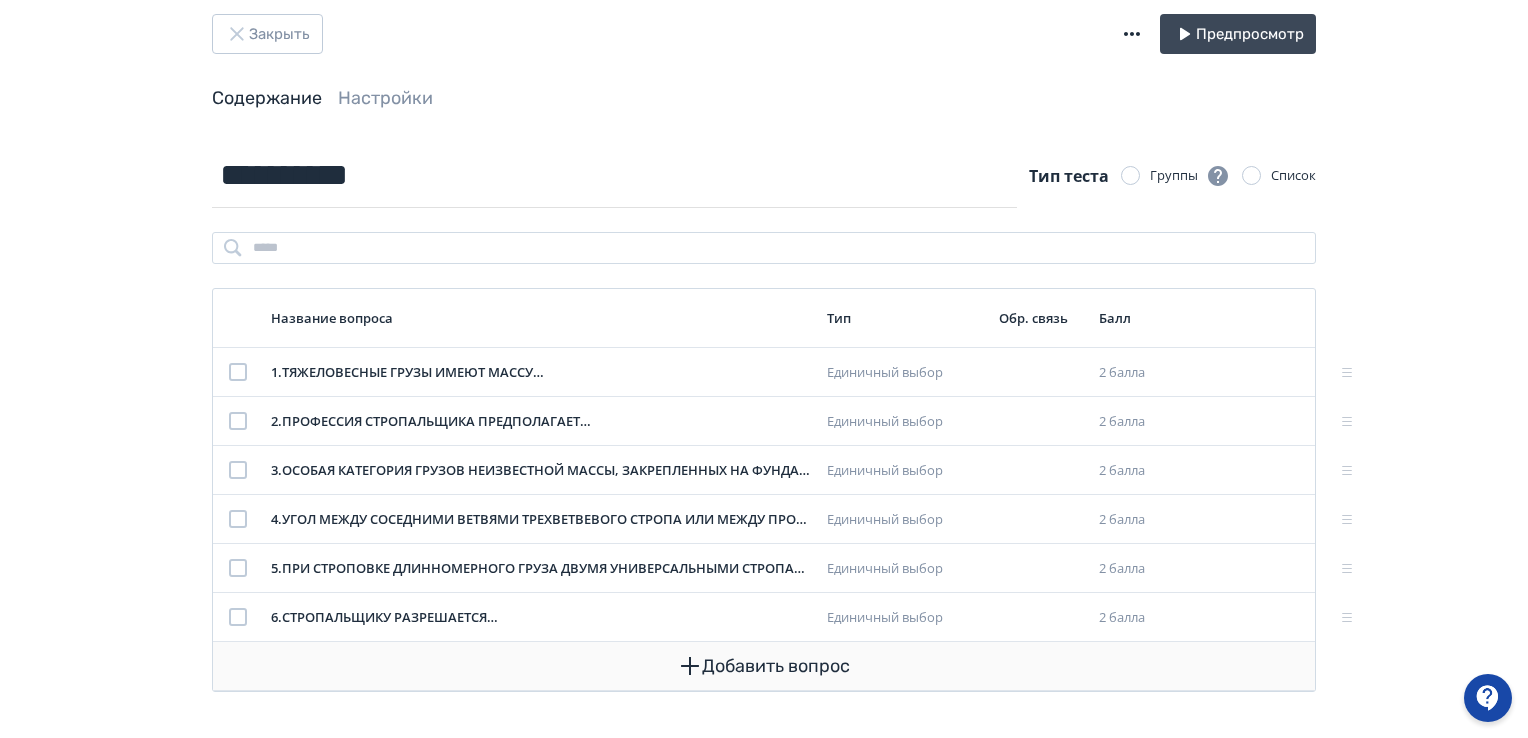 click 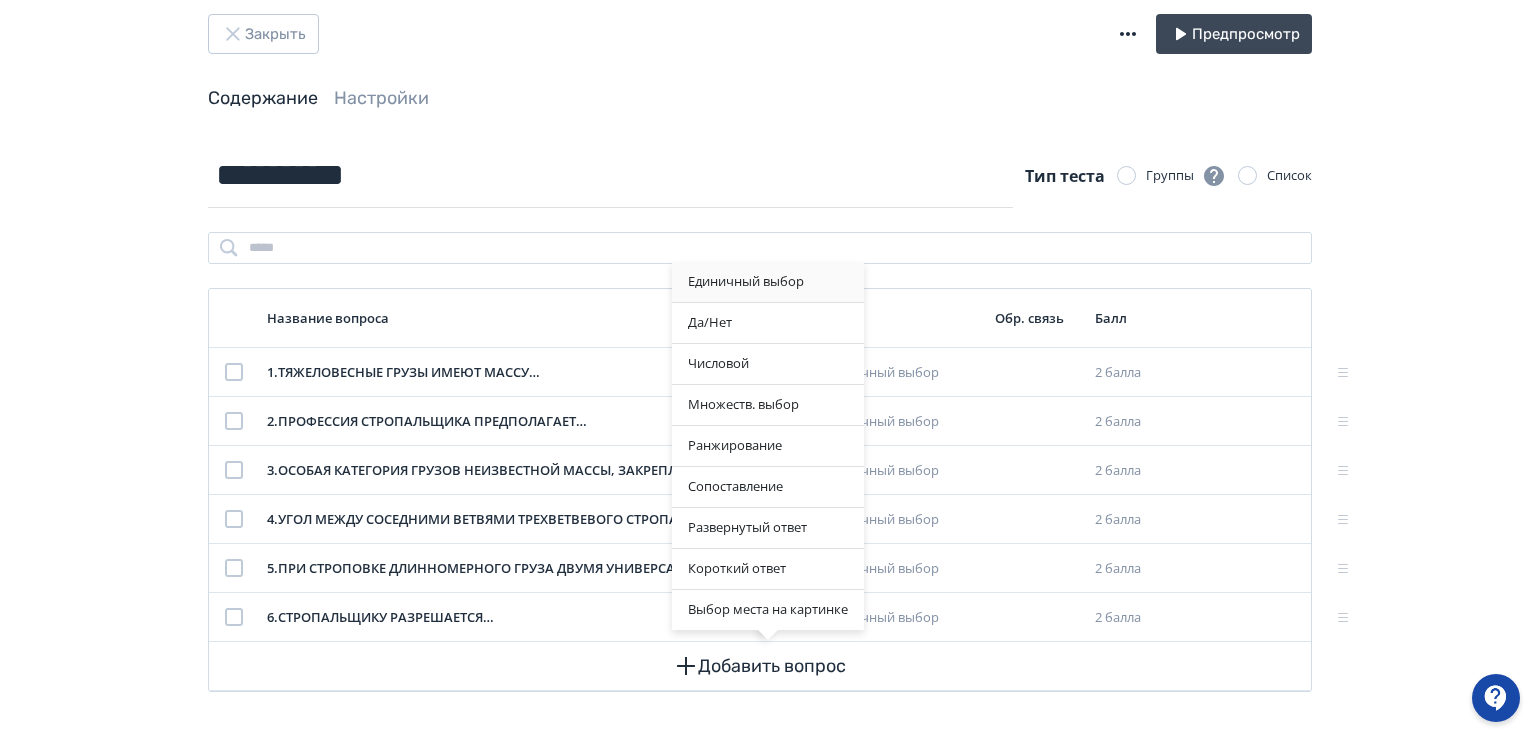 click on "Единичный выбор" at bounding box center (768, 282) 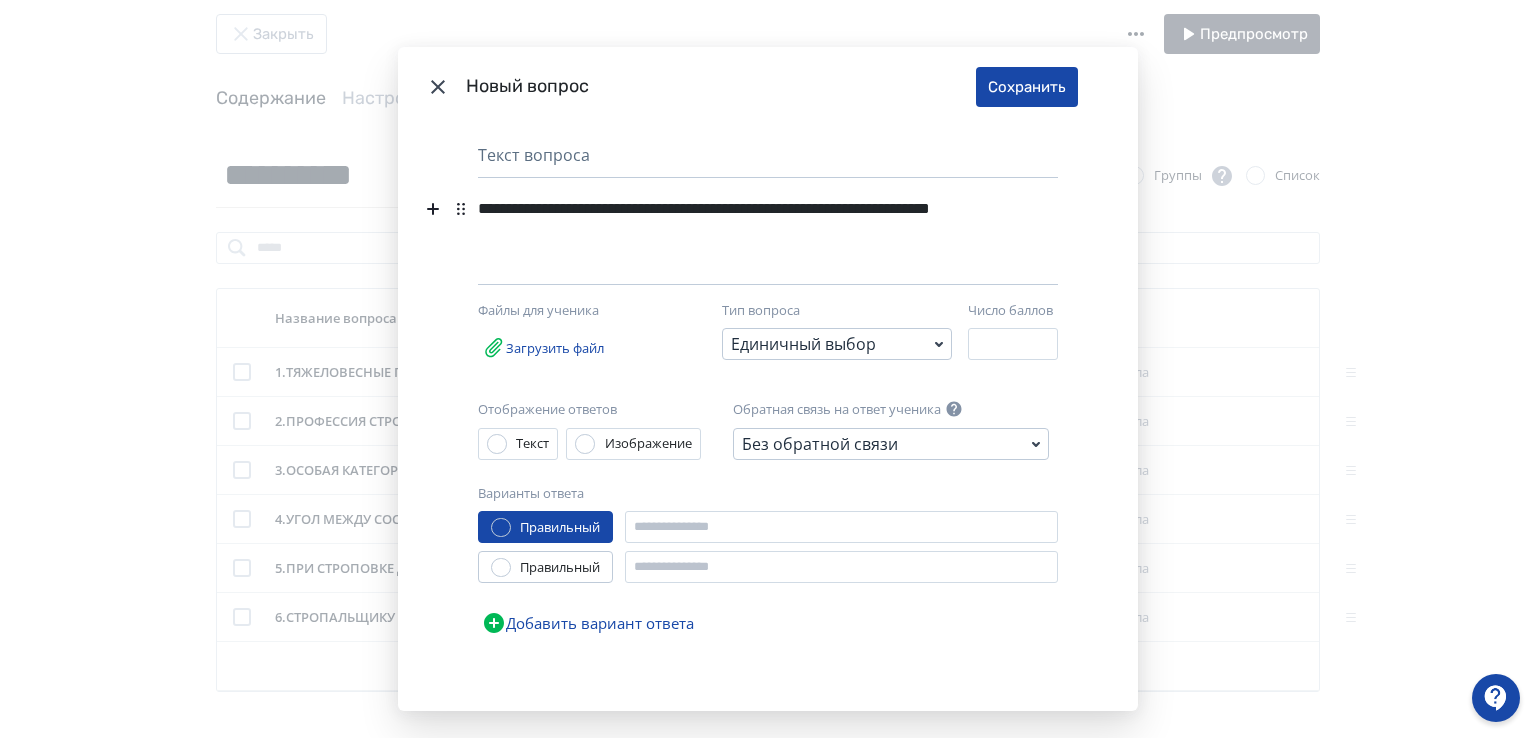 click on "**********" at bounding box center (733, 222) 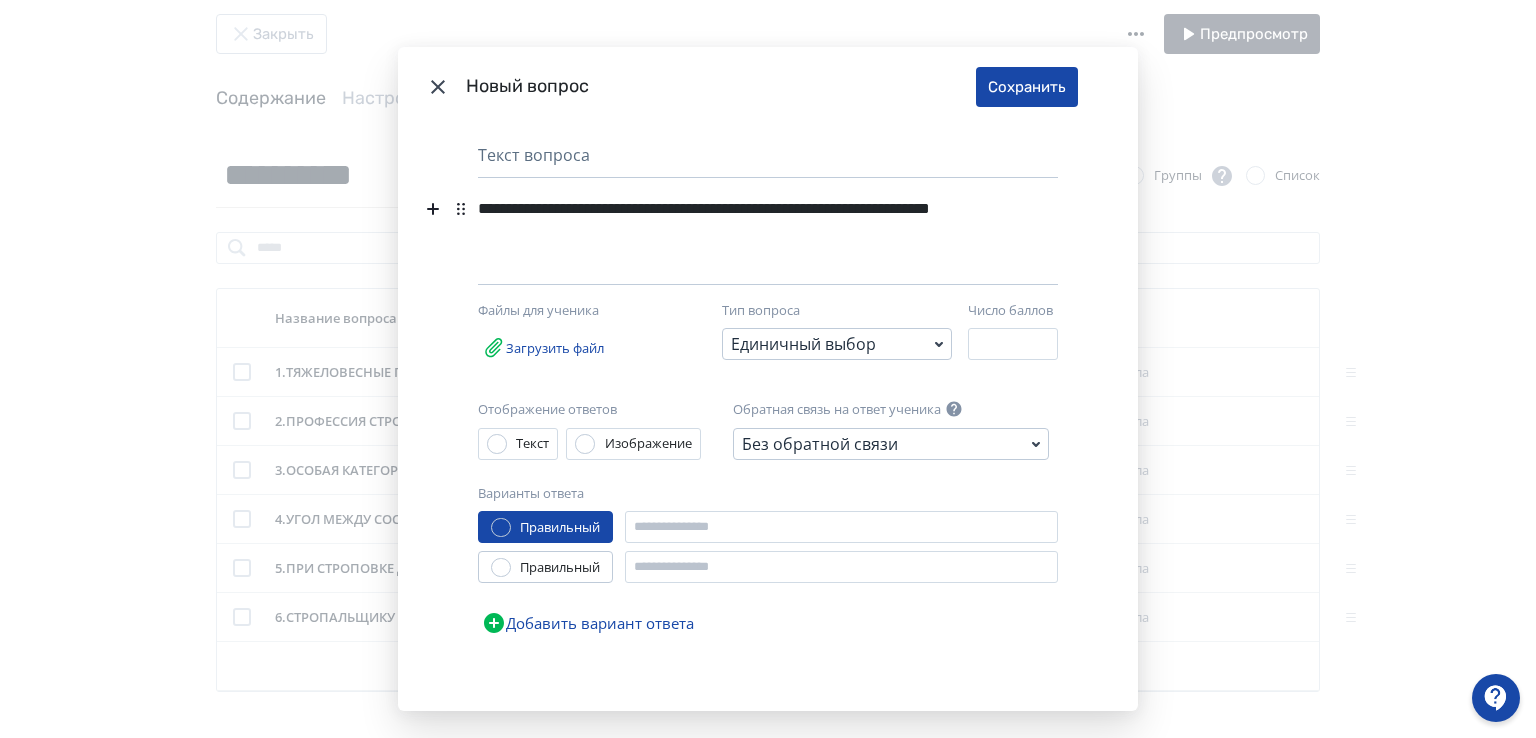 type 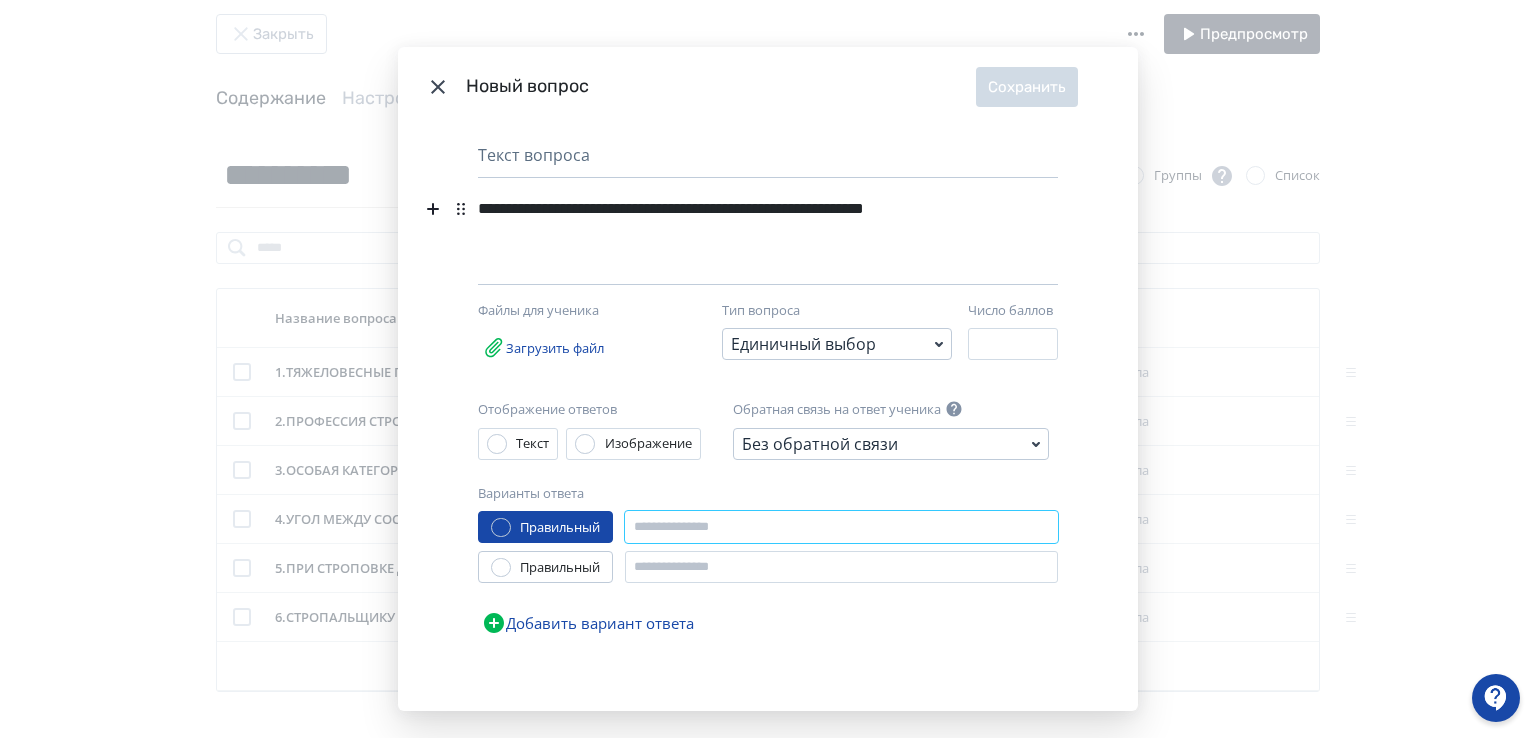 paste on "**********" 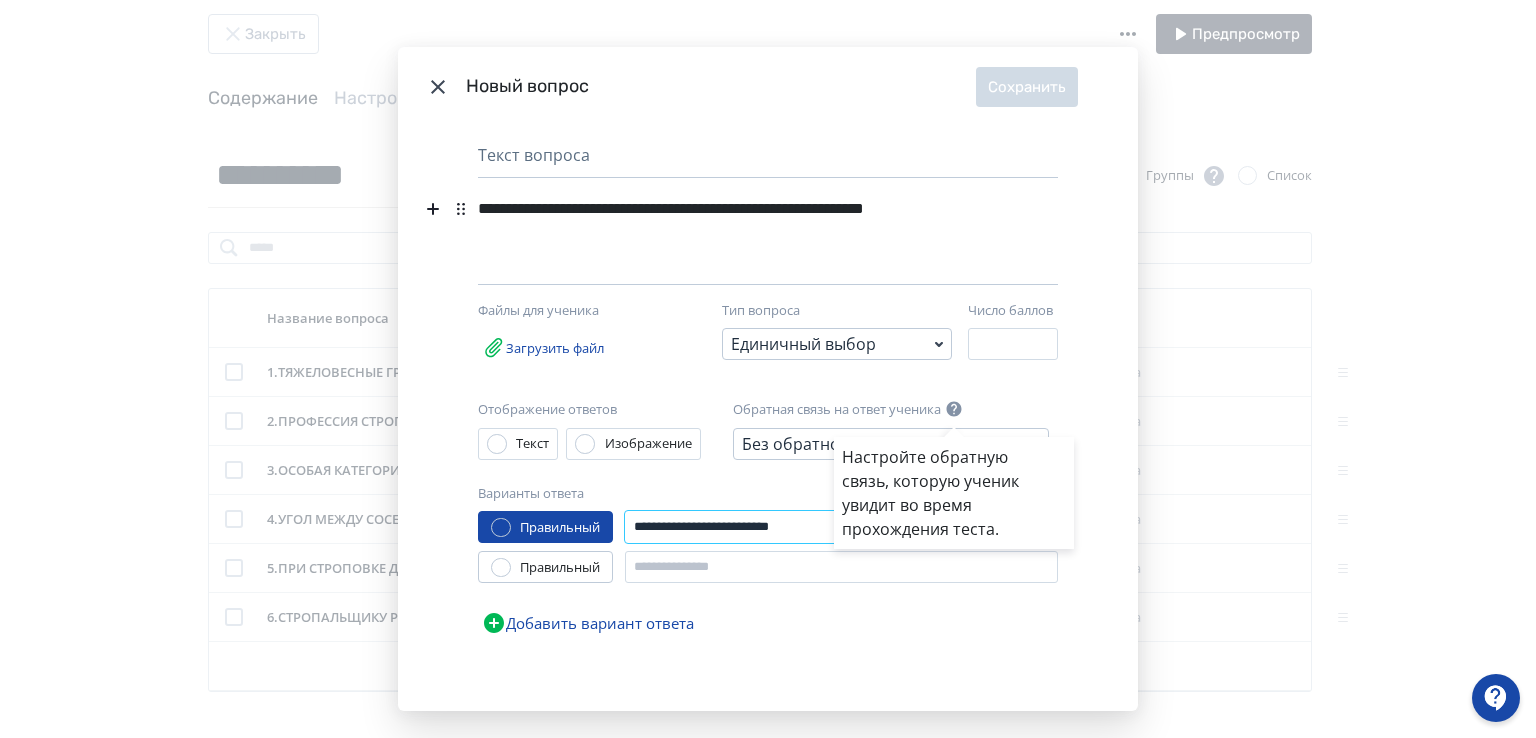 type on "**********" 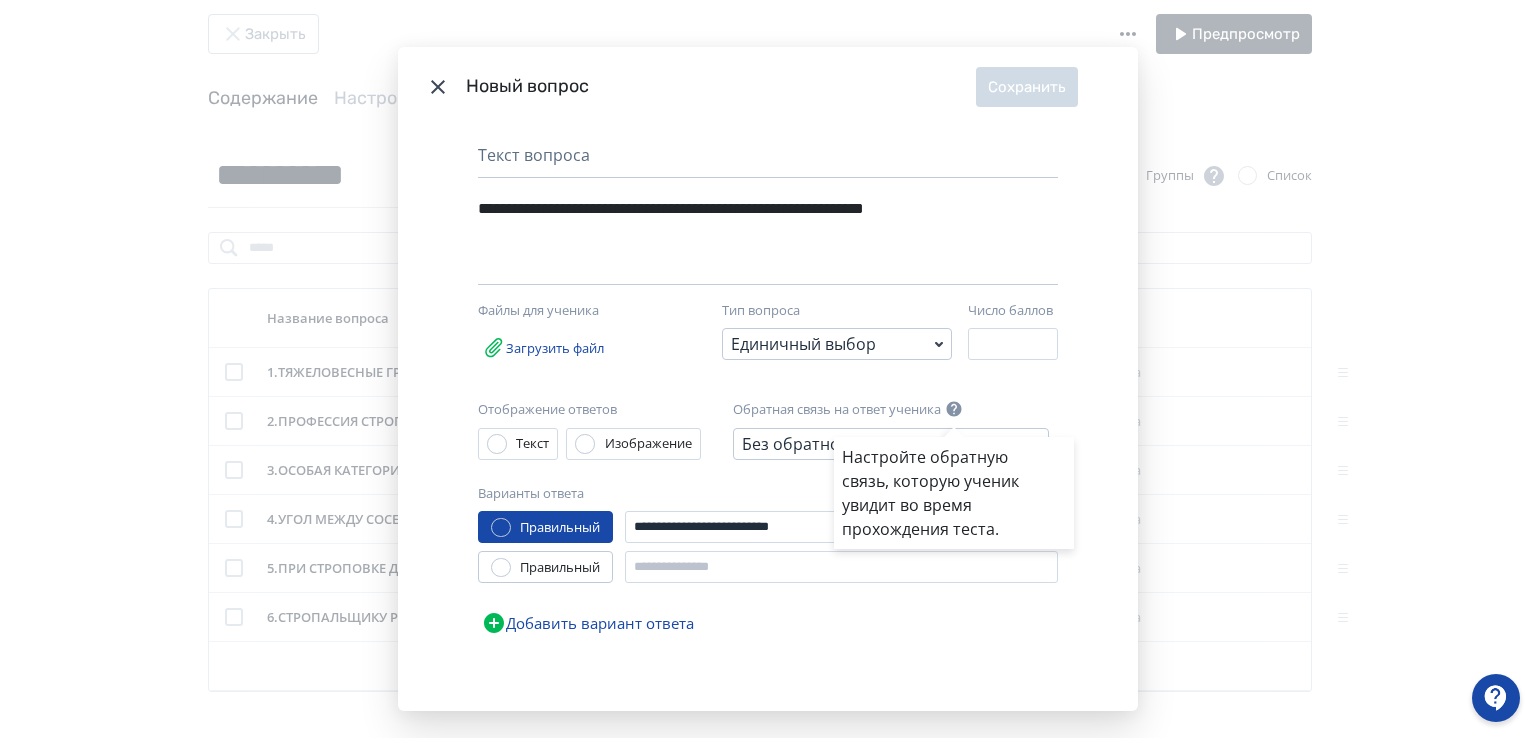 drag, startPoint x: 978, startPoint y: 345, endPoint x: 954, endPoint y: 340, distance: 24.5153 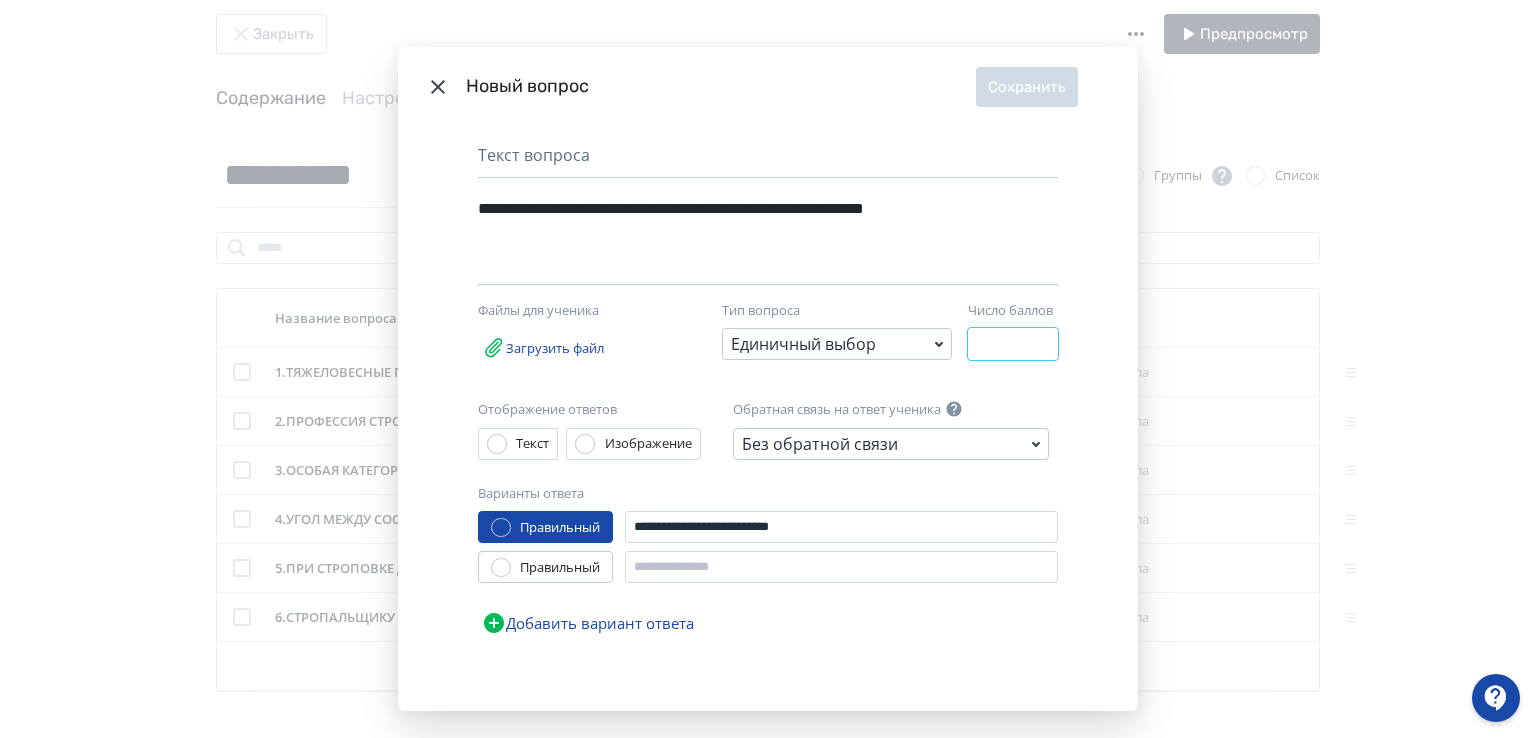 drag, startPoint x: 984, startPoint y: 341, endPoint x: 956, endPoint y: 343, distance: 28.071337 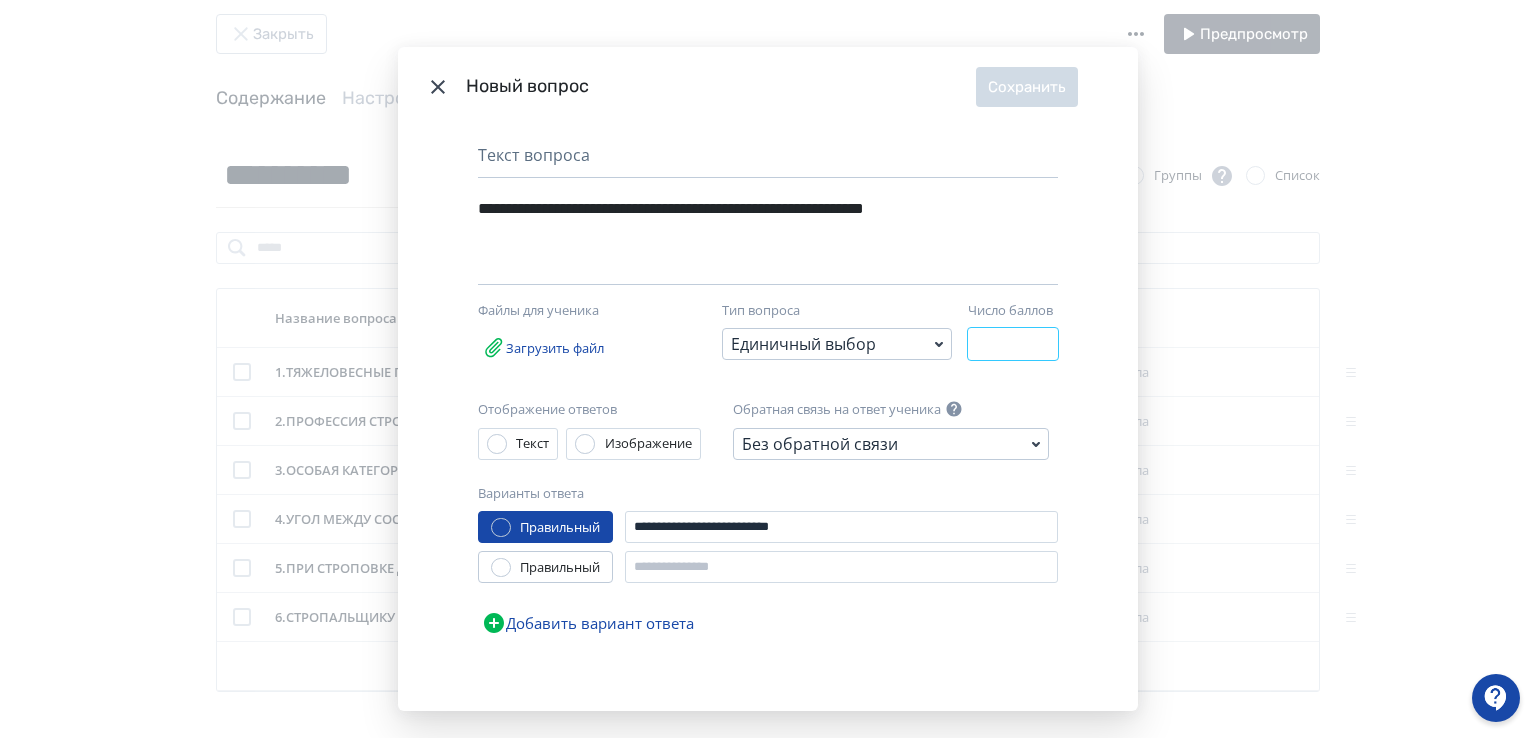 type on "*" 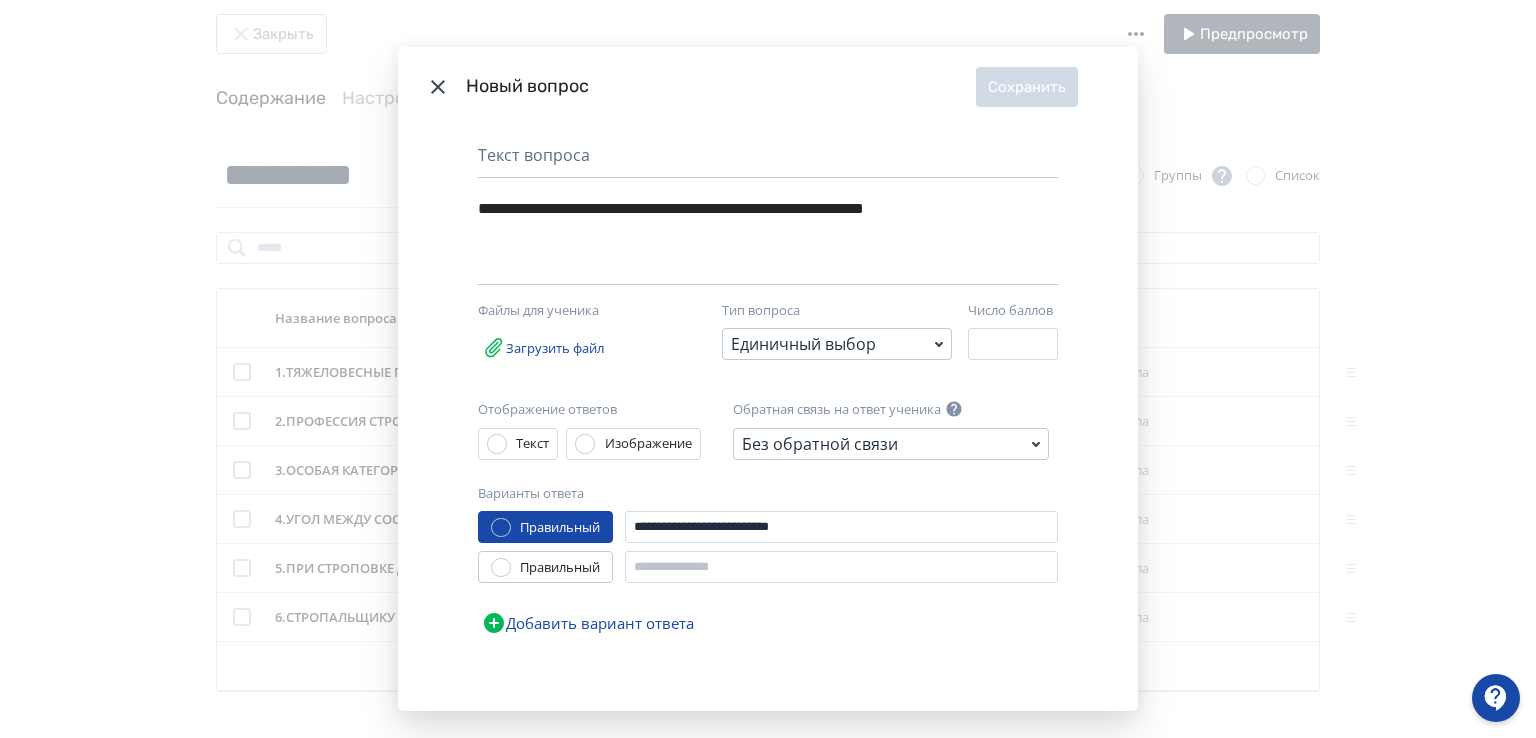 click 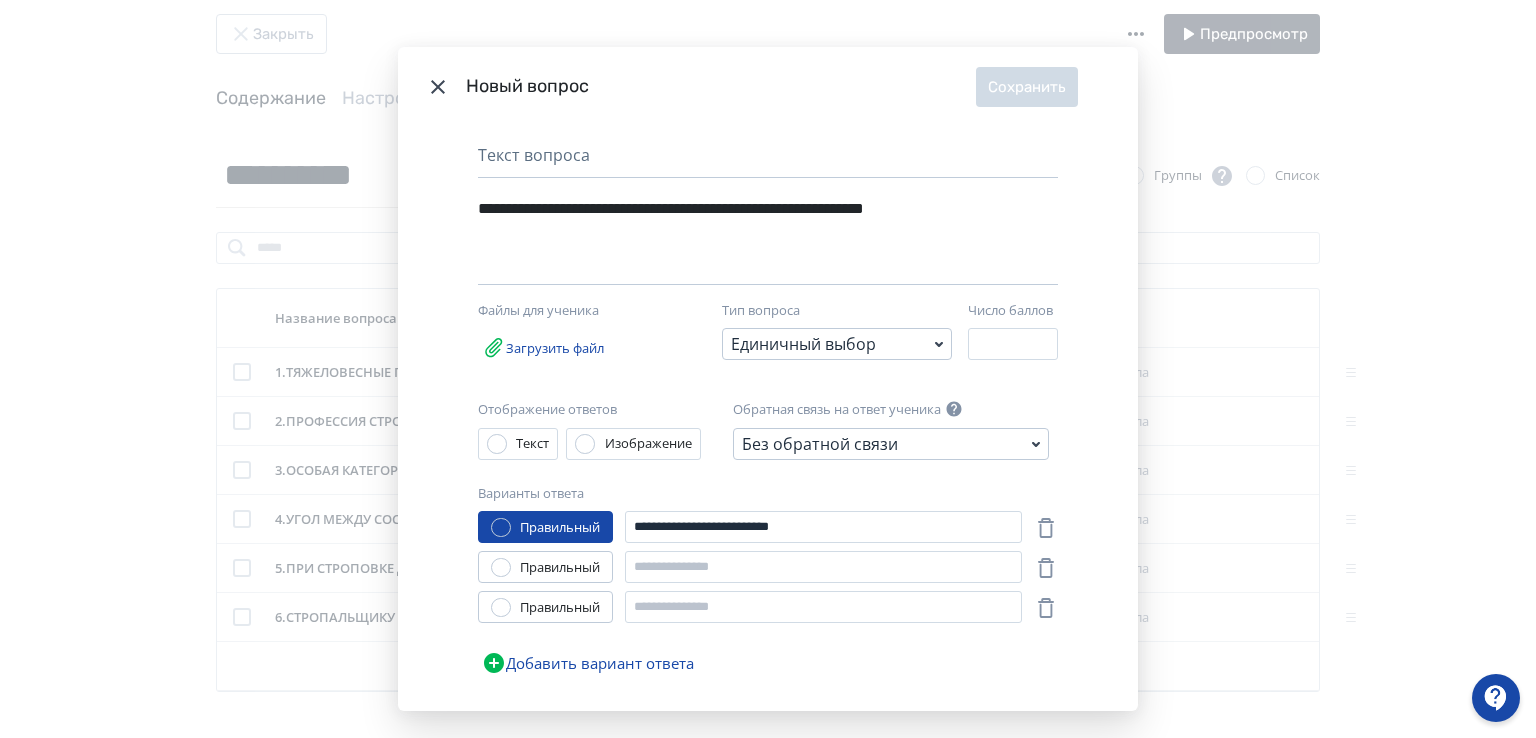 click 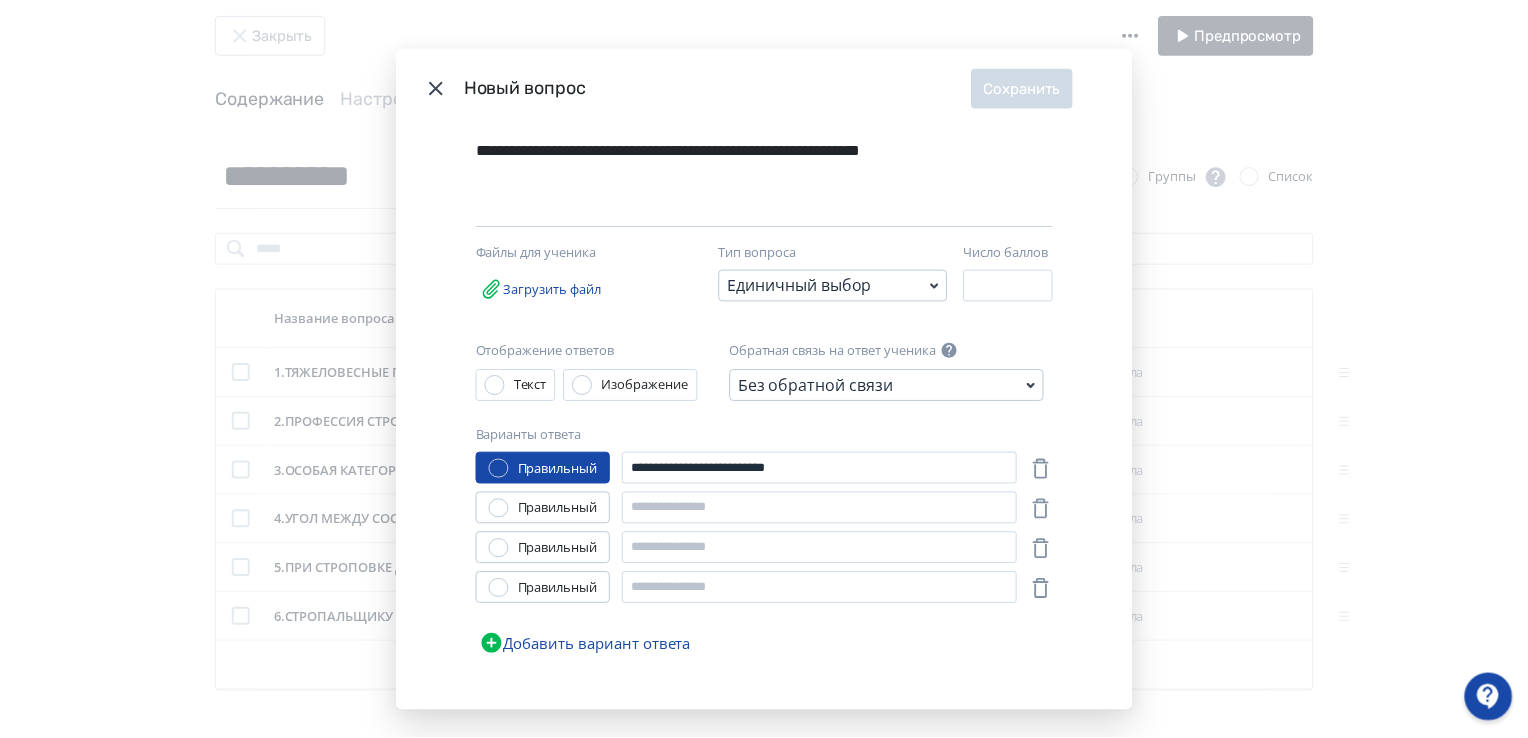 scroll, scrollTop: 88, scrollLeft: 0, axis: vertical 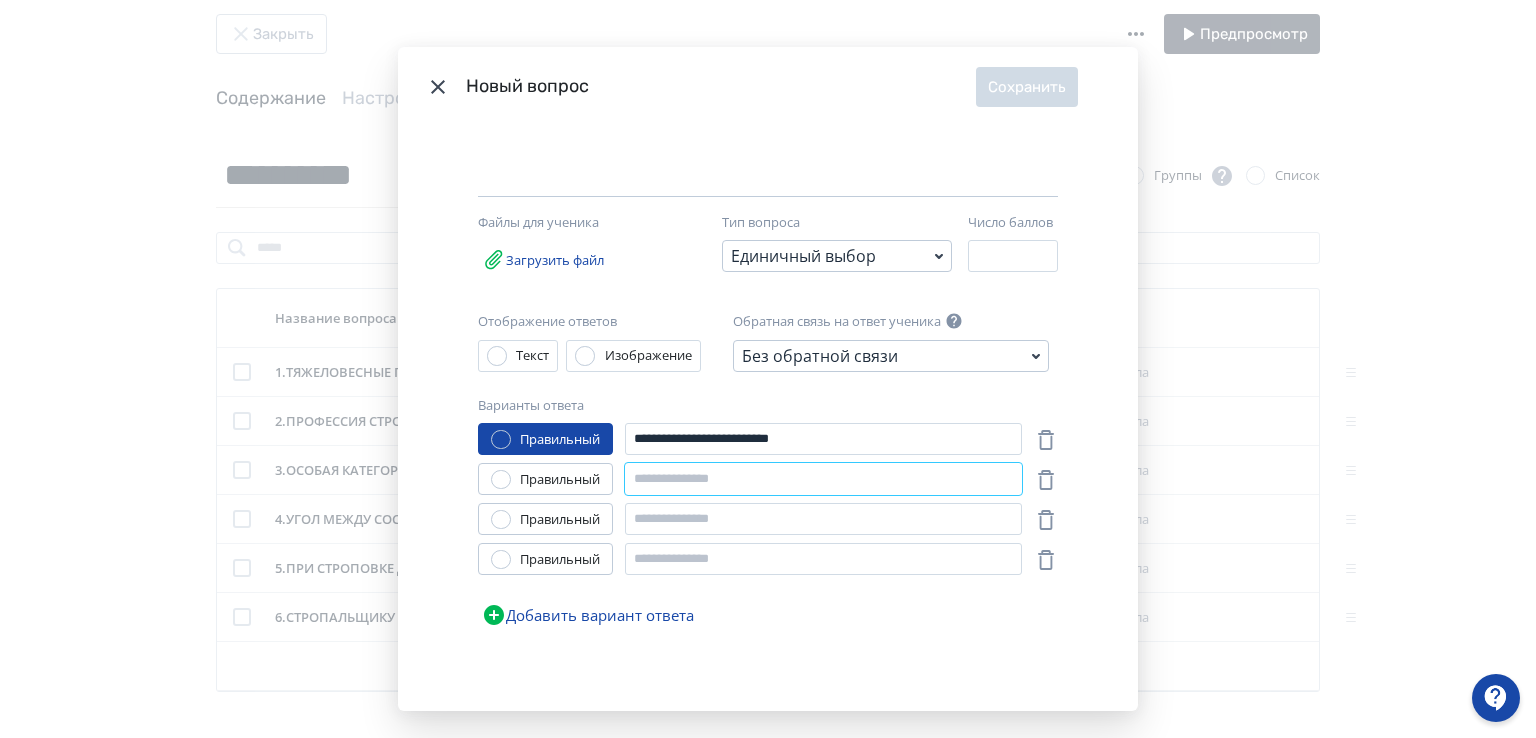 click at bounding box center (823, 479) 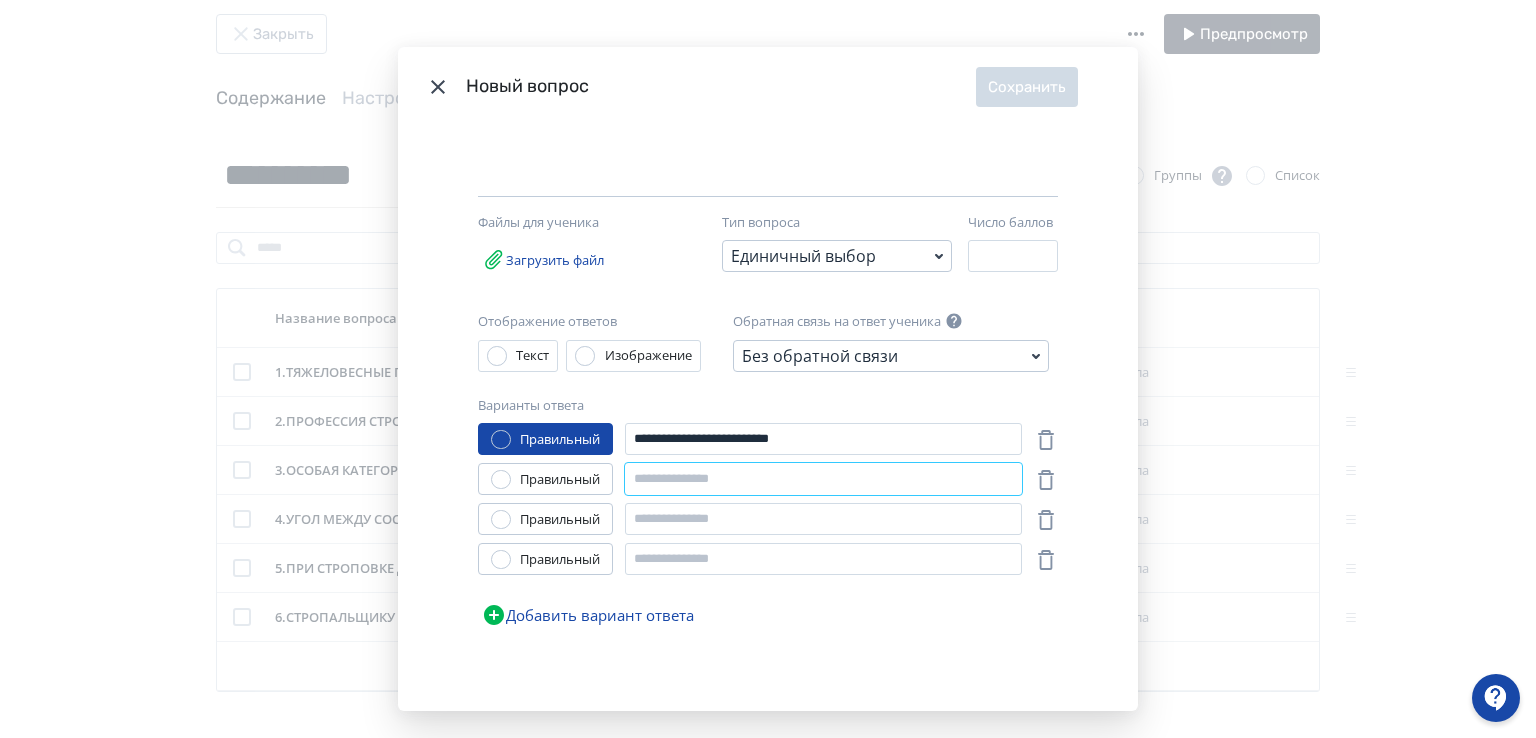 paste on "**********" 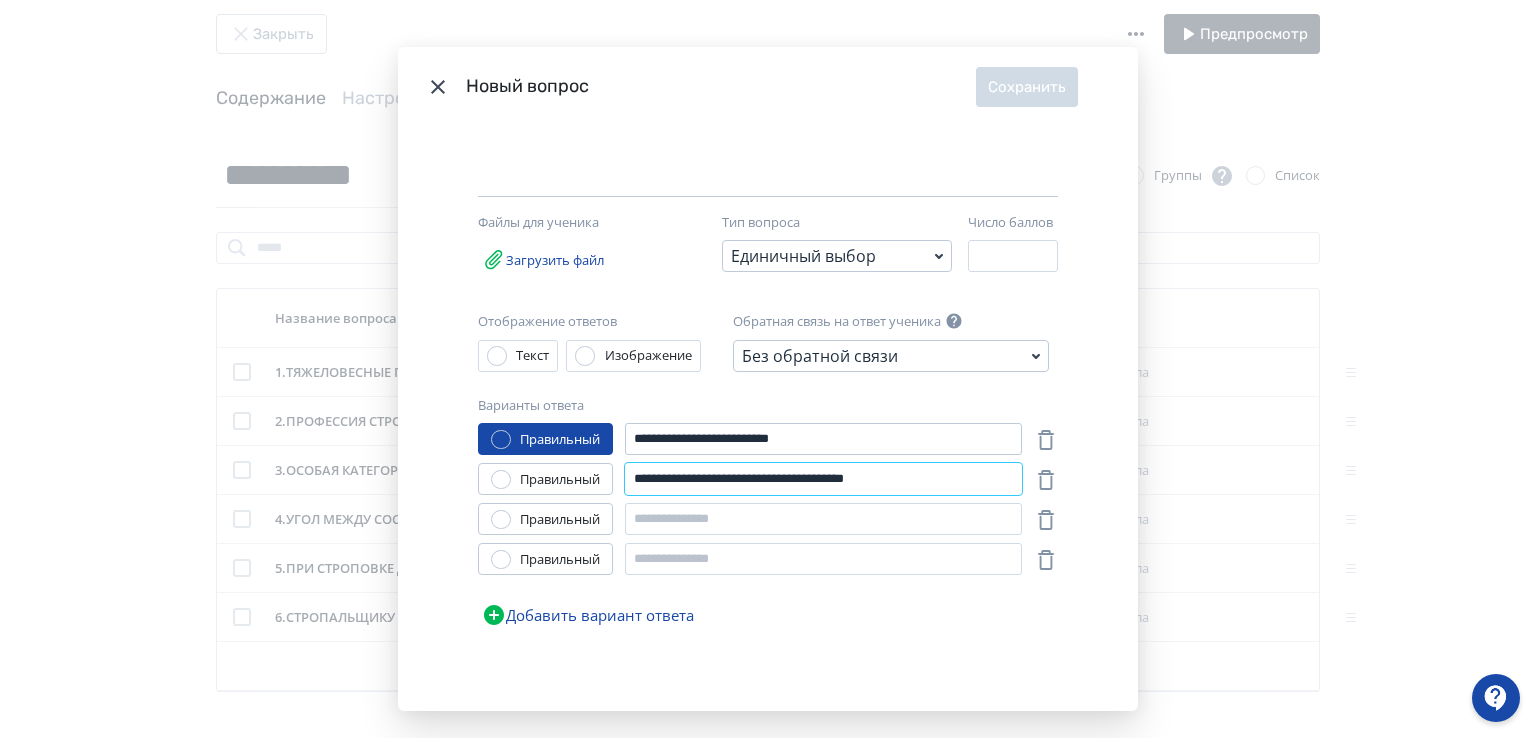 type on "**********" 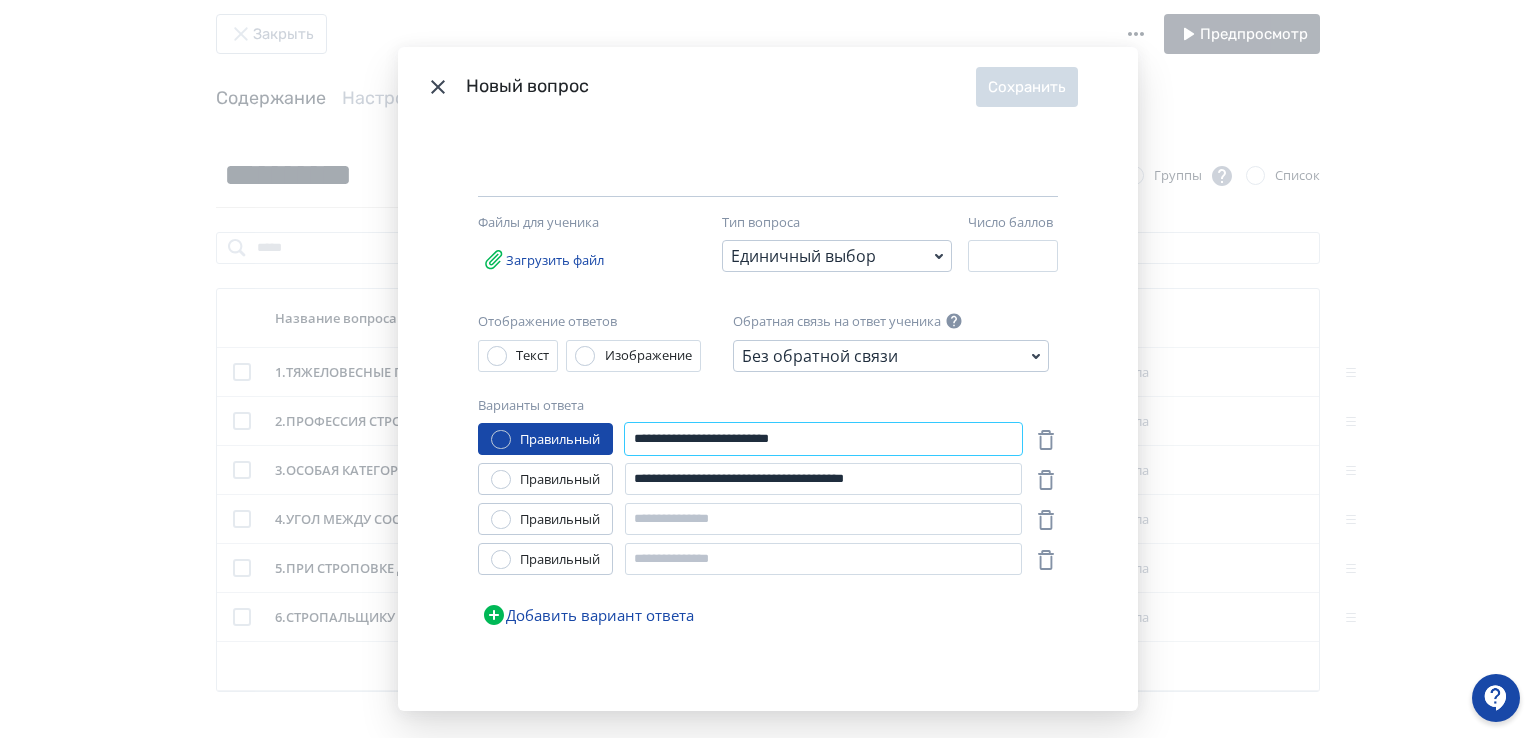 click on "**********" at bounding box center (823, 439) 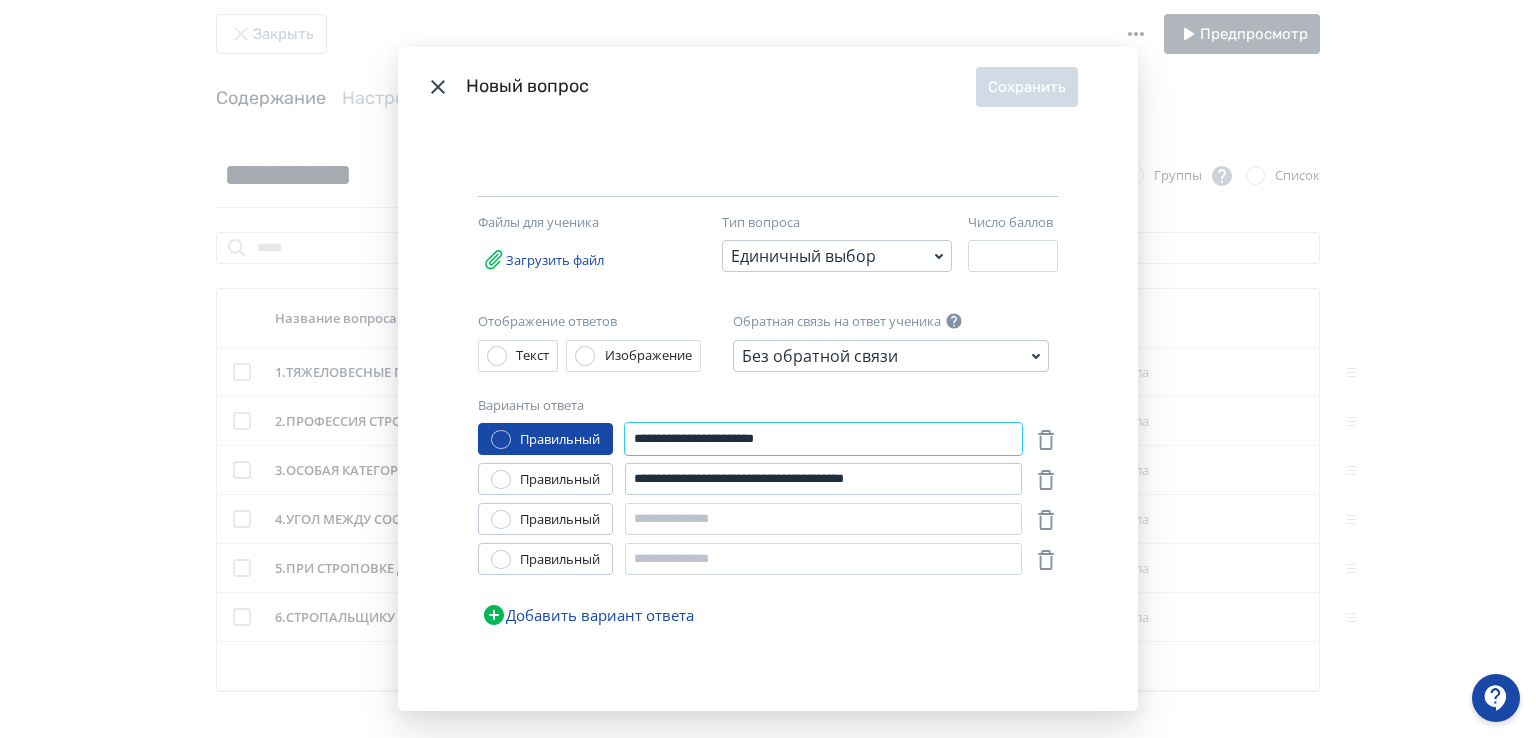 type on "**********" 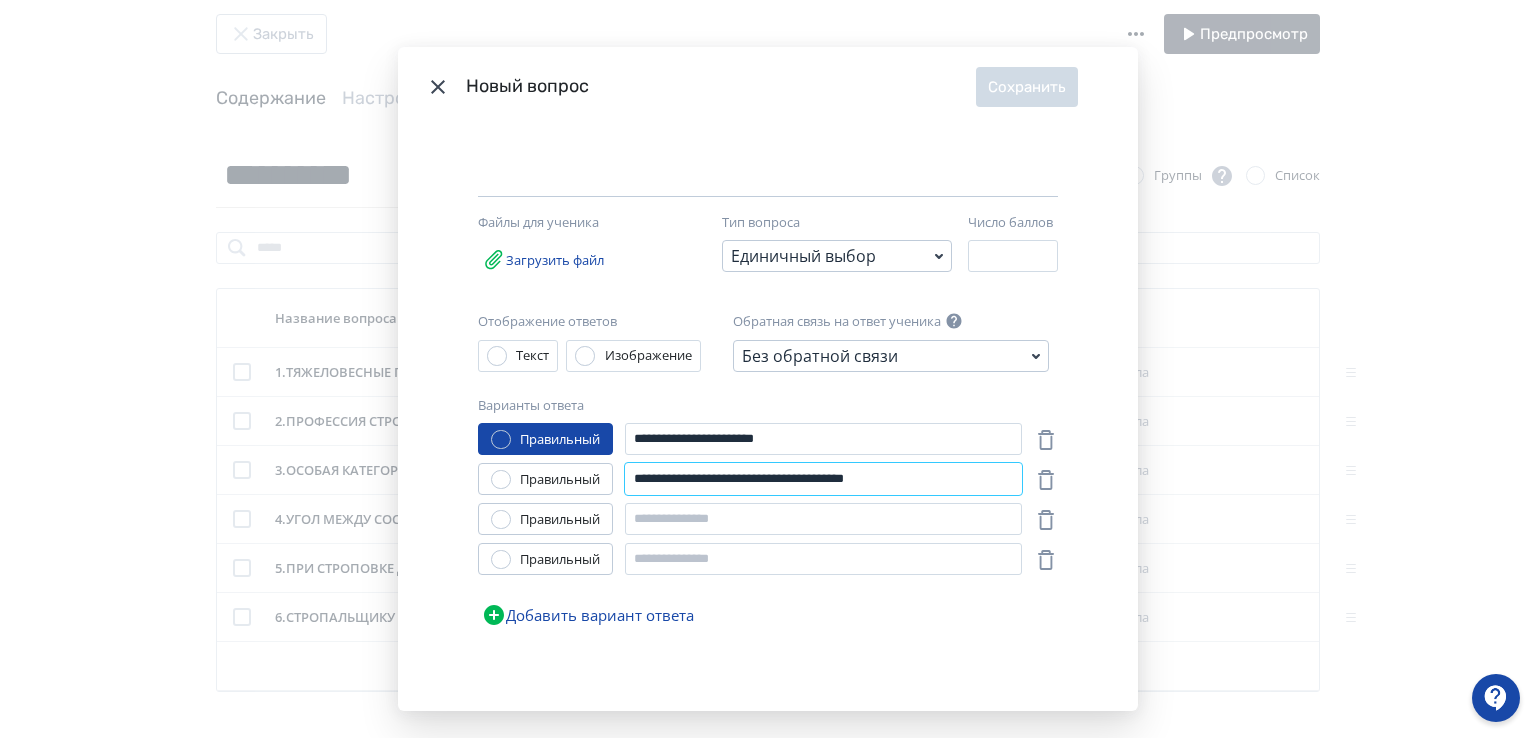click on "**********" at bounding box center [823, 479] 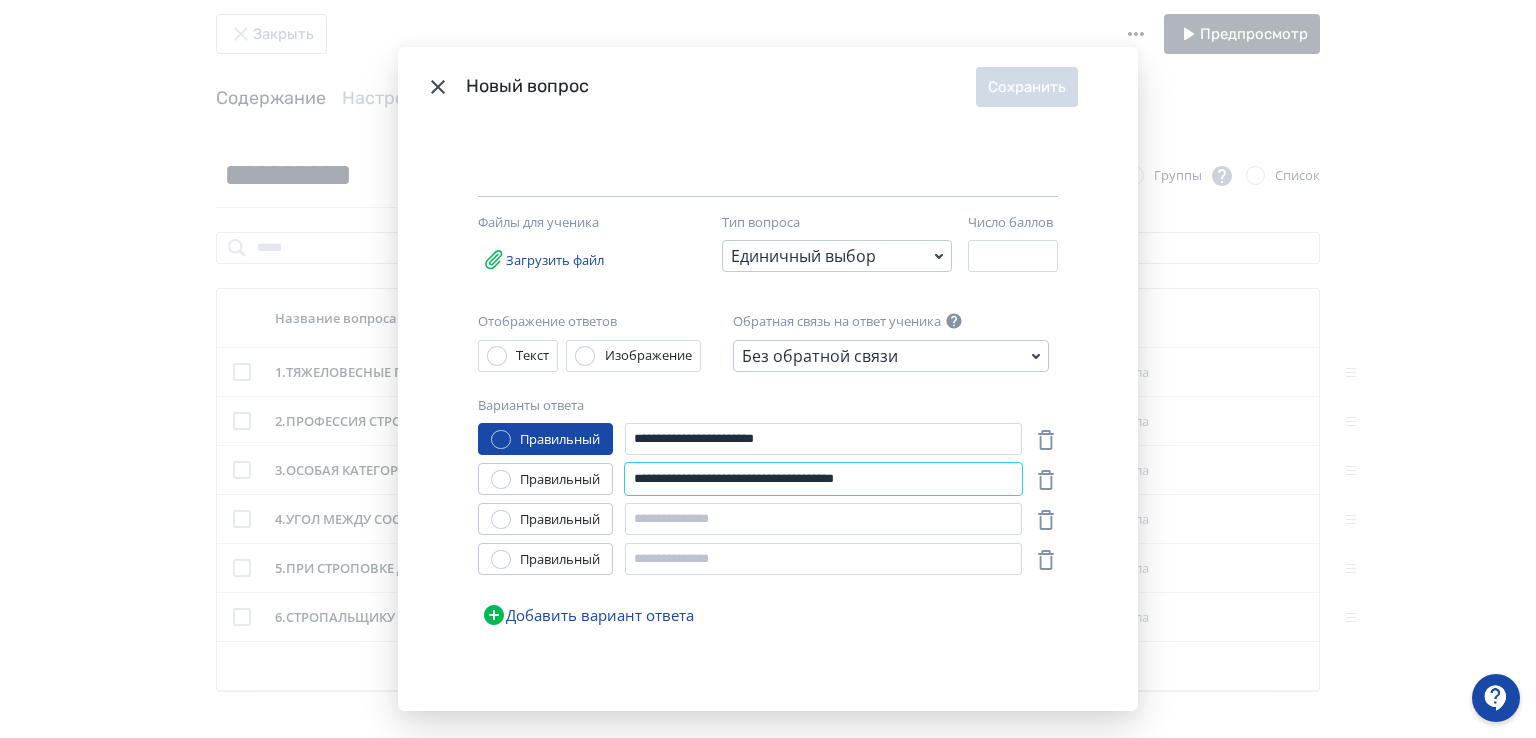 click on "**********" at bounding box center [823, 479] 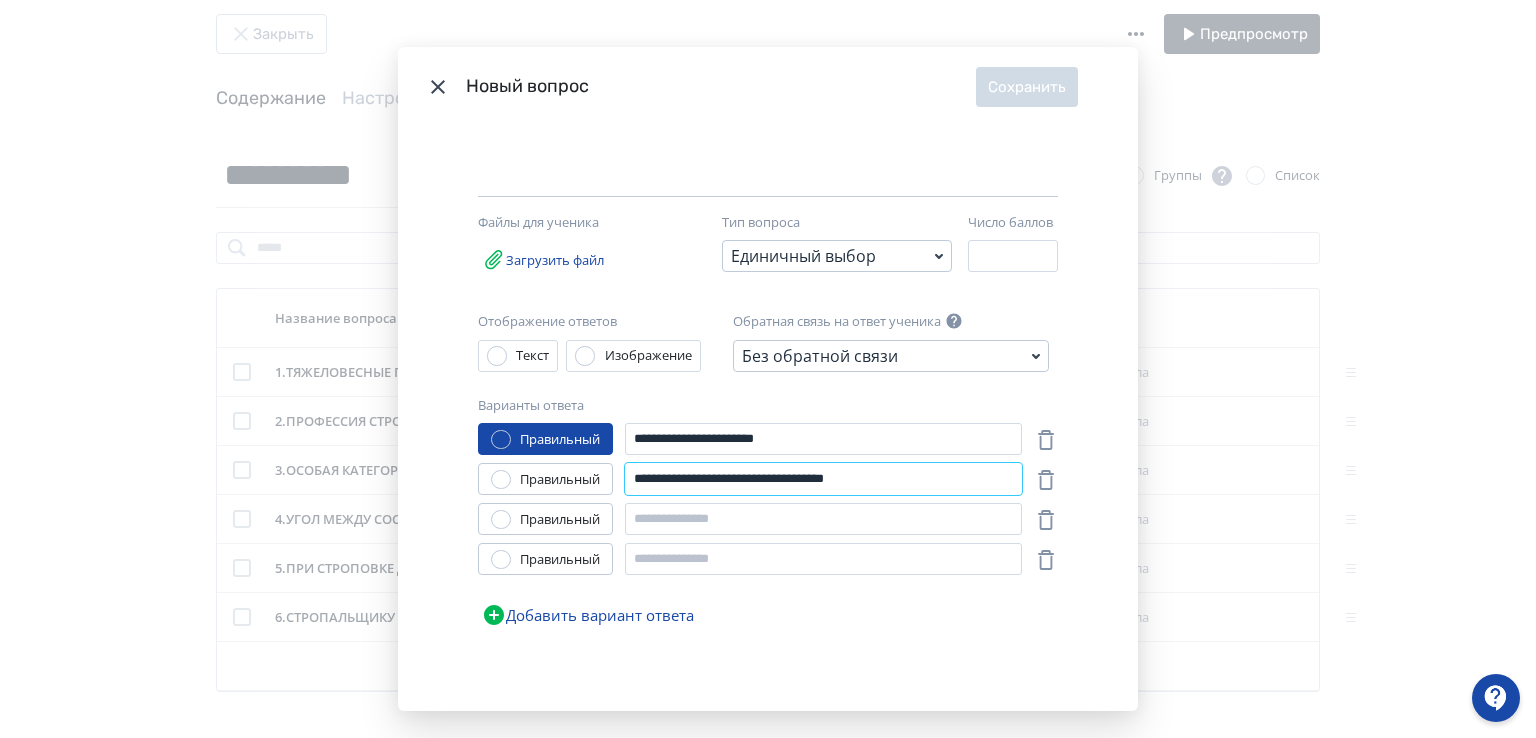 click on "**********" at bounding box center (823, 479) 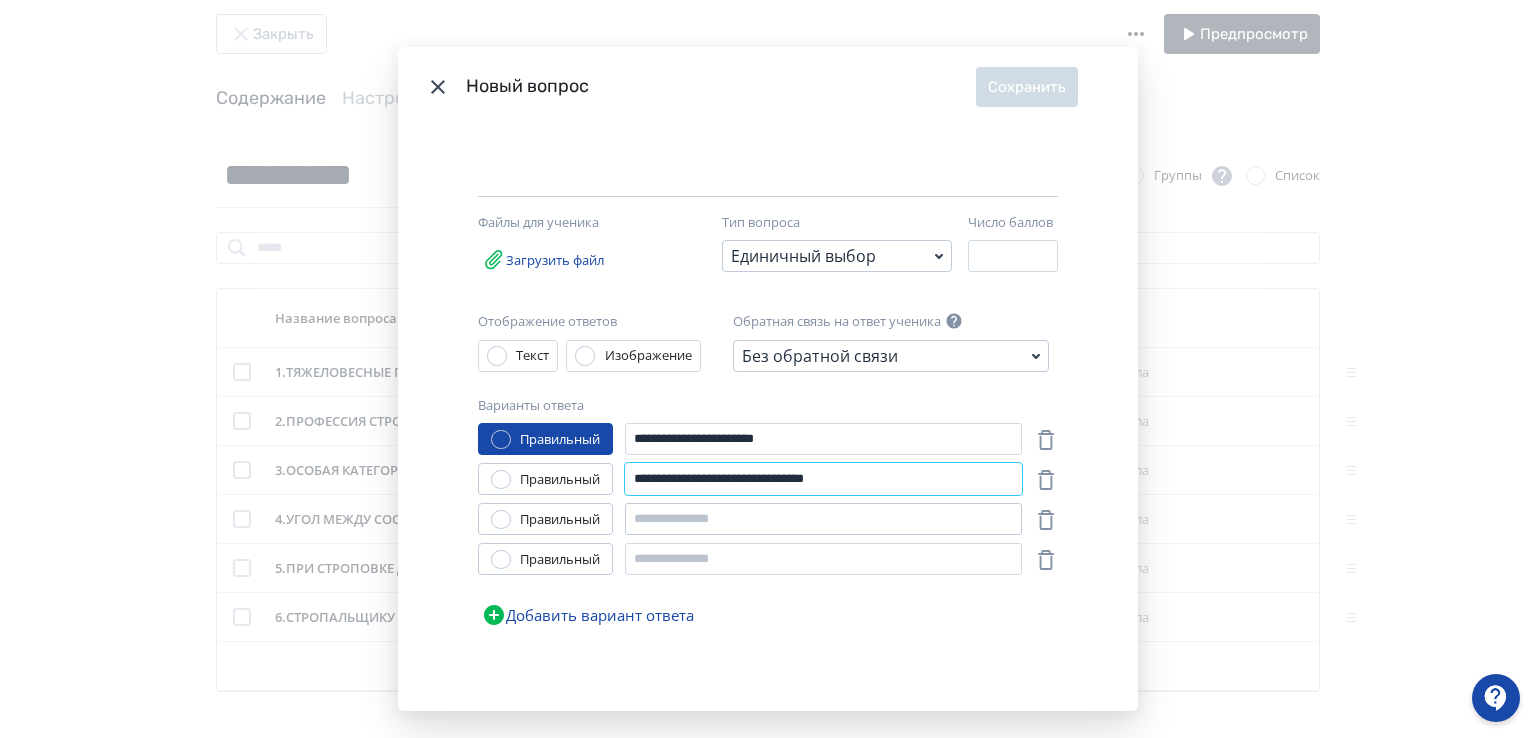 type on "**********" 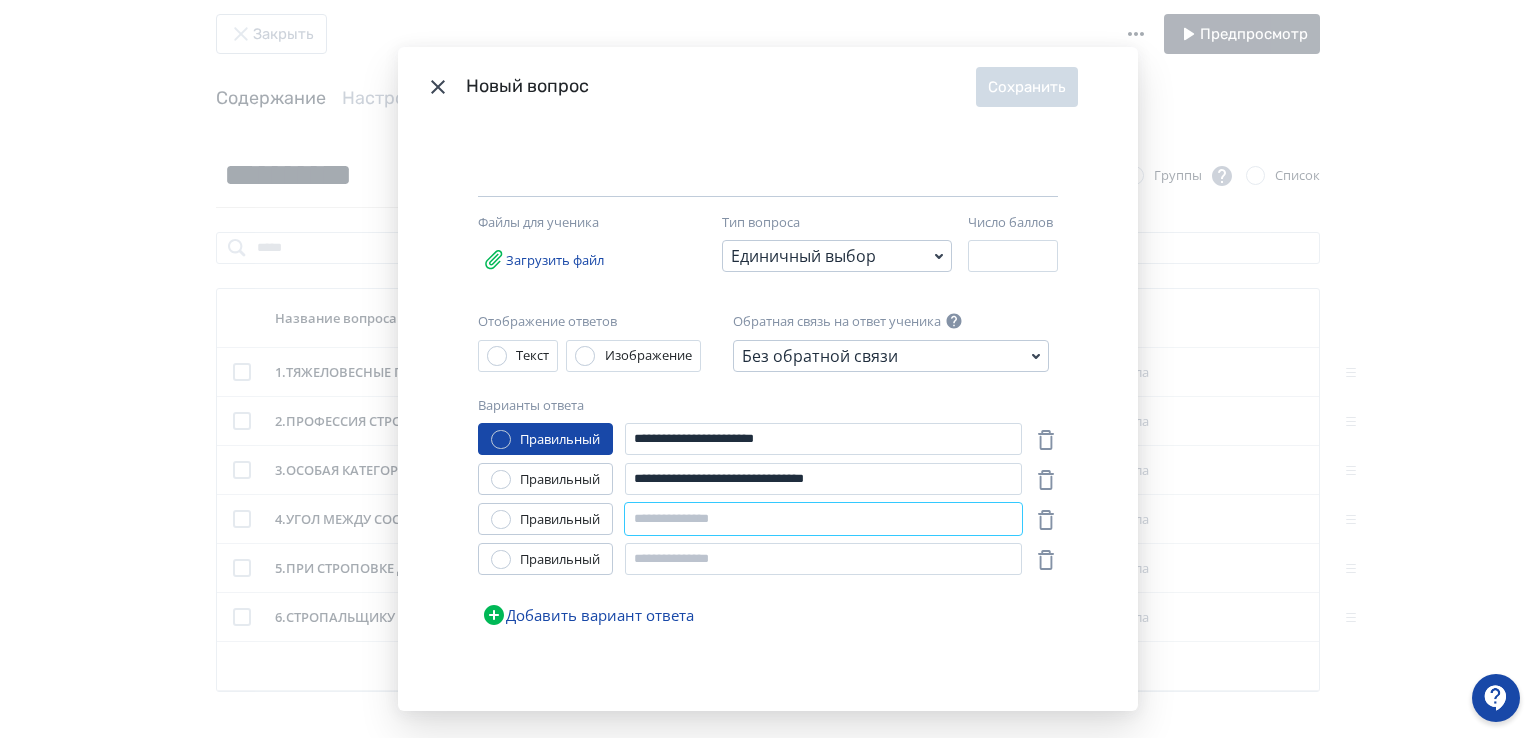 click at bounding box center [823, 519] 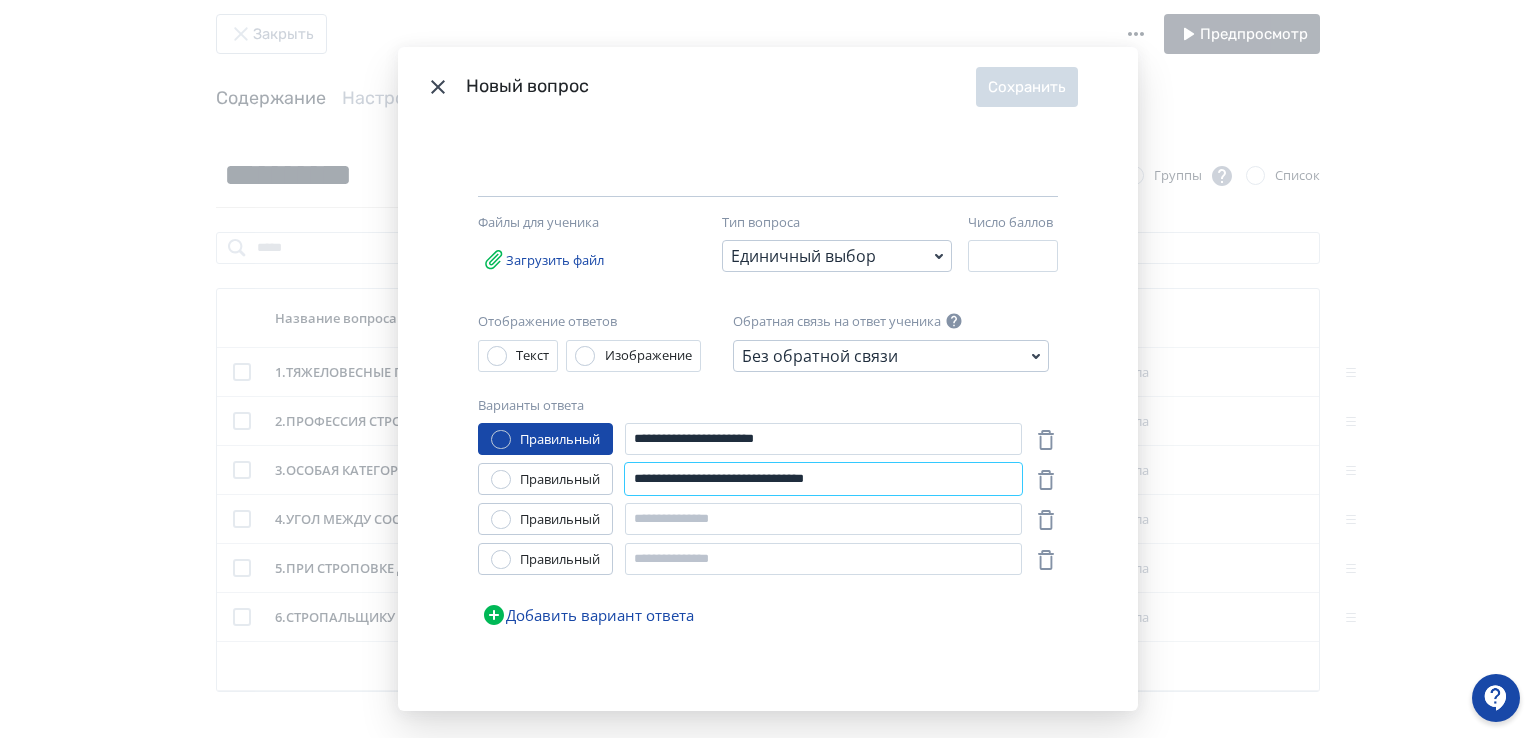click on "**********" at bounding box center [823, 479] 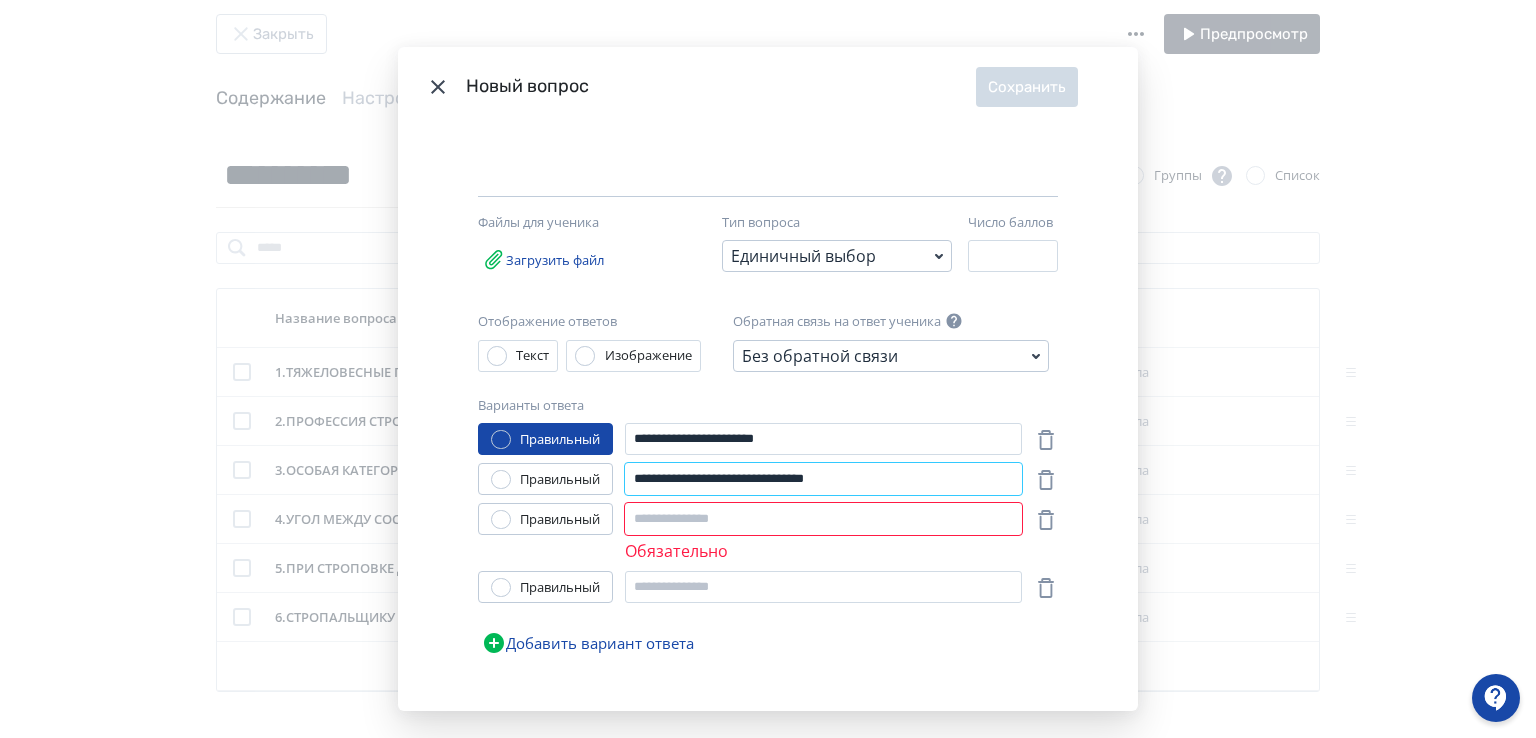 click on "**********" at bounding box center (823, 479) 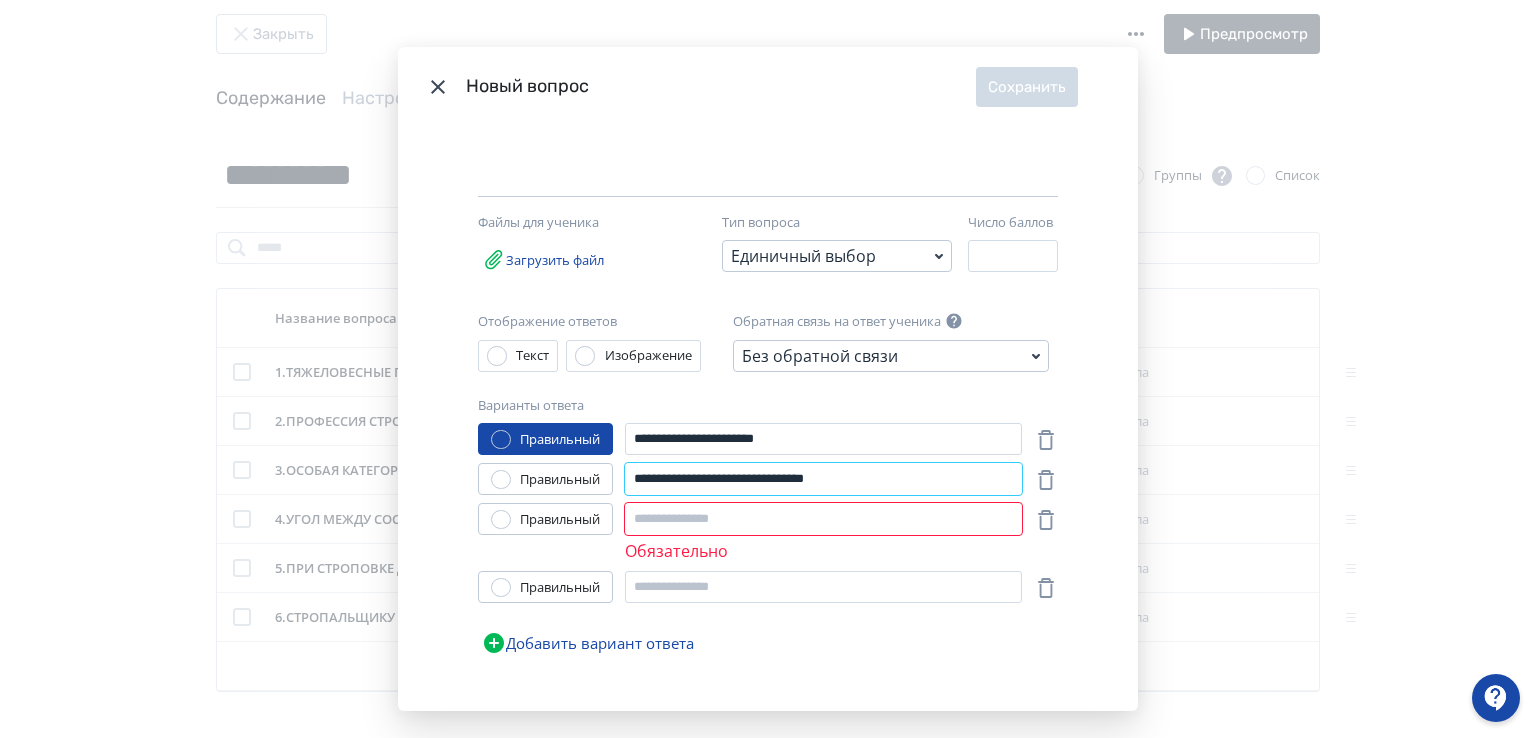 drag, startPoint x: 875, startPoint y: 477, endPoint x: 610, endPoint y: 466, distance: 265.2282 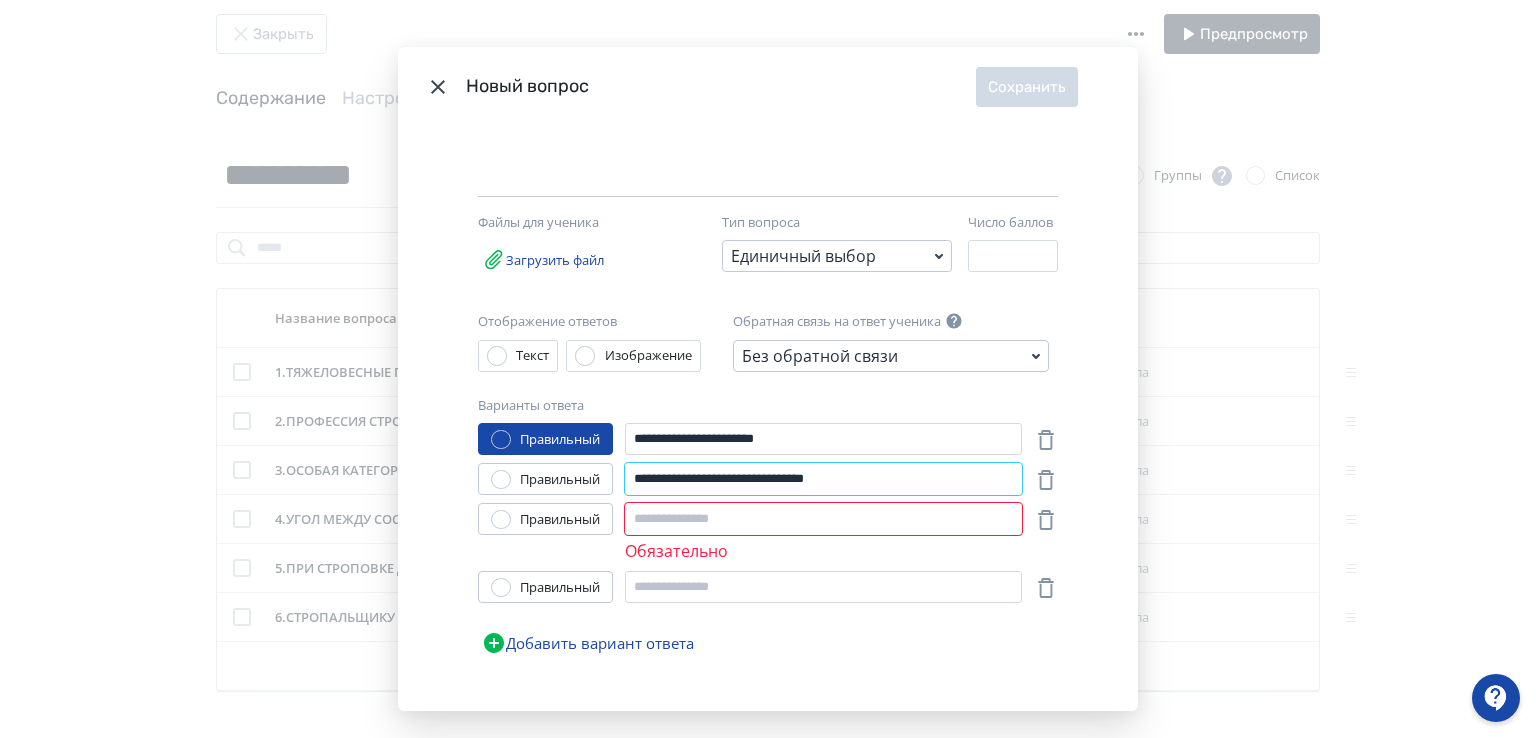 click on "**********" at bounding box center (750, 479) 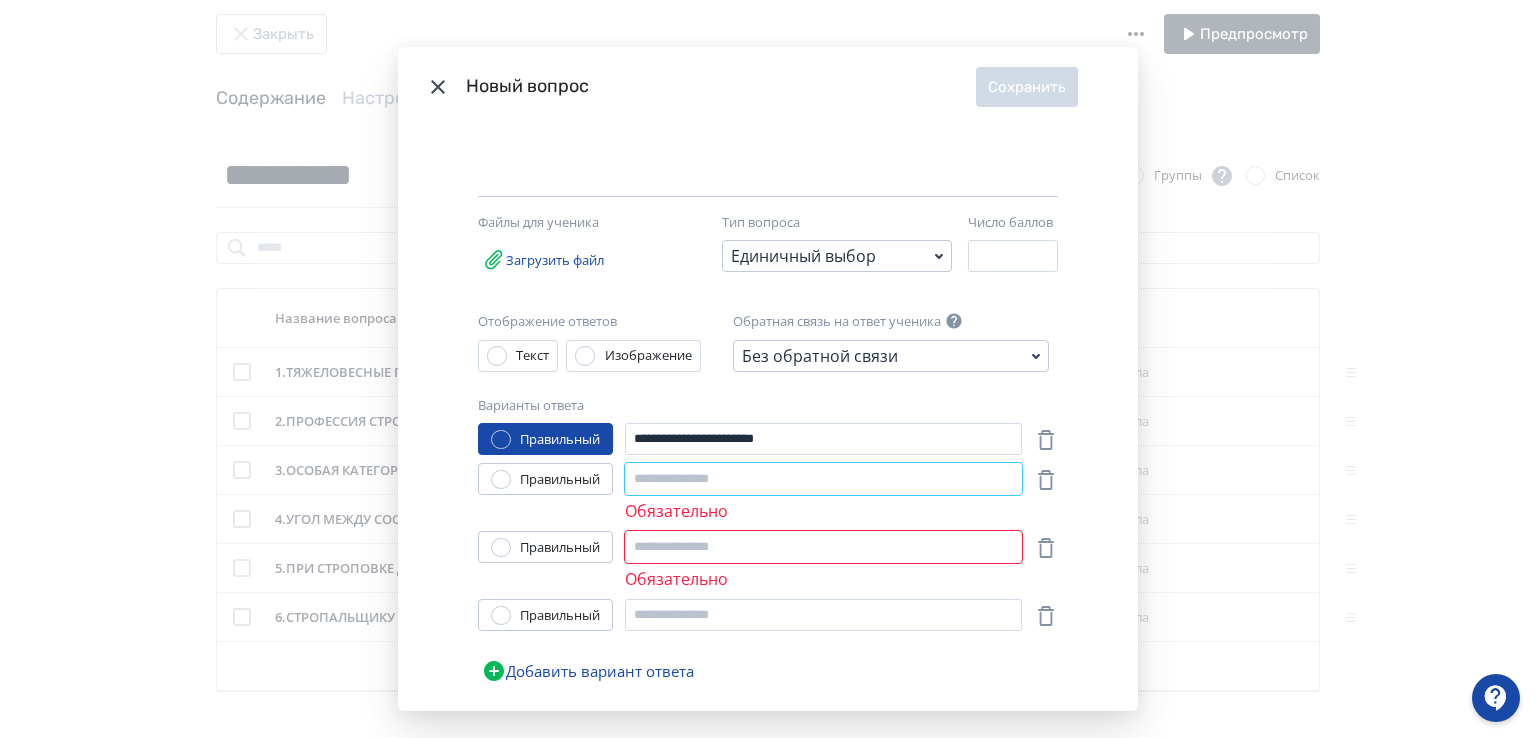 paste on "**********" 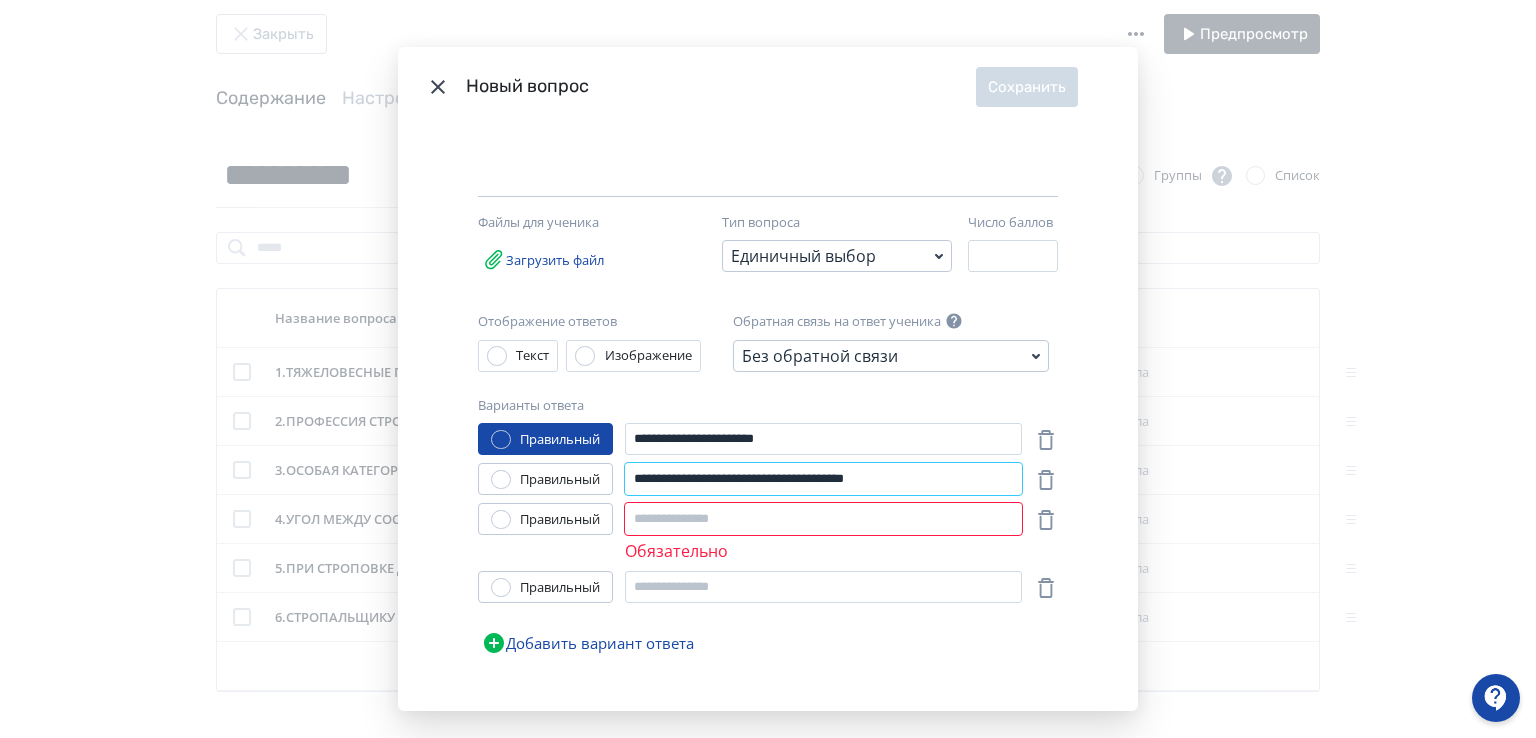 click on "**********" at bounding box center [823, 479] 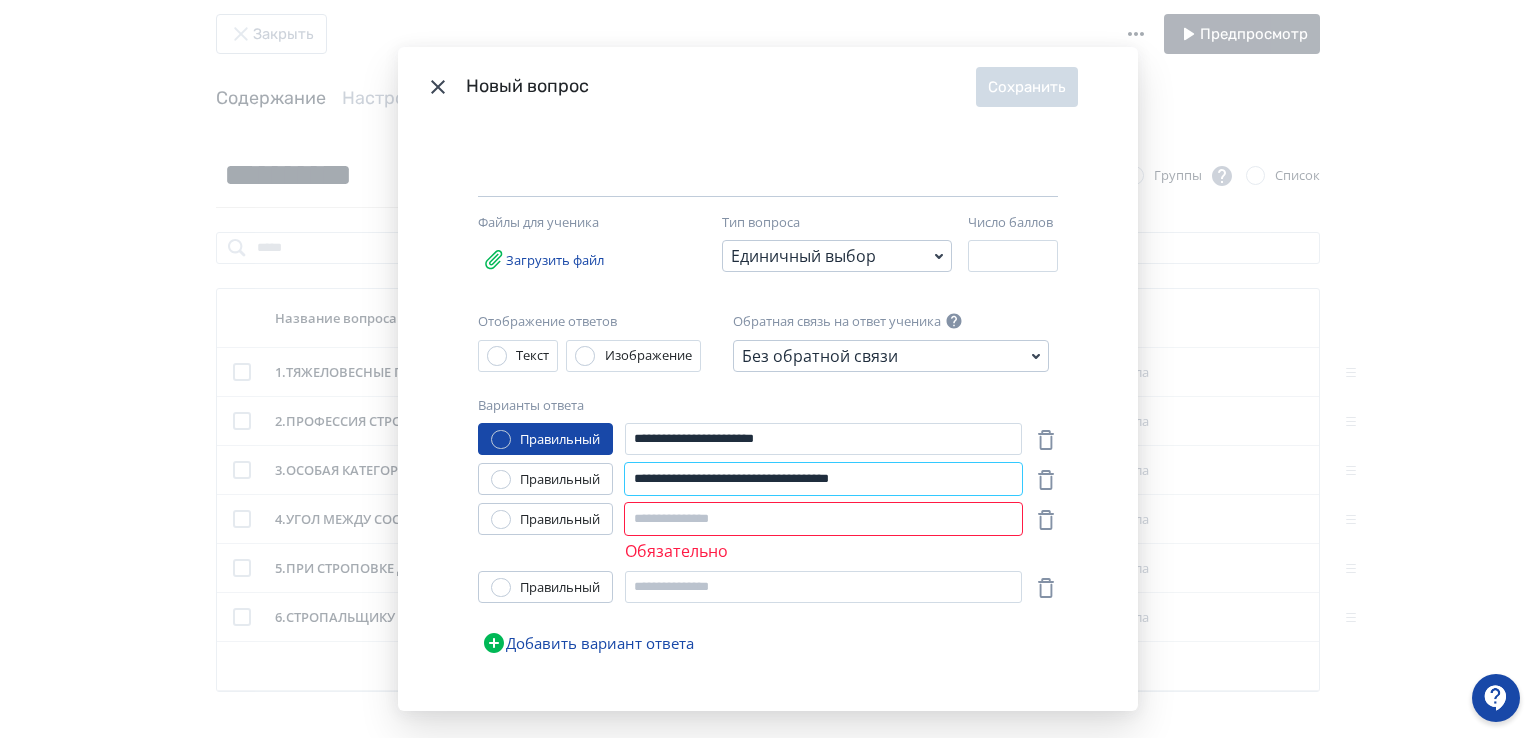 type on "**********" 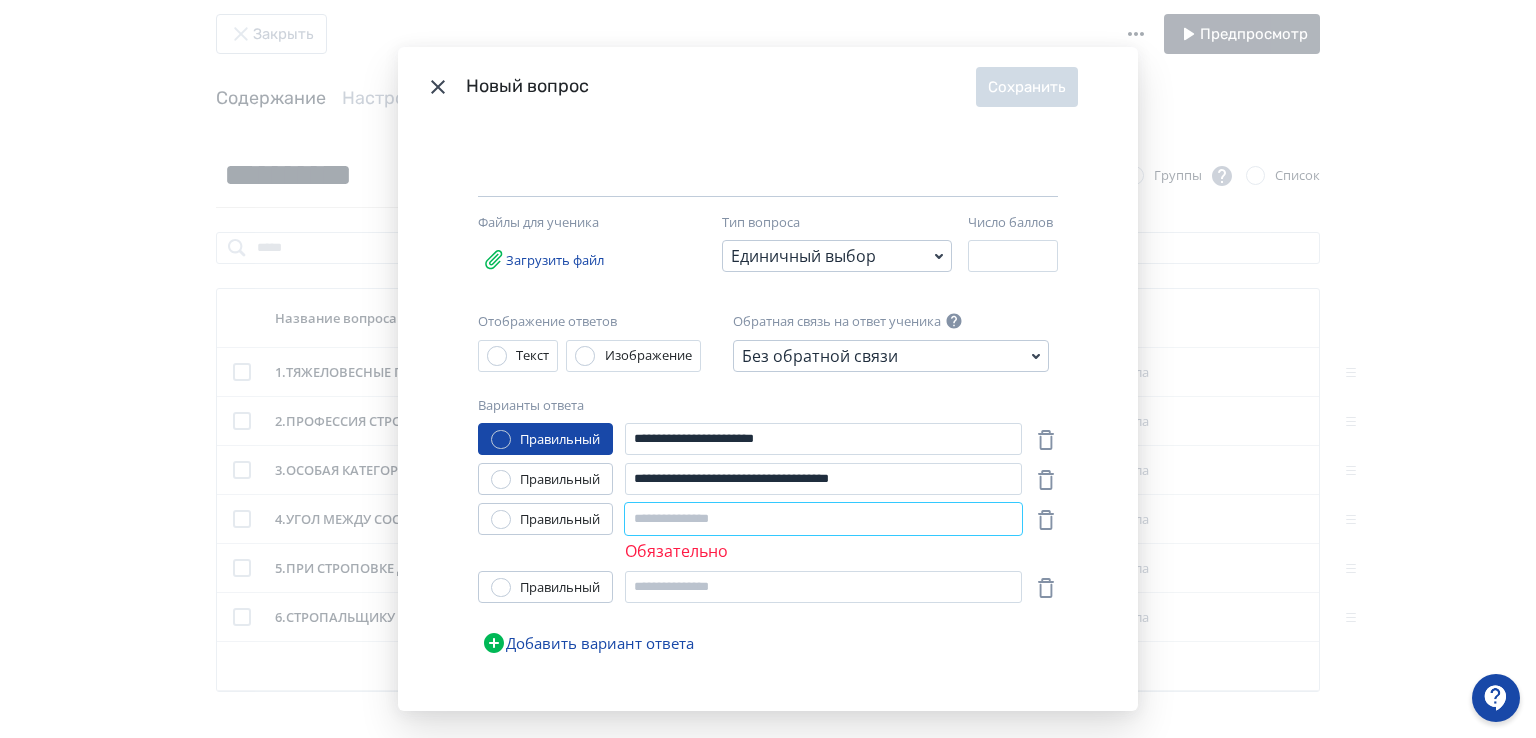 paste on "**********" 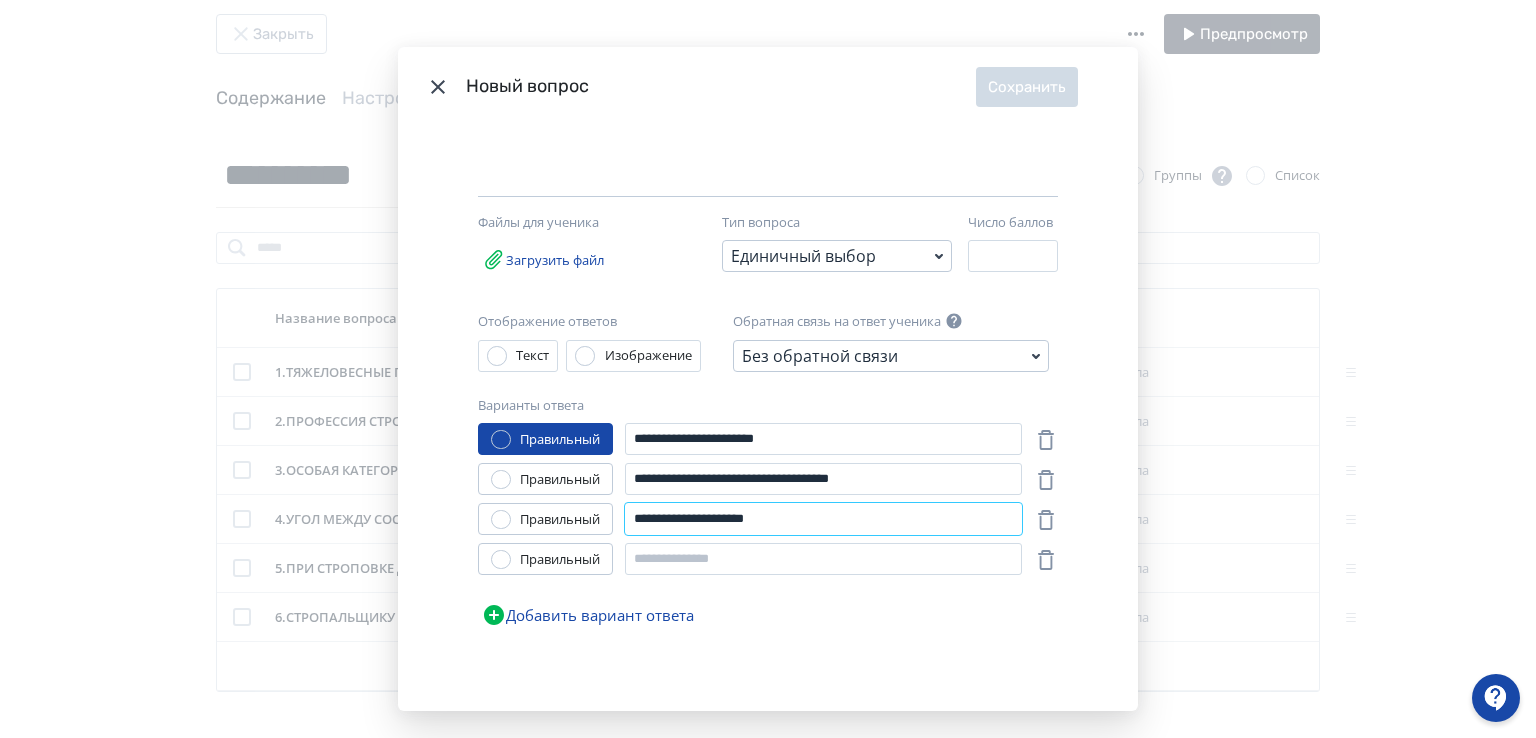 click on "**********" at bounding box center [823, 519] 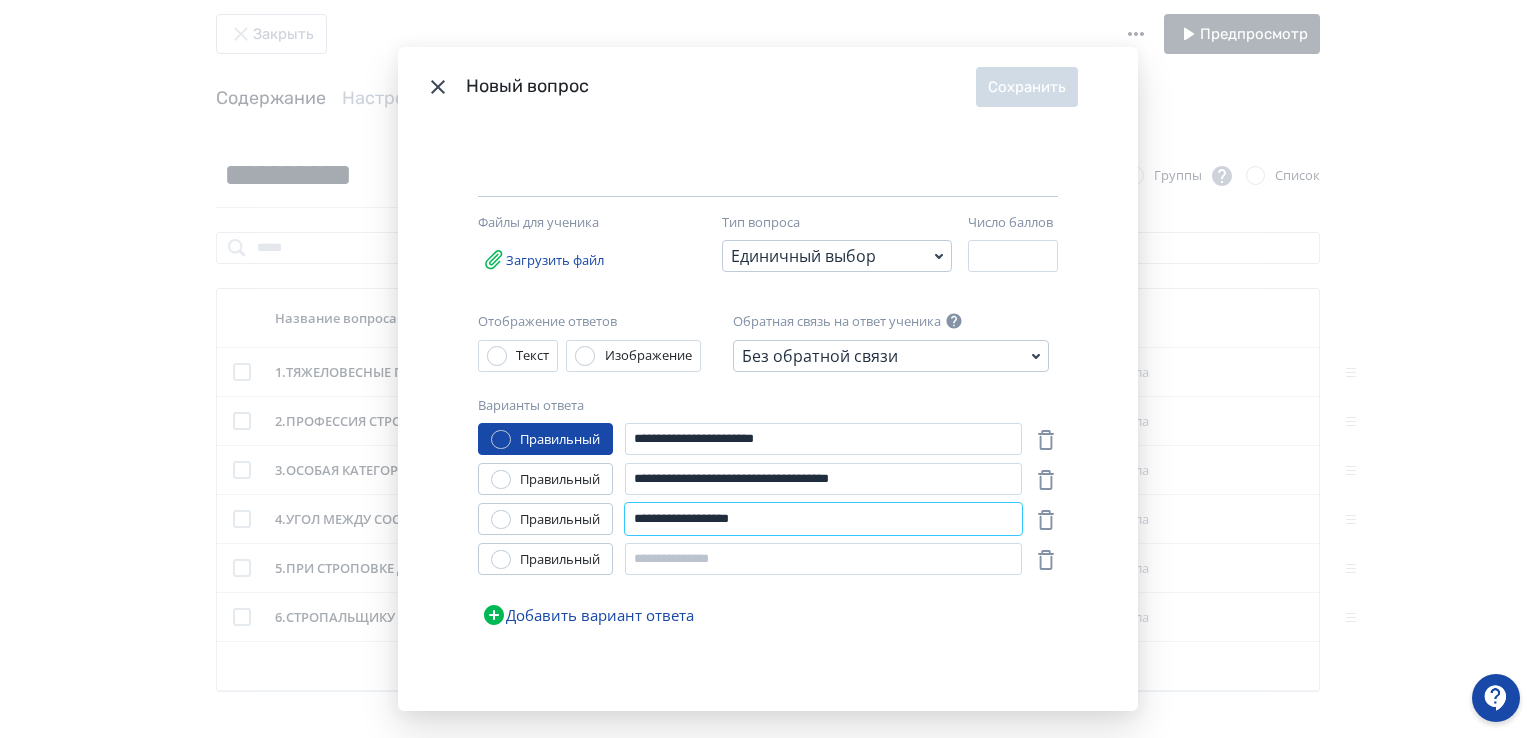 type on "**********" 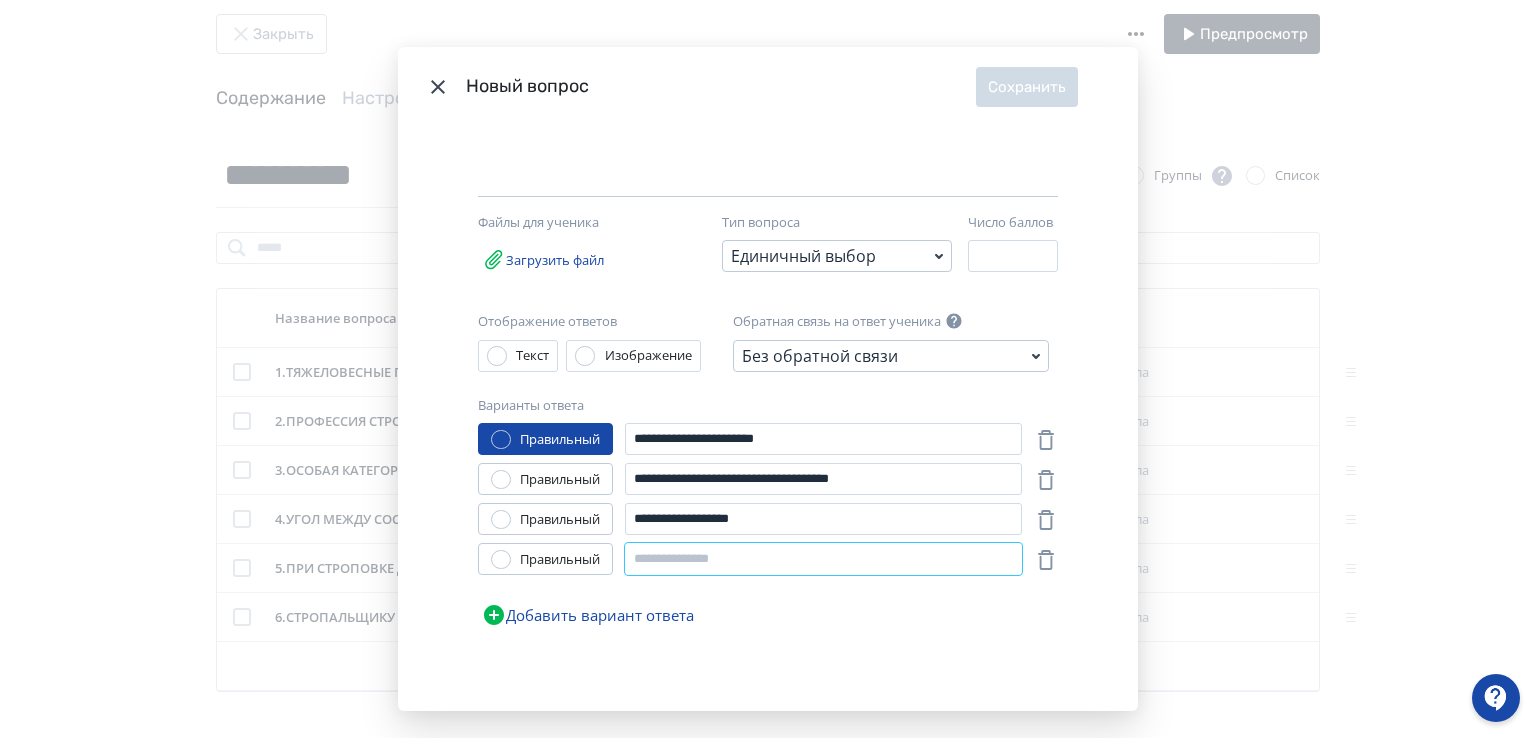 paste on "**********" 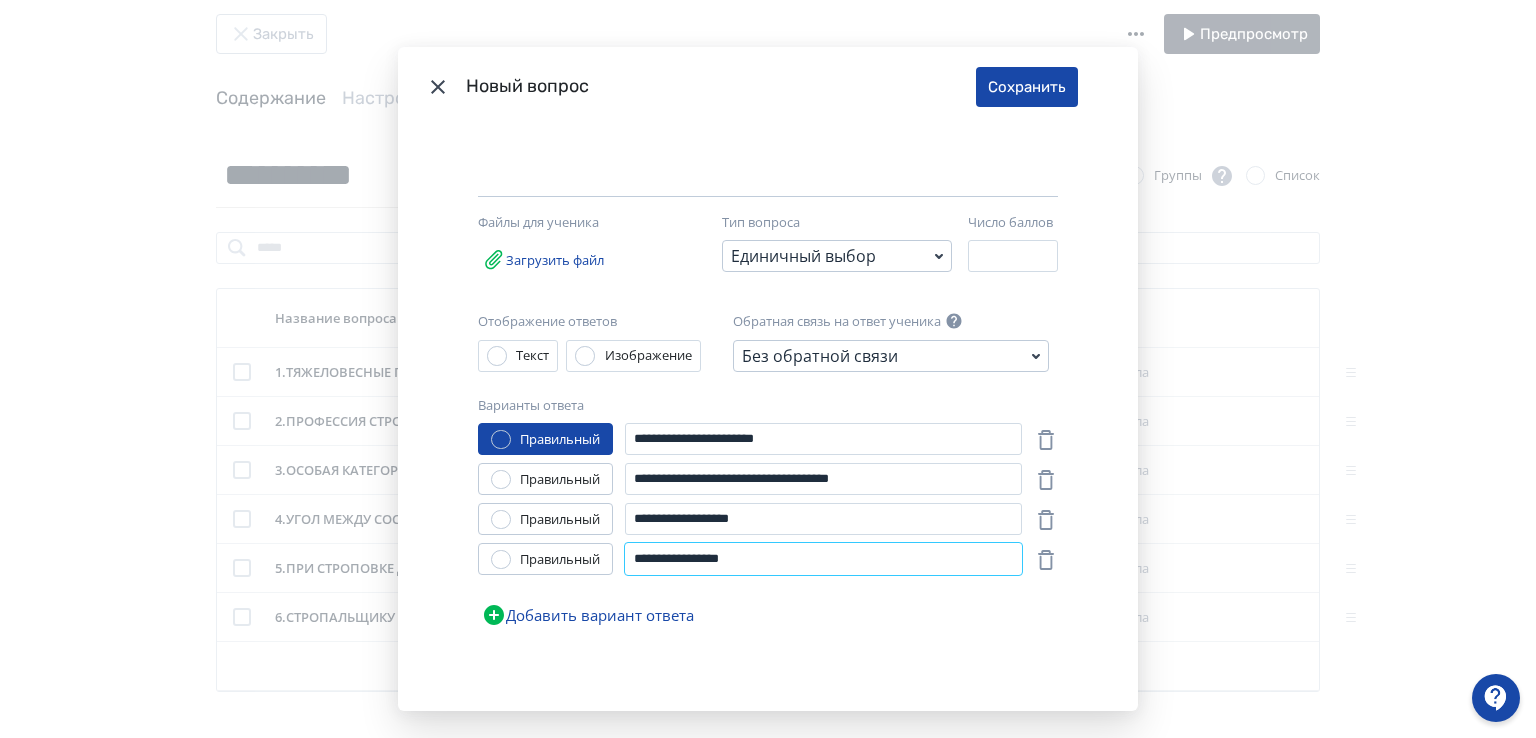 click on "**********" at bounding box center (823, 559) 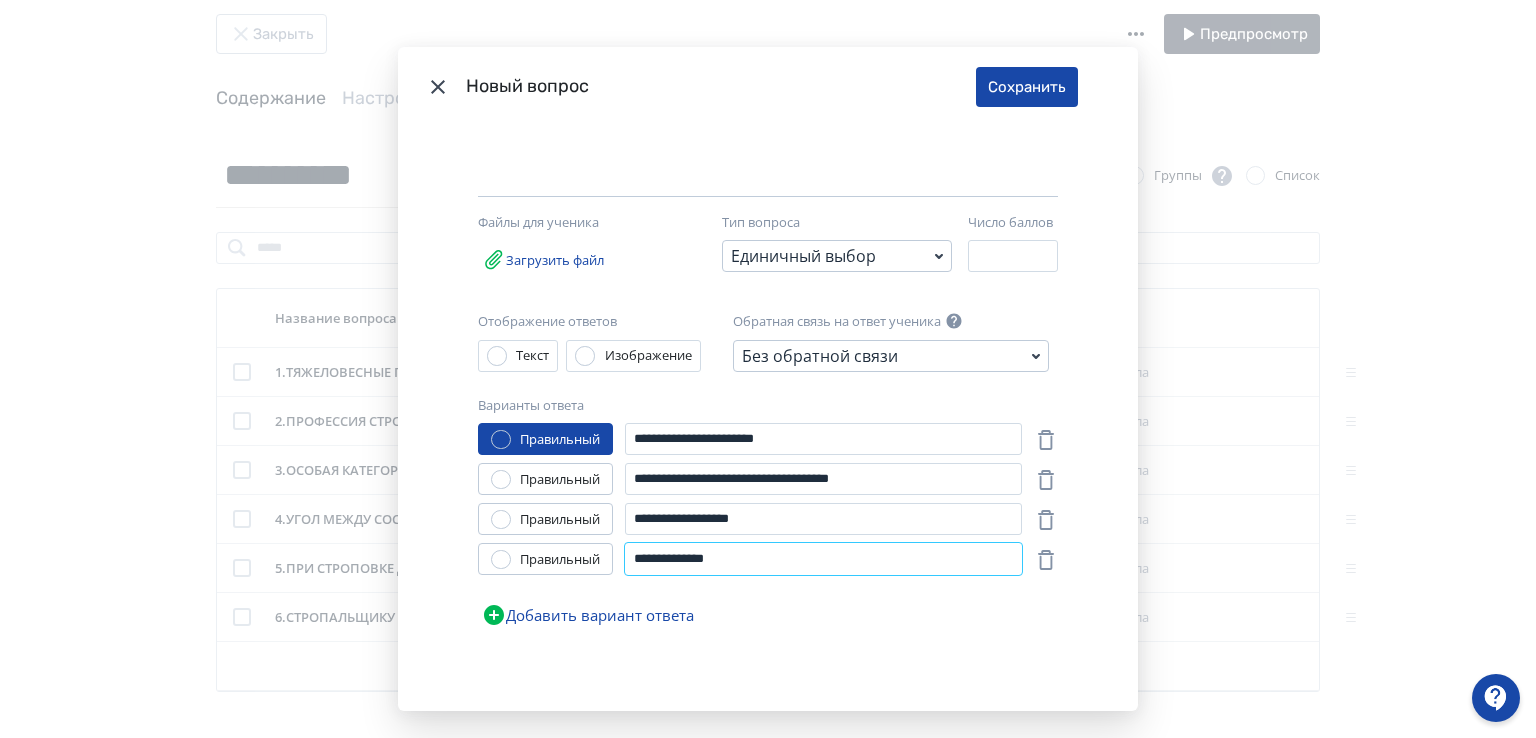 type on "**********" 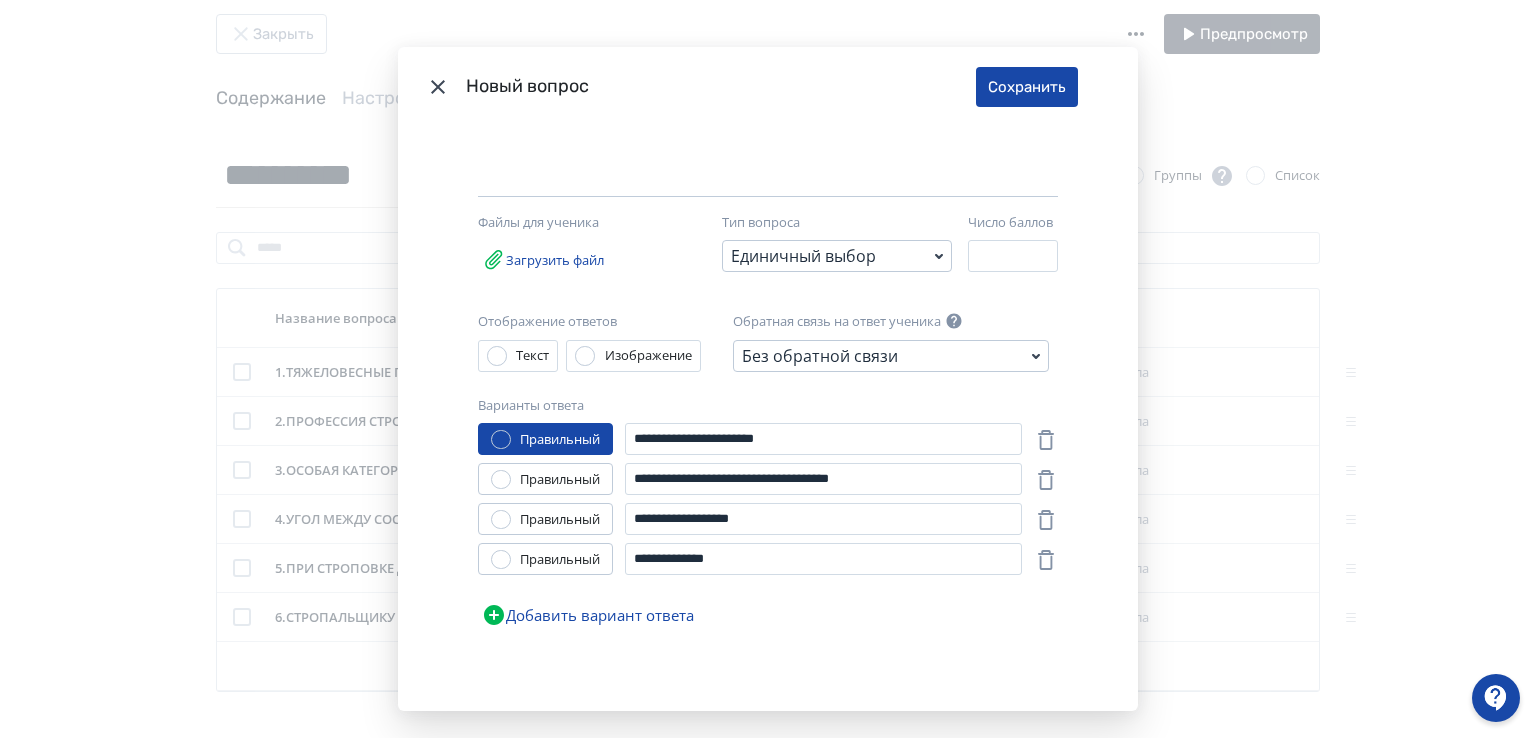 click on "Правильный" at bounding box center [545, 479] 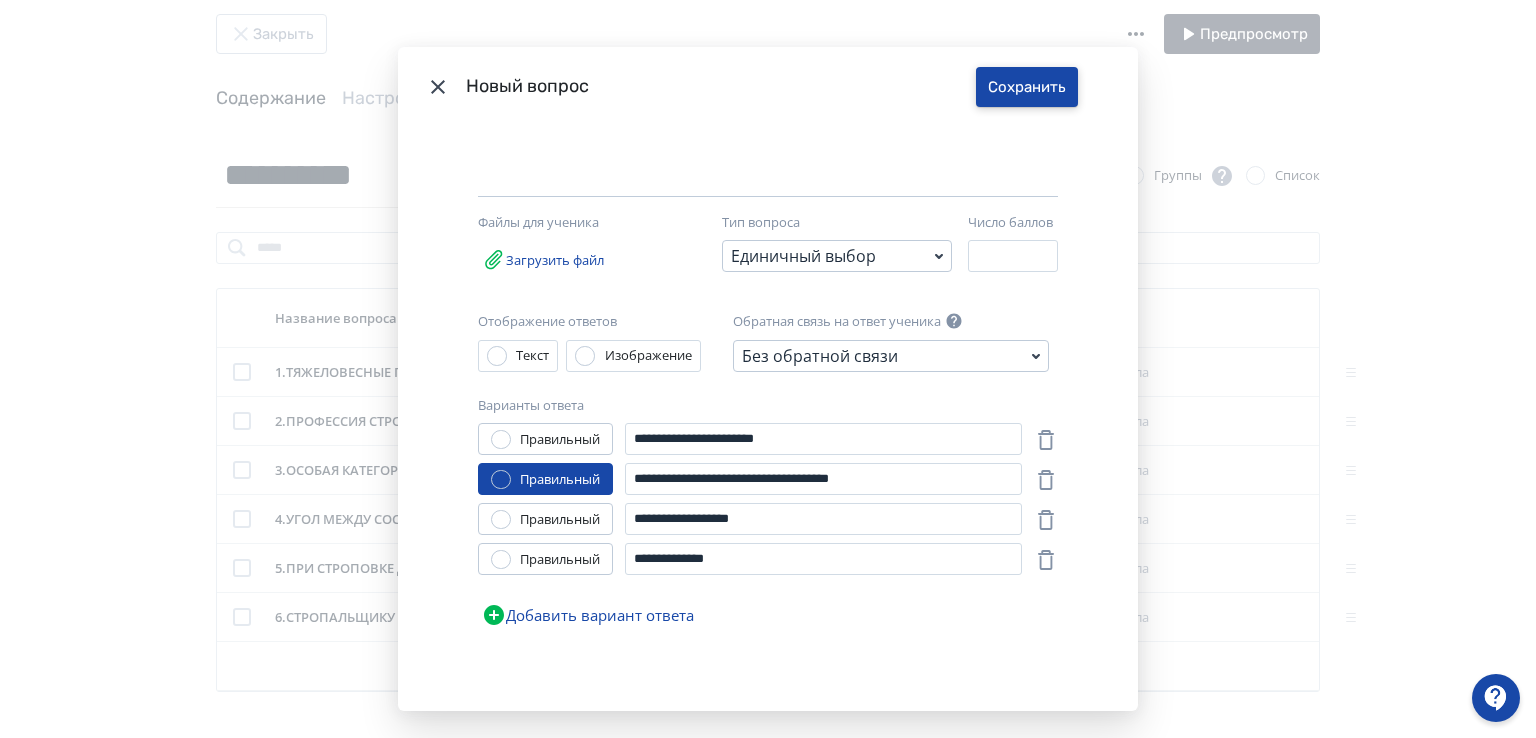click on "Сохранить" at bounding box center (1027, 87) 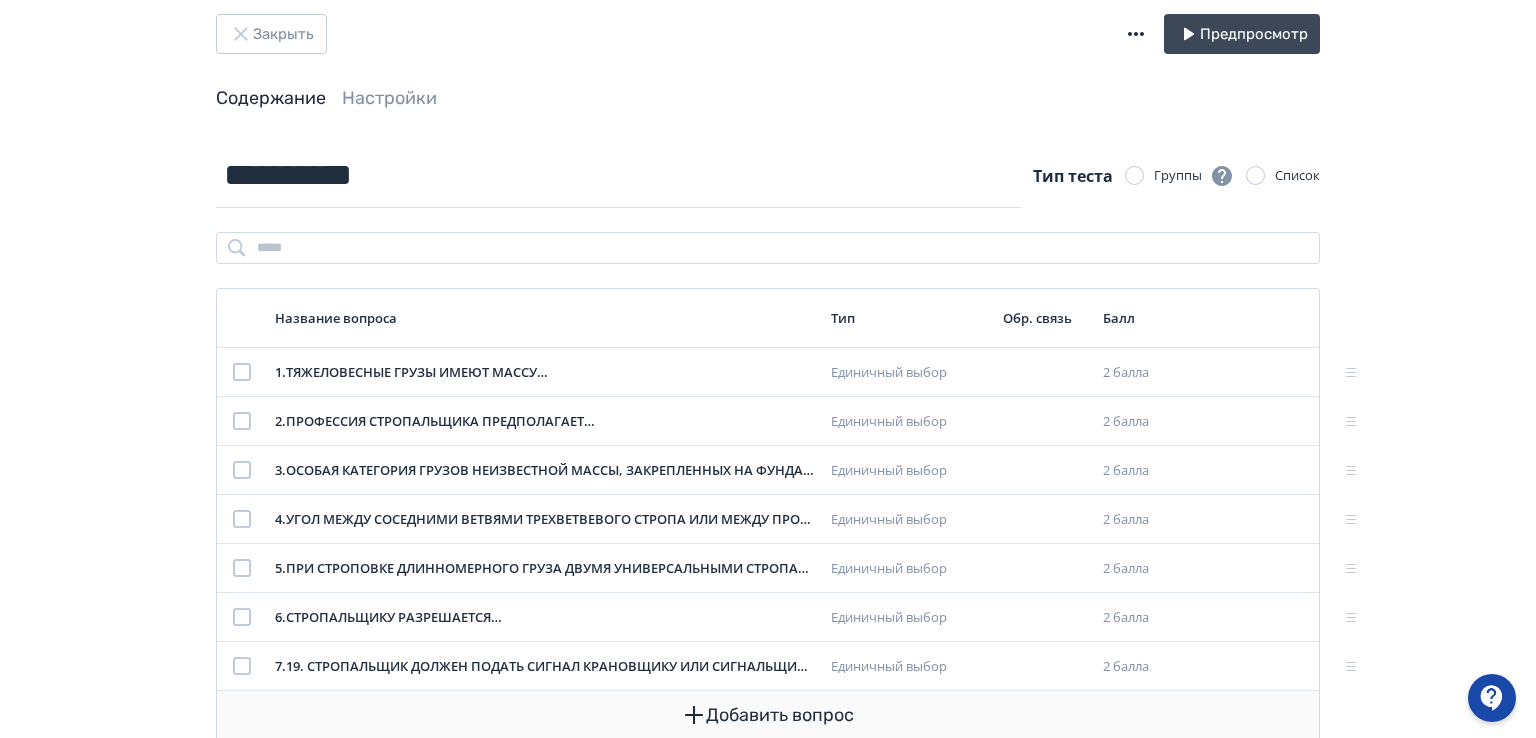 scroll, scrollTop: 83, scrollLeft: 0, axis: vertical 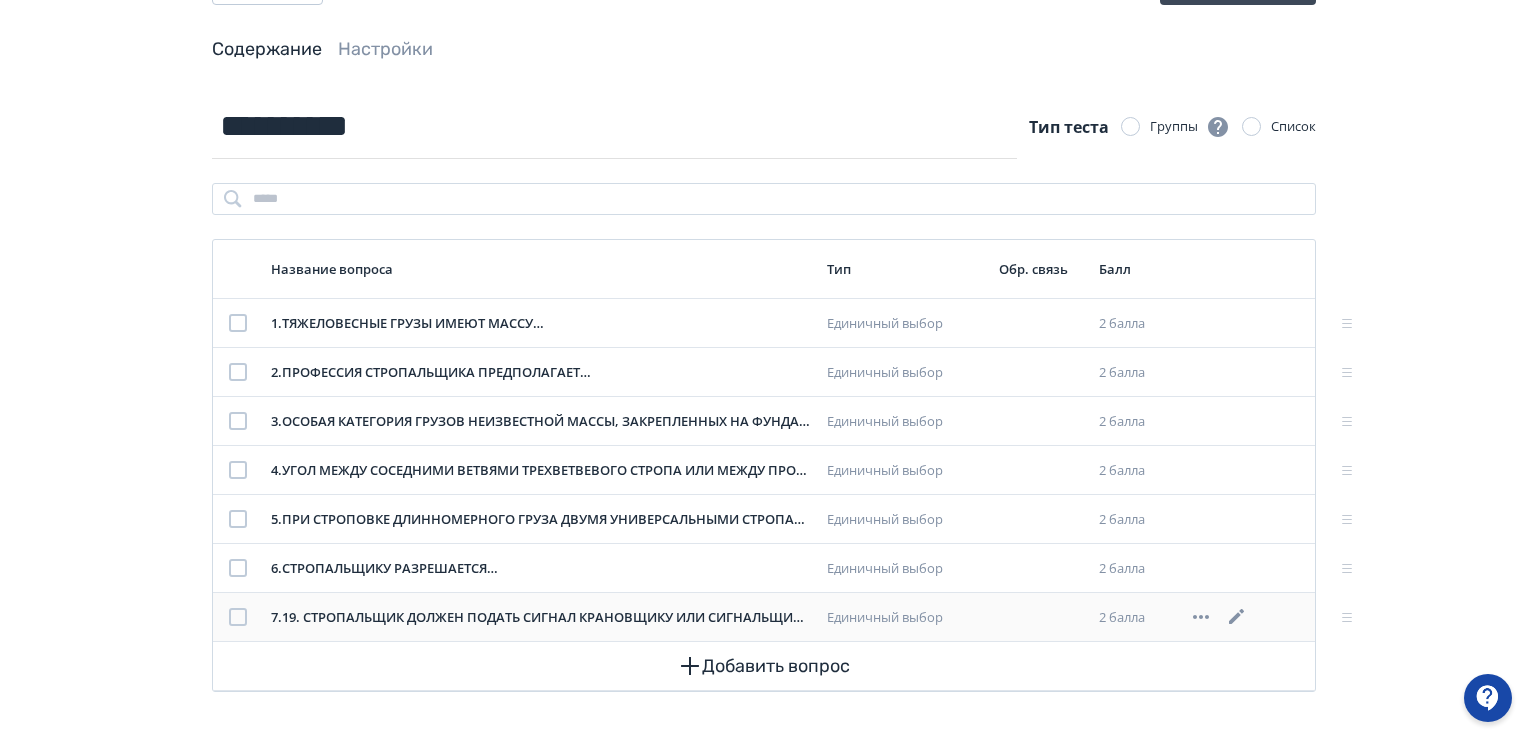click 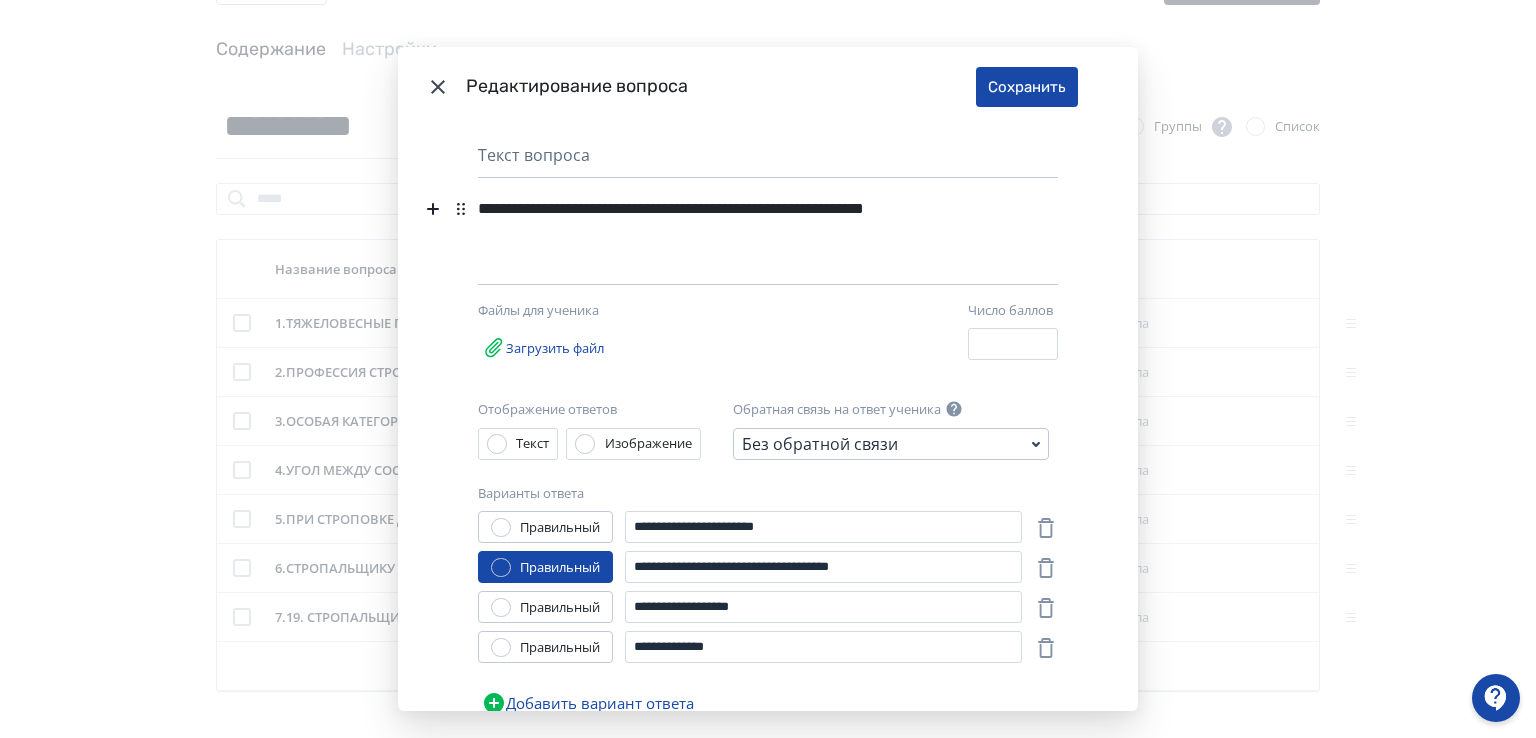 click on "**********" at bounding box center [733, 222] 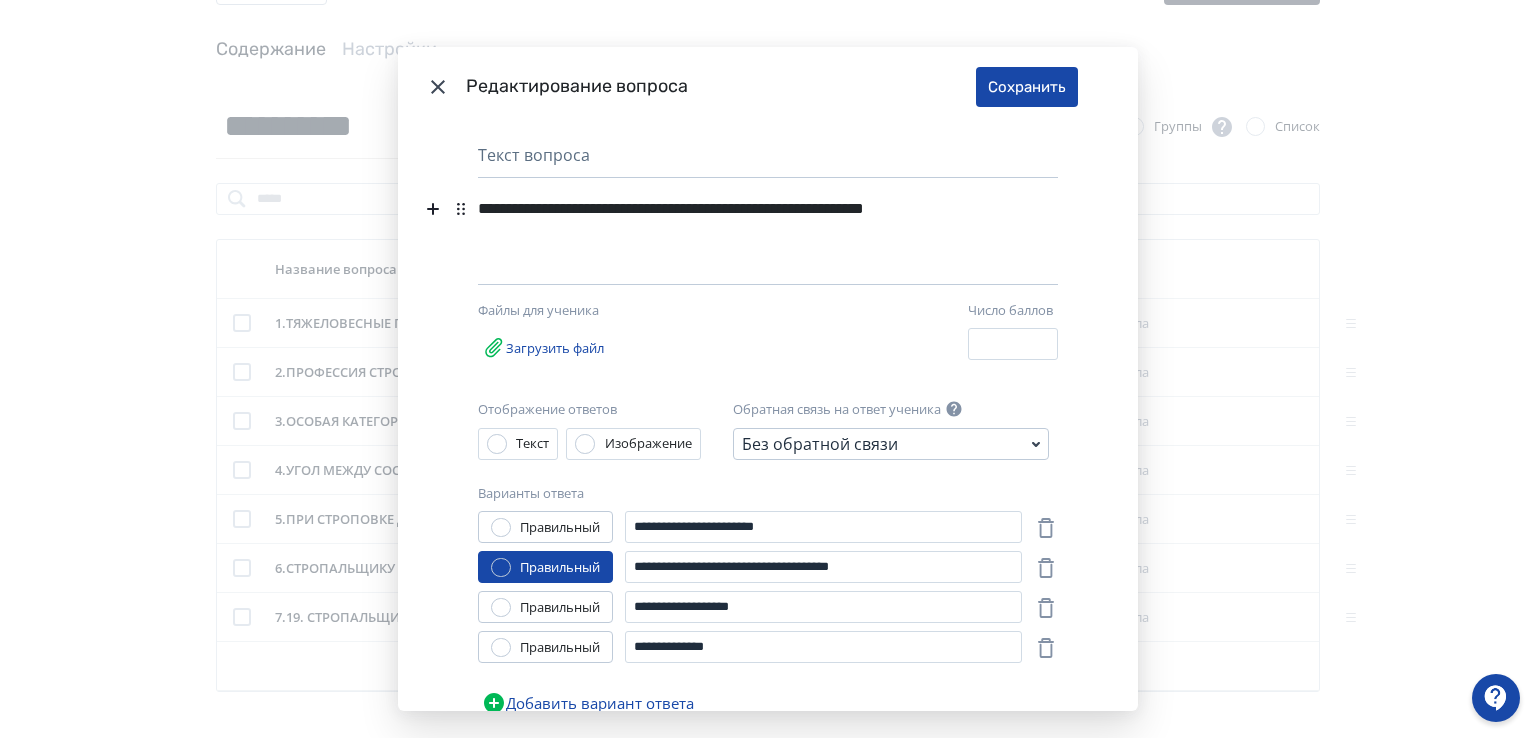 click on "**********" at bounding box center (733, 222) 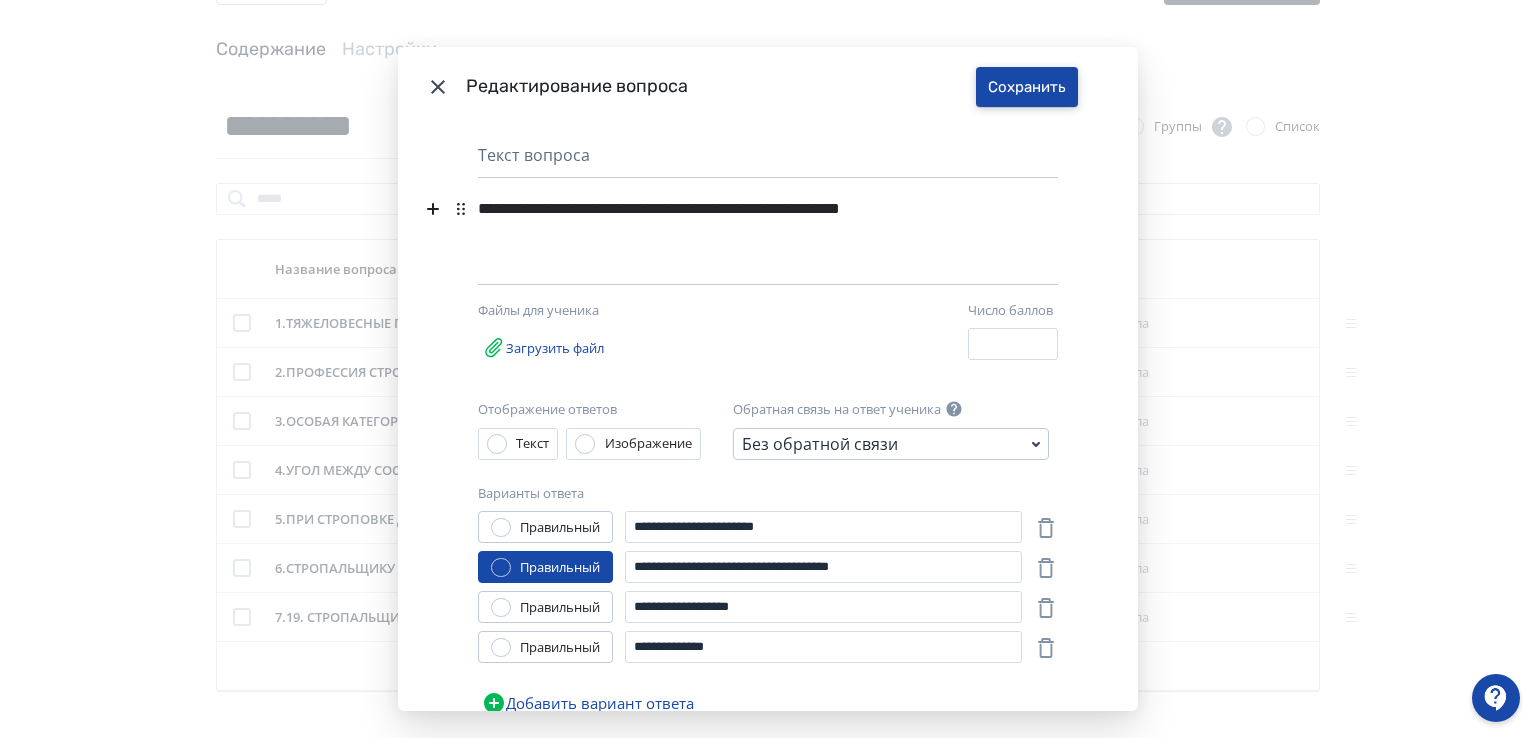click on "Сохранить" at bounding box center [1027, 87] 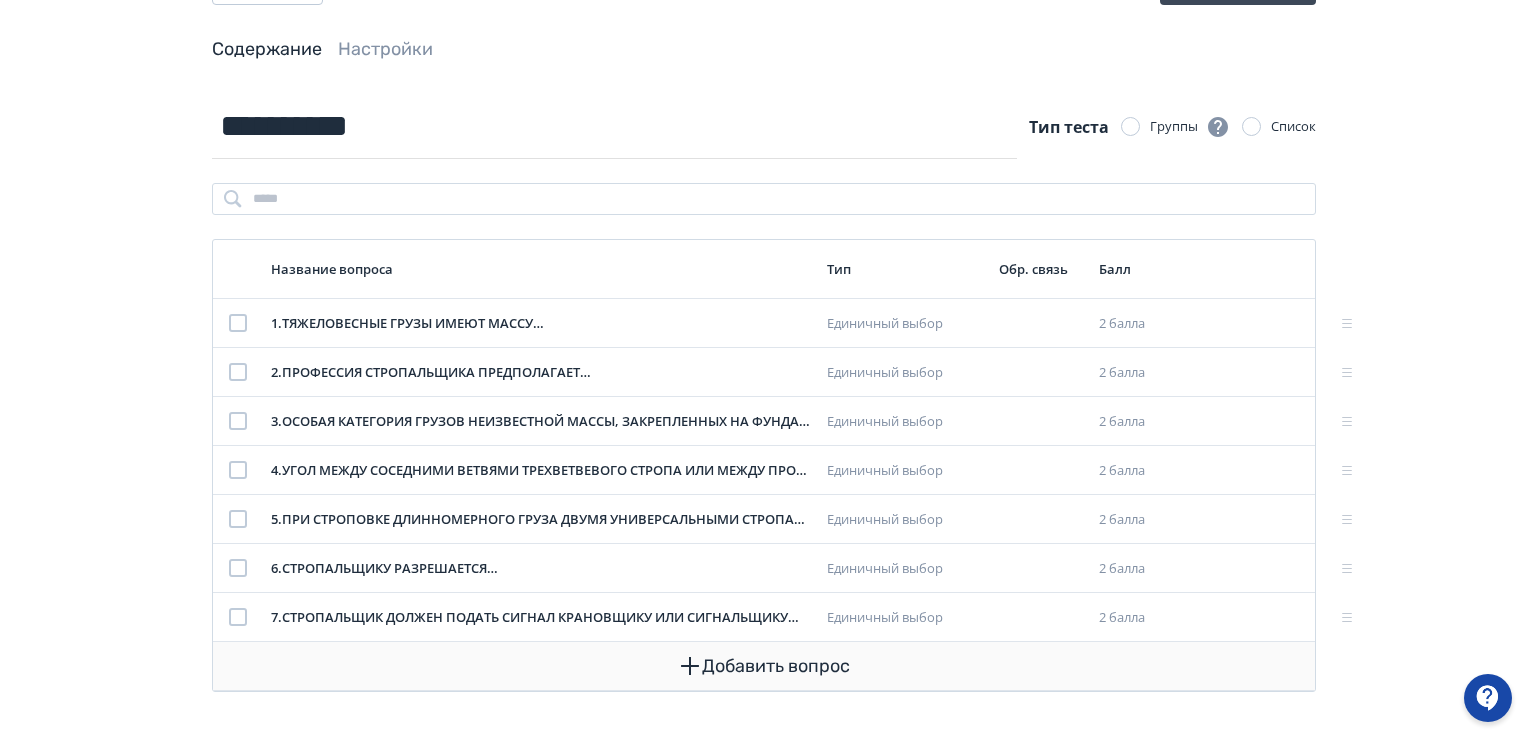 click 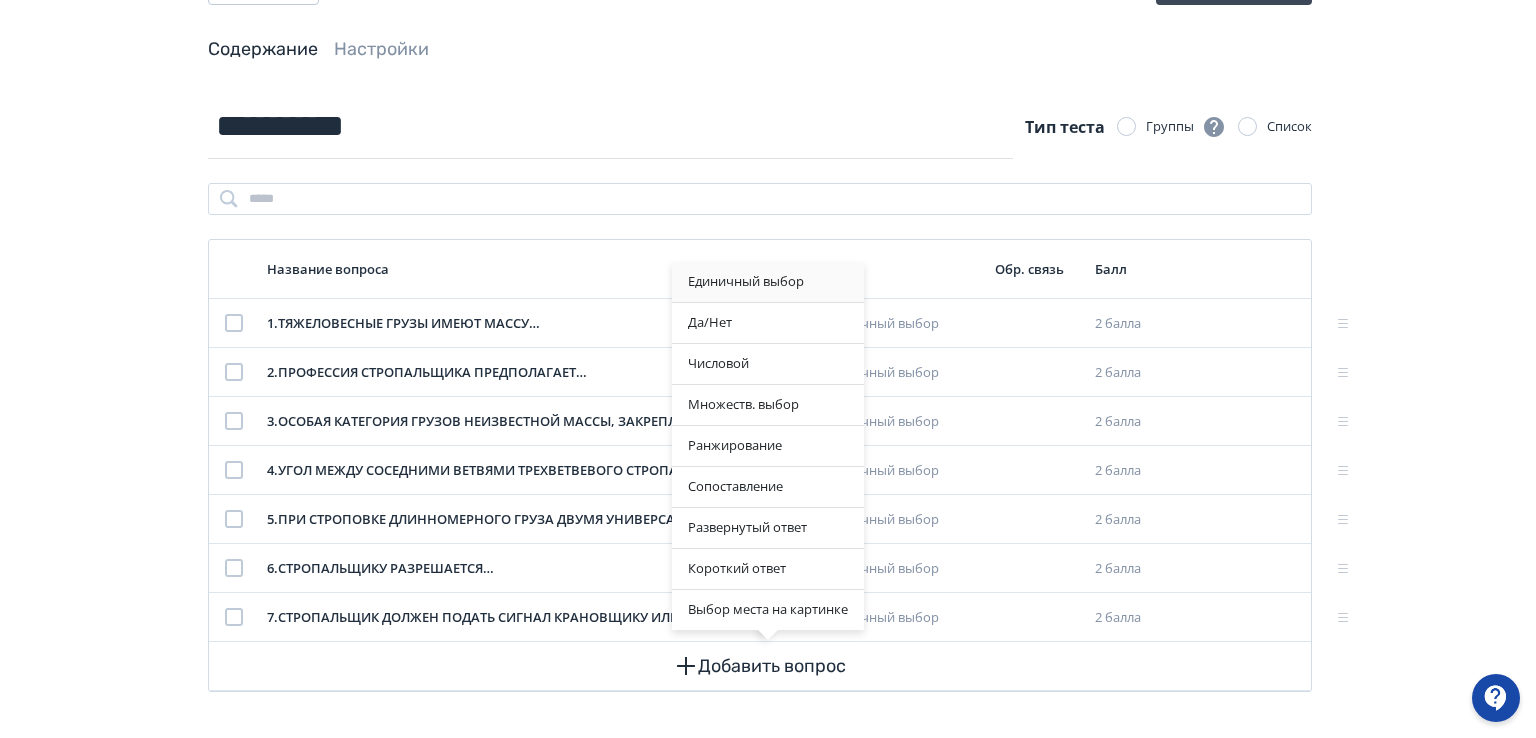 click on "Единичный выбор" at bounding box center [768, 282] 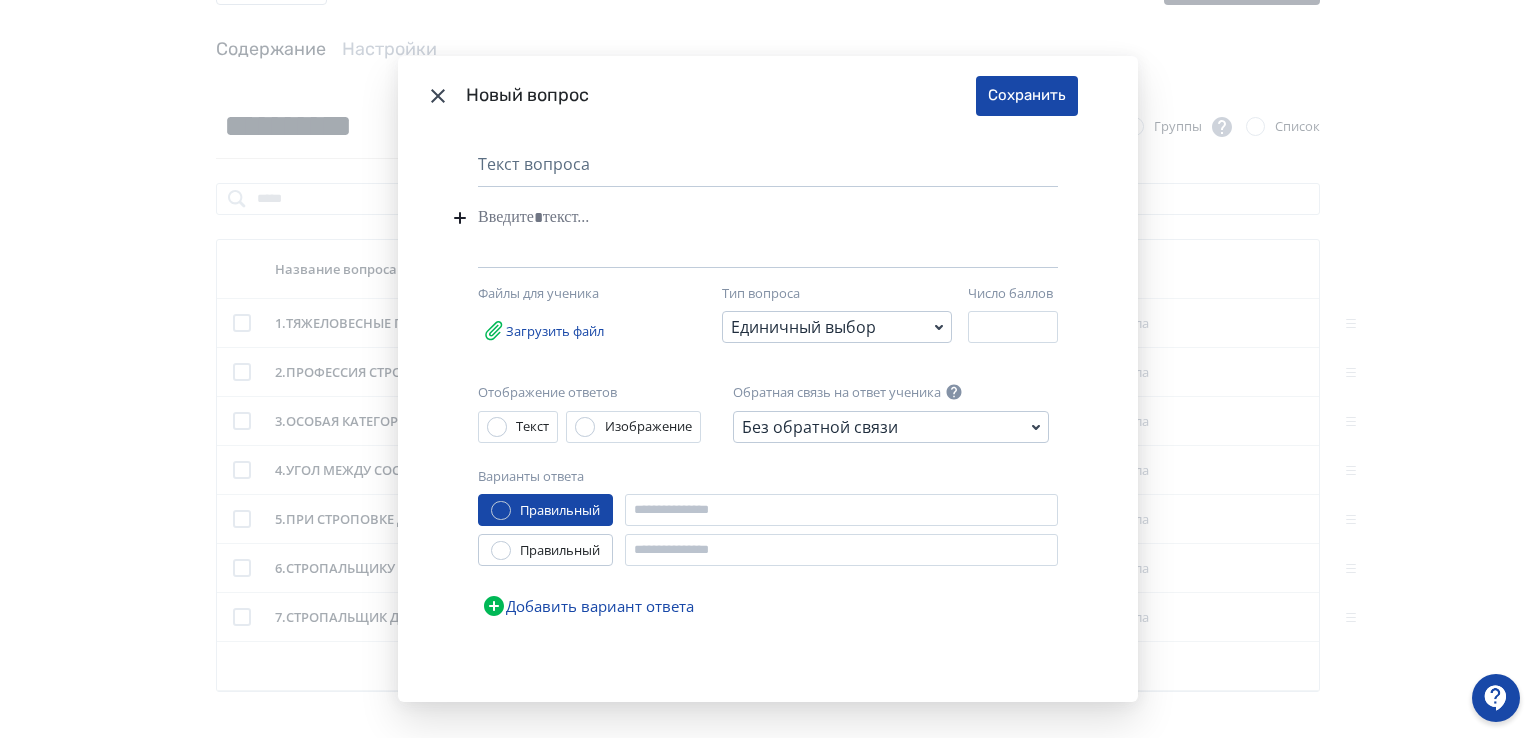 paste 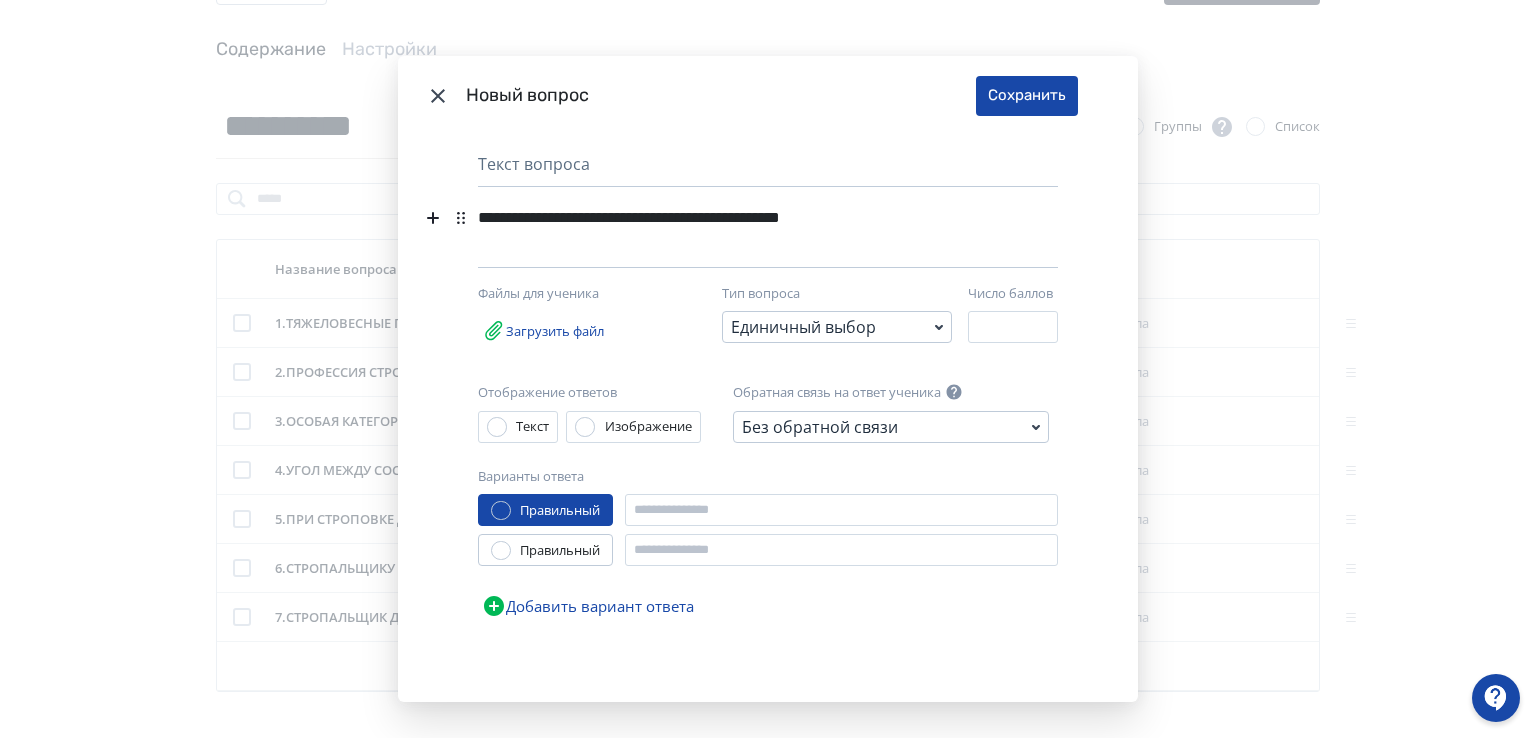 click on "**********" at bounding box center [737, 218] 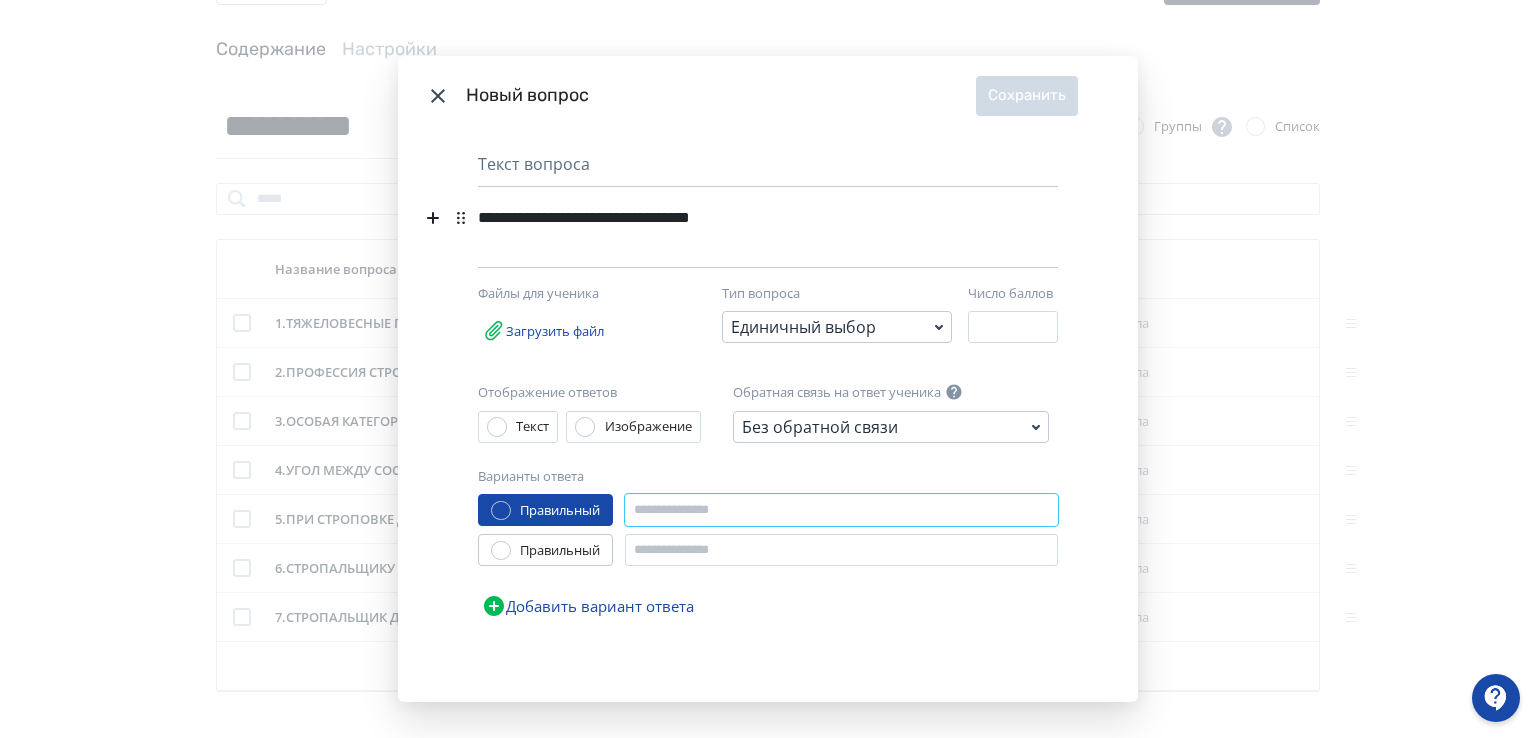 paste on "**********" 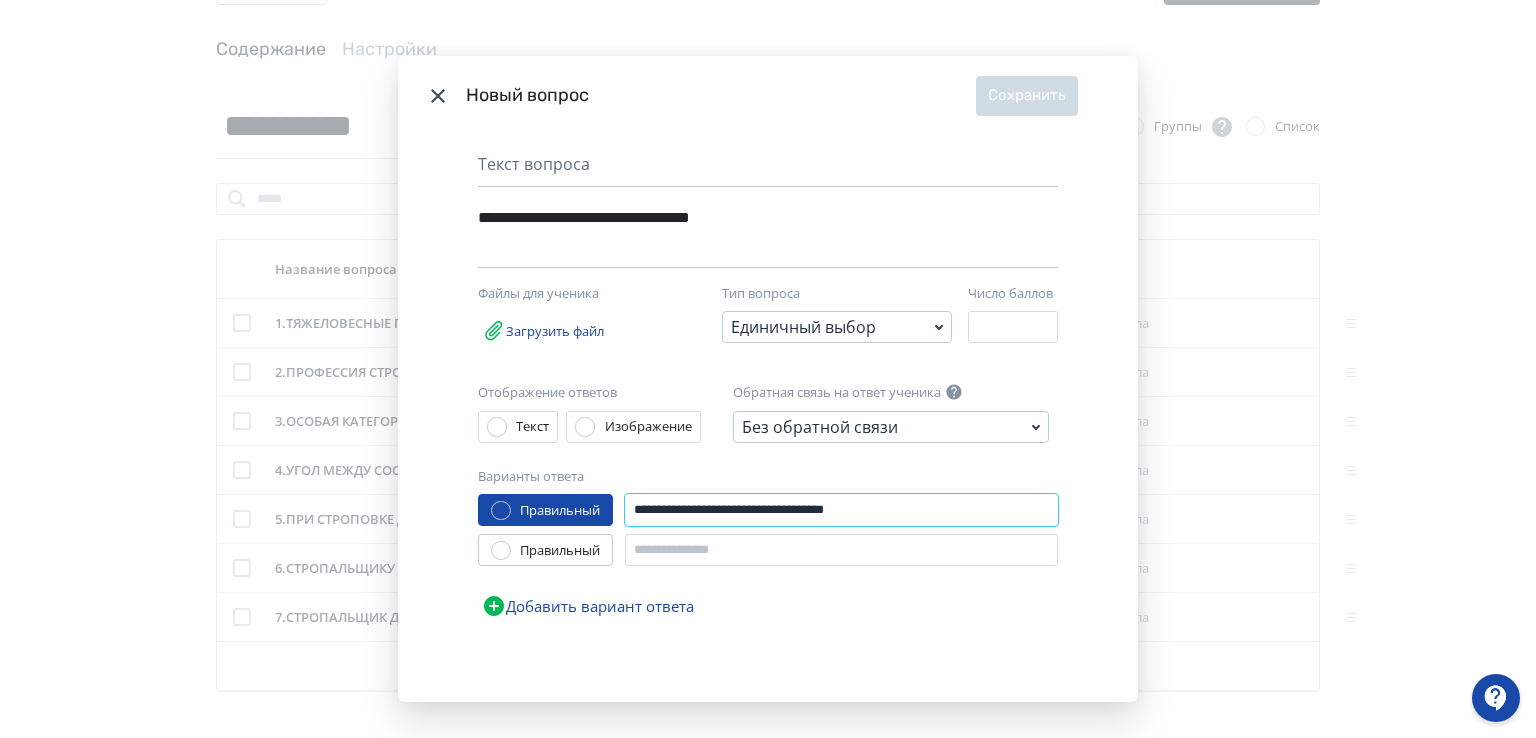 click on "**********" at bounding box center (841, 510) 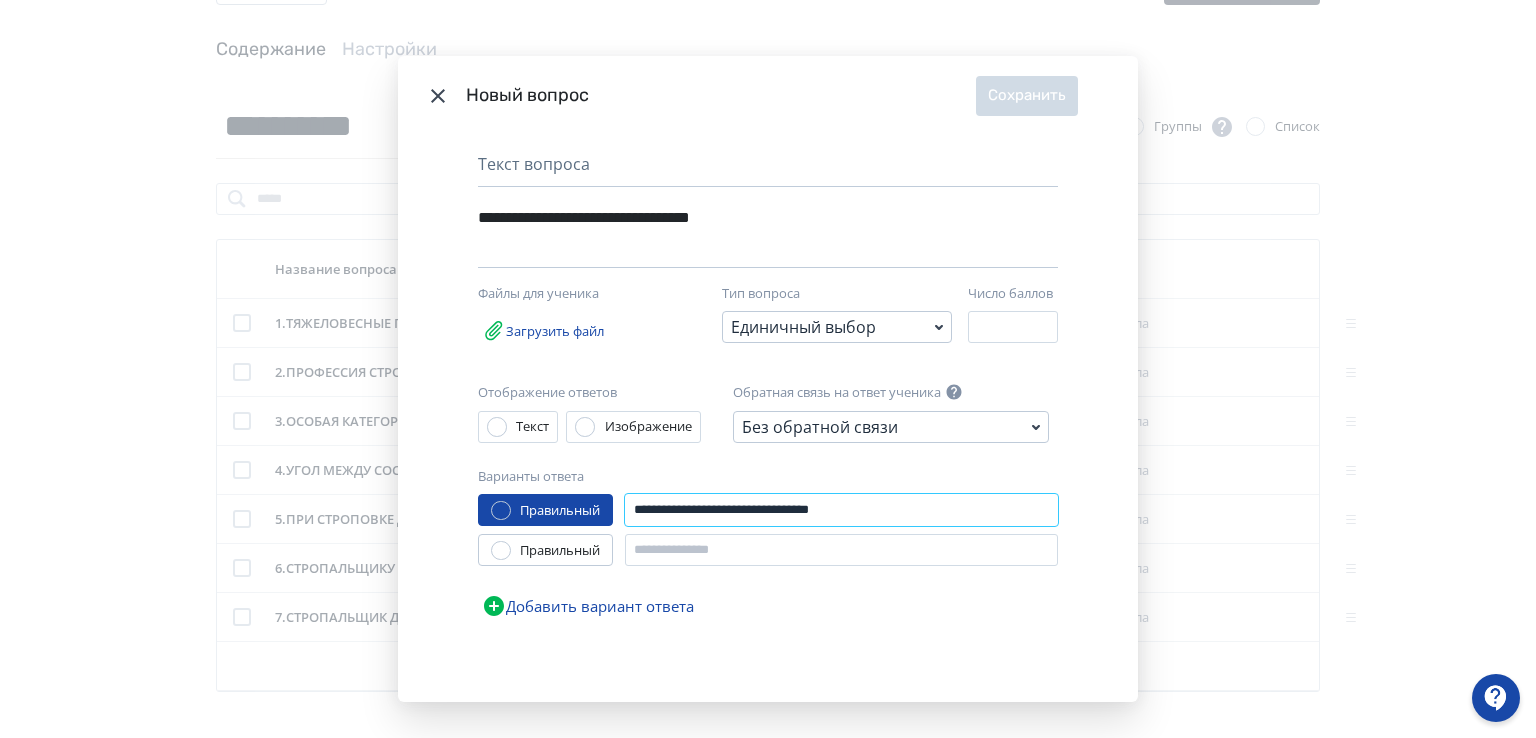 type on "**********" 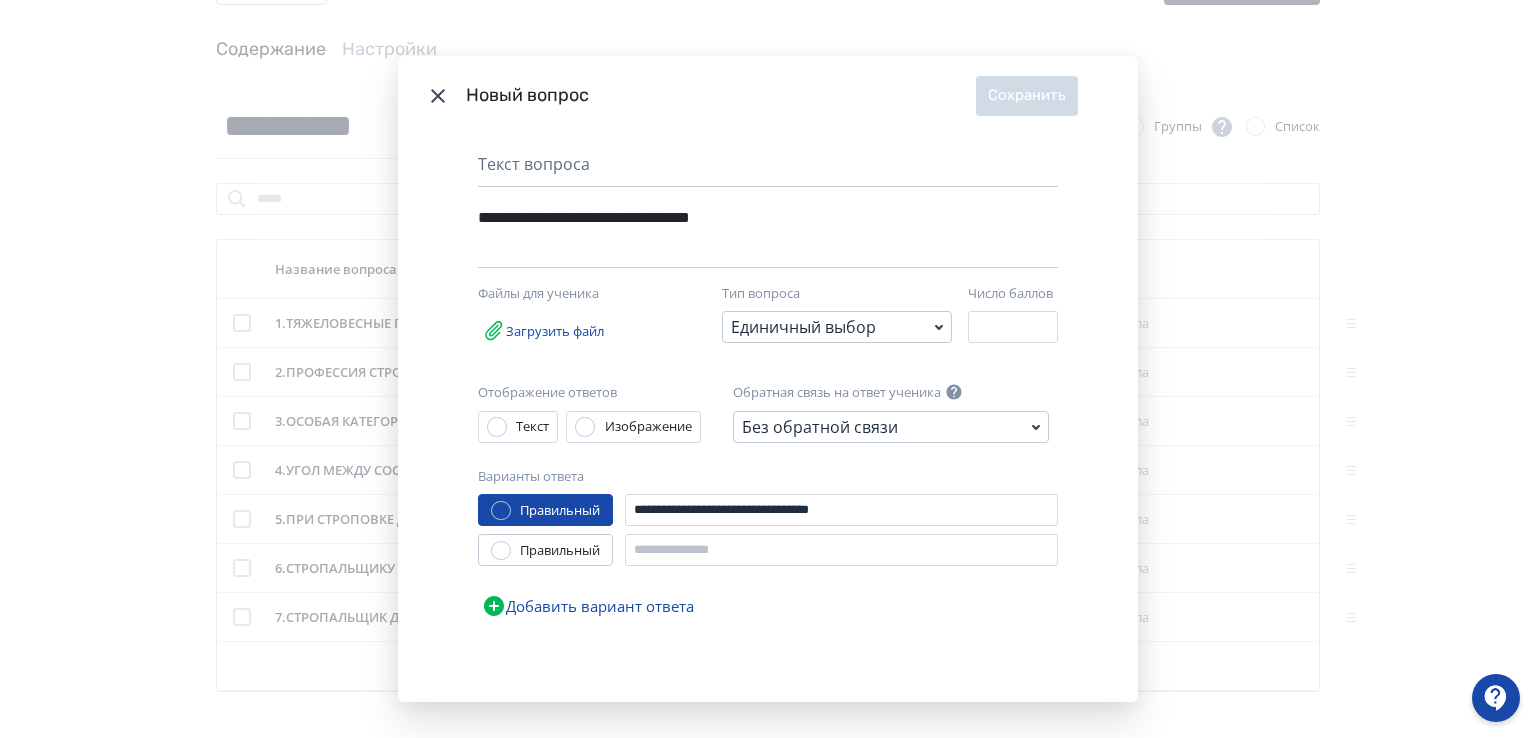 click 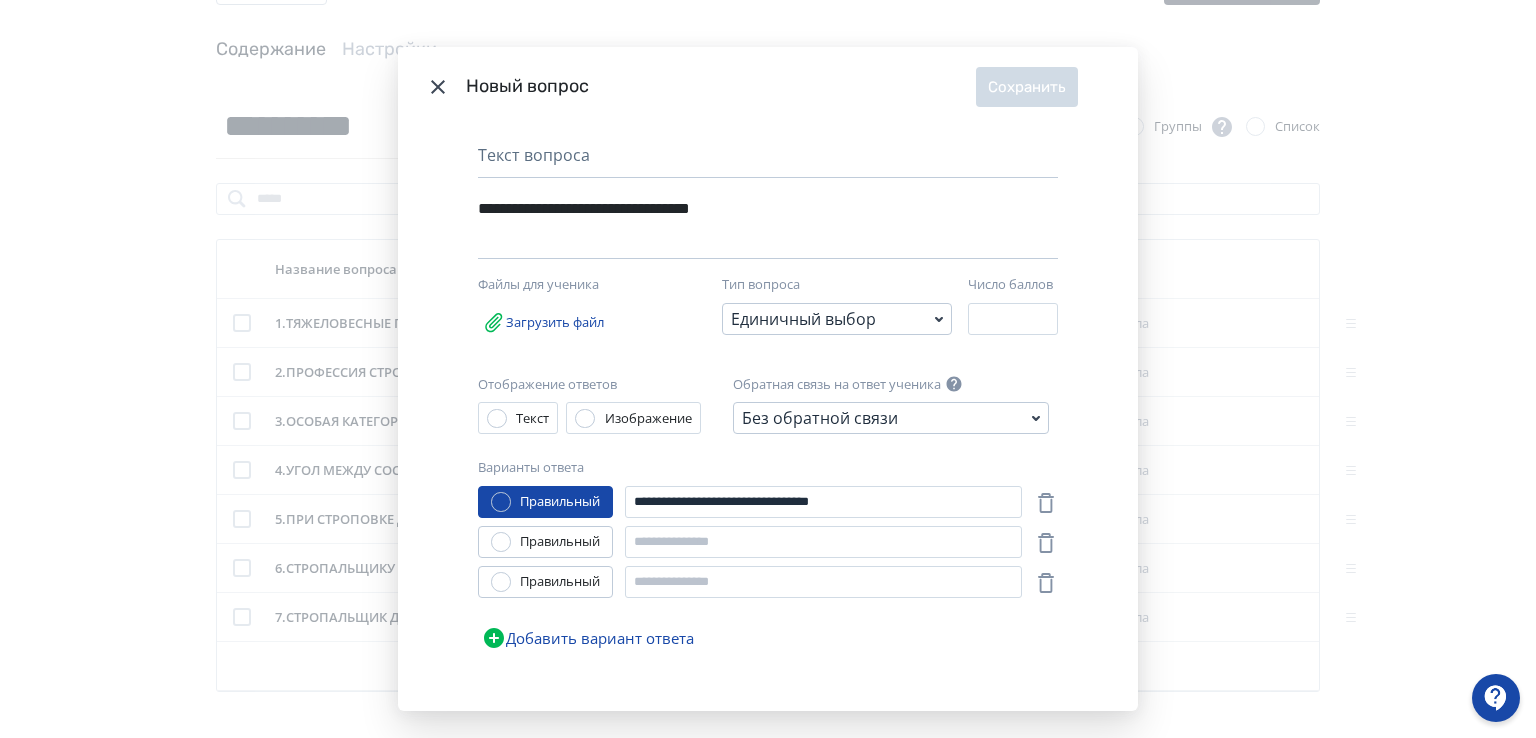 click 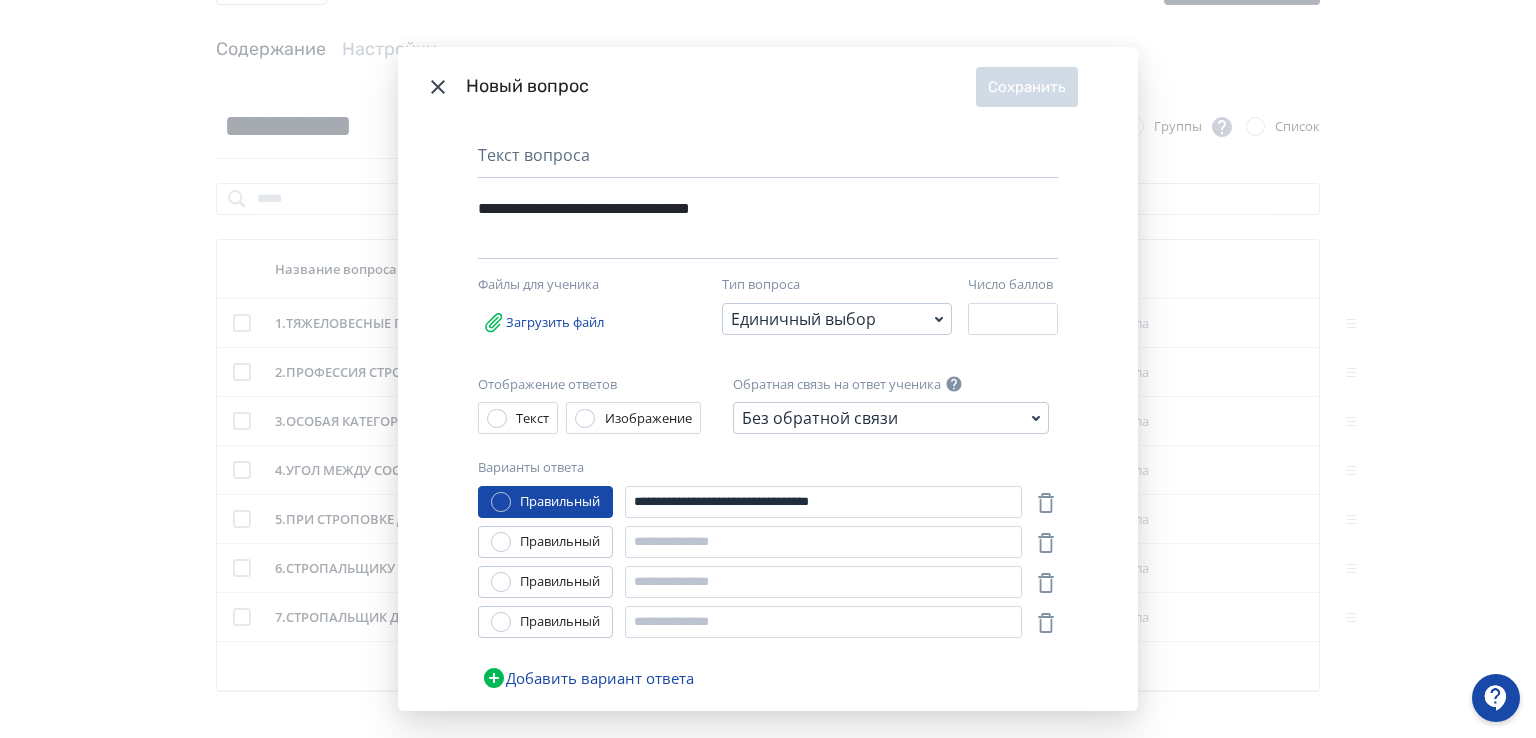 click 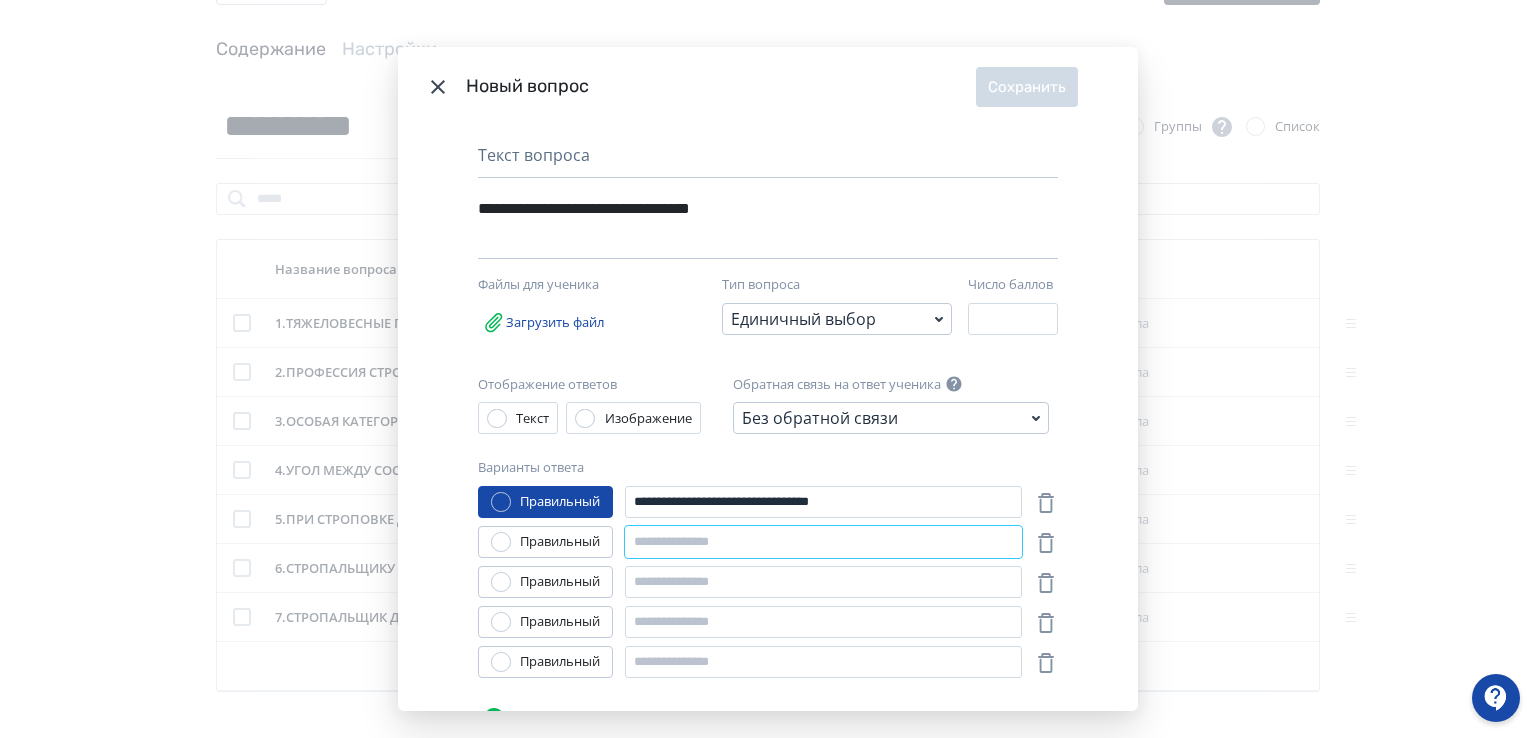 paste on "**********" 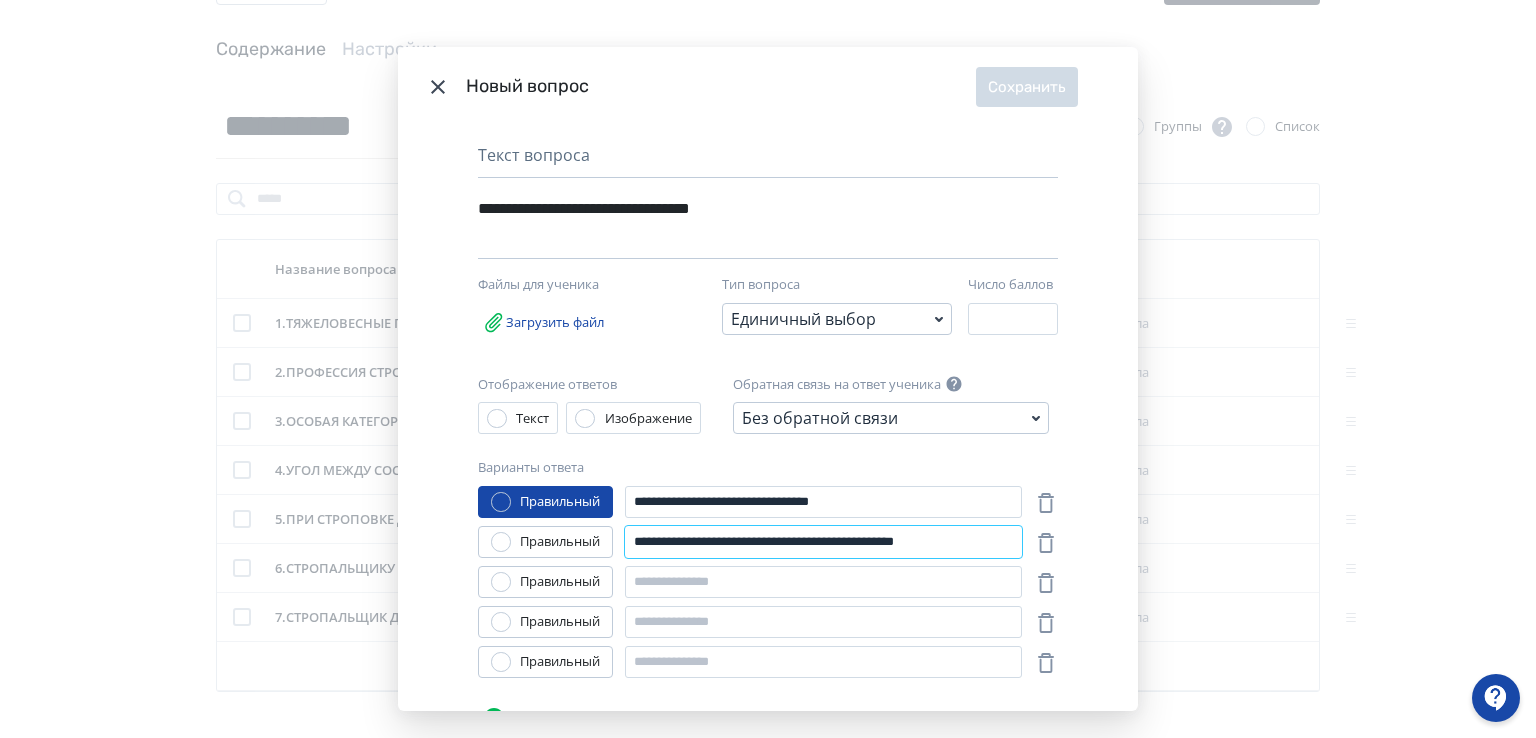 click on "**********" at bounding box center (823, 542) 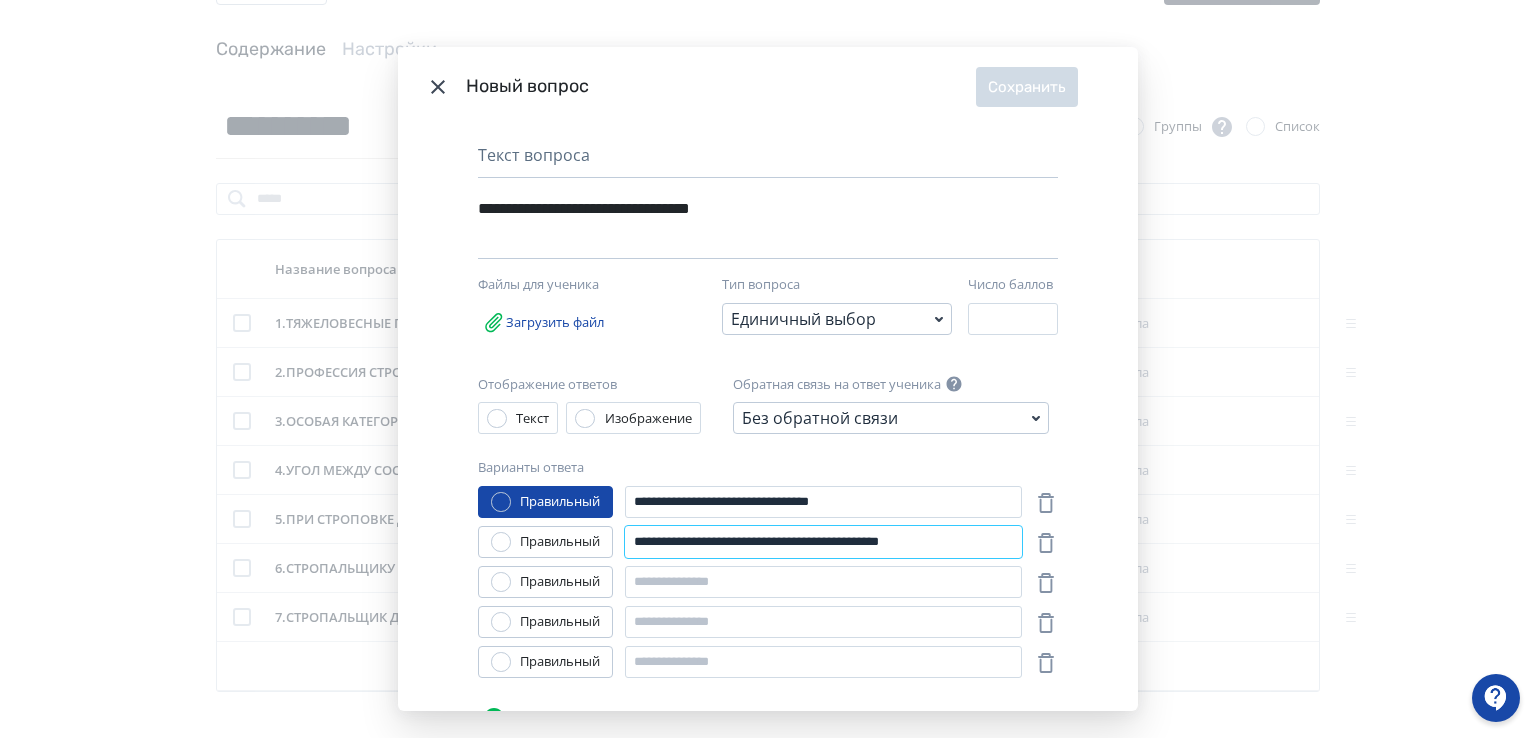 type on "**********" 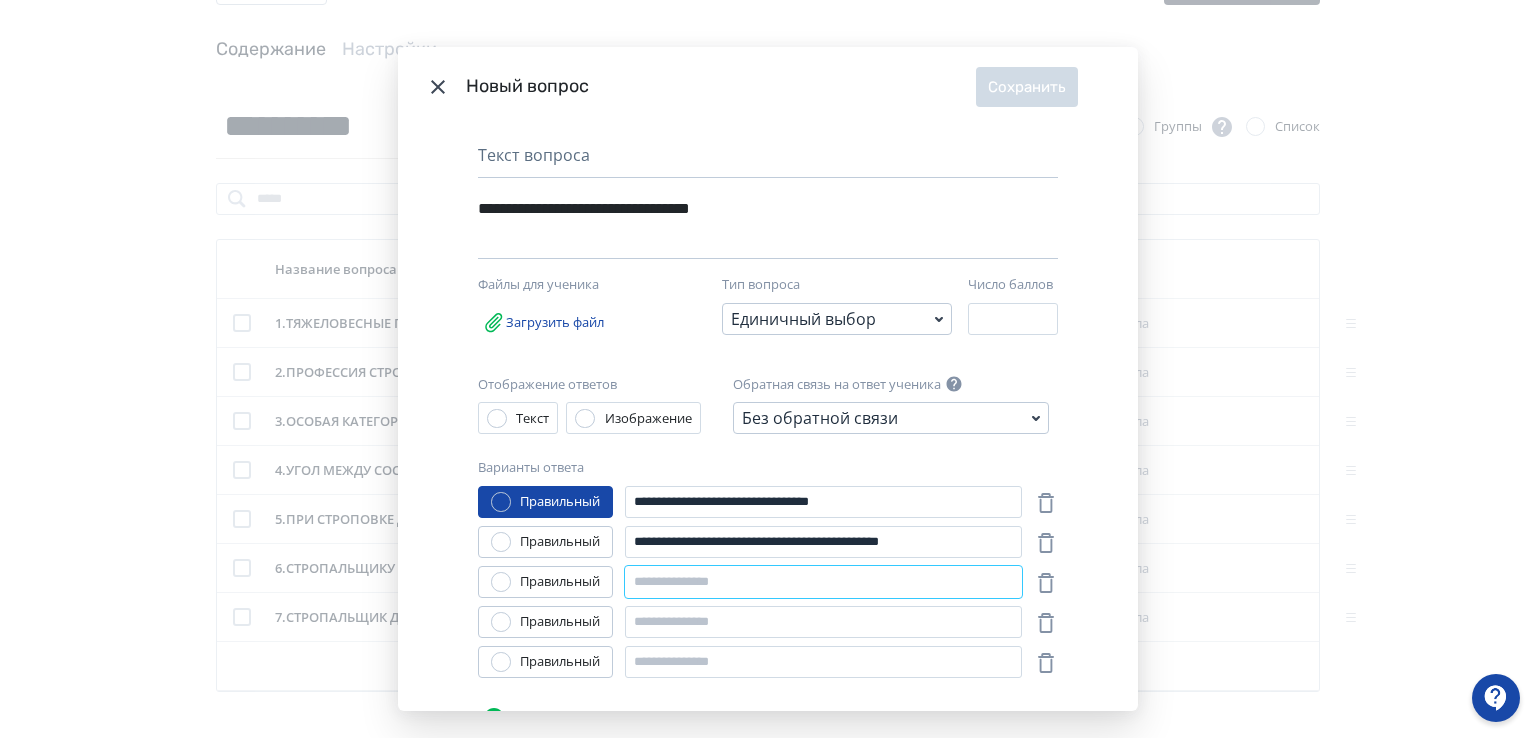 paste on "**********" 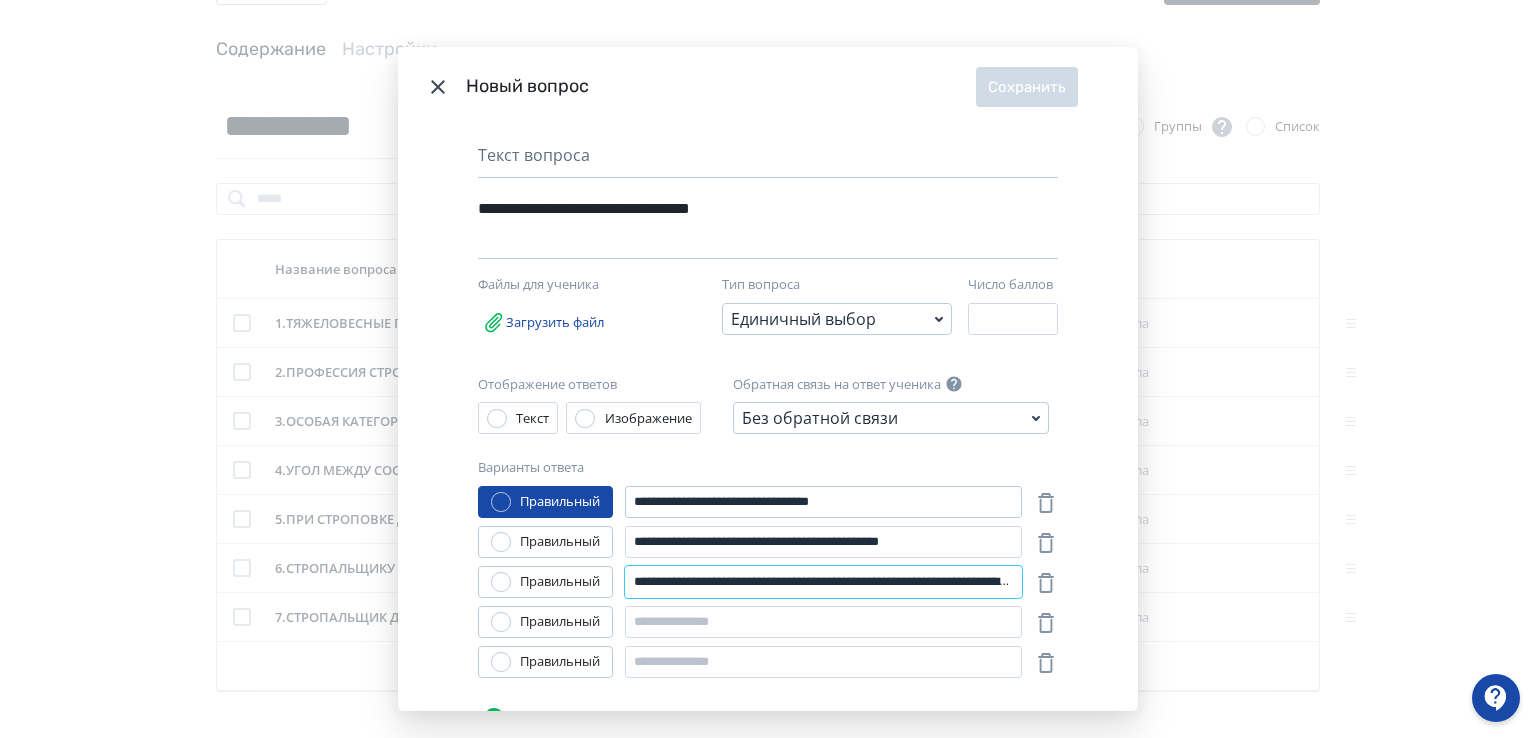 scroll, scrollTop: 0, scrollLeft: 177, axis: horizontal 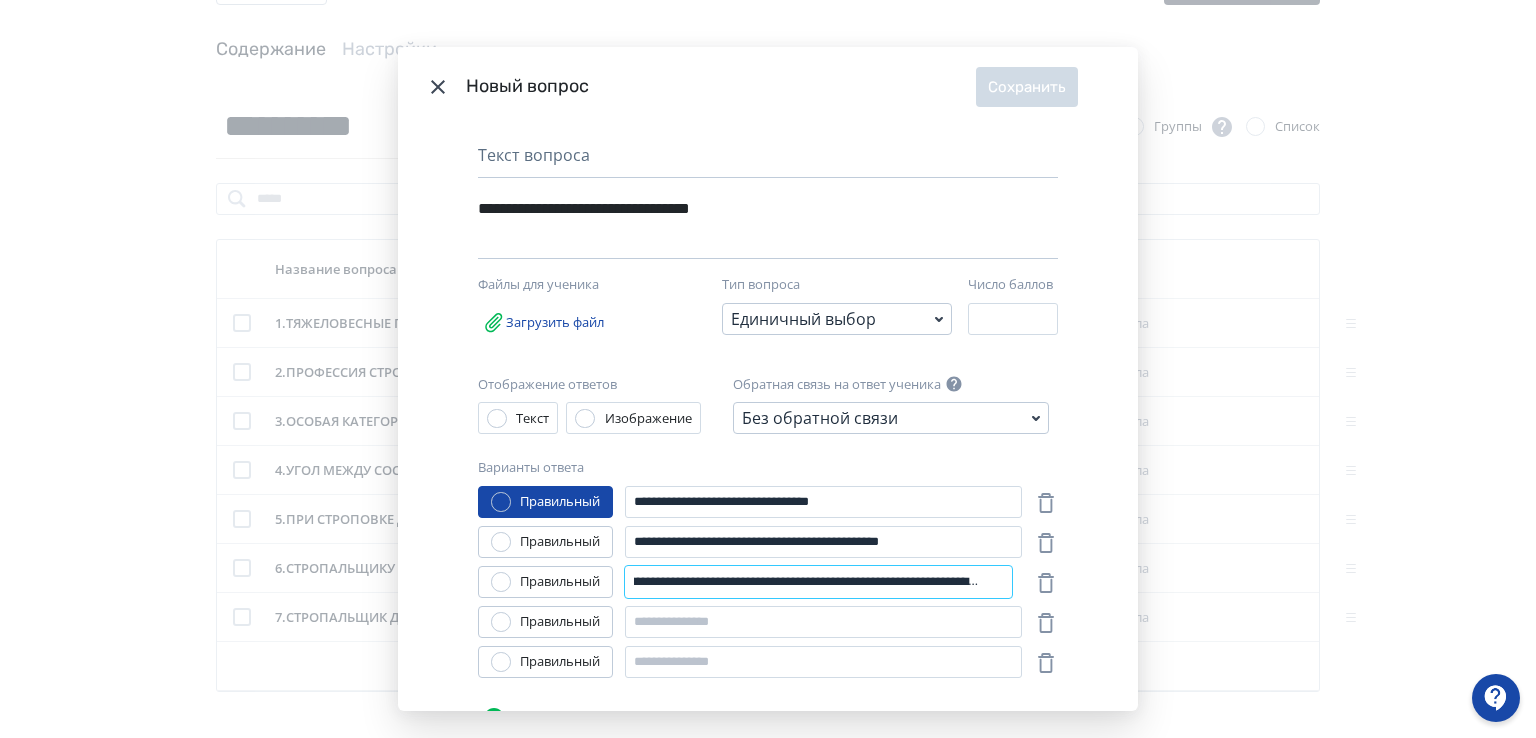 click on "**********" at bounding box center (818, 582) 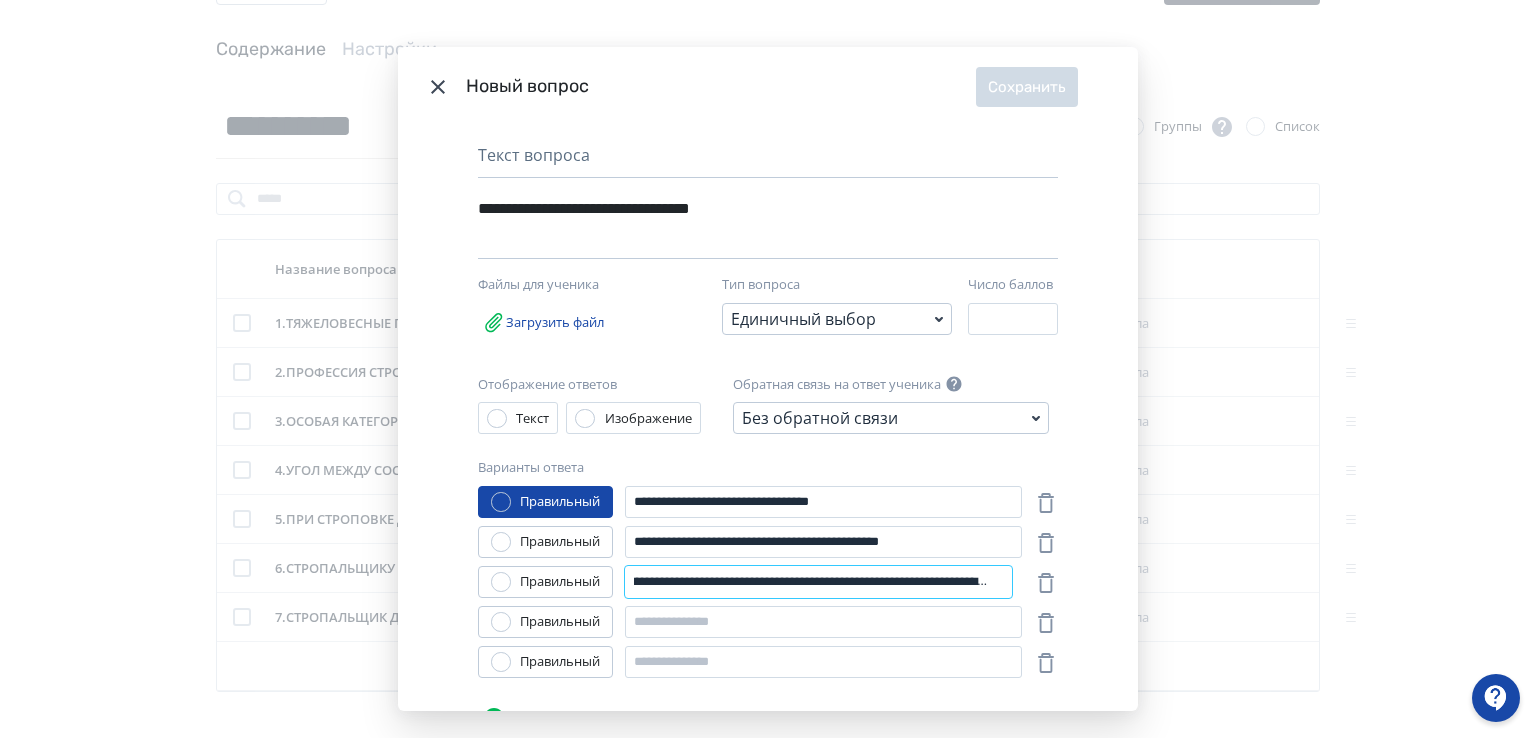 scroll, scrollTop: 0, scrollLeft: 0, axis: both 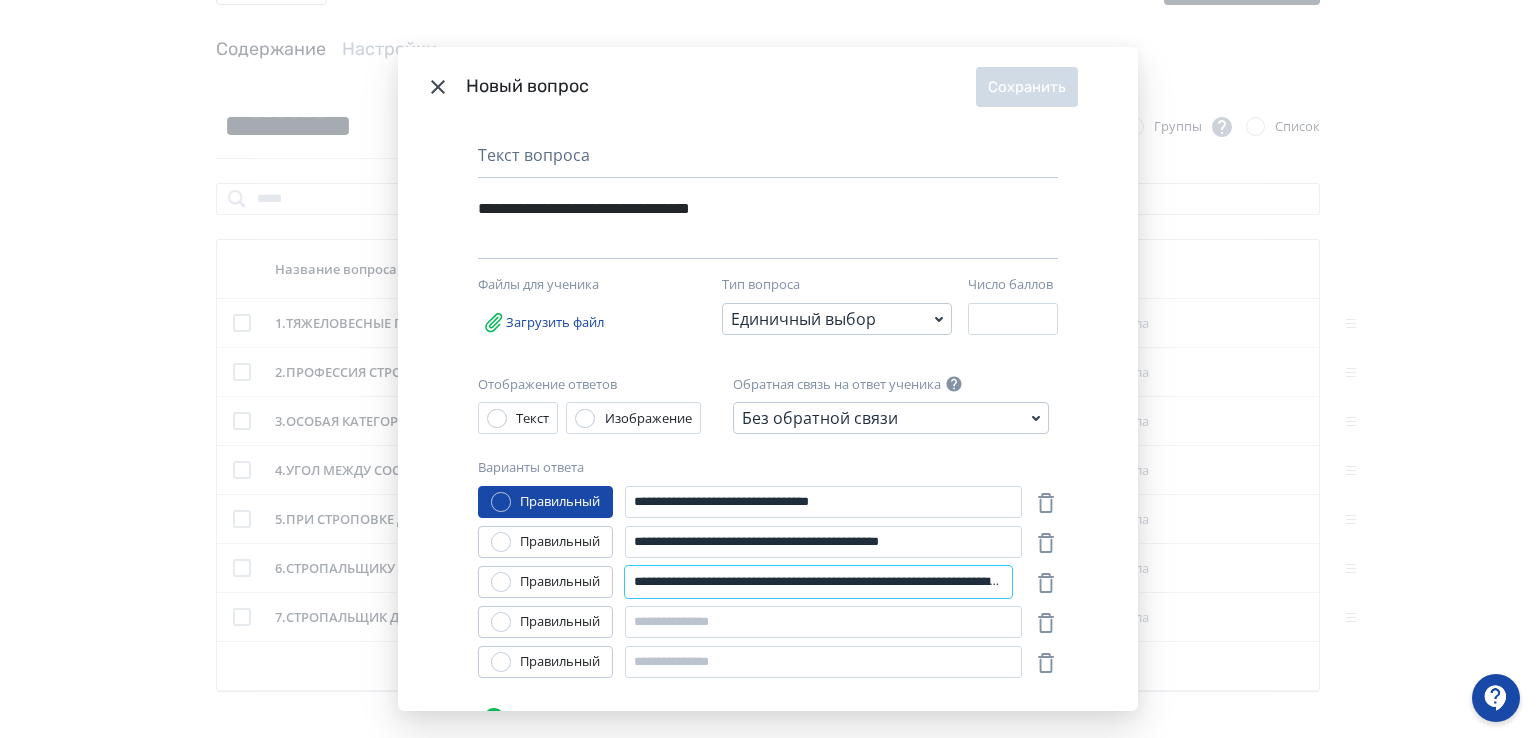type on "**********" 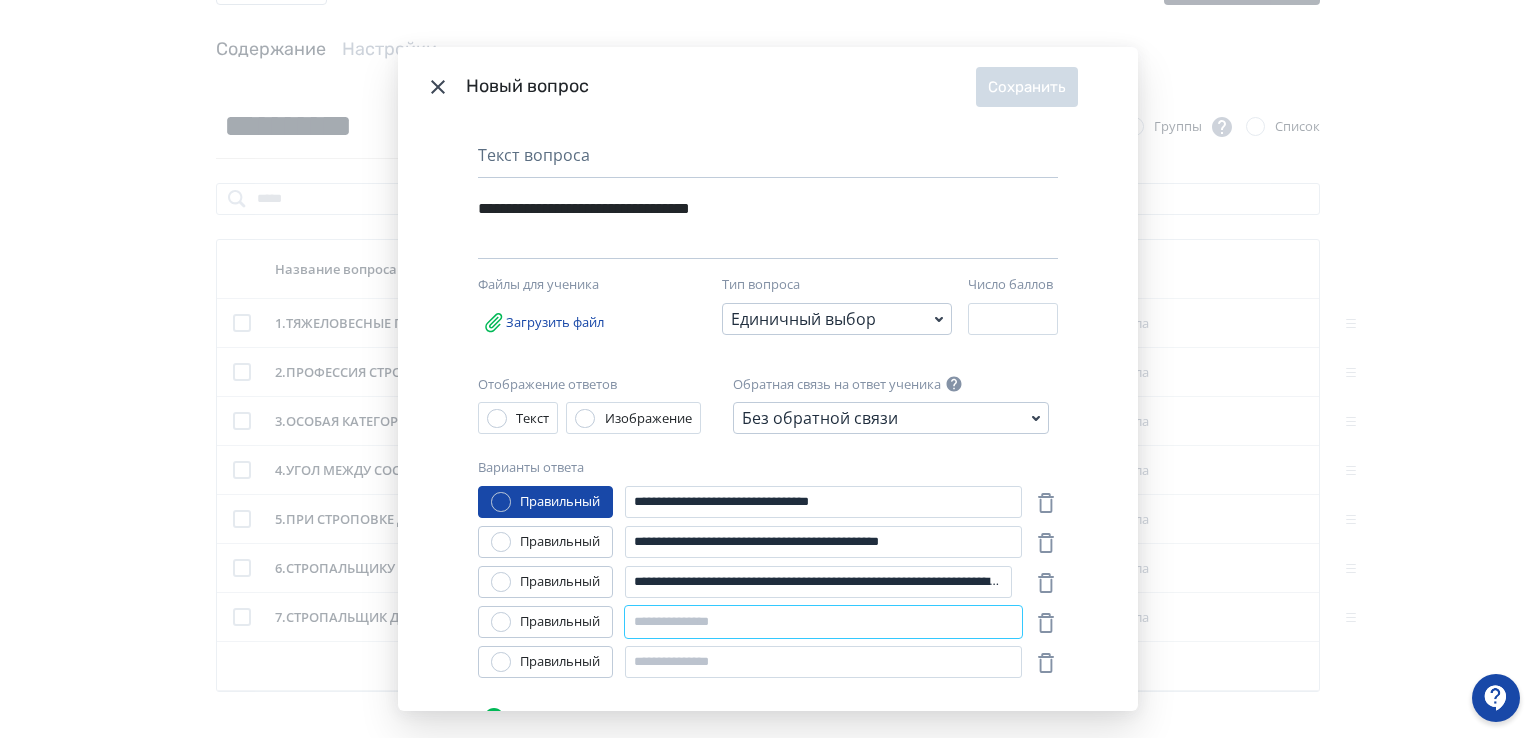 paste on "**********" 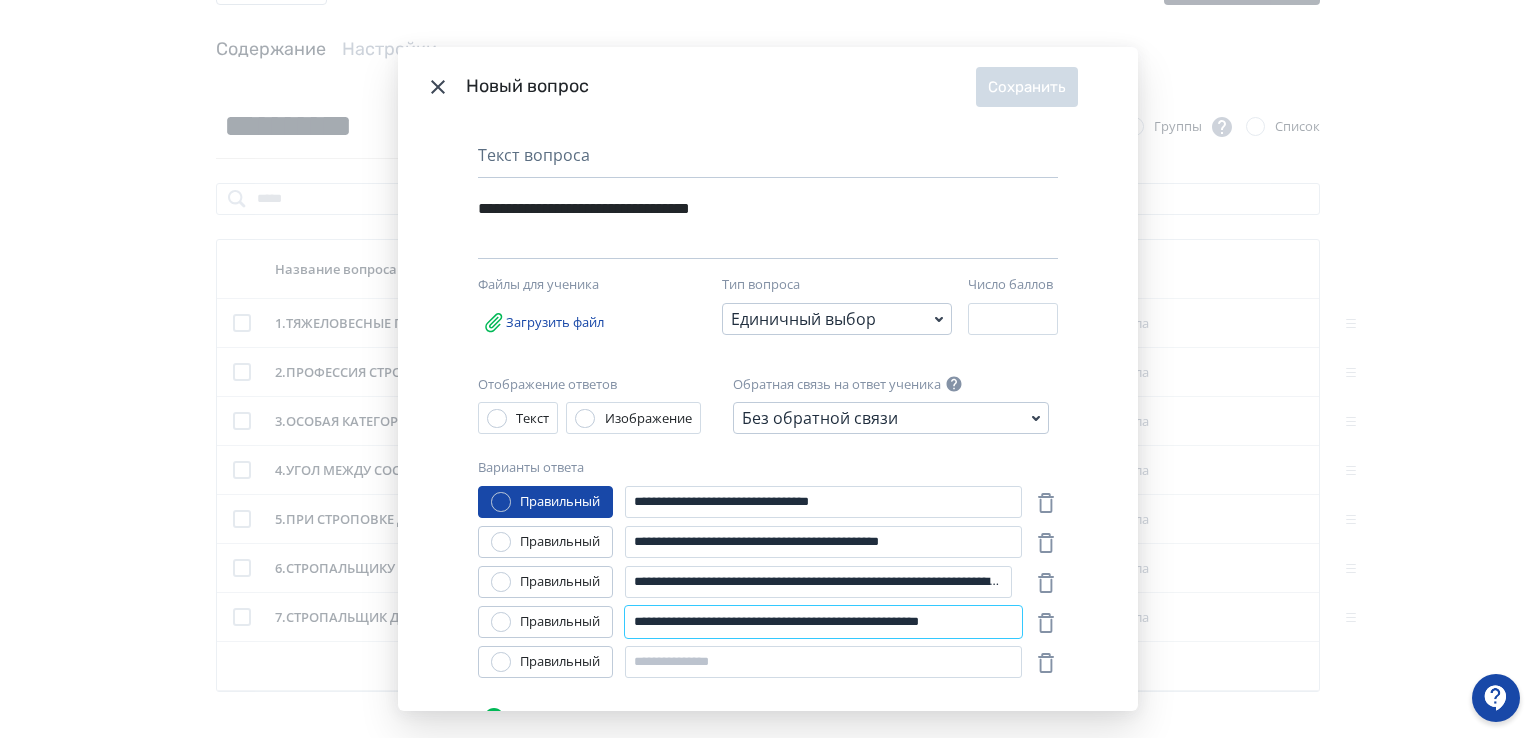 scroll, scrollTop: 0, scrollLeft: 34, axis: horizontal 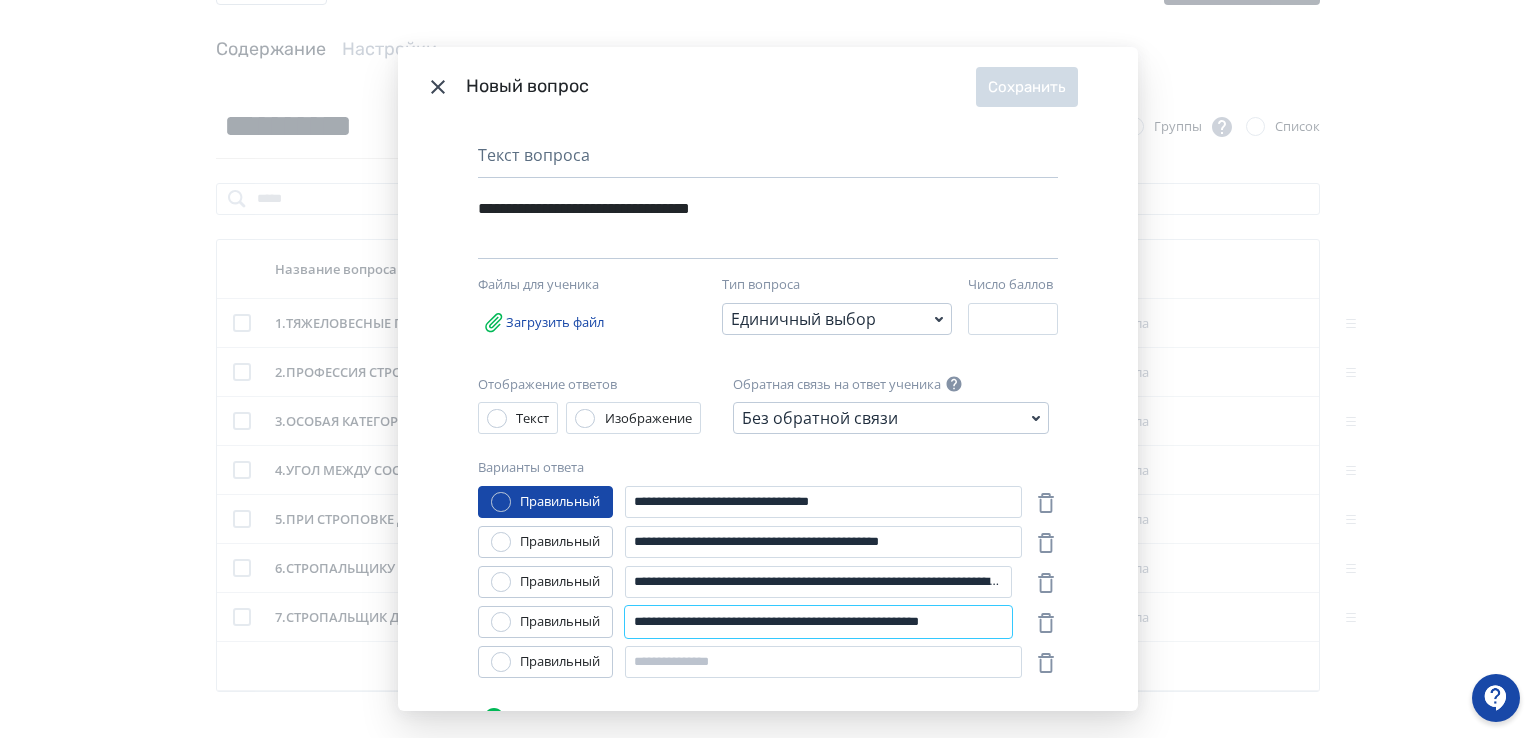 click on "**********" at bounding box center [818, 622] 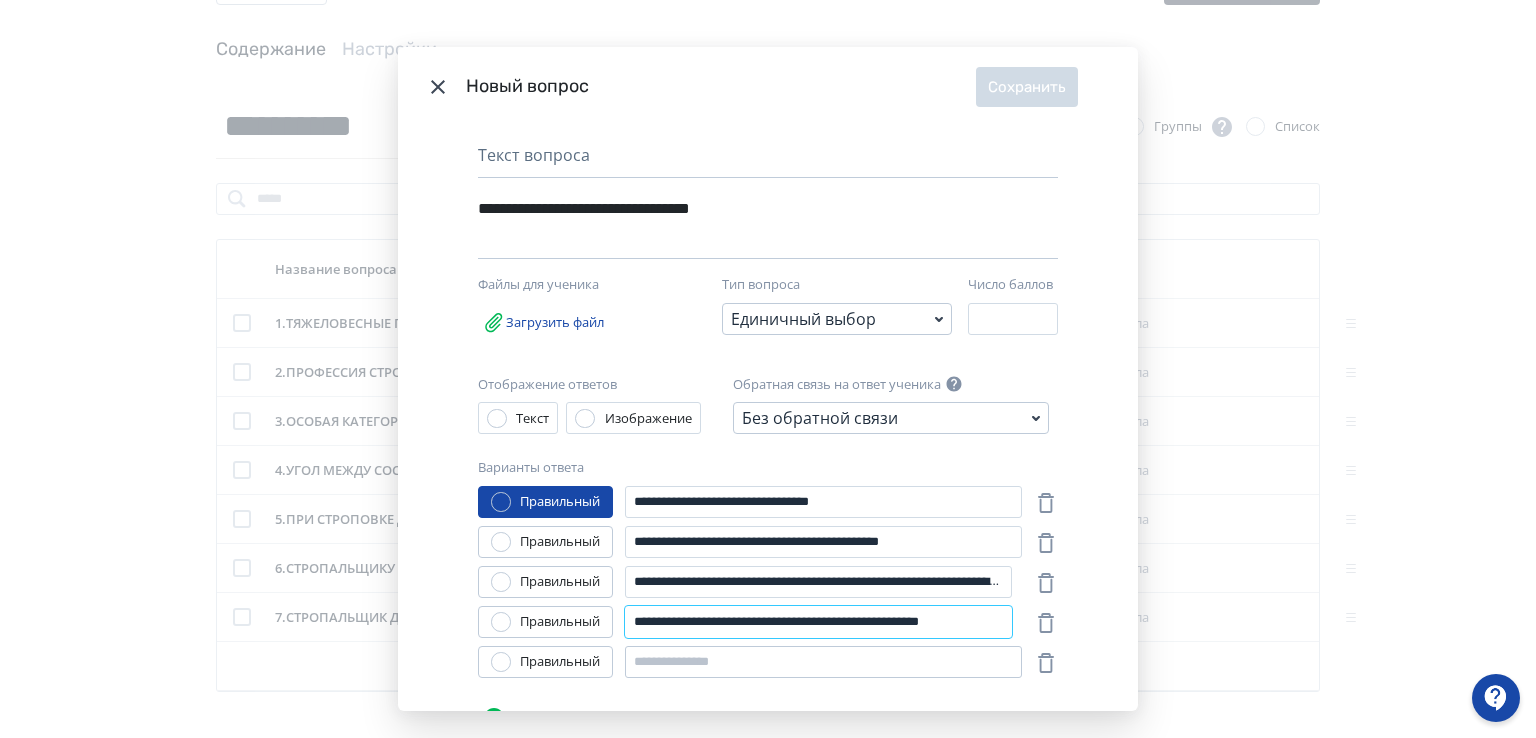 scroll, scrollTop: 0, scrollLeft: 0, axis: both 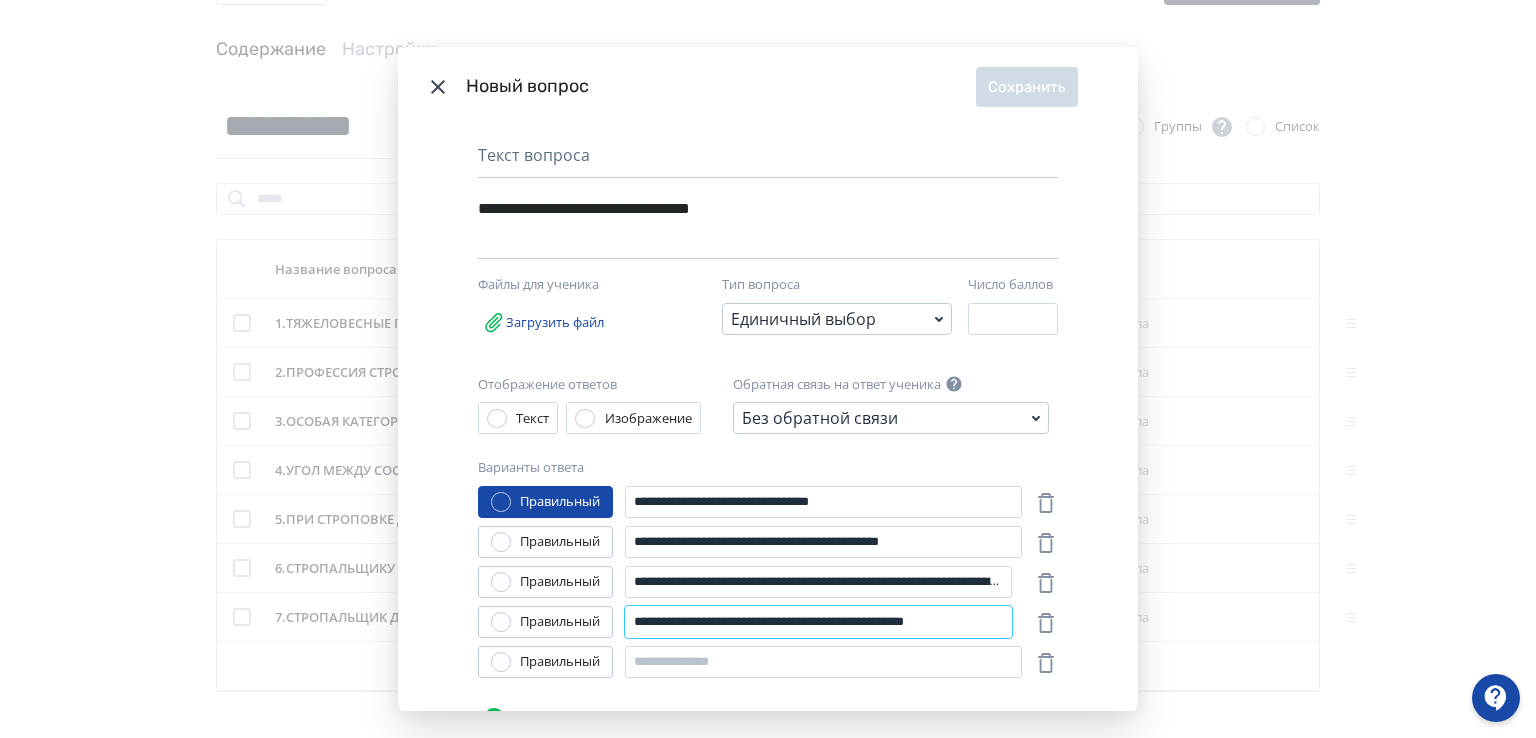 type on "**********" 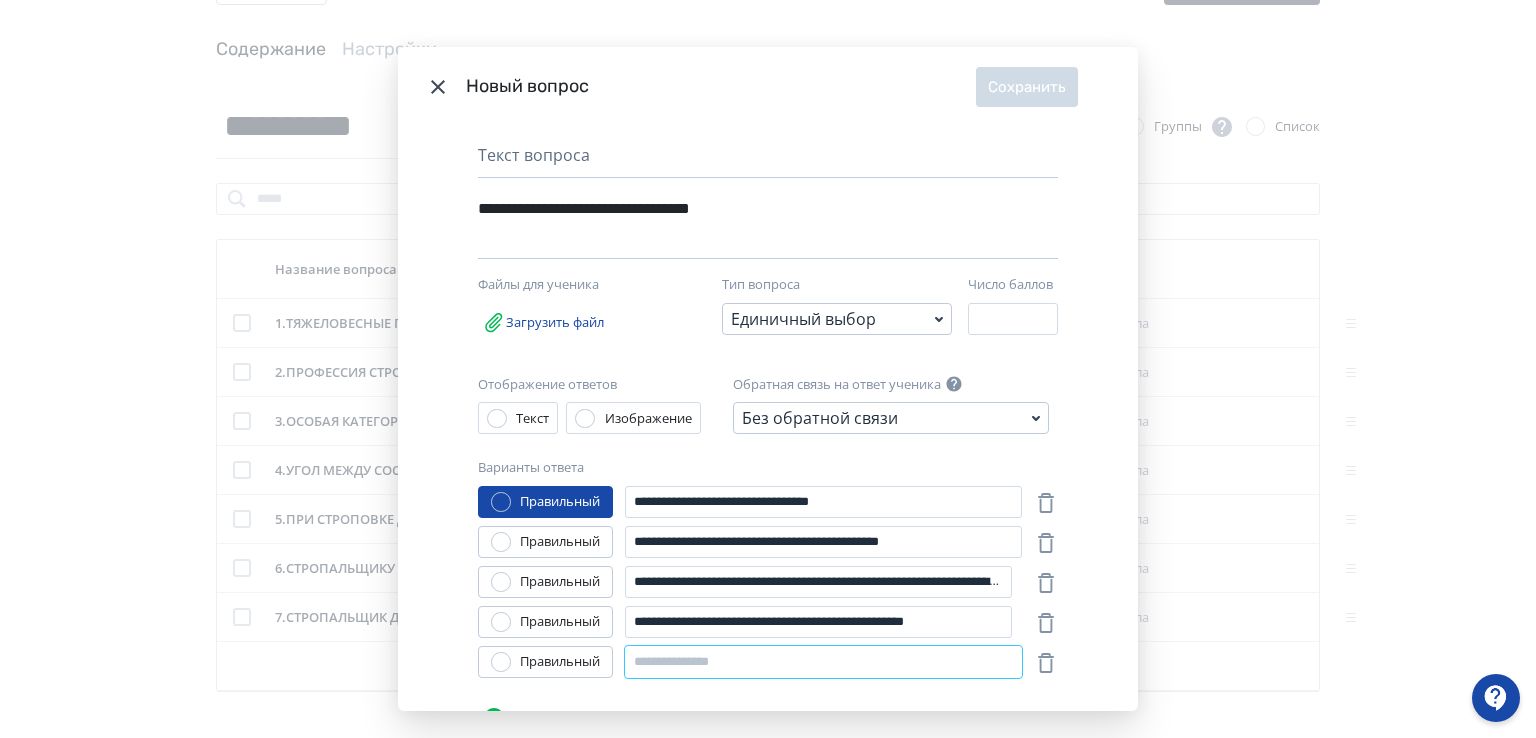 paste on "**********" 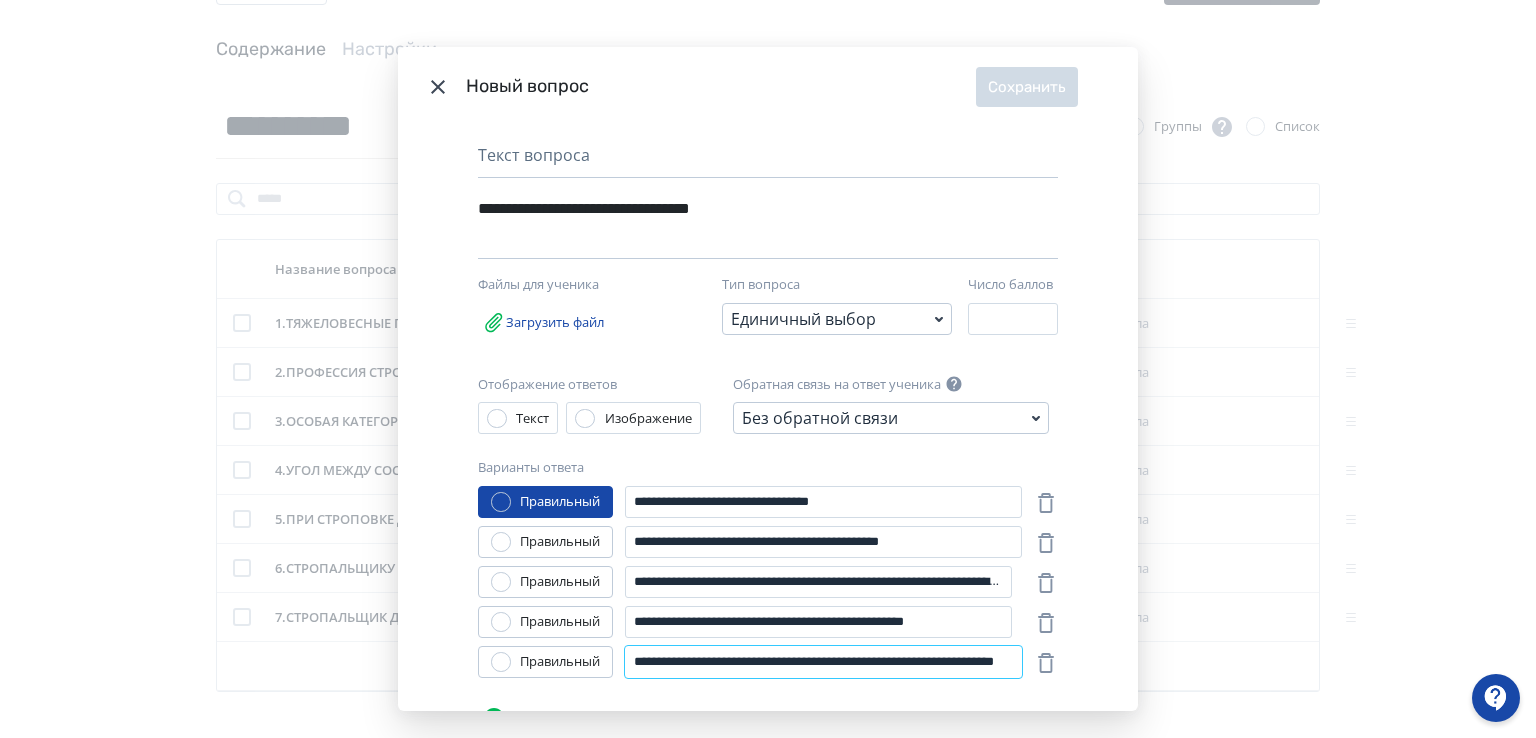 scroll, scrollTop: 0, scrollLeft: 109, axis: horizontal 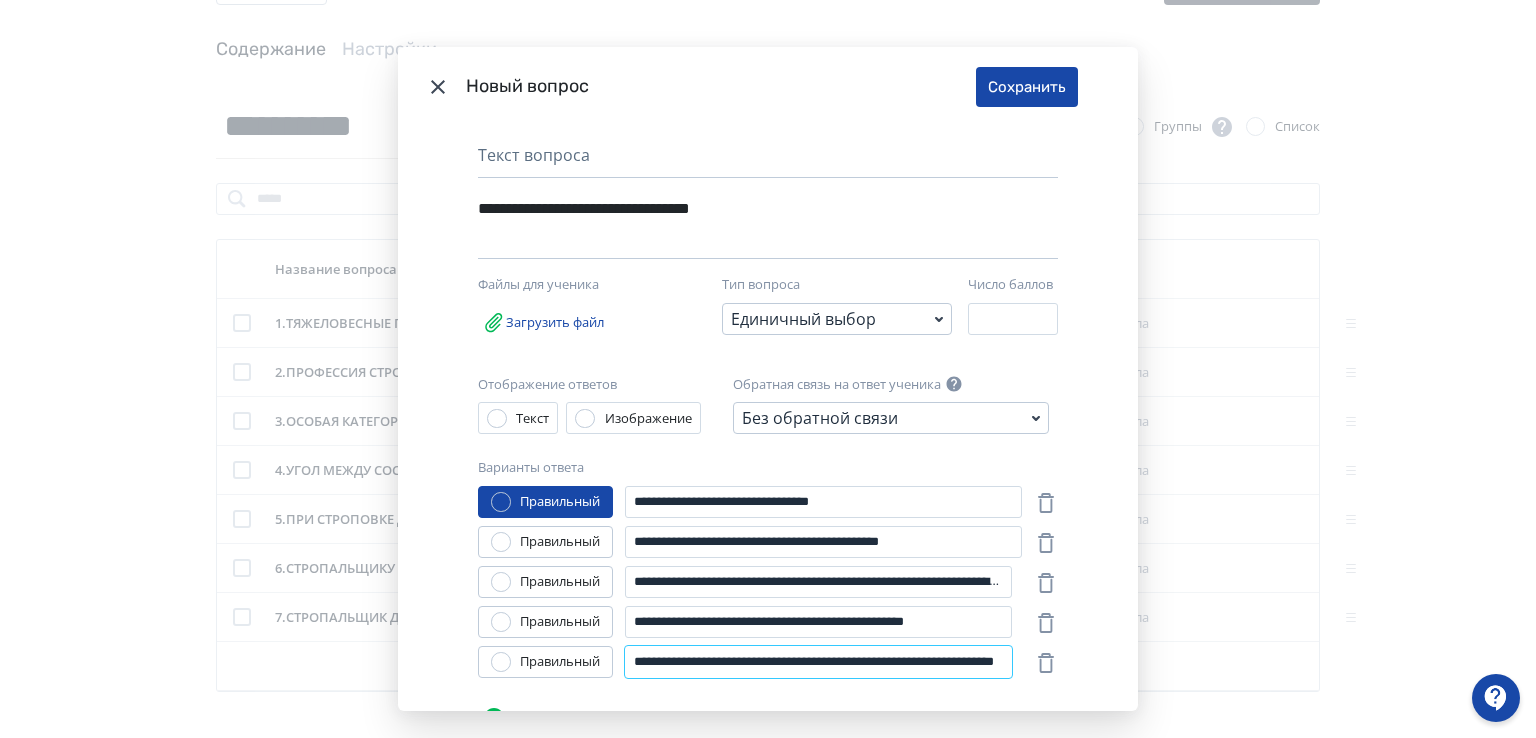 click on "**********" at bounding box center (818, 662) 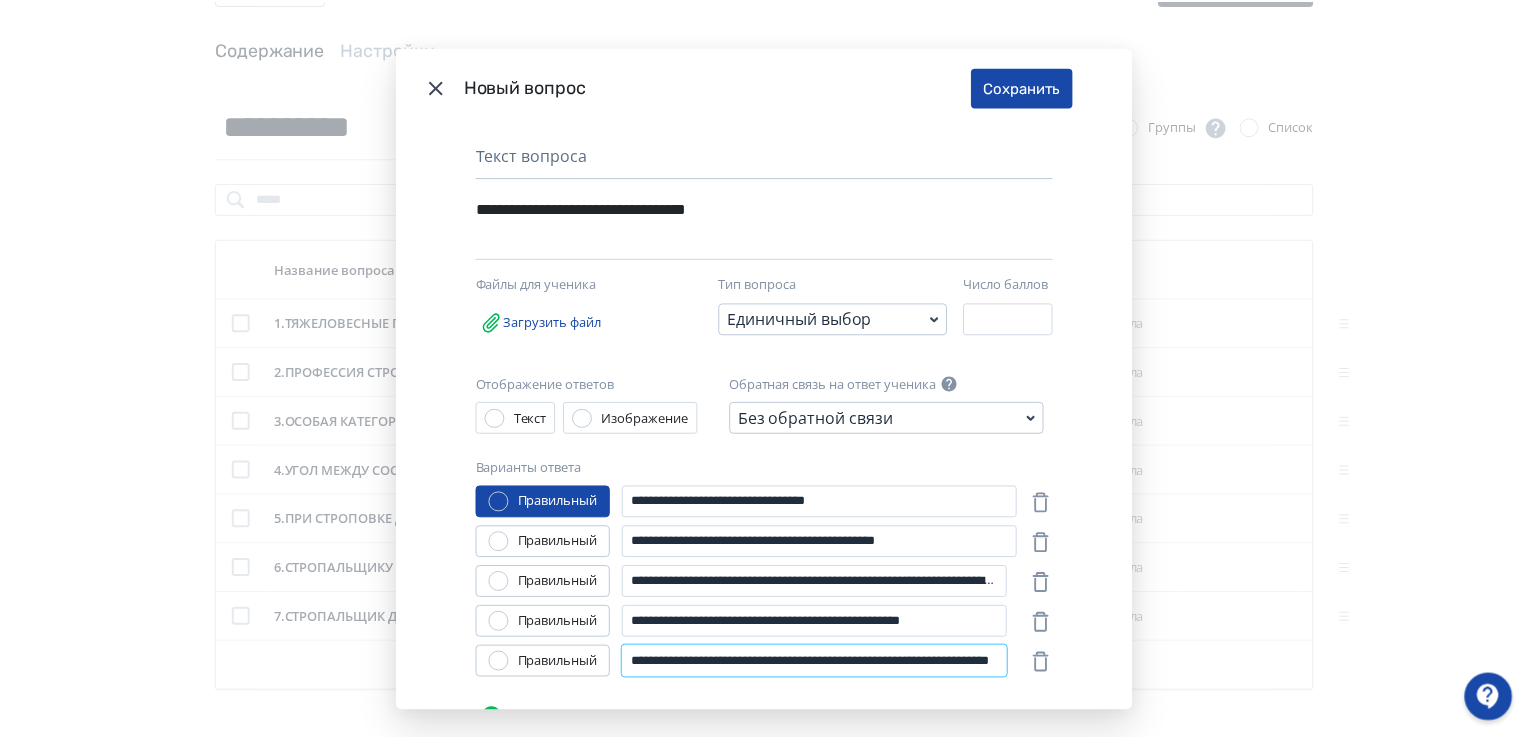 scroll, scrollTop: 0, scrollLeft: 0, axis: both 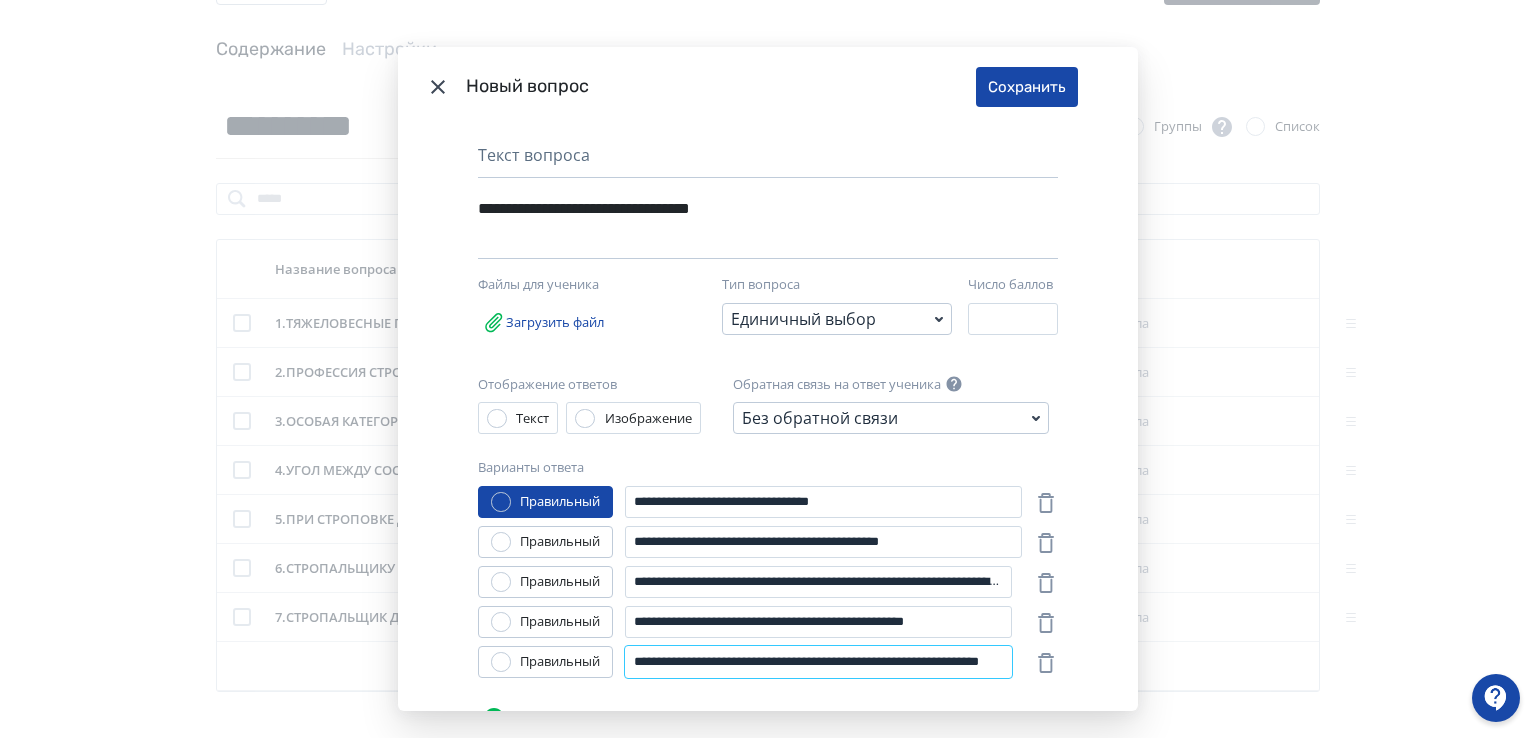 type on "**********" 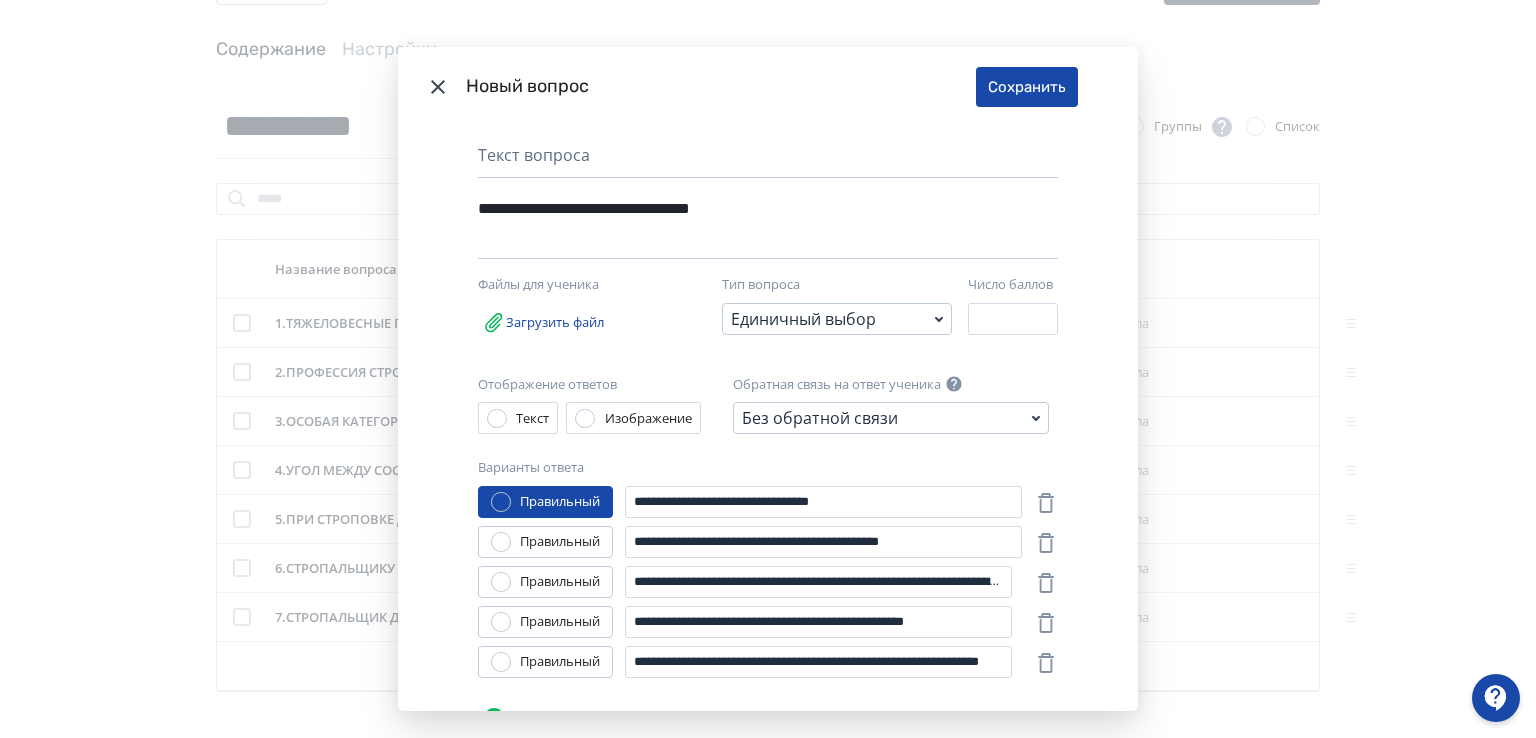 click at bounding box center [501, 662] 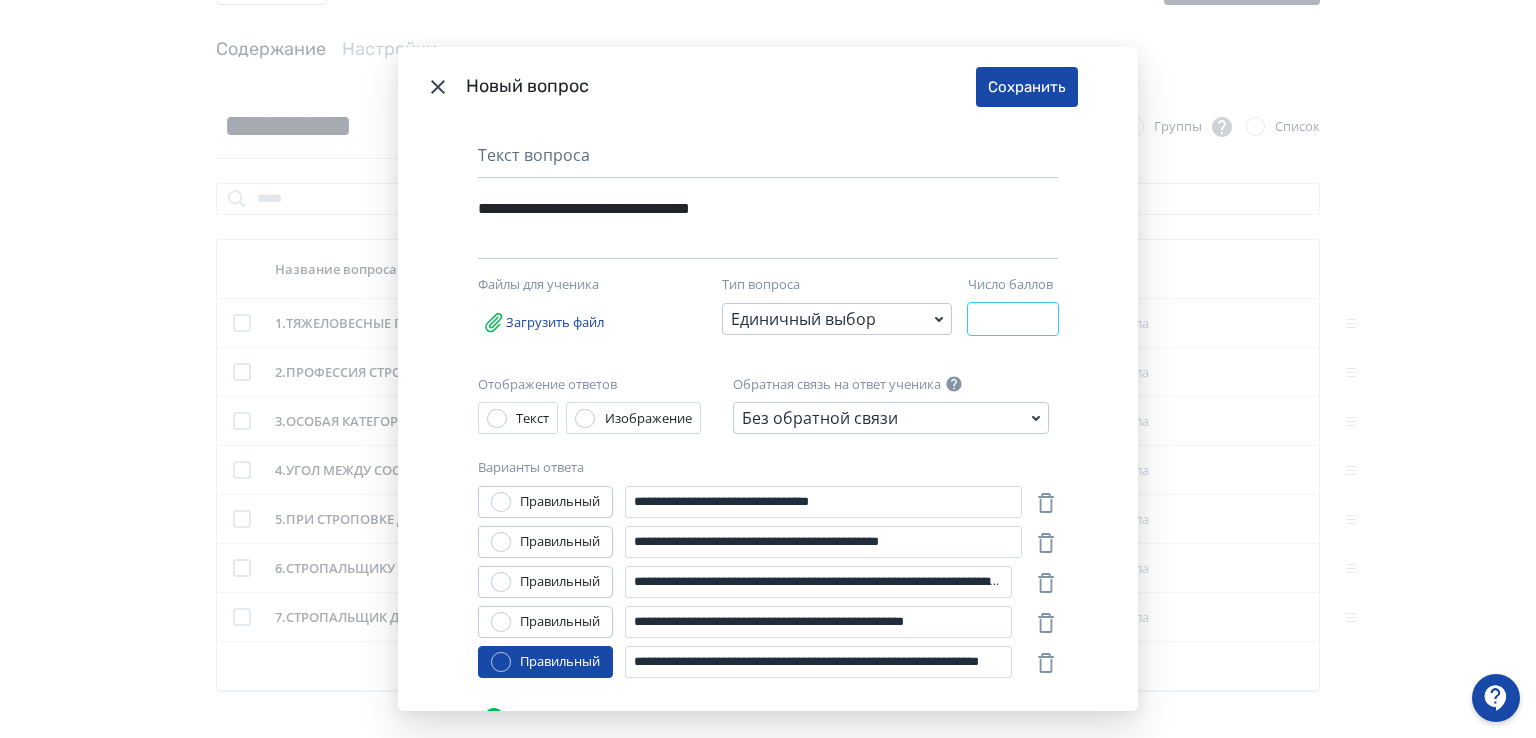 drag, startPoint x: 960, startPoint y: 315, endPoint x: 946, endPoint y: 315, distance: 14 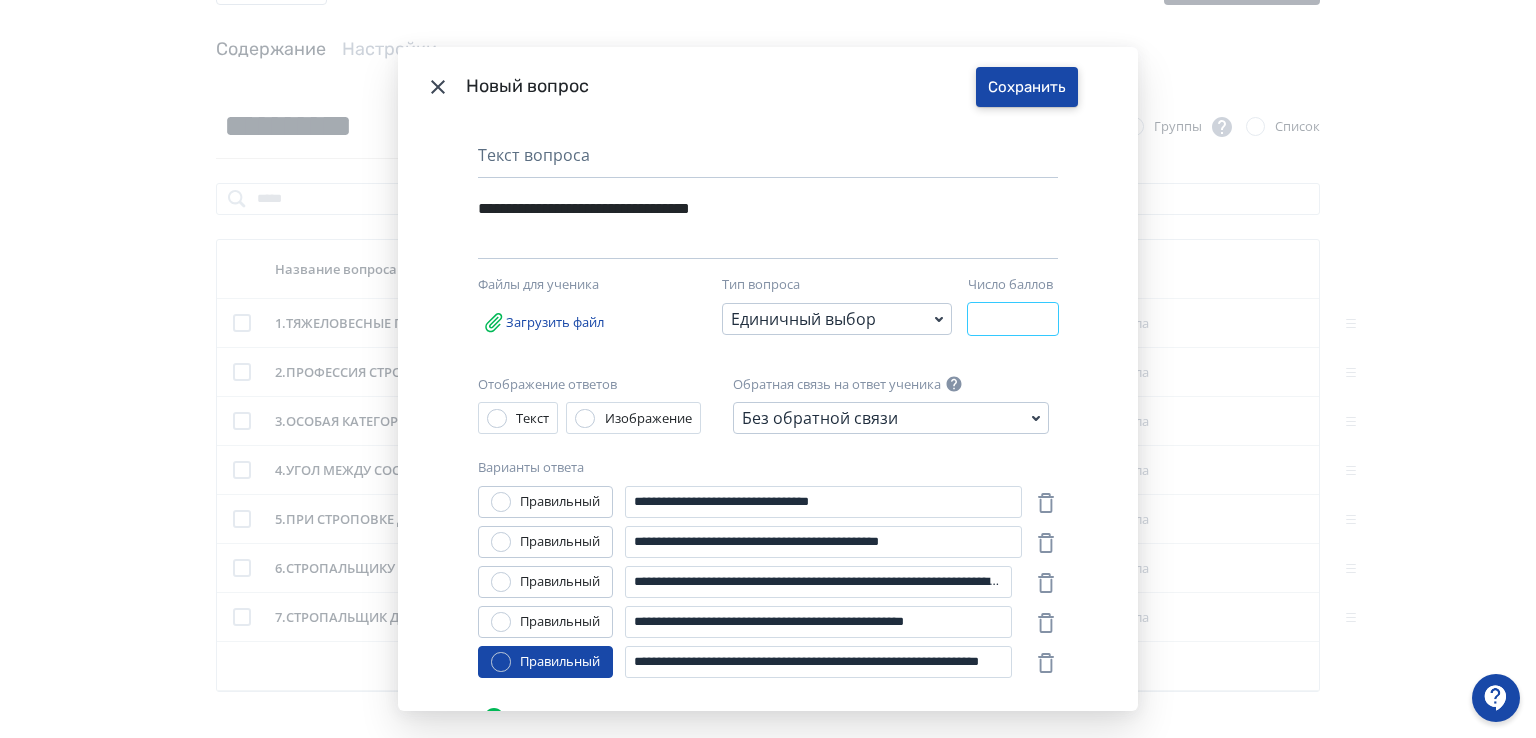 type on "*" 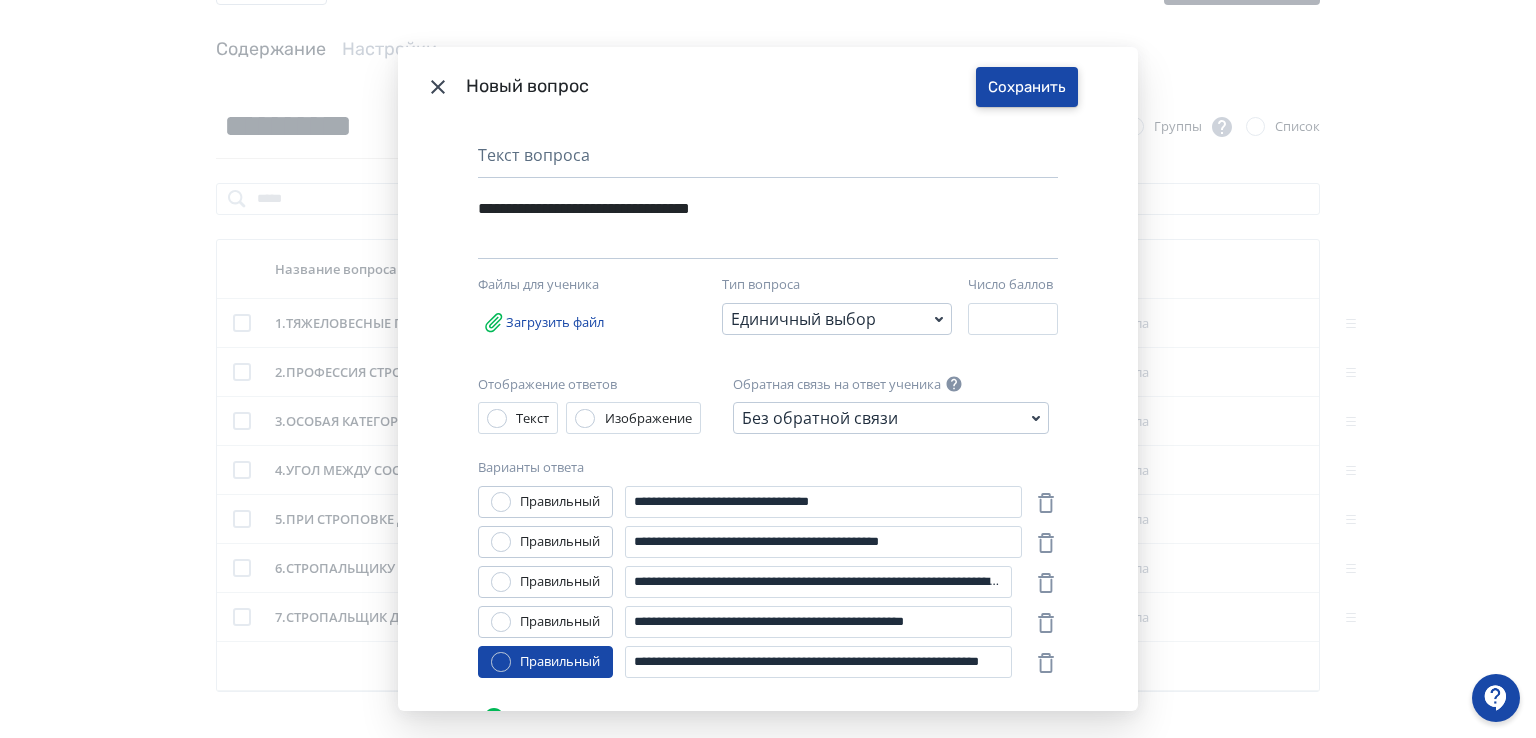 click on "Сохранить" at bounding box center [1027, 87] 